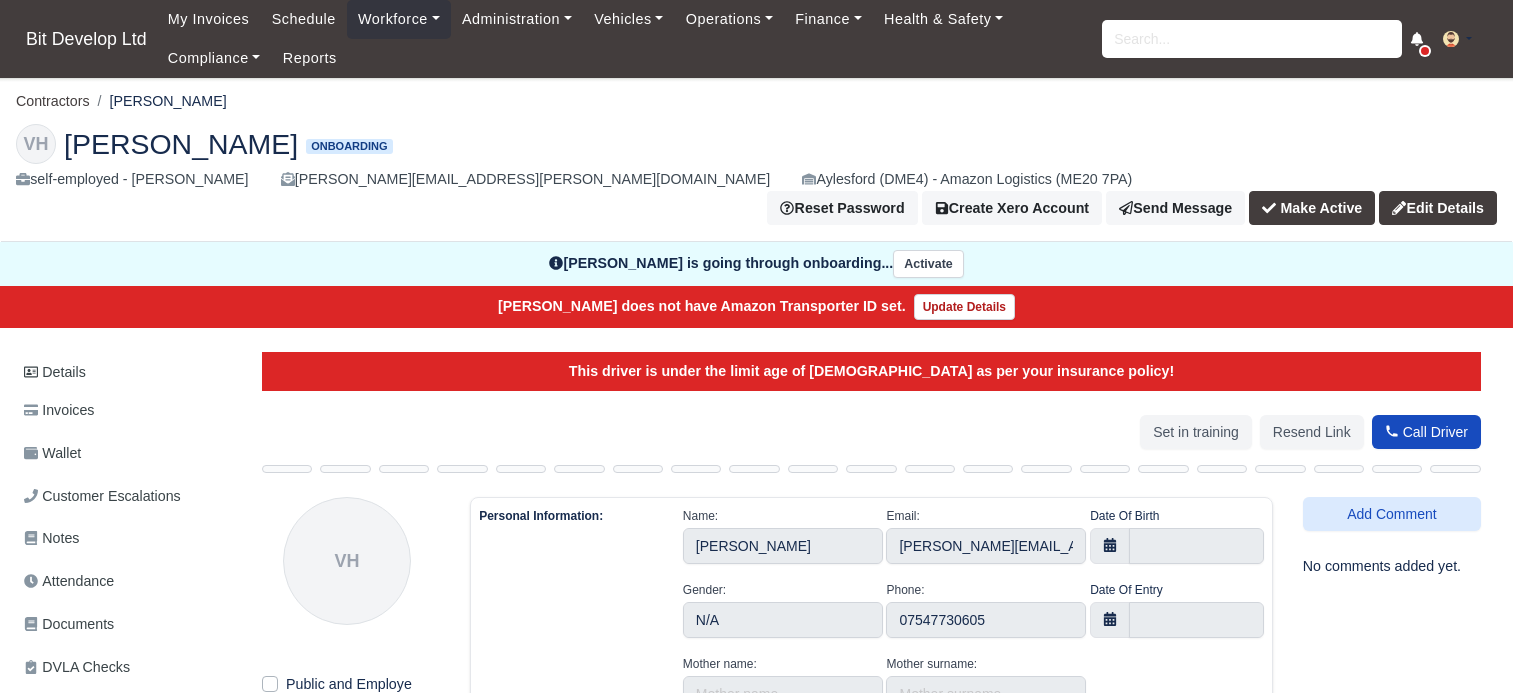 select on "british-passport" 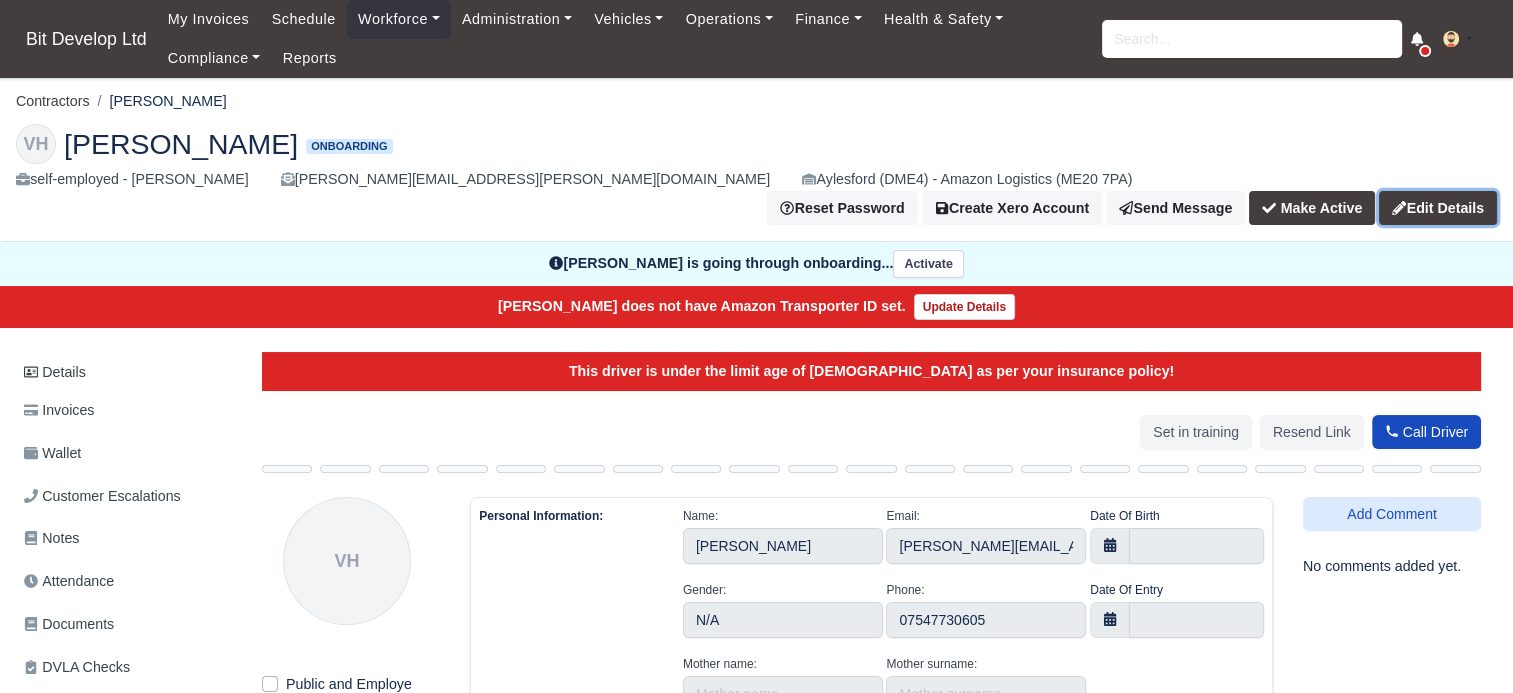 click on "Edit Details" at bounding box center [1438, 208] 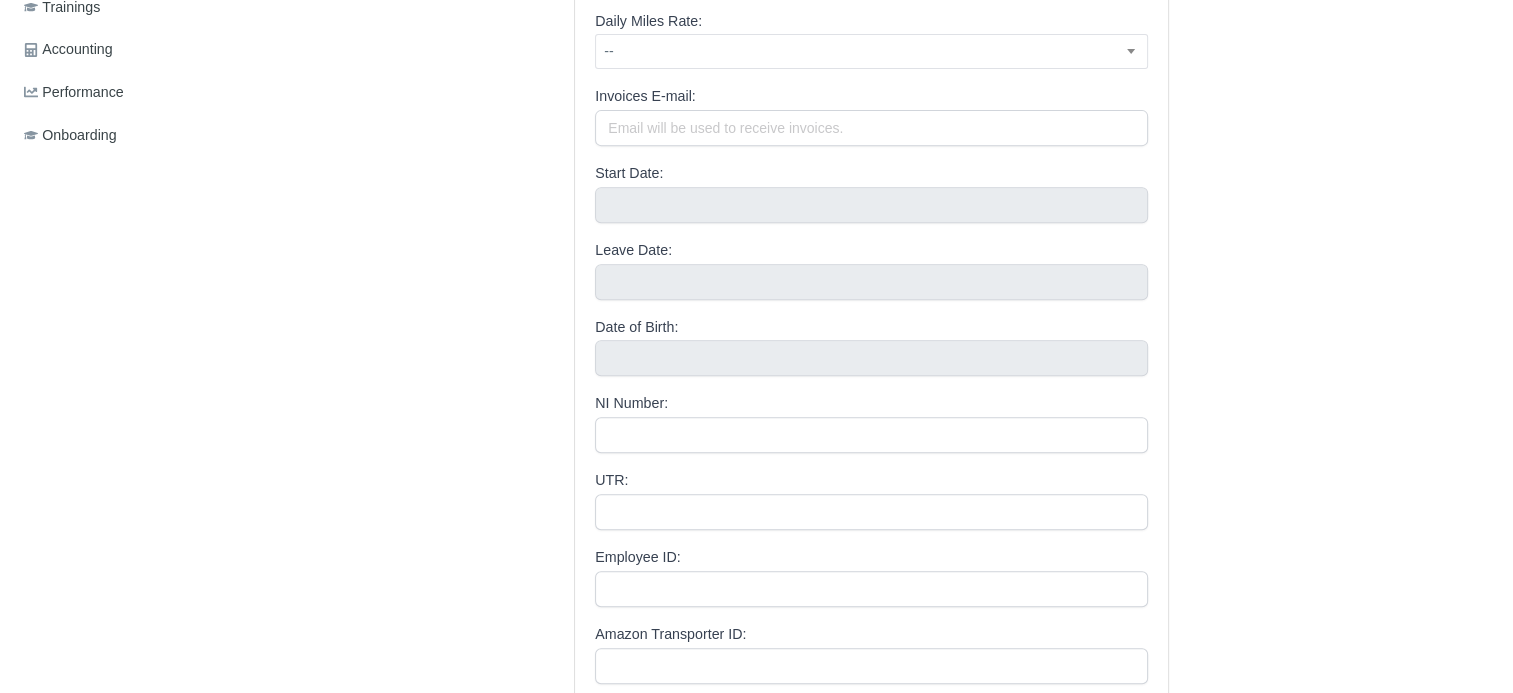 scroll, scrollTop: 907, scrollLeft: 0, axis: vertical 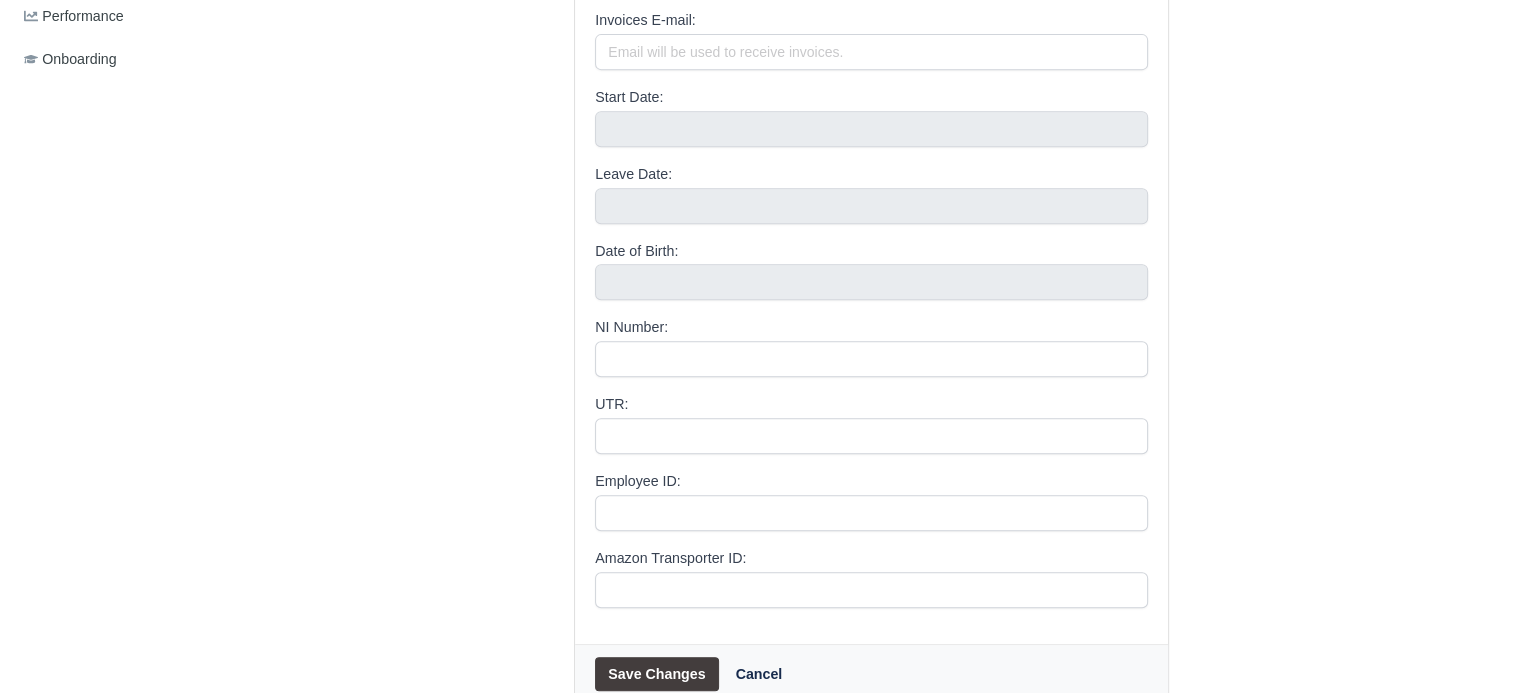 click on "Cancel" at bounding box center (759, 674) 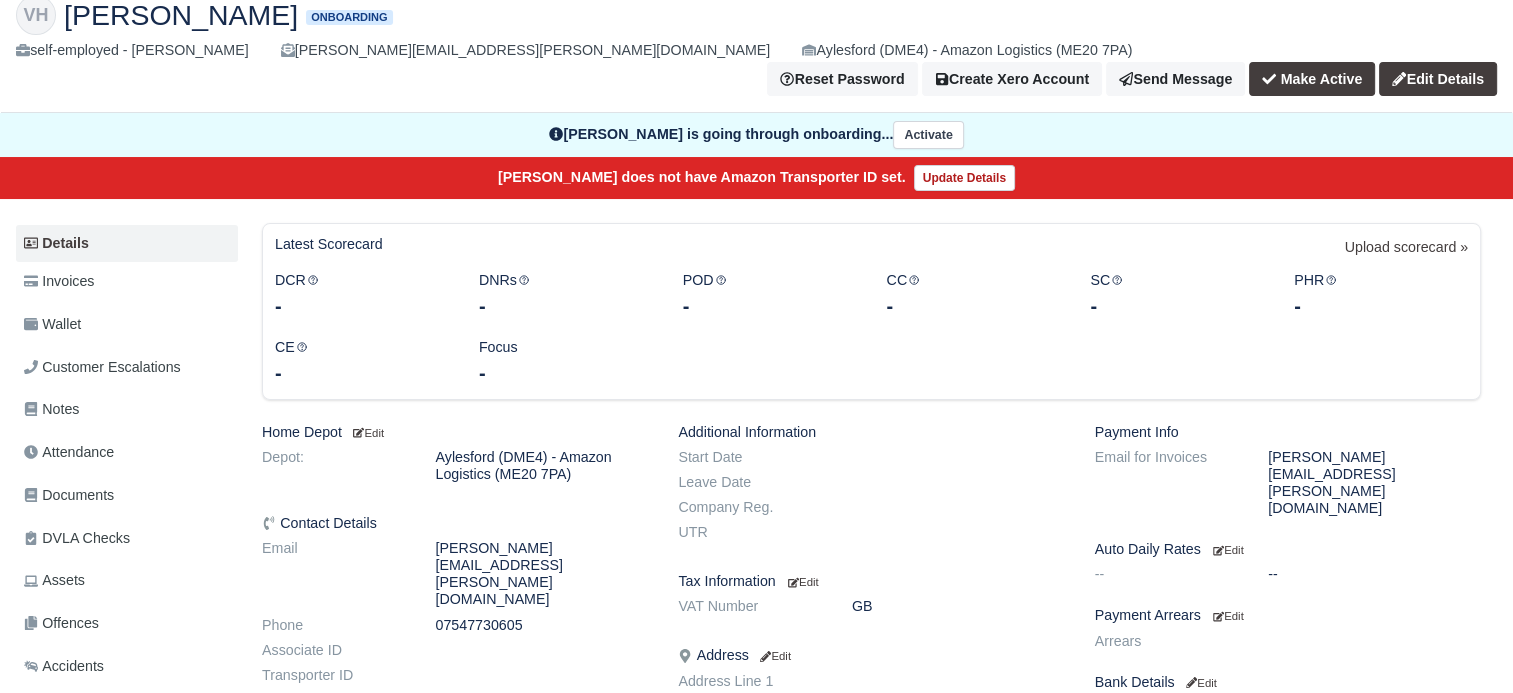 scroll, scrollTop: 0, scrollLeft: 0, axis: both 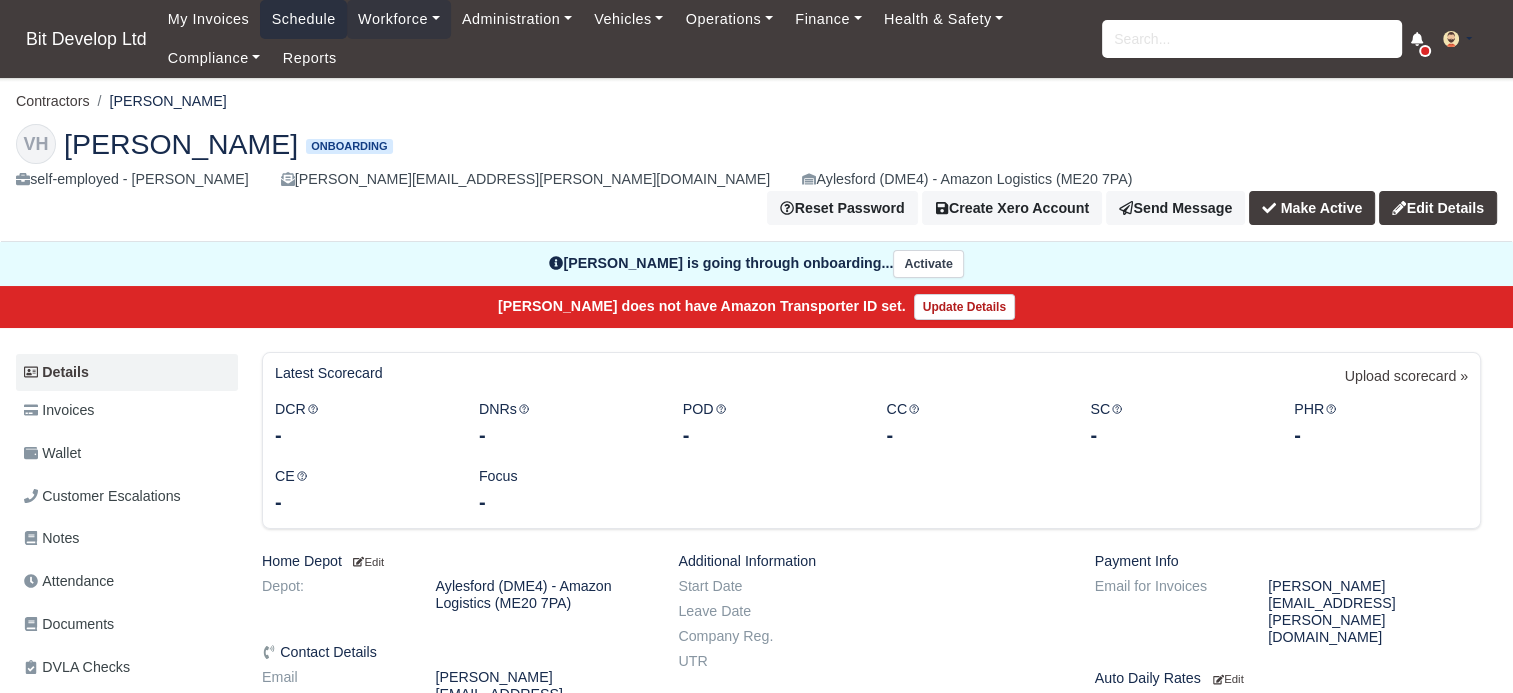 click on "Schedule" at bounding box center (303, 19) 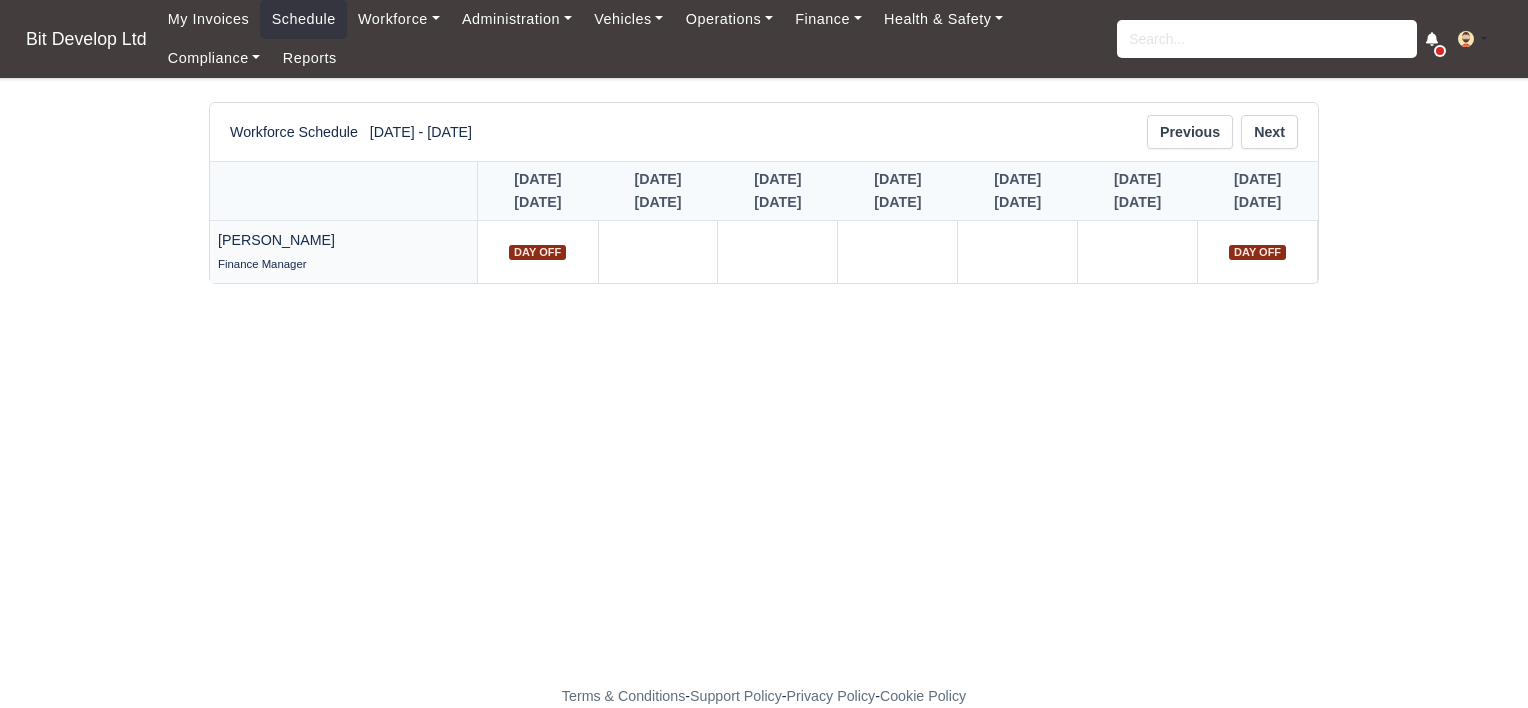 scroll, scrollTop: 0, scrollLeft: 0, axis: both 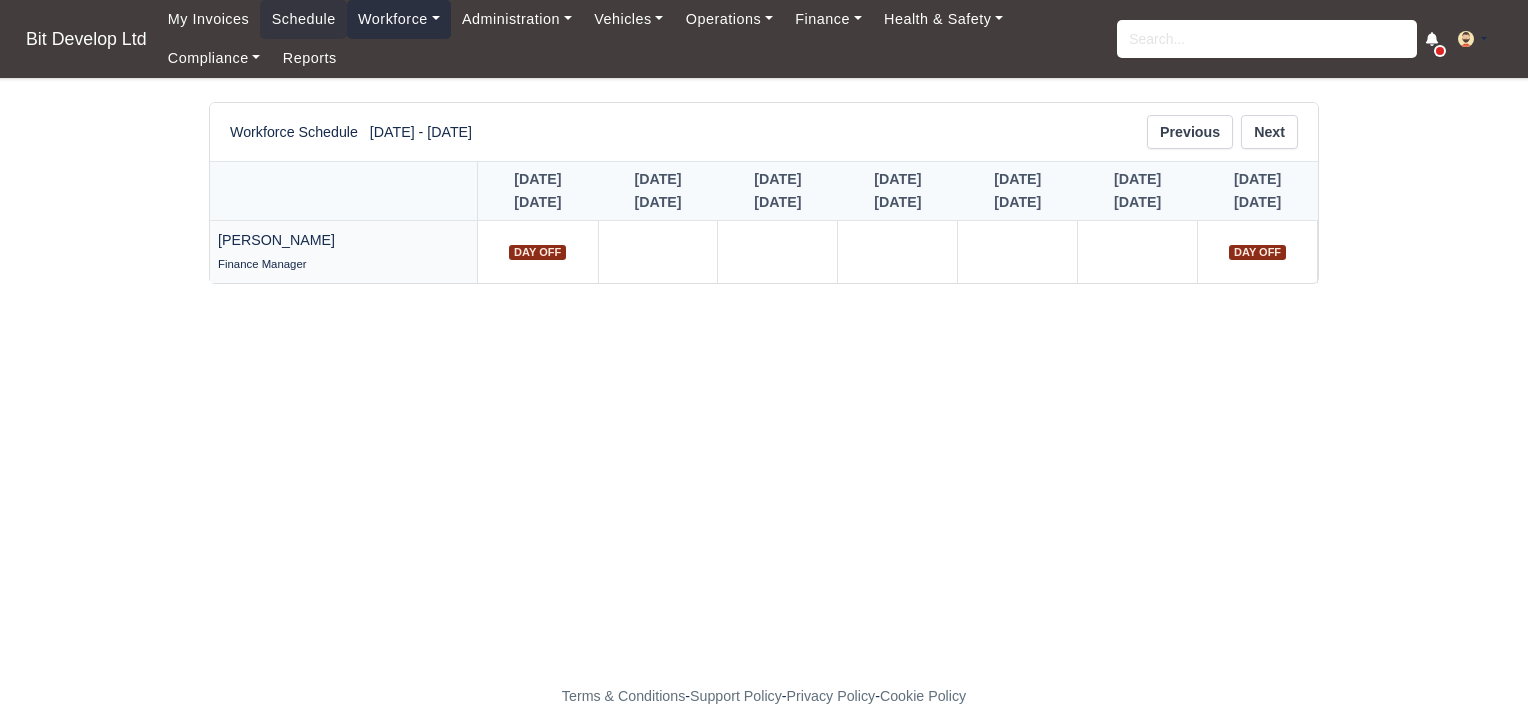 click on "Workforce" at bounding box center (399, 19) 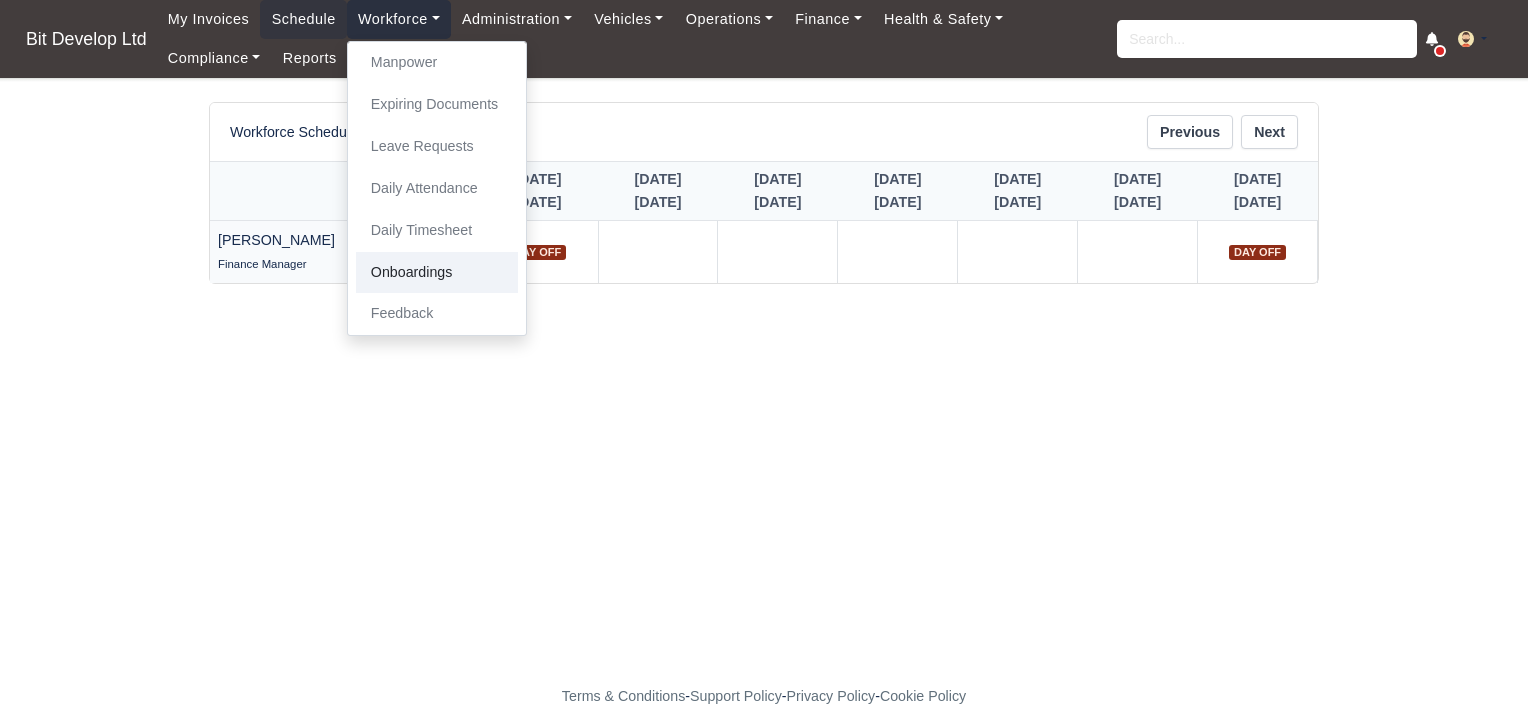 click on "Onboardings" at bounding box center (437, 273) 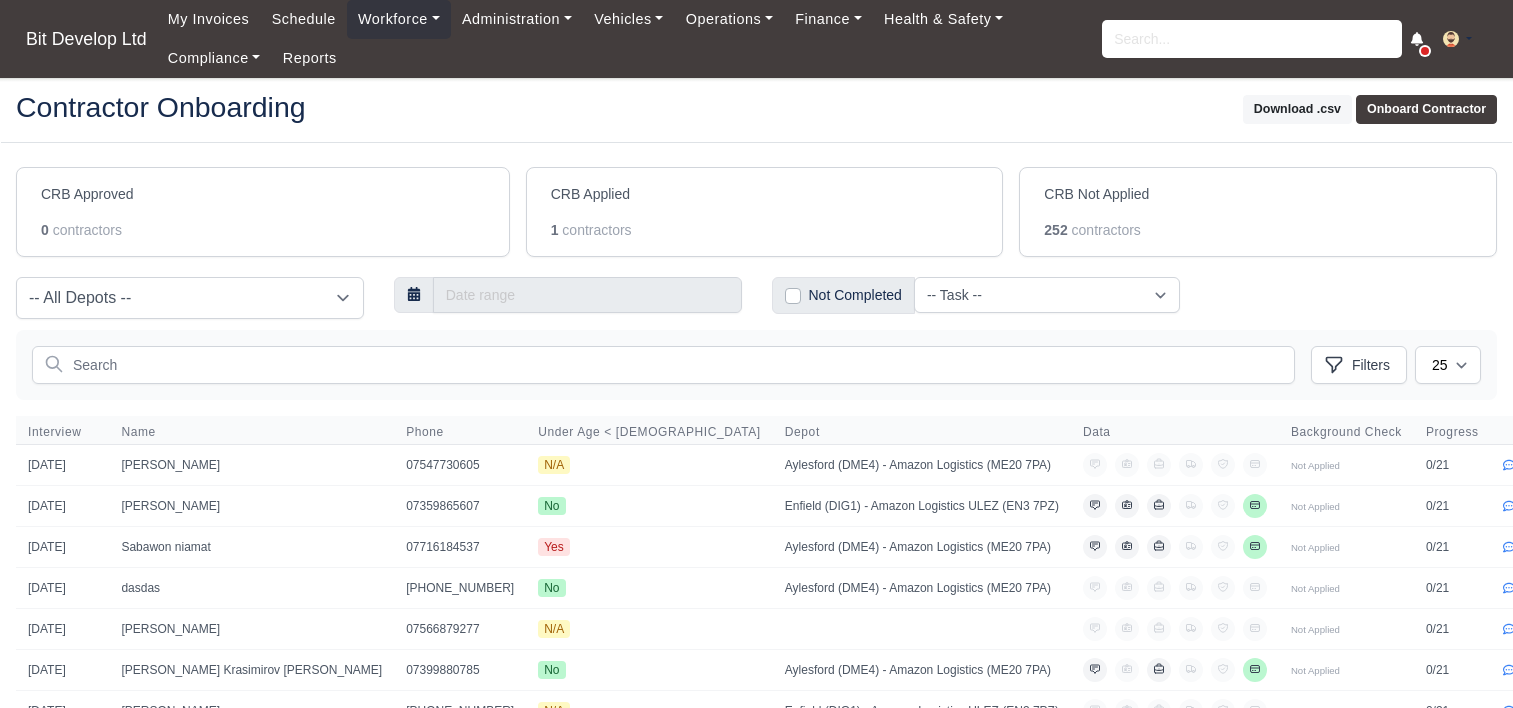scroll, scrollTop: 0, scrollLeft: 0, axis: both 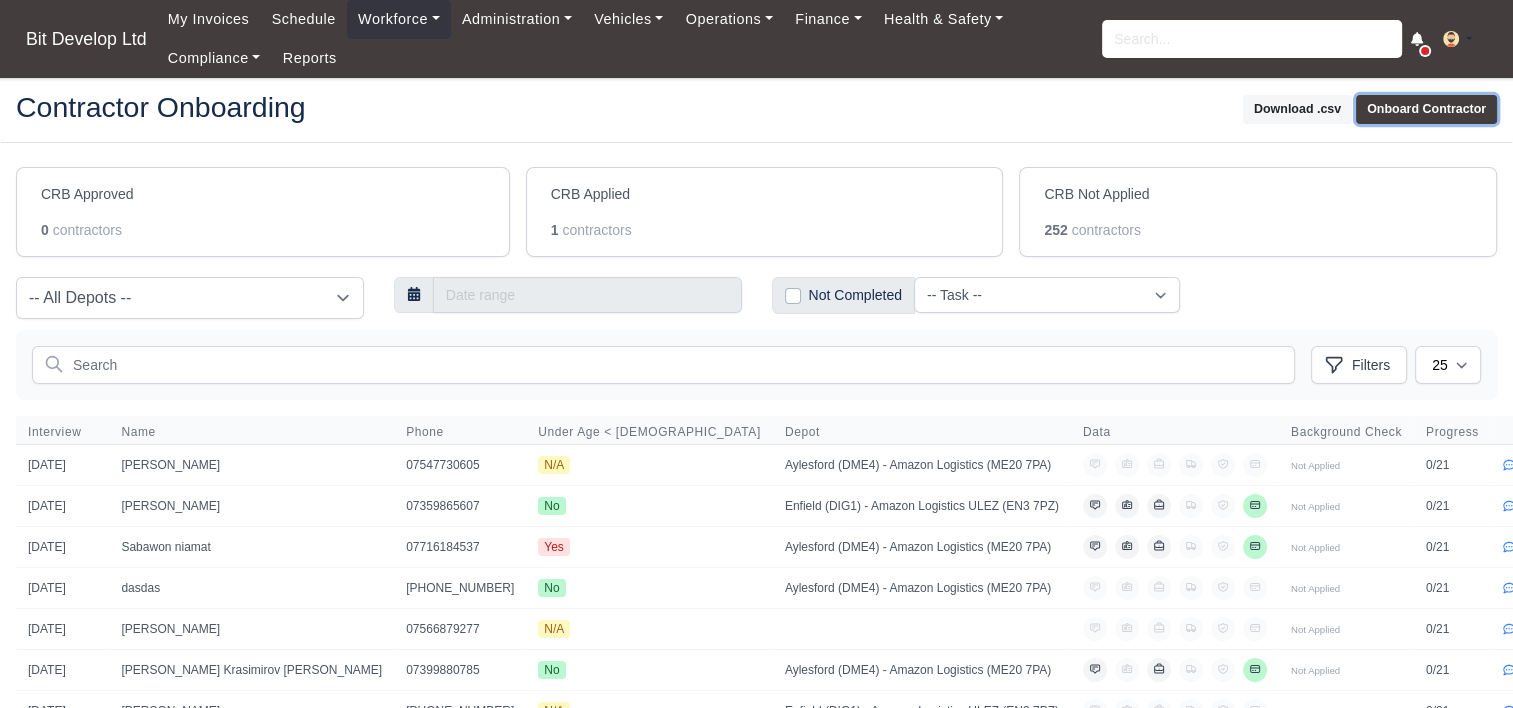 click on "Onboard
Contractor" at bounding box center [1426, 109] 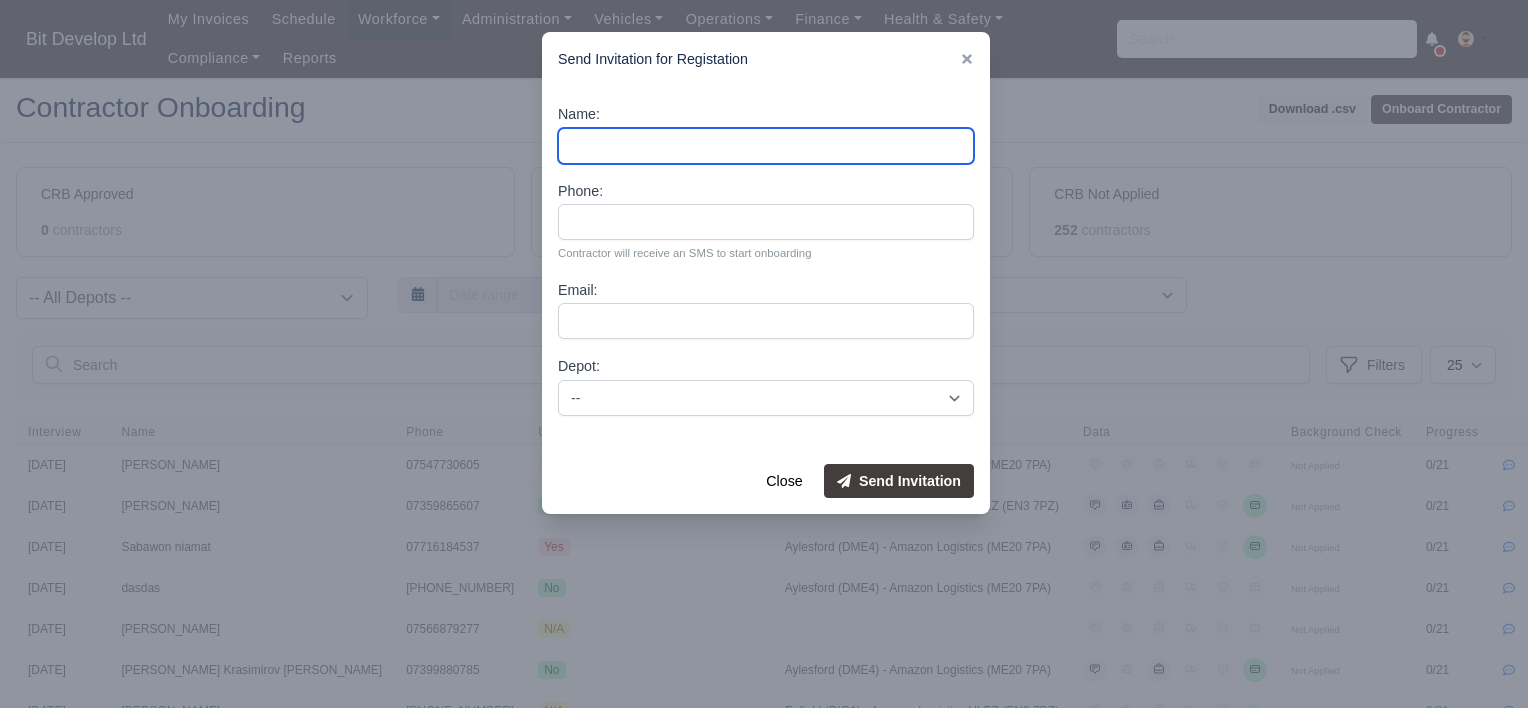 click on "Name:" at bounding box center [766, 146] 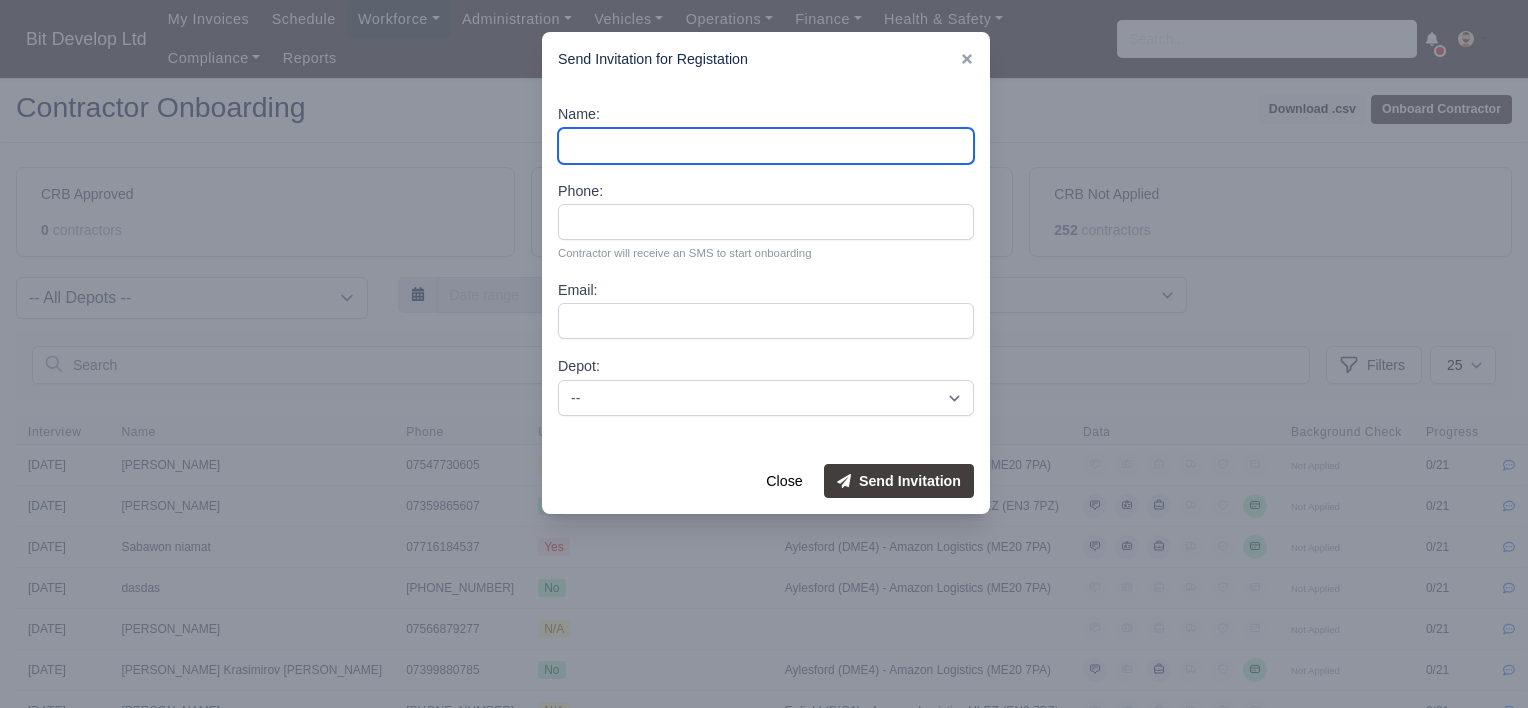 type on "Vicky Hadden" 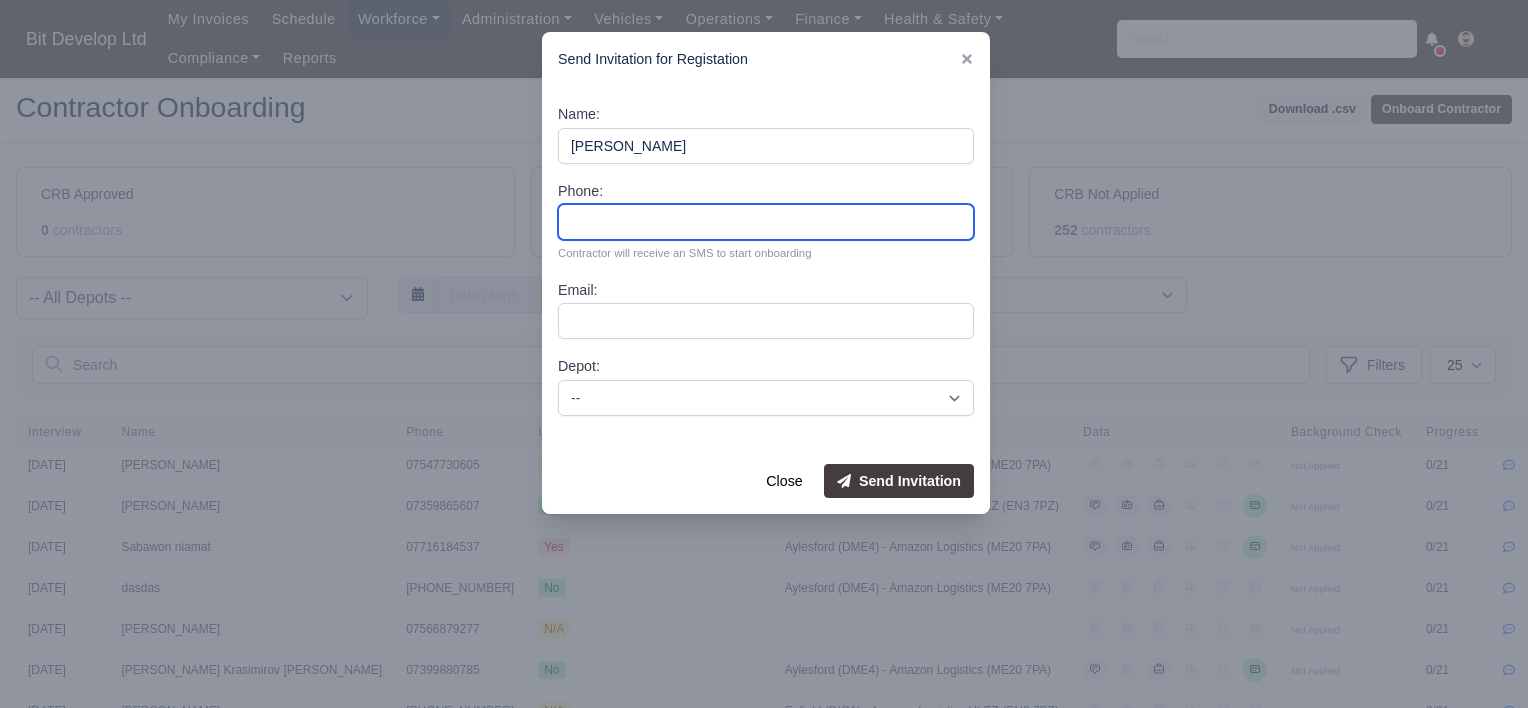 type on "07547730605" 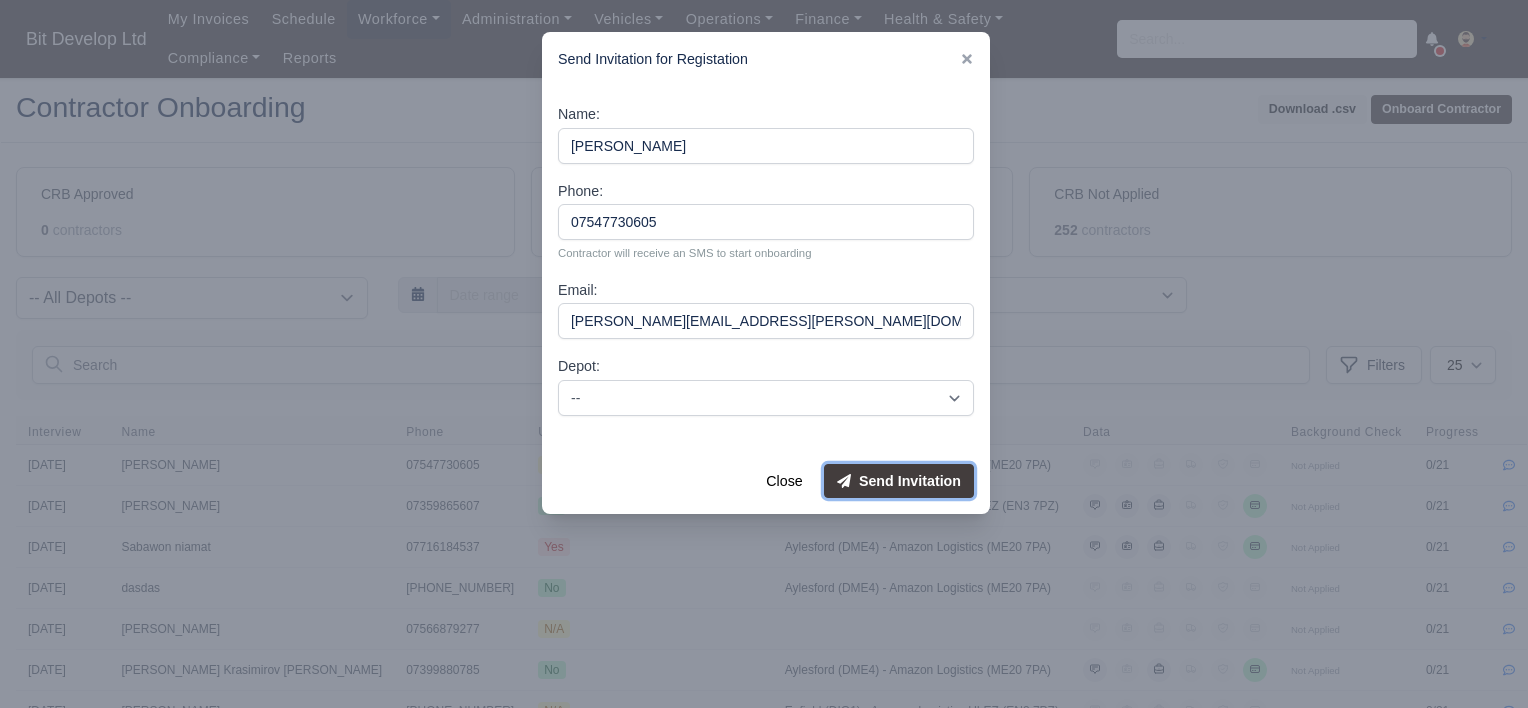 click on "Send Invitation" at bounding box center (899, 481) 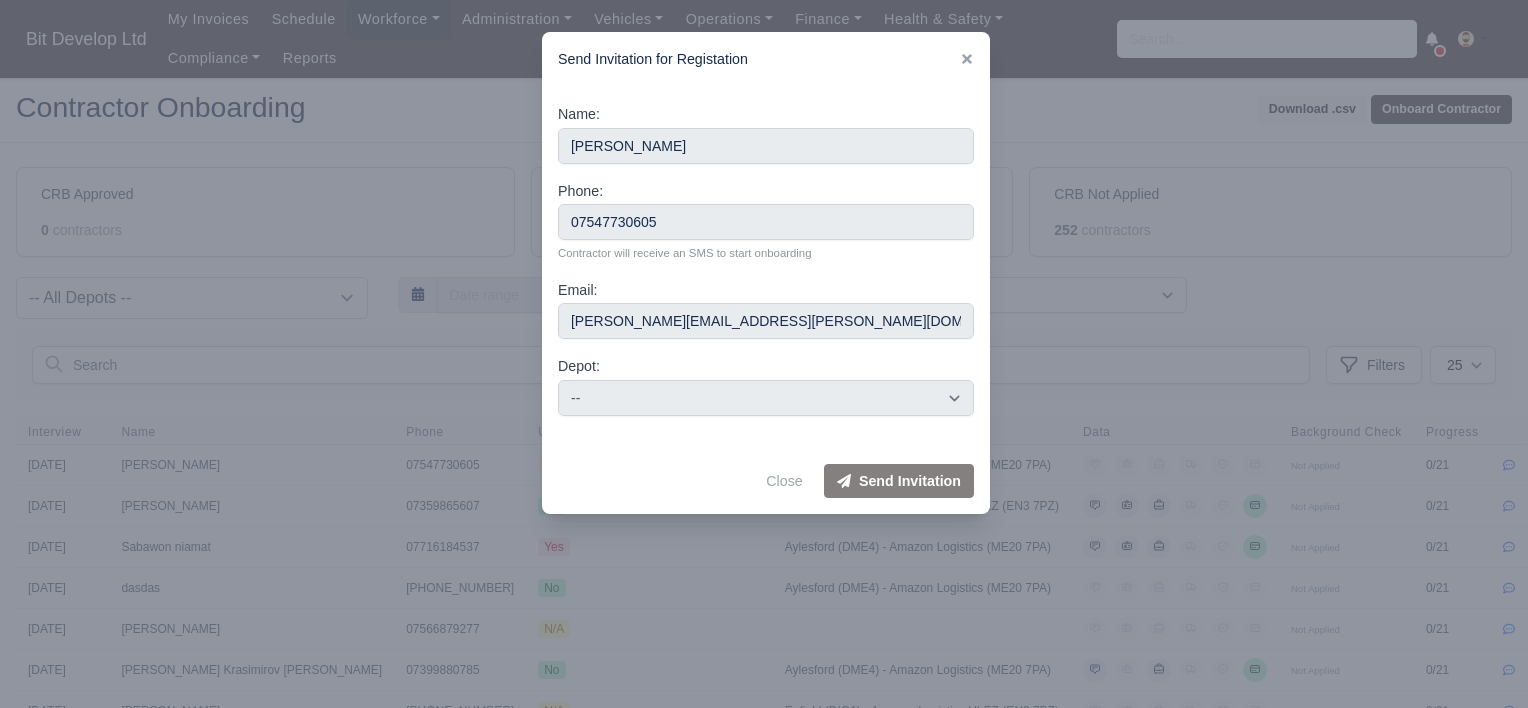 type 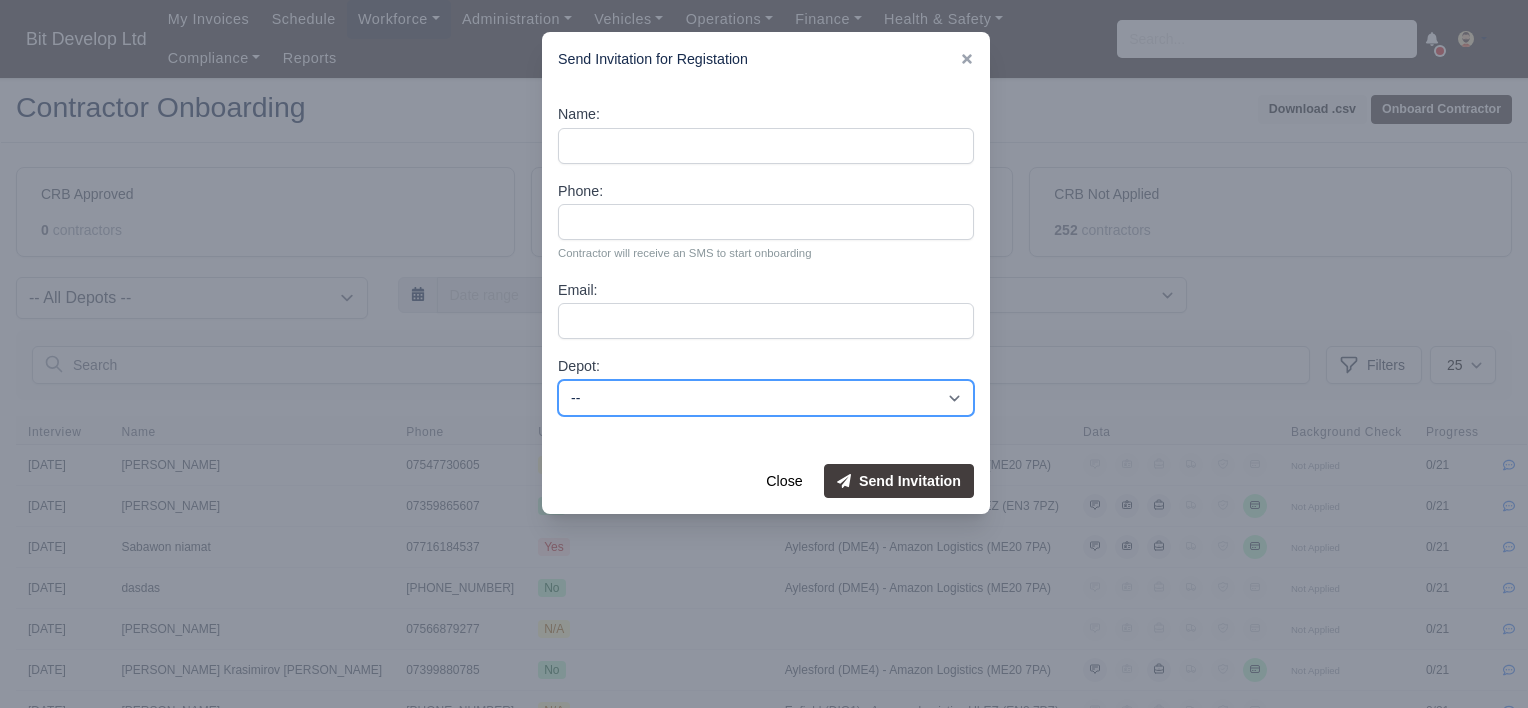 click on "--
Aylesford (DME4) - Amazon Logistics (ME20 7PA)
Enfield (DIG1) - Amazon Logistics ULEZ (EN3 7PZ)
YODEL - BASILDON" at bounding box center (766, 398) 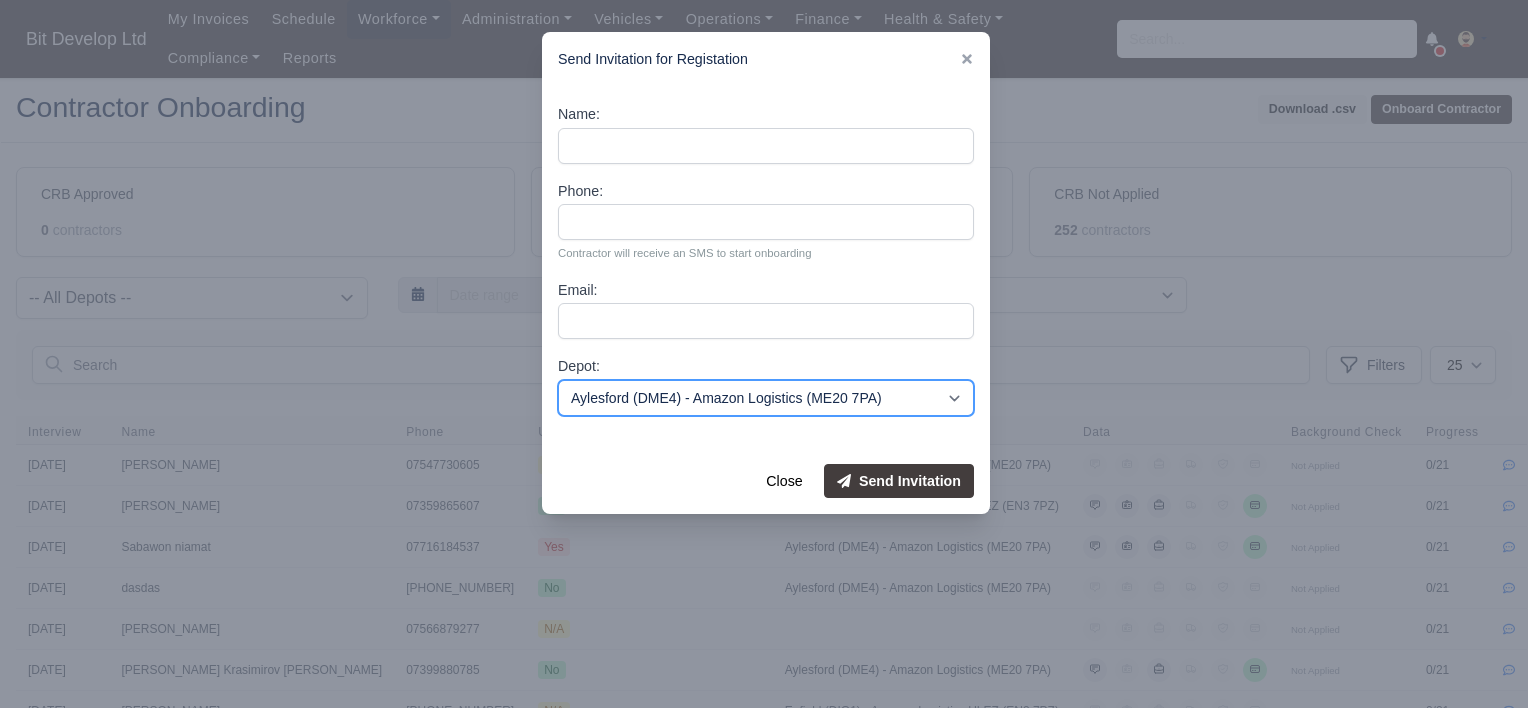 click on "--
Aylesford (DME4) - Amazon Logistics (ME20 7PA)
Enfield (DIG1) - Amazon Logistics ULEZ (EN3 7PZ)
YODEL - BASILDON" at bounding box center (766, 398) 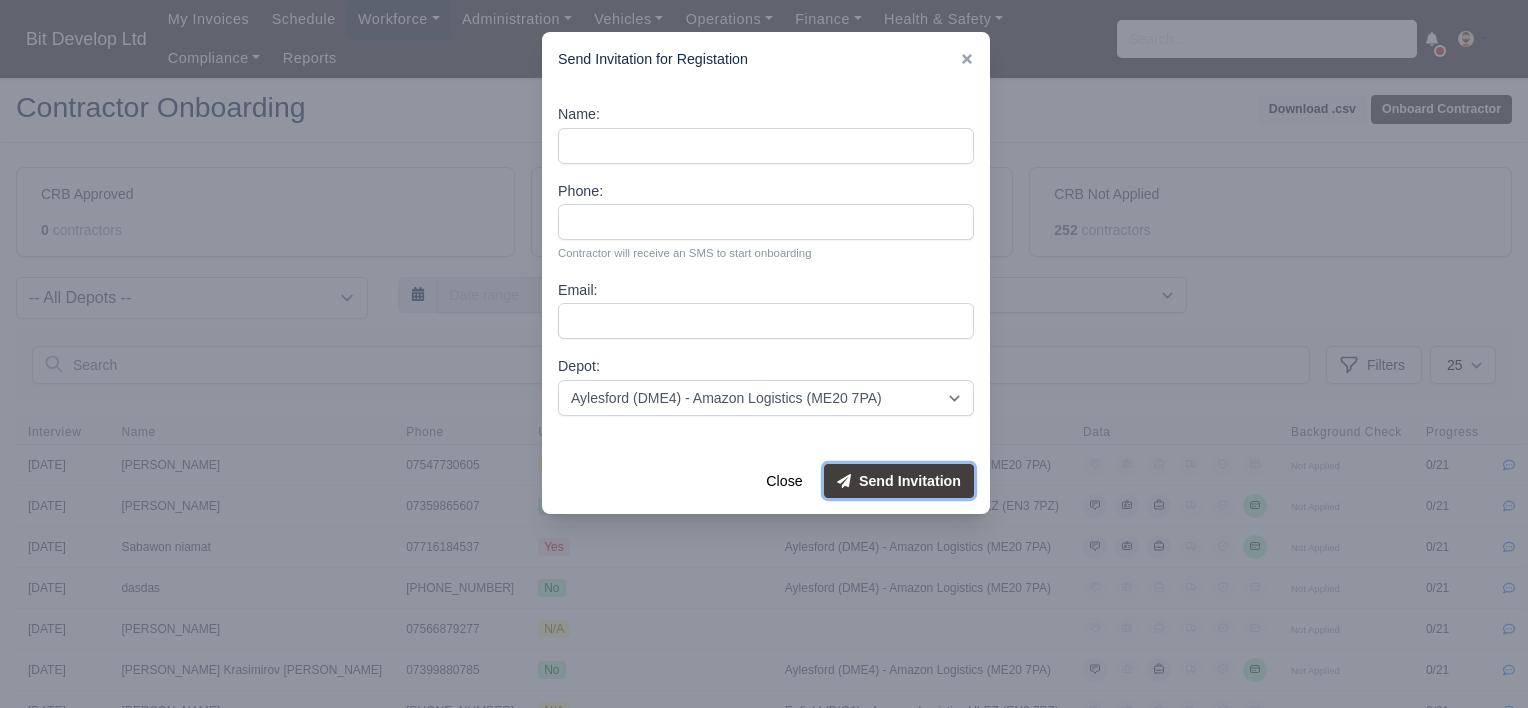 click on "Send Invitation" at bounding box center (899, 481) 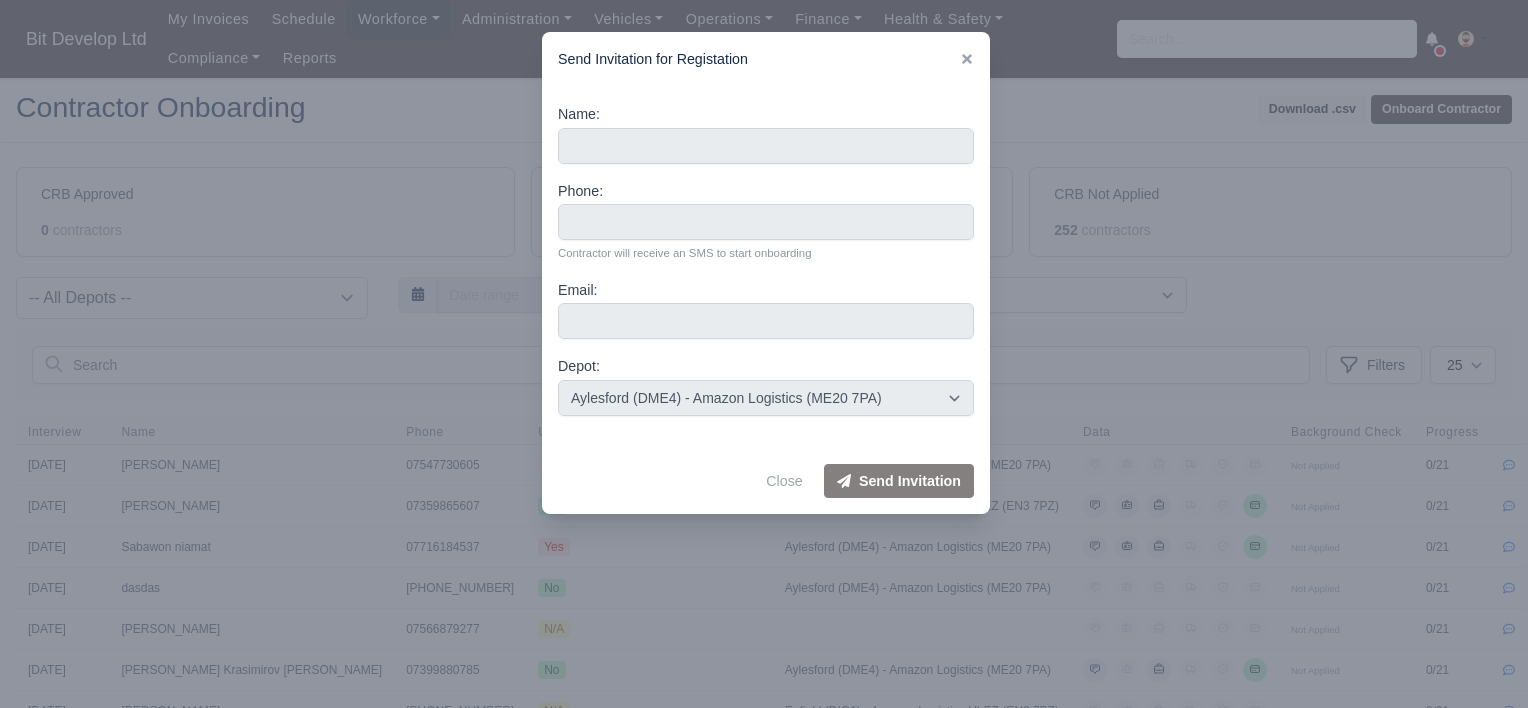 type 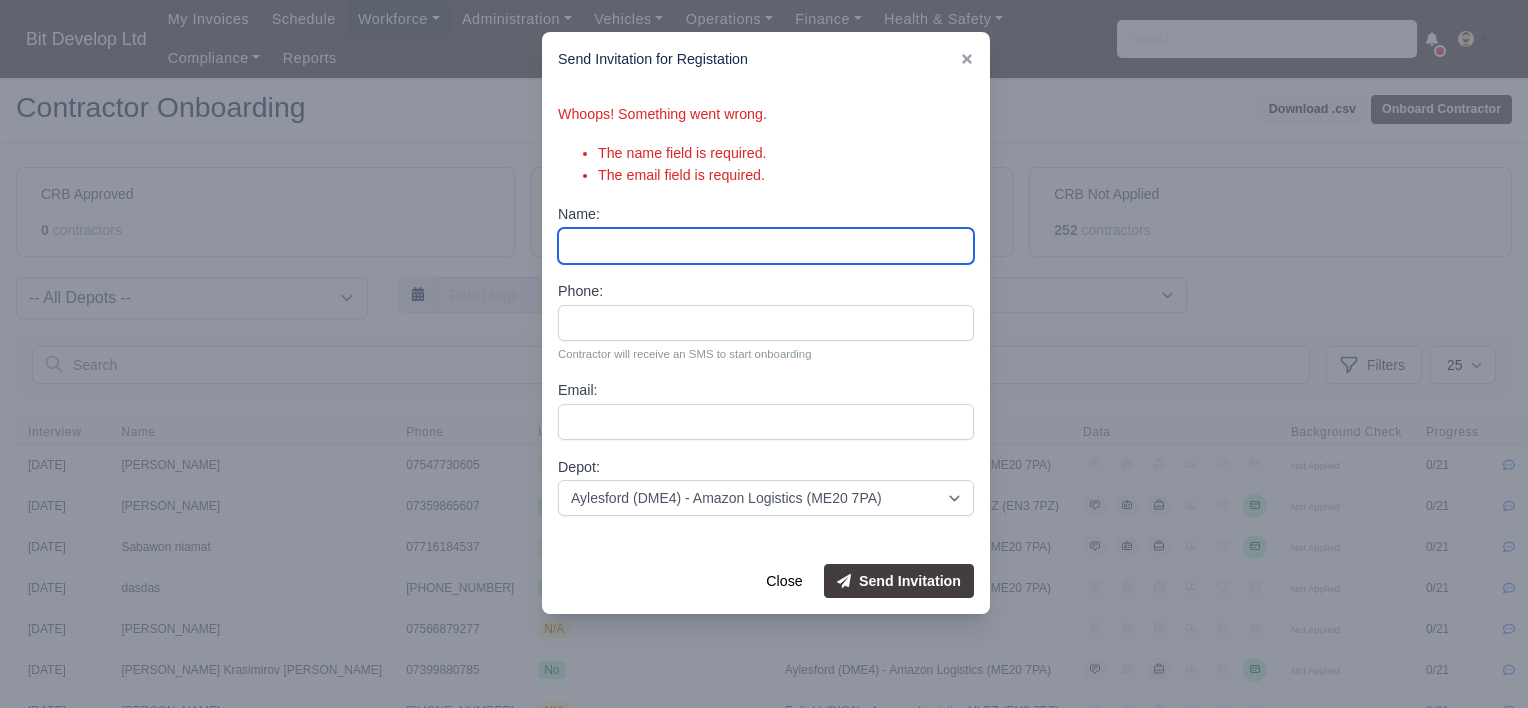 click on "Name:" at bounding box center (766, 246) 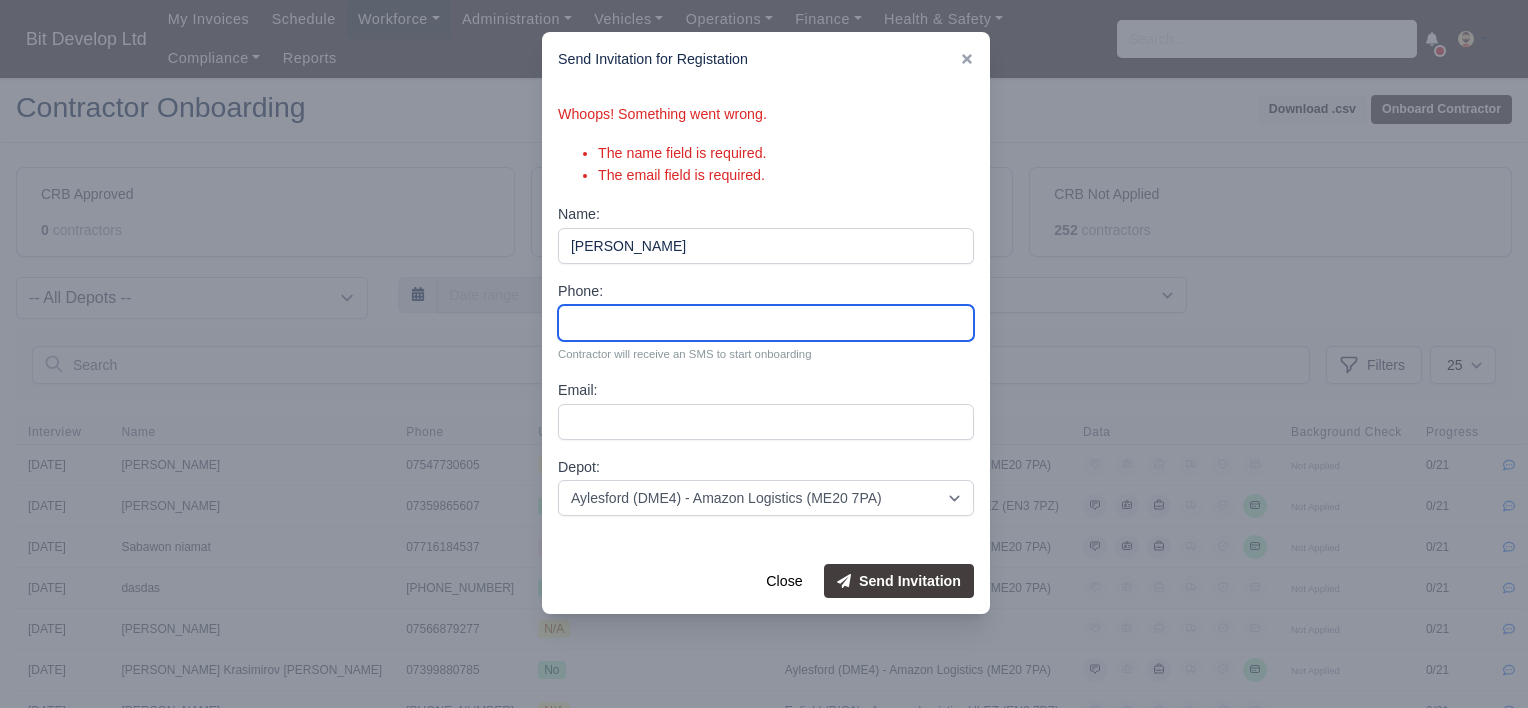 type on "07547730605" 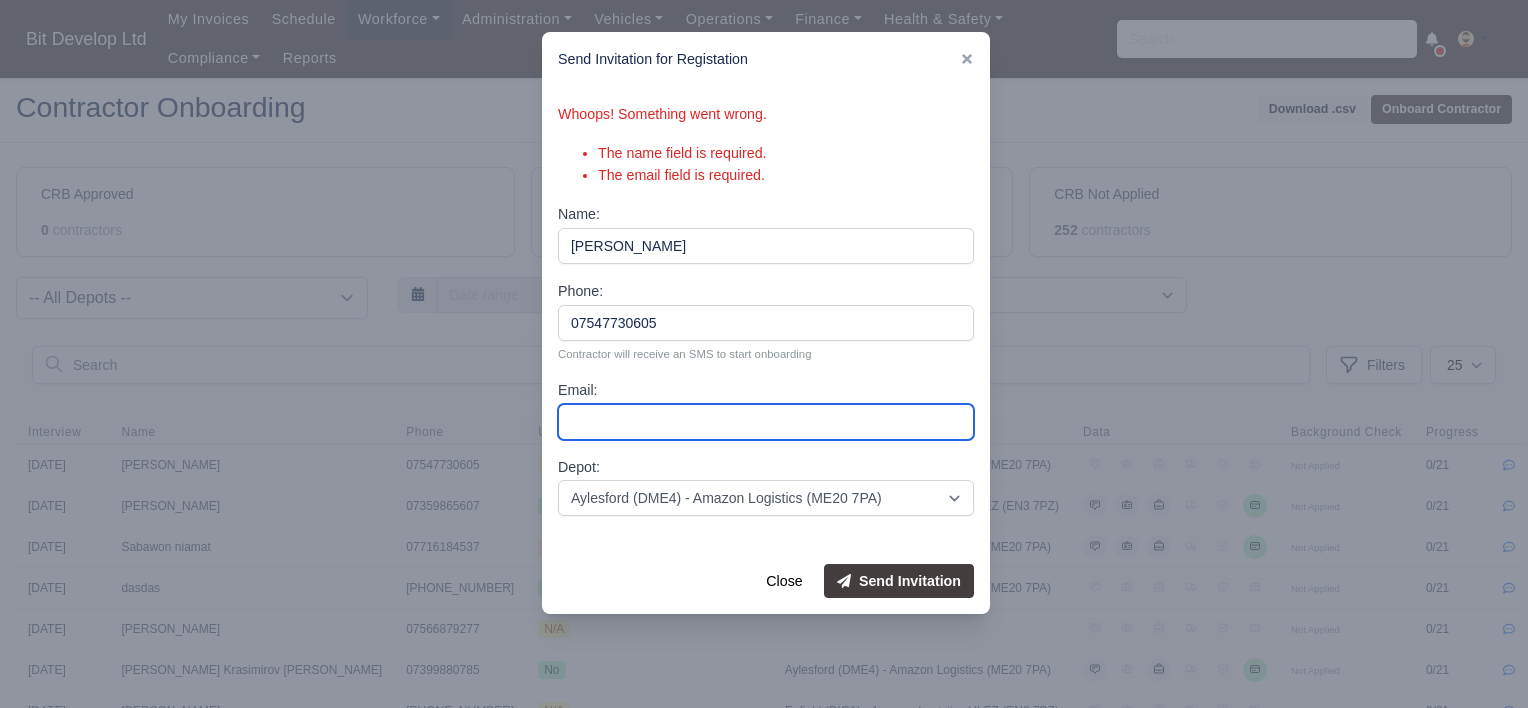 type on "[PERSON_NAME][EMAIL_ADDRESS][PERSON_NAME][DOMAIN_NAME]" 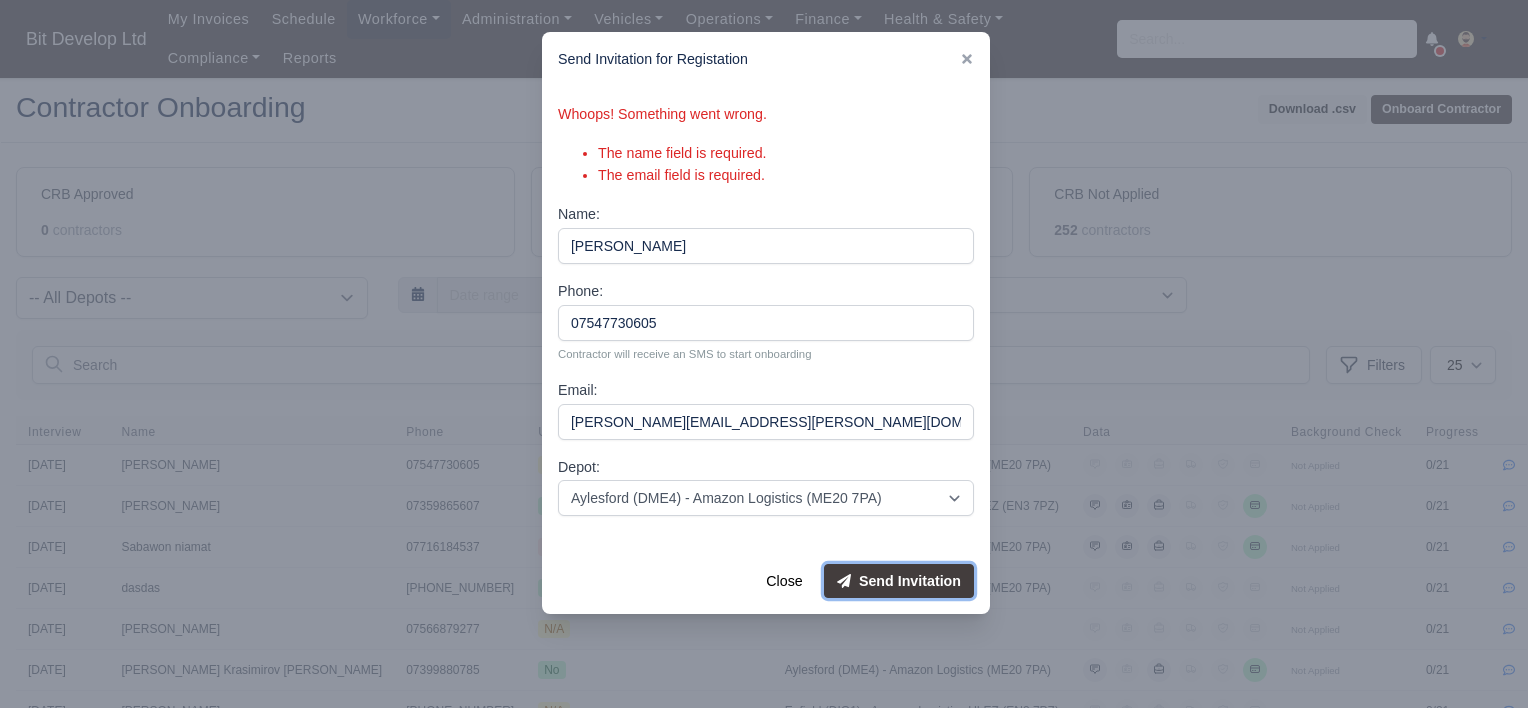 drag, startPoint x: 896, startPoint y: 579, endPoint x: 970, endPoint y: 575, distance: 74.10803 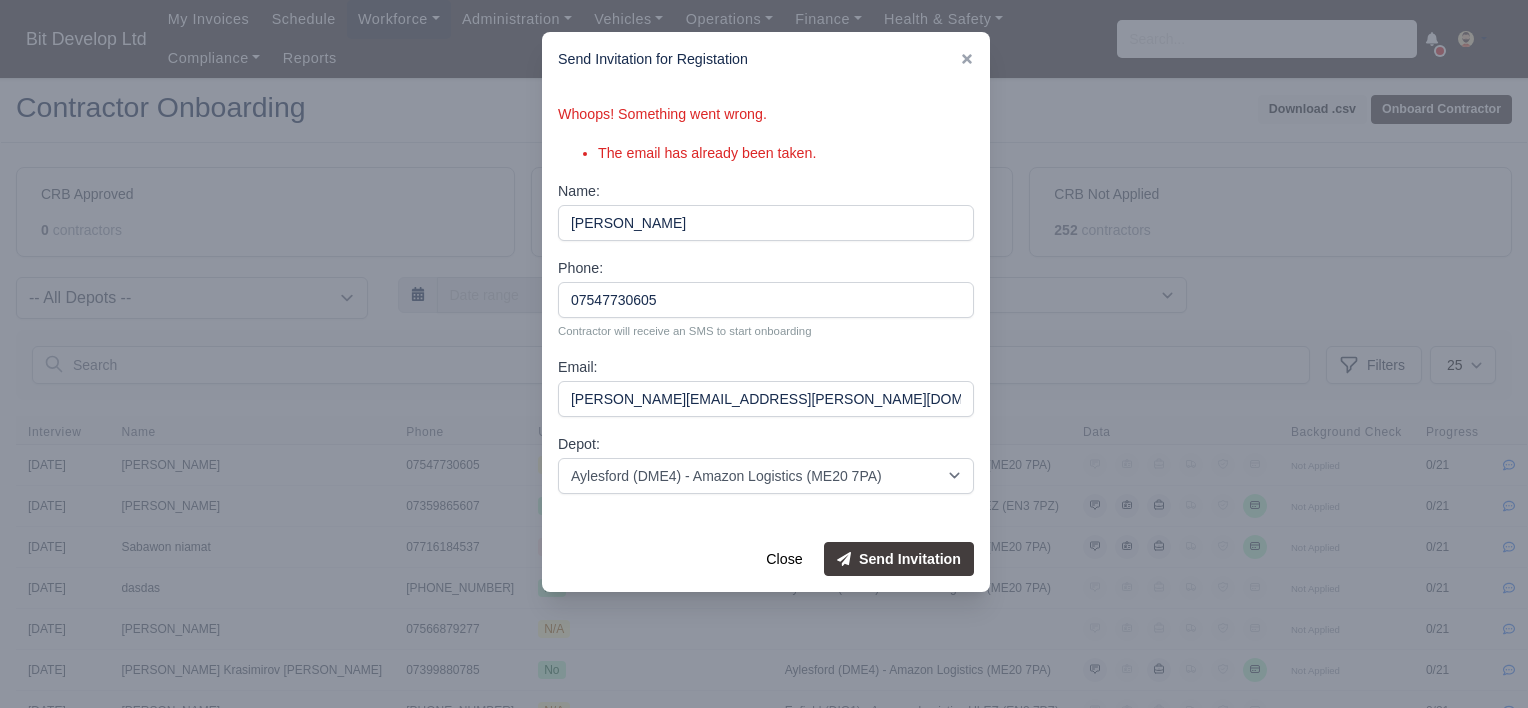 click at bounding box center [967, 59] 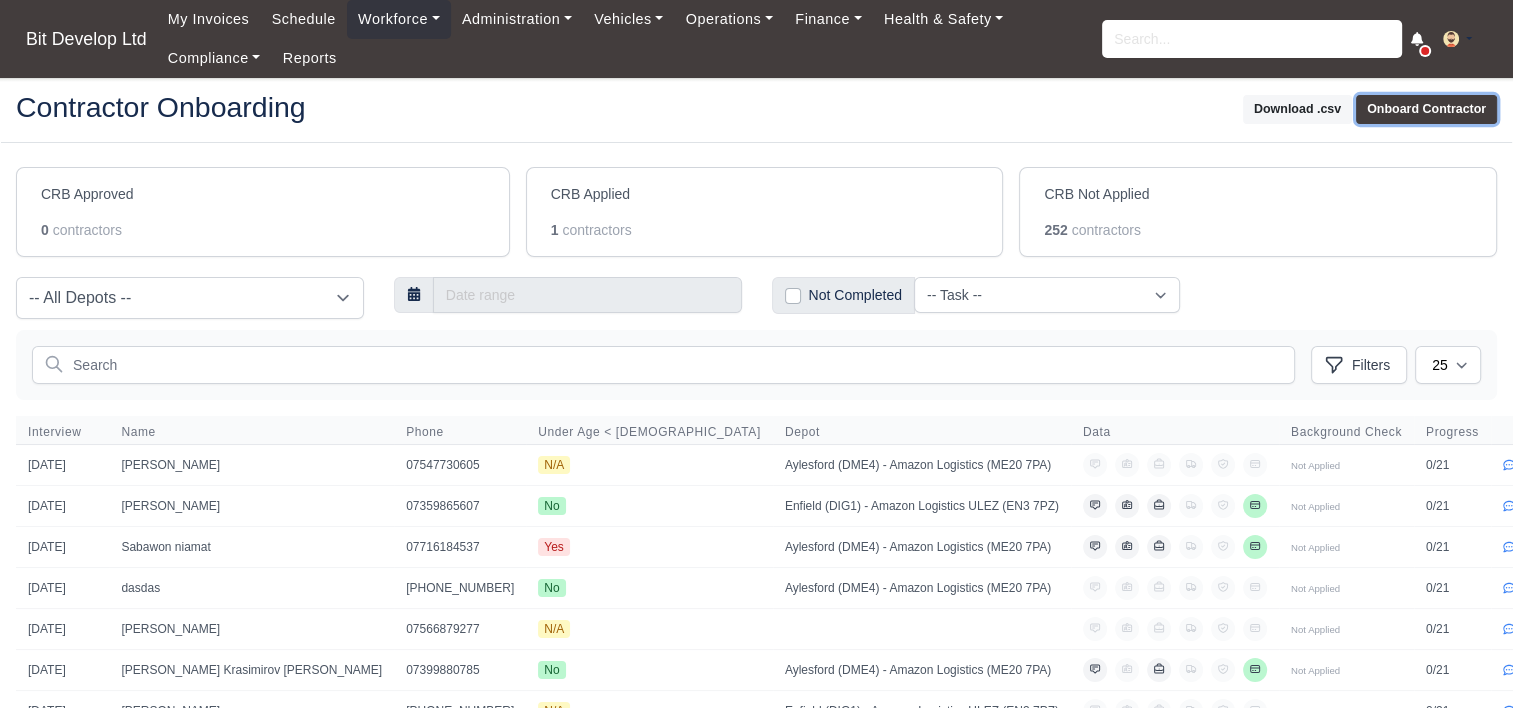 click on "Onboard
Contractor" at bounding box center (1426, 109) 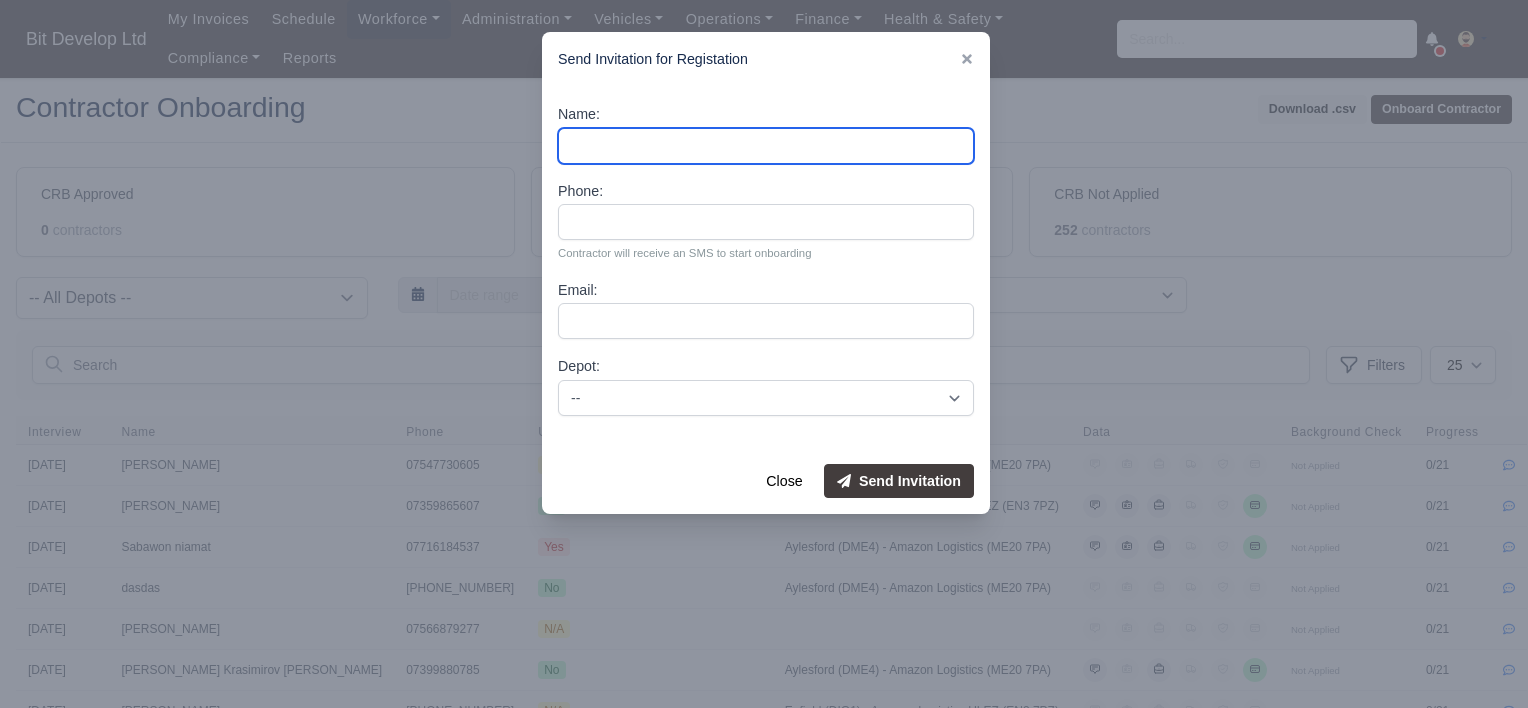 drag, startPoint x: 677, startPoint y: 142, endPoint x: 712, endPoint y: 154, distance: 37 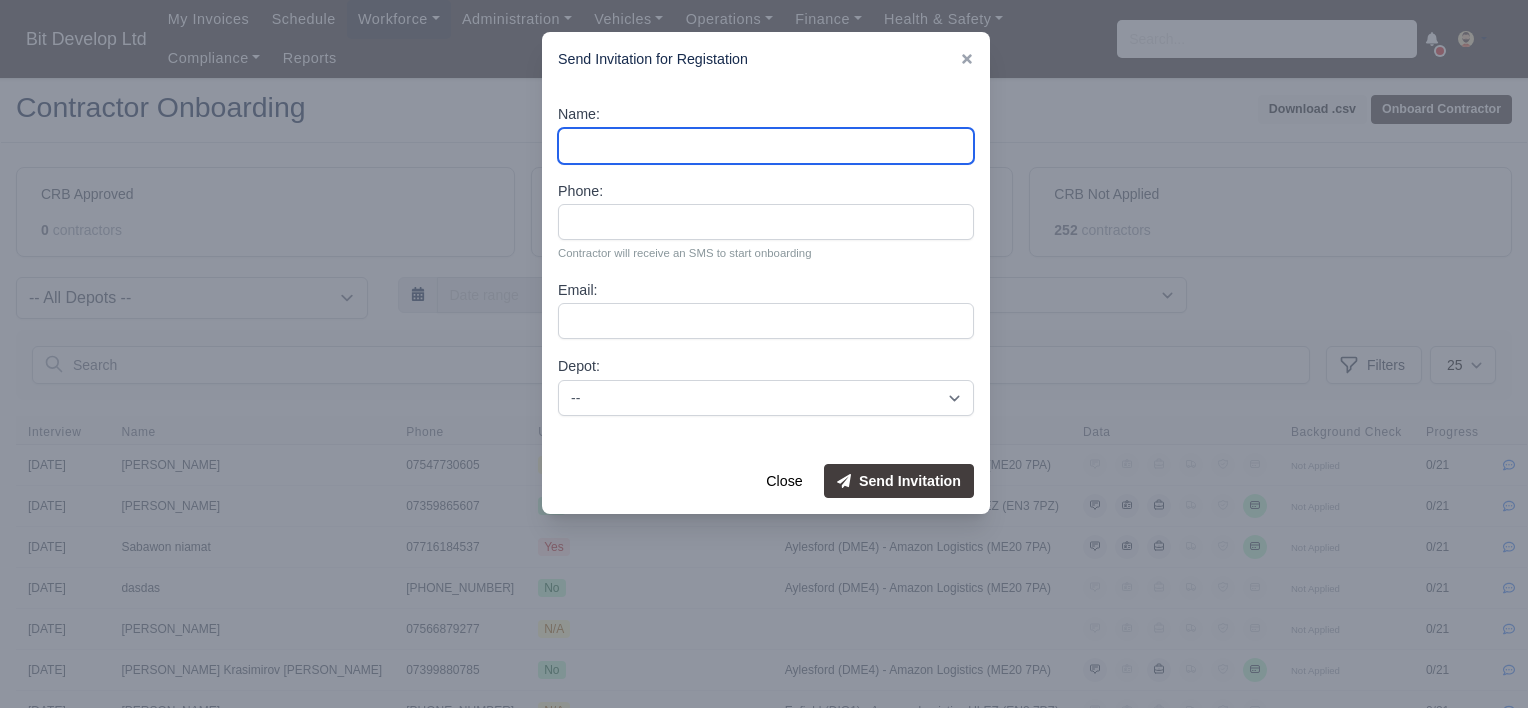 click on "Name:" at bounding box center (766, 146) 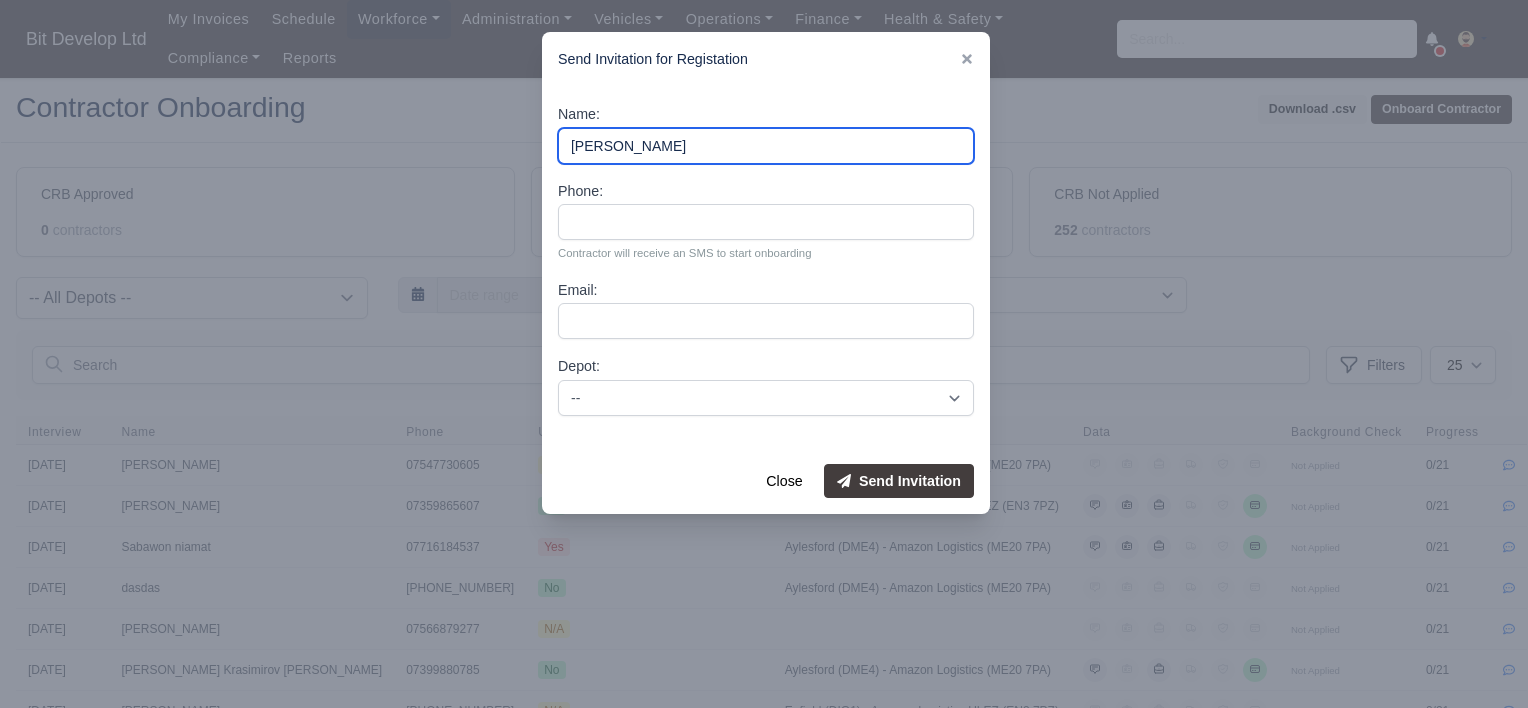 type on "Plamen Genkov" 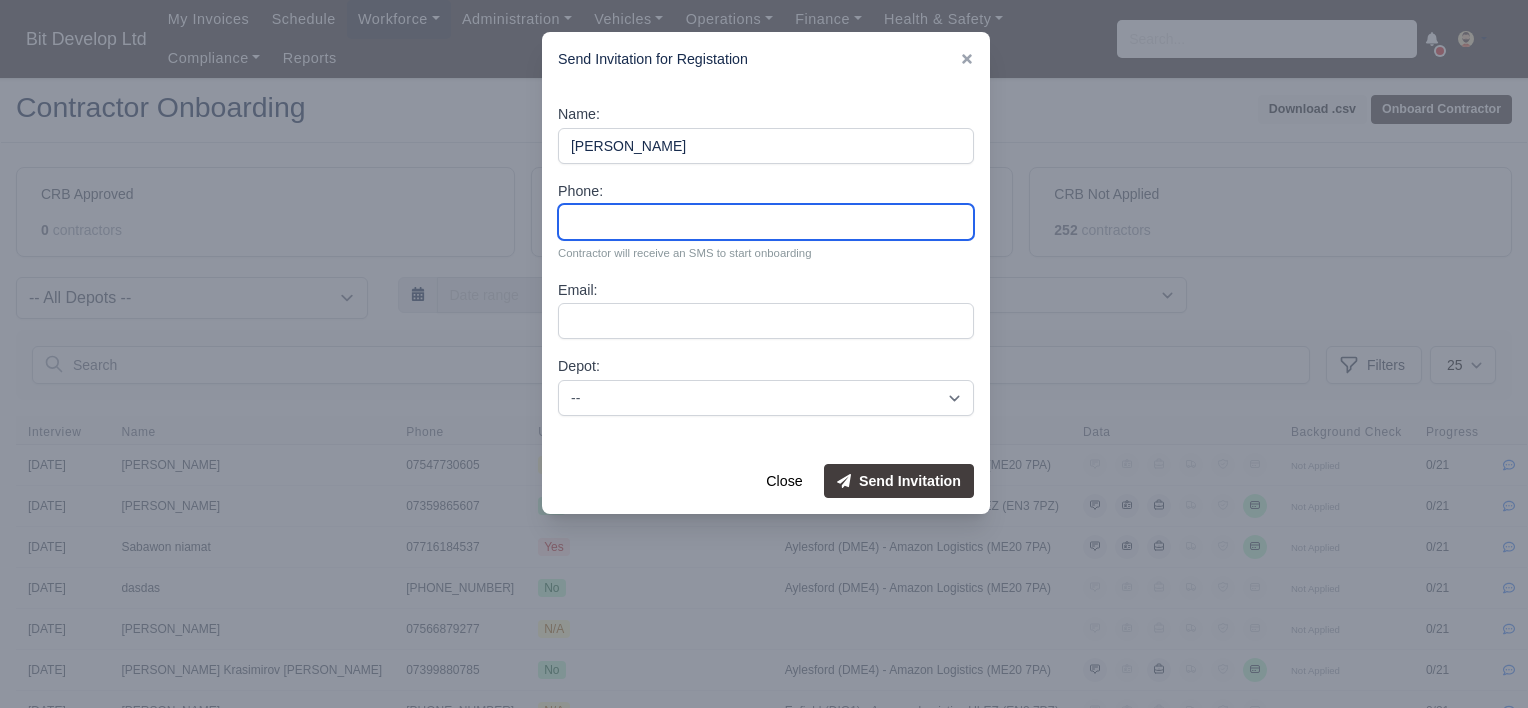click on "Phone:" at bounding box center [766, 222] 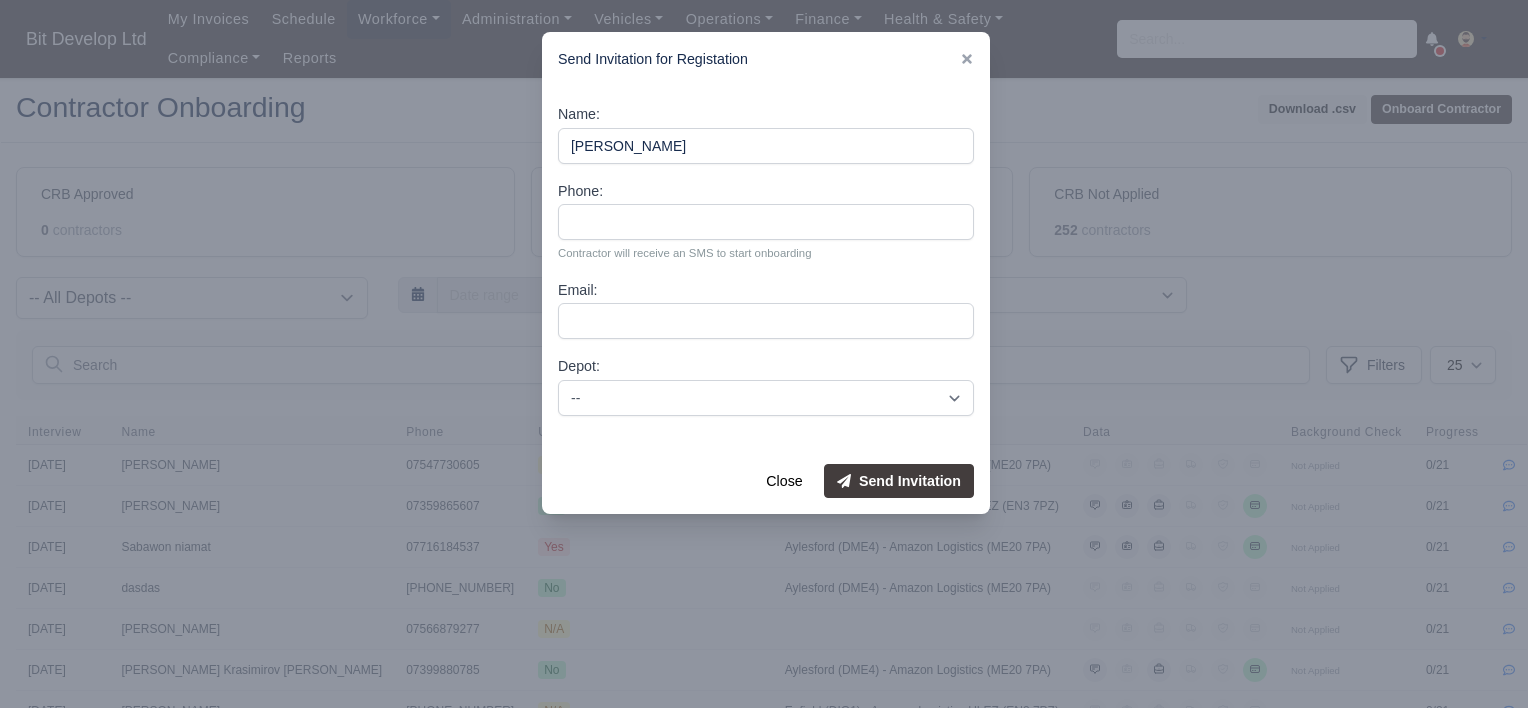click on "Name:
Plamen Genkov
Phone:
Contractor will receive an SMS to start onboarding
Email:
Depot:
--
Aylesford (DME4) - Amazon Logistics (ME20 7PA)
Enfield (DIG1) - Amazon Logistics ULEZ (EN3 7PZ)
YODEL - BASILDON" at bounding box center (766, 267) 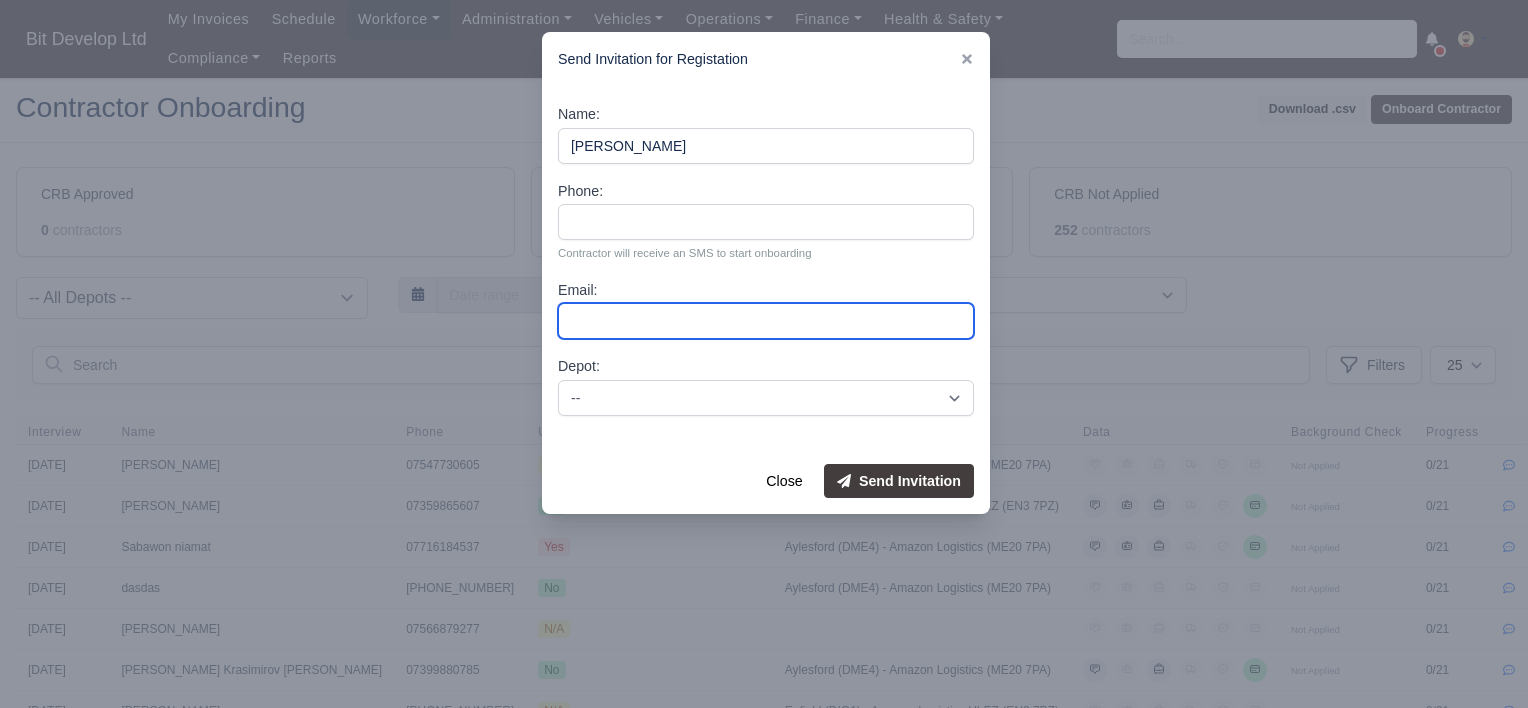 click on "Email:" at bounding box center (766, 321) 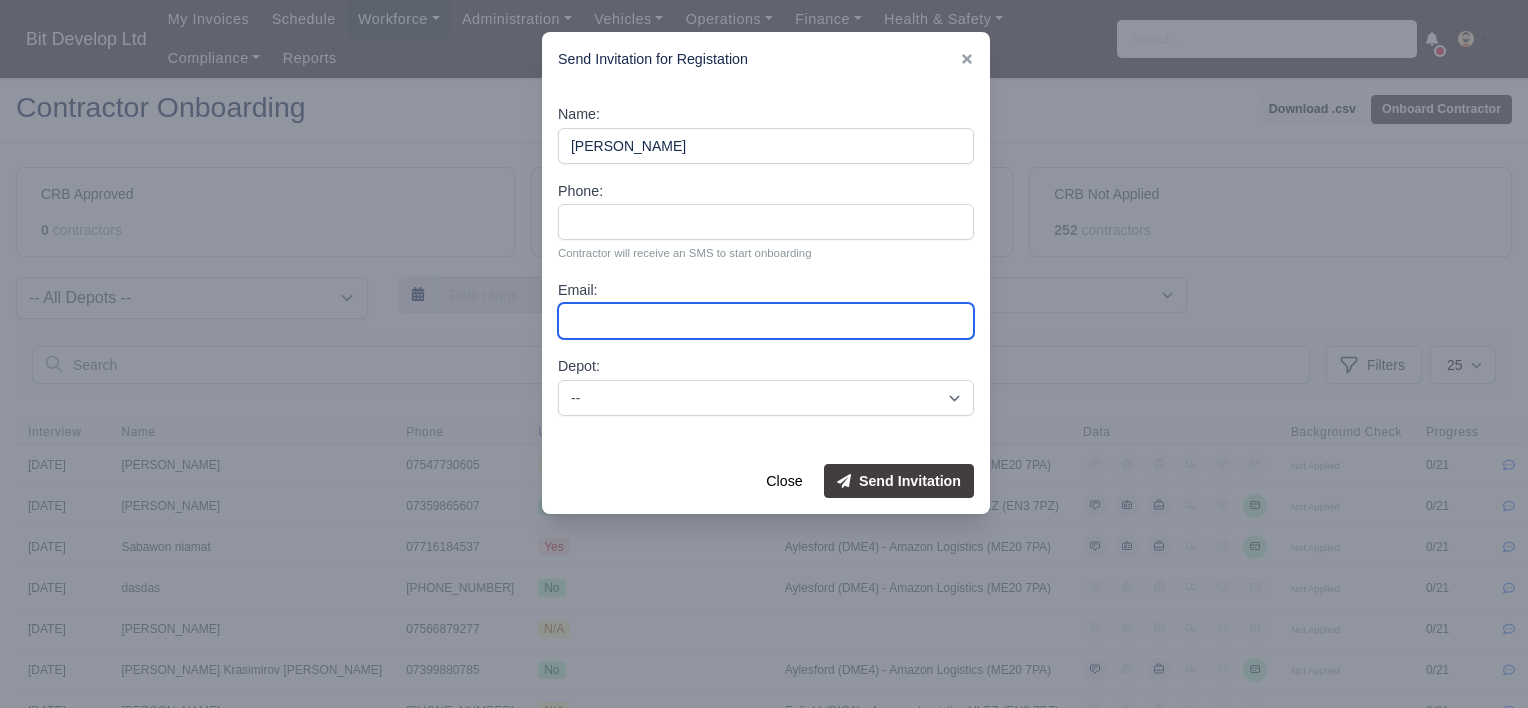 type on "plamen.genkov@goservicesuk.com" 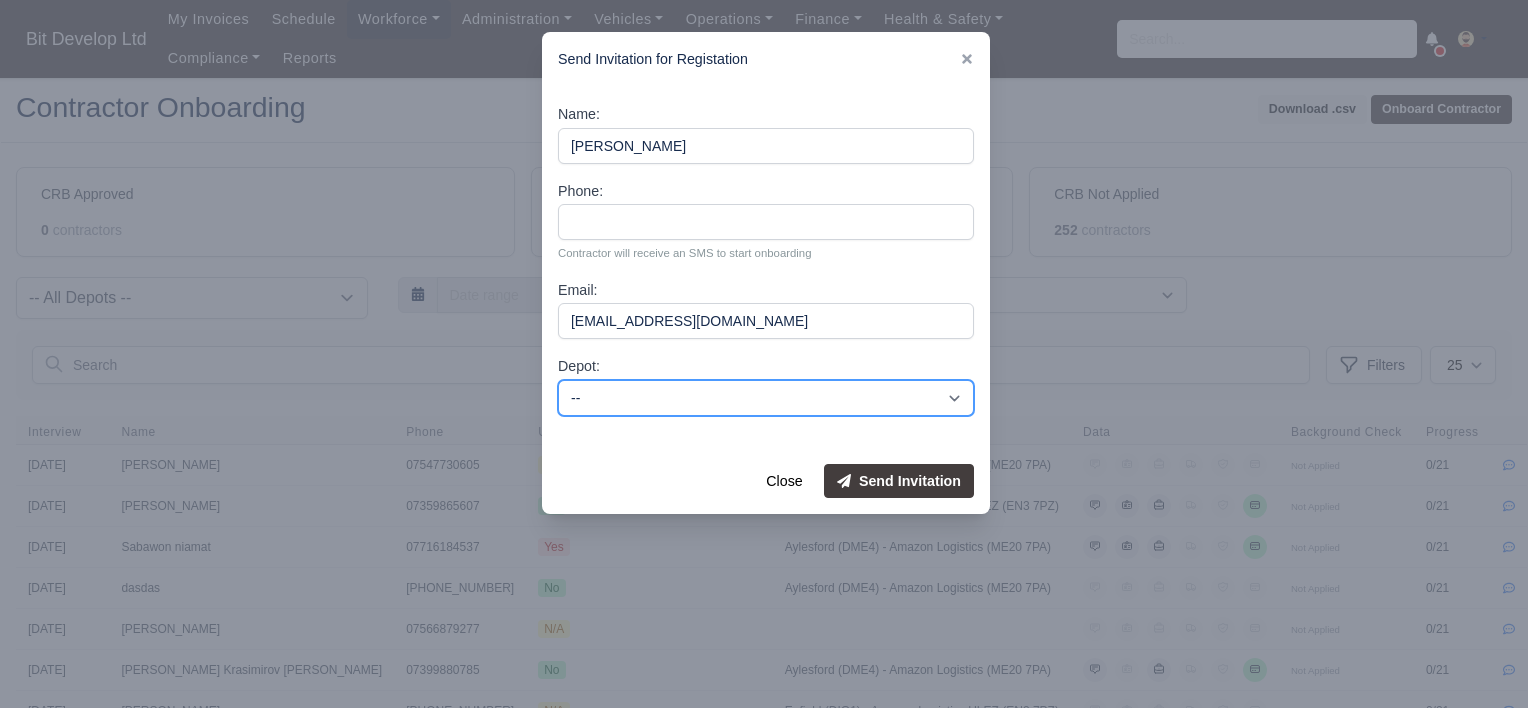 click on "--
Aylesford (DME4) - Amazon Logistics (ME20 7PA)
Enfield (DIG1) - Amazon Logistics ULEZ (EN3 7PZ)
YODEL - BASILDON" at bounding box center (766, 398) 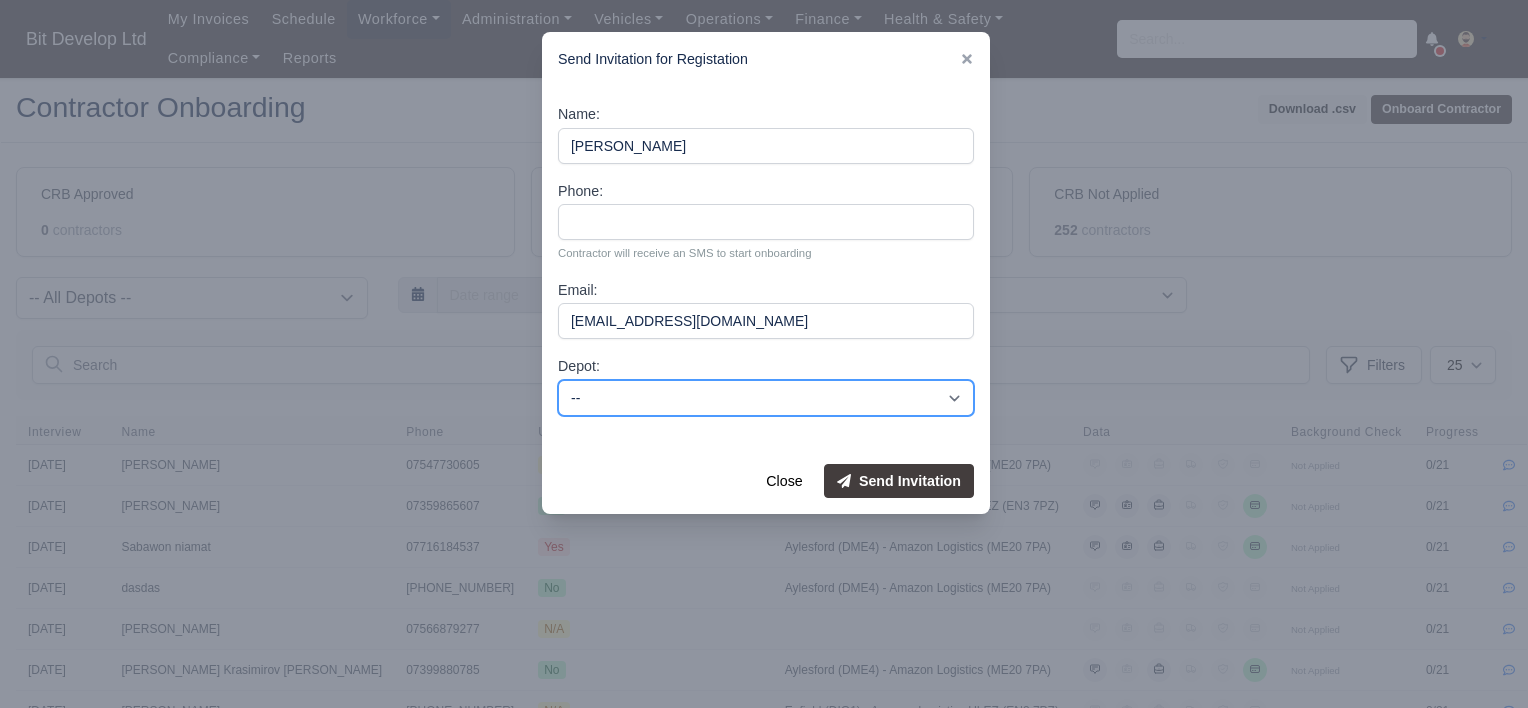 select on "3" 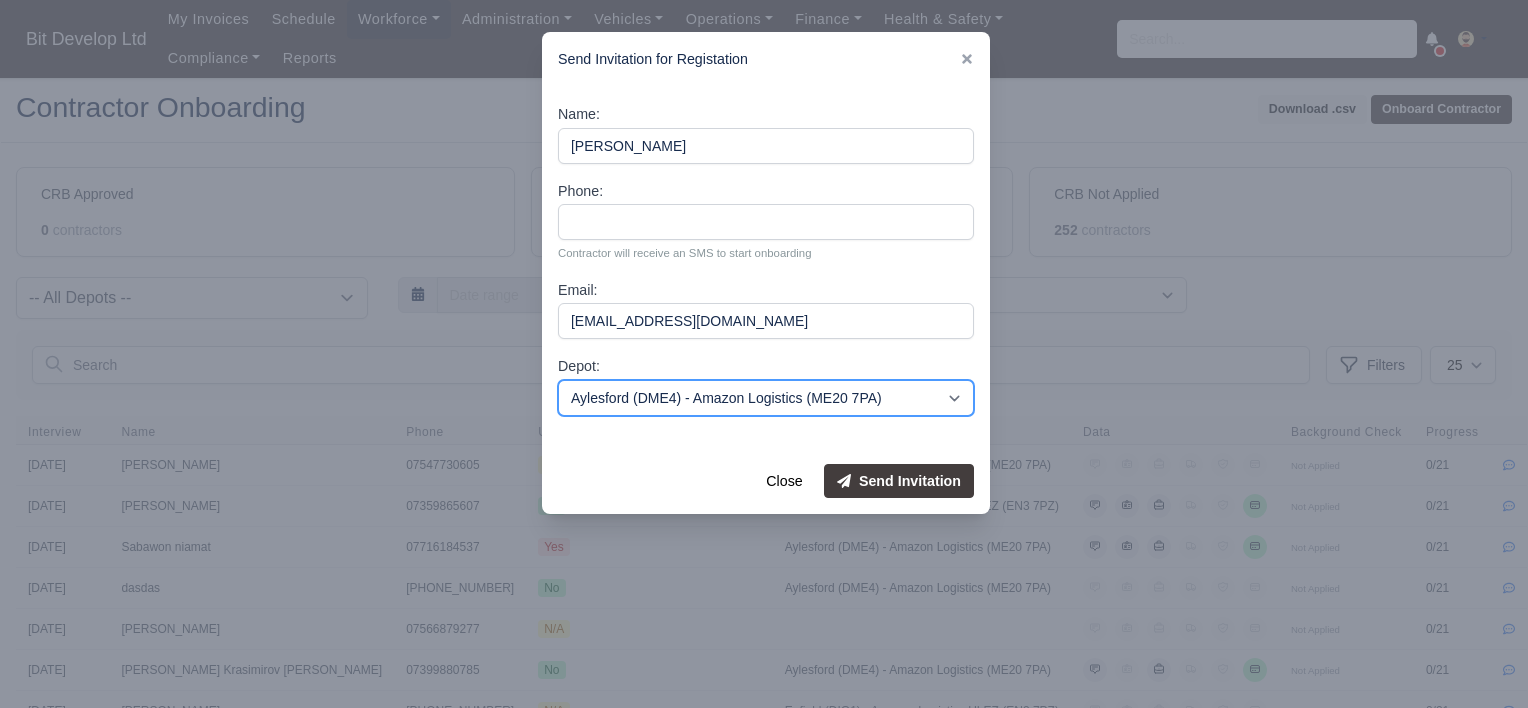 click on "--
Aylesford (DME4) - Amazon Logistics (ME20 7PA)
Enfield (DIG1) - Amazon Logistics ULEZ (EN3 7PZ)
YODEL - BASILDON" at bounding box center (766, 398) 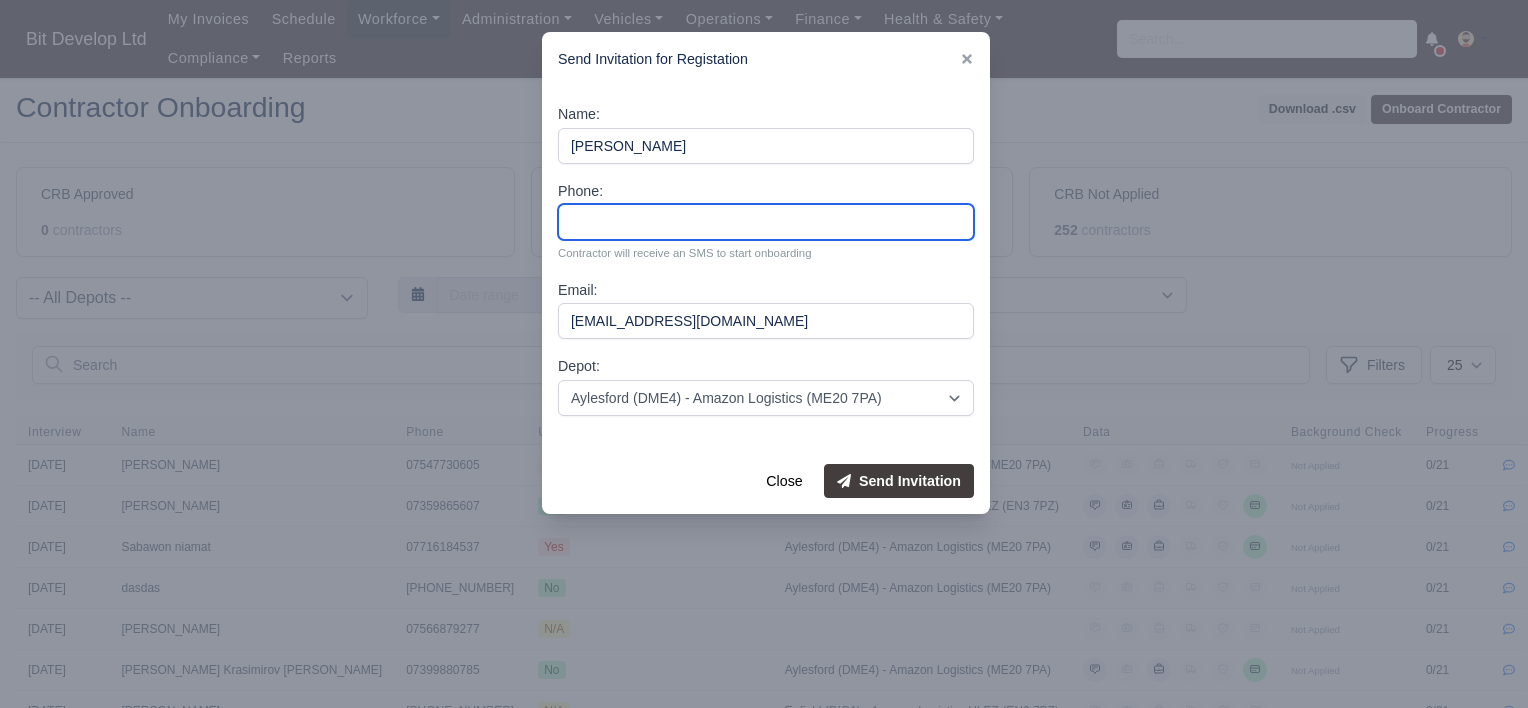 click on "Phone:" at bounding box center [766, 222] 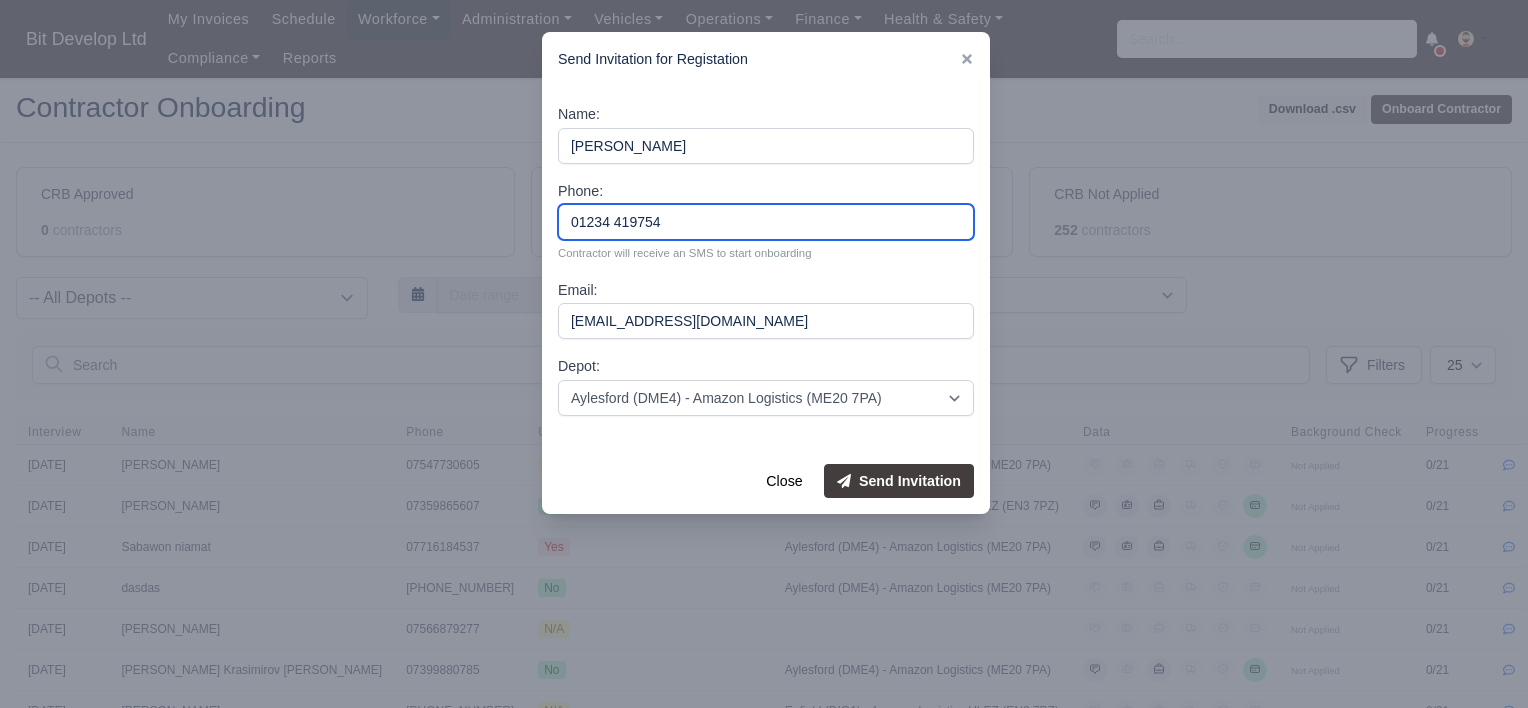 type on "01234 419754" 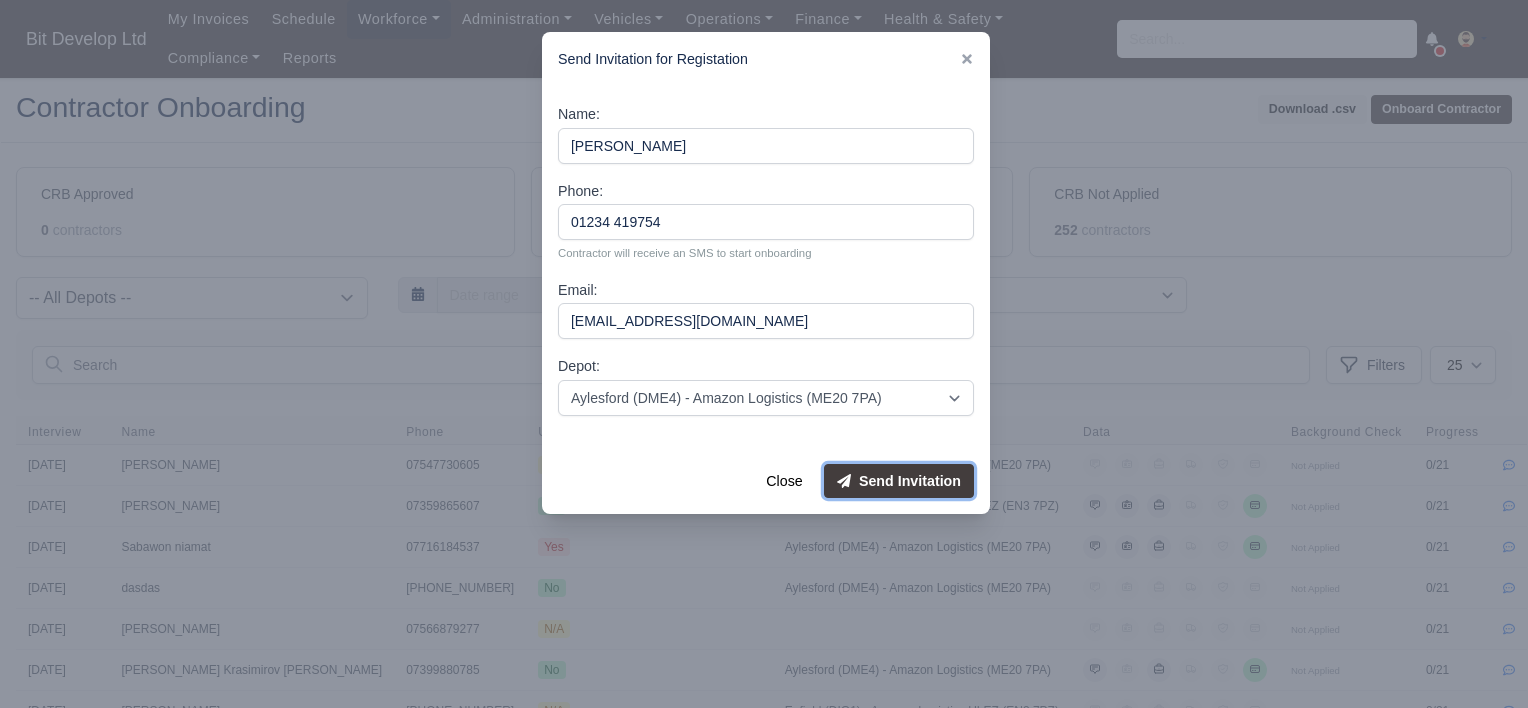 click on "Send Invitation" at bounding box center [899, 481] 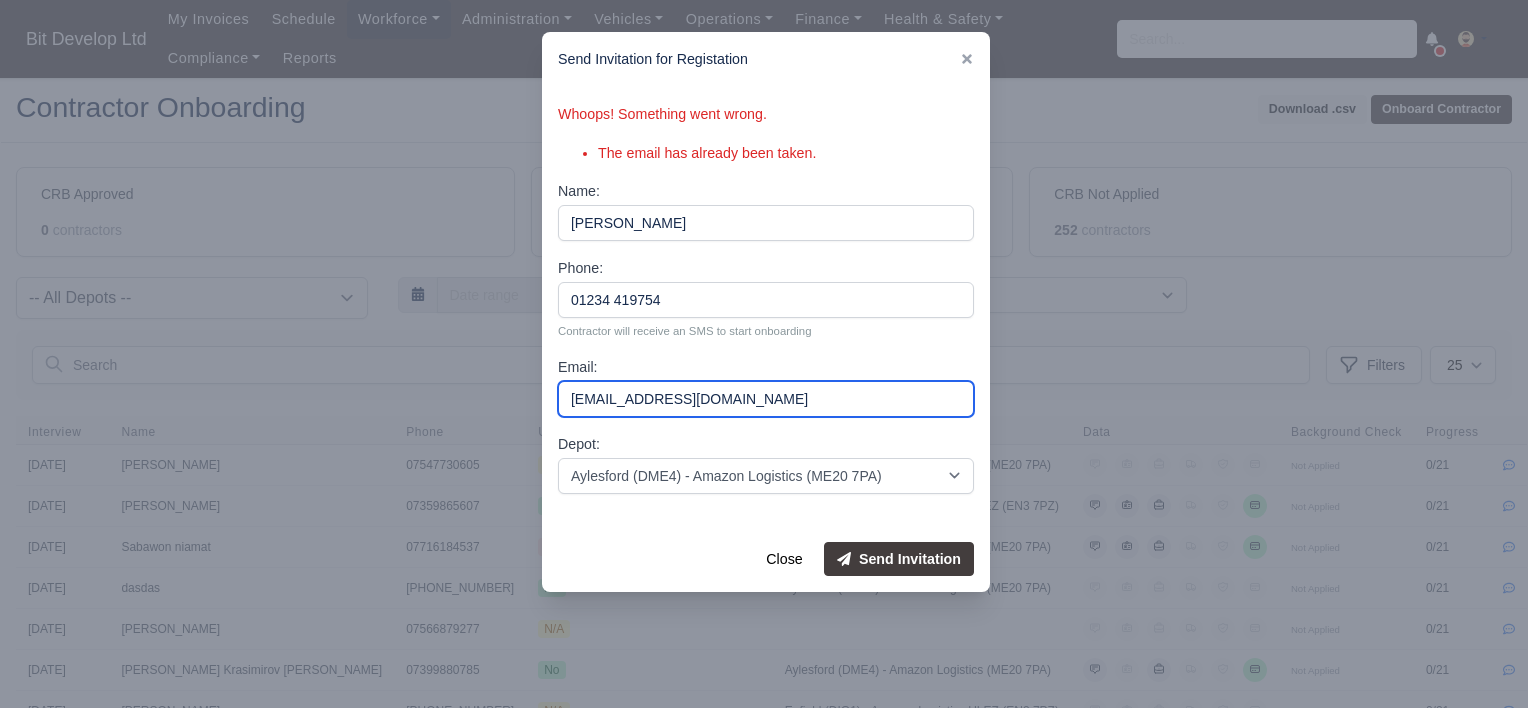 click on "plamen.genkov@goservicesuk.com" at bounding box center (766, 399) 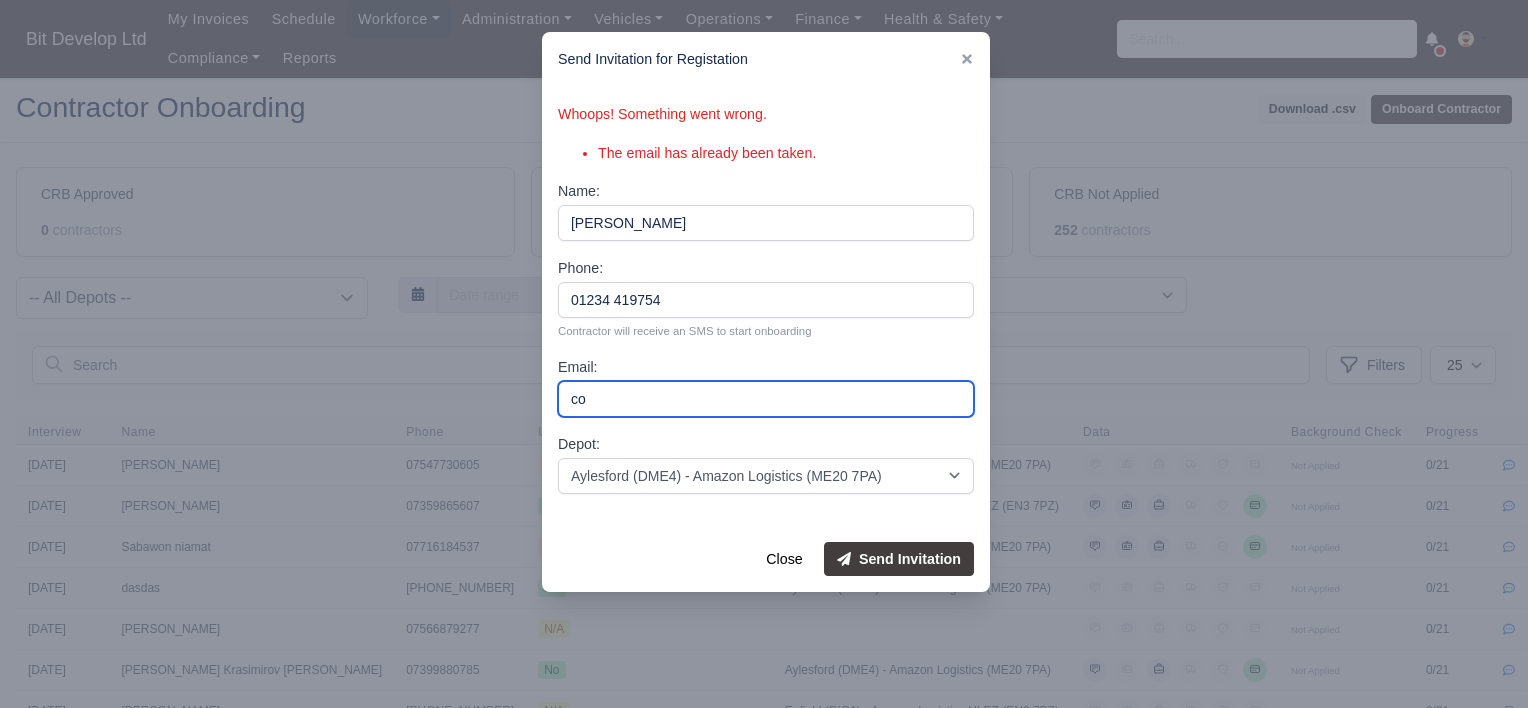type on "c" 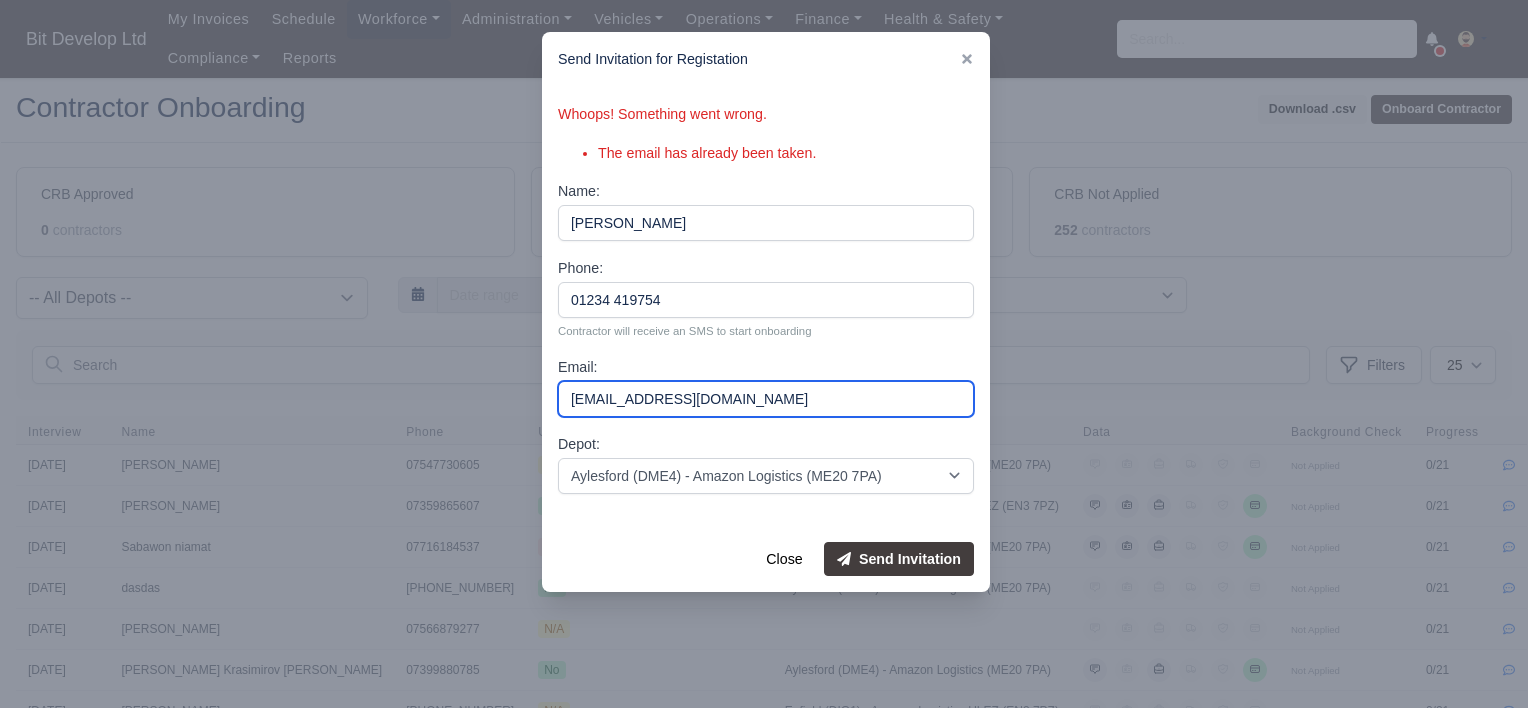 type on "plamengenkovgssl@gmail.com" 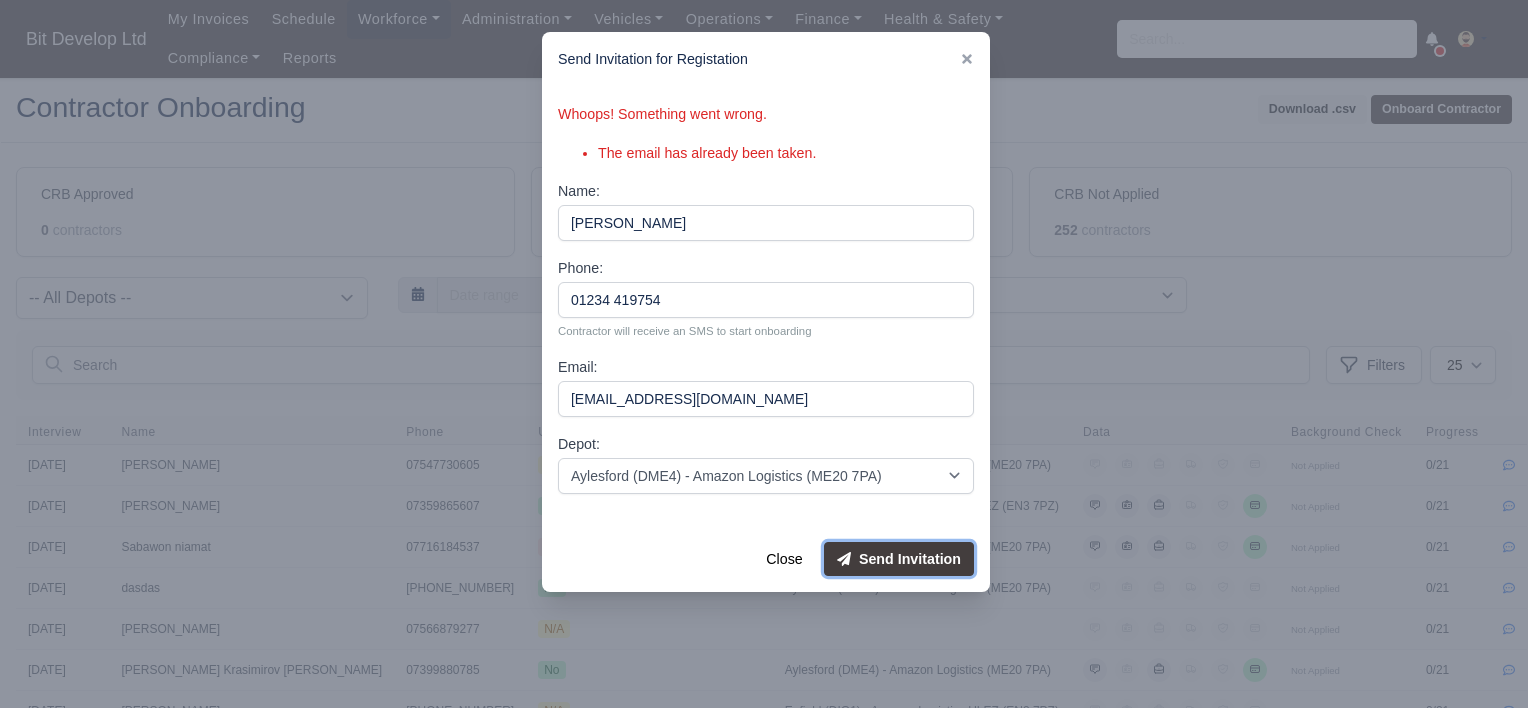 click on "Send Invitation" at bounding box center (899, 559) 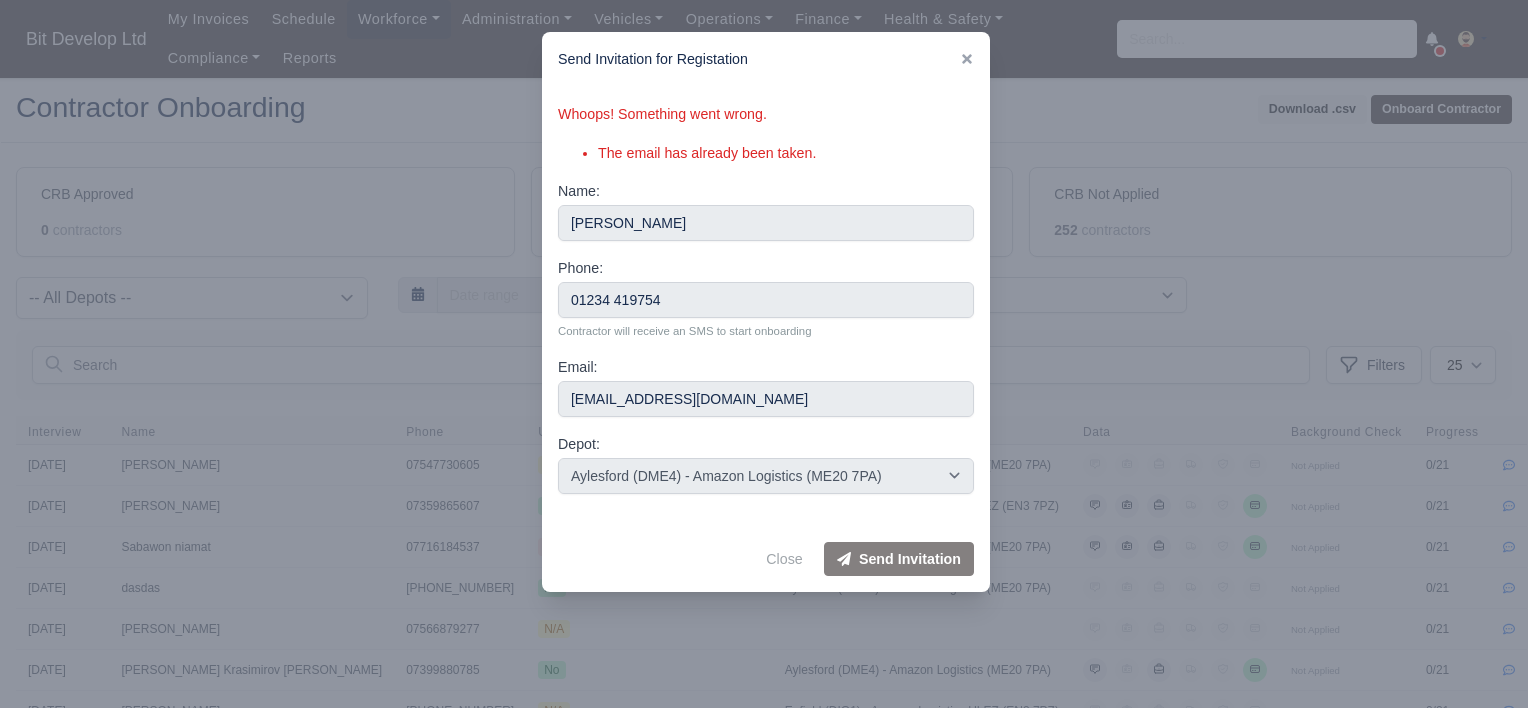 type 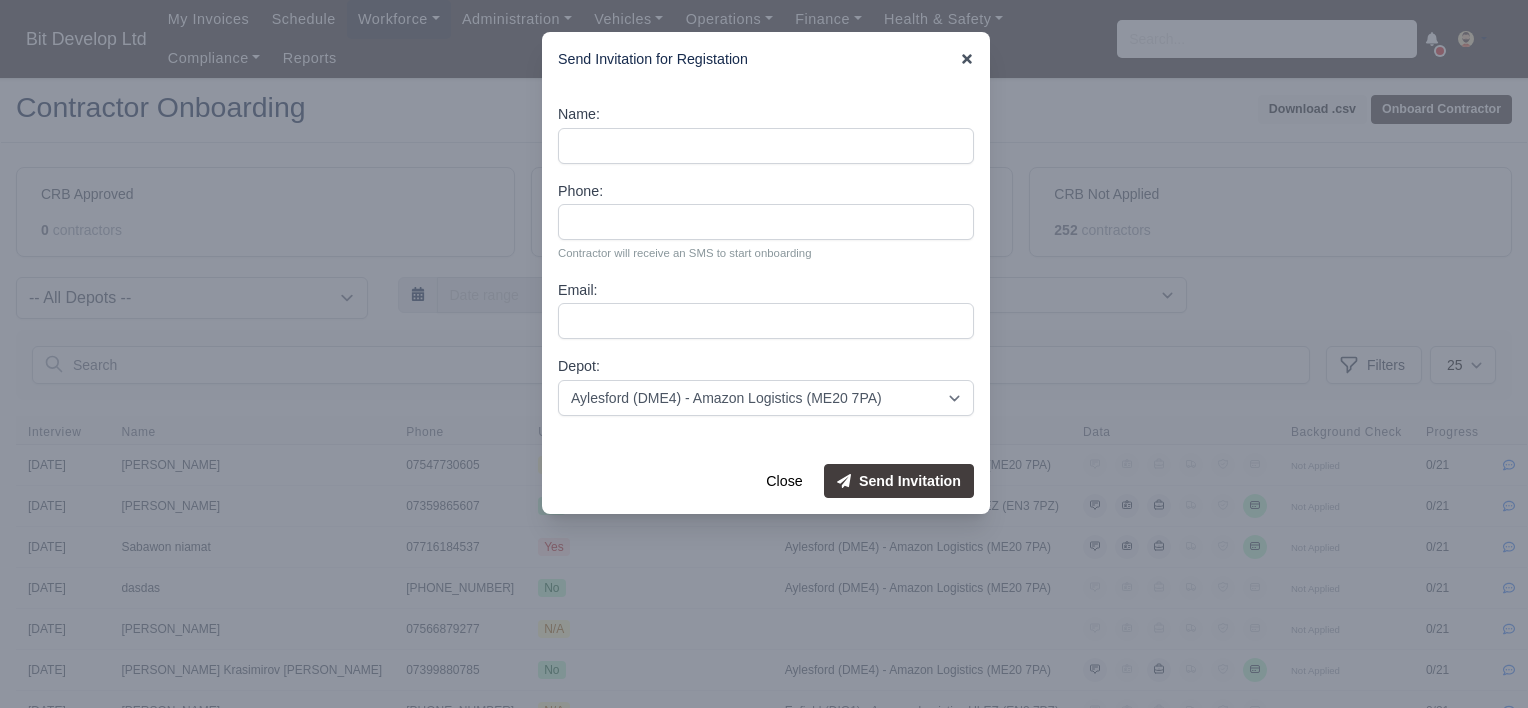 click 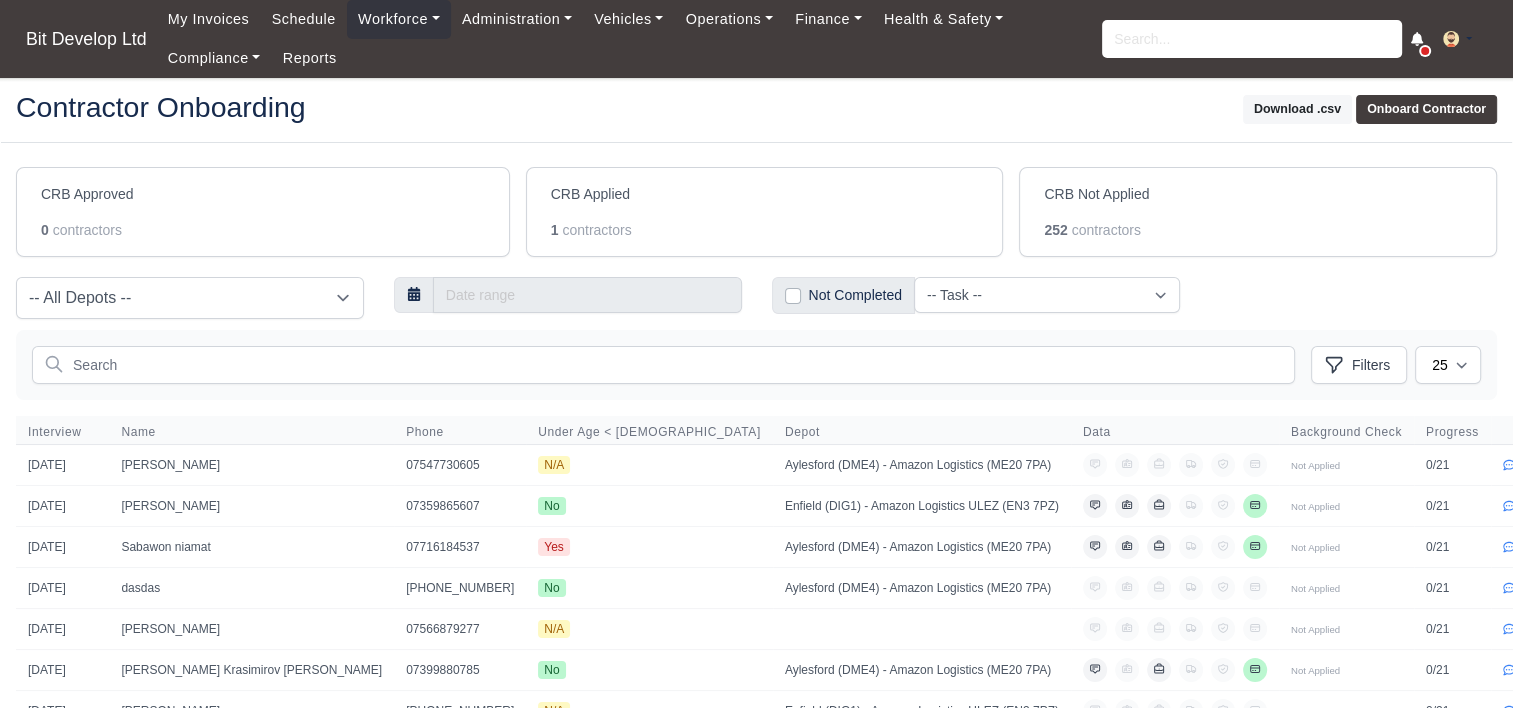 click on "Contractor Onboarding
Download .csv
Onboard
Contractor
CRB Approved
0
contractors
CRB Applied
1
contractors
CRB Not Applied
252
contractors" at bounding box center [756, 808] 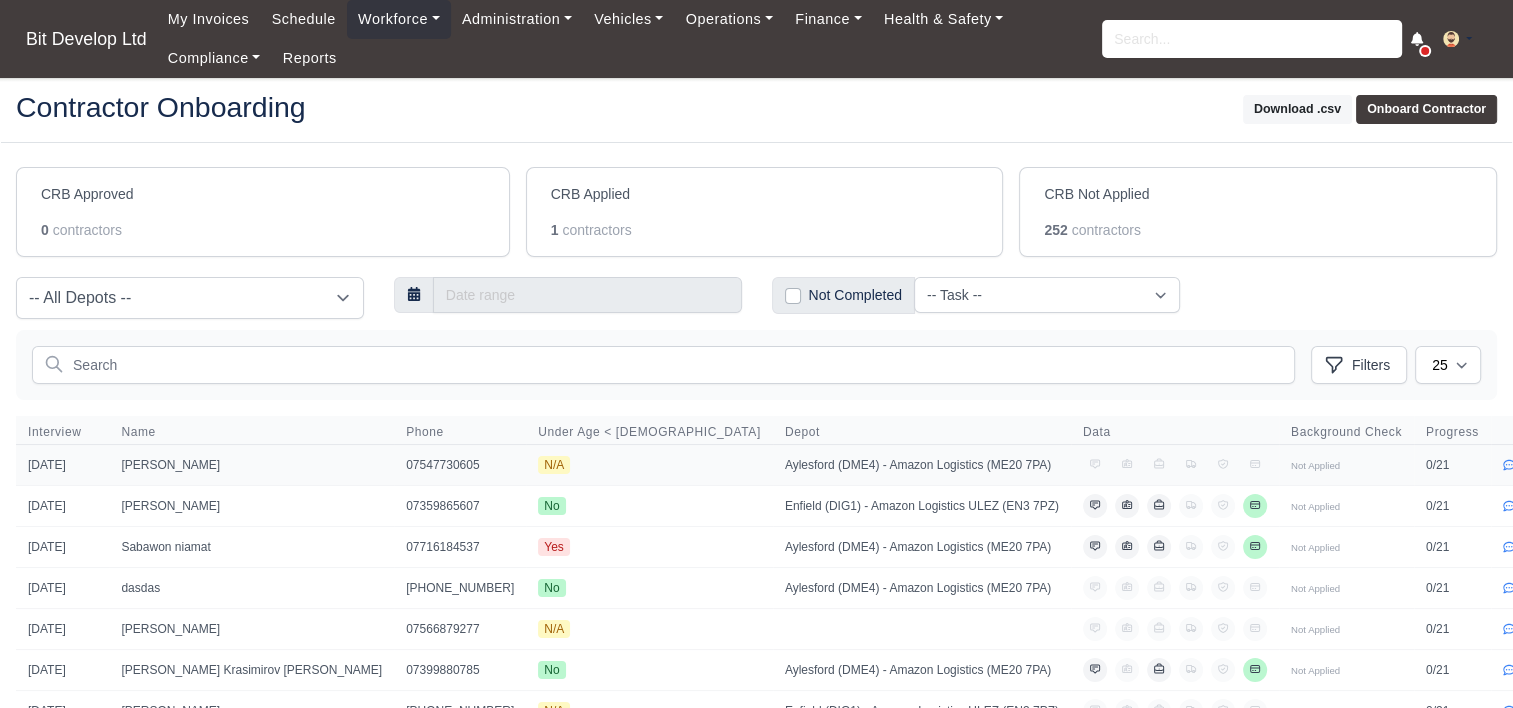 click on "0/21" at bounding box center [1452, 465] 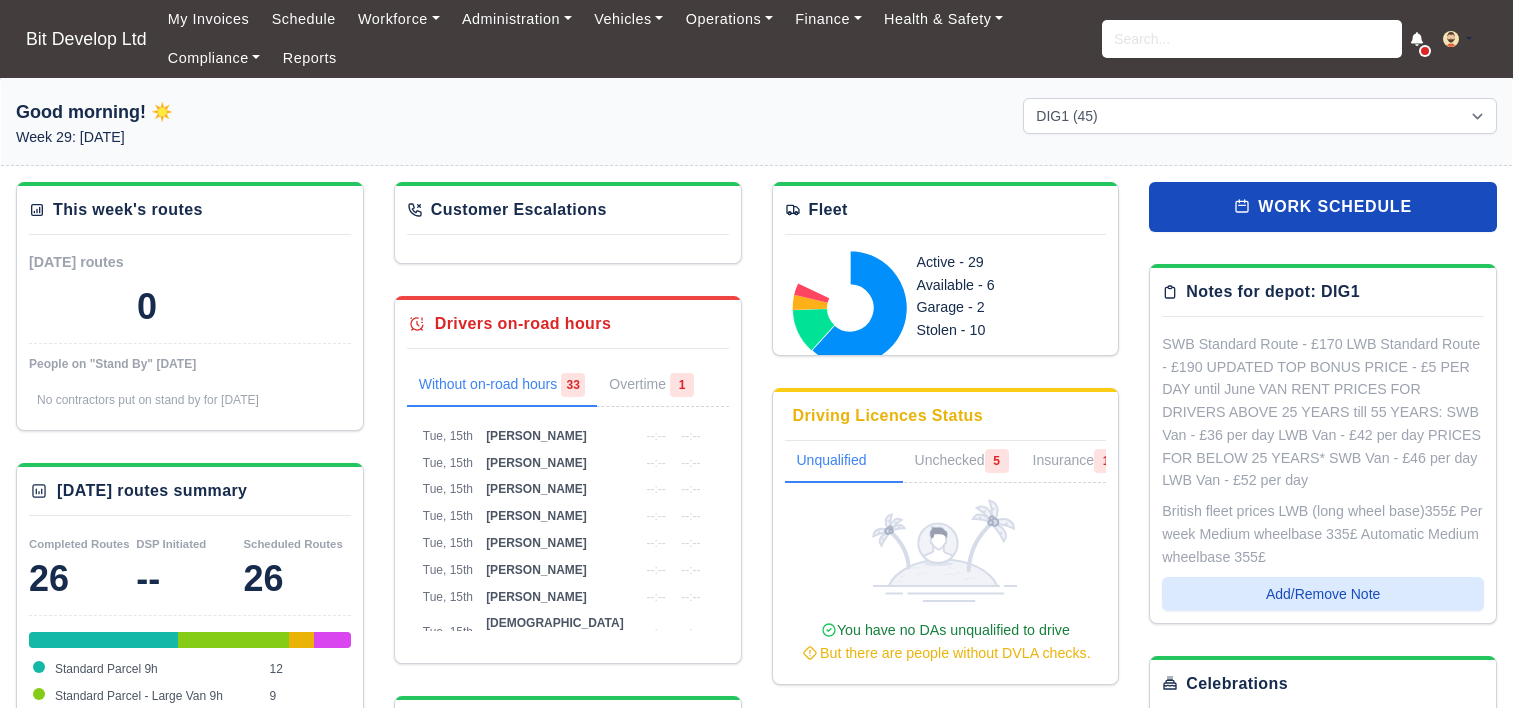 select on "2" 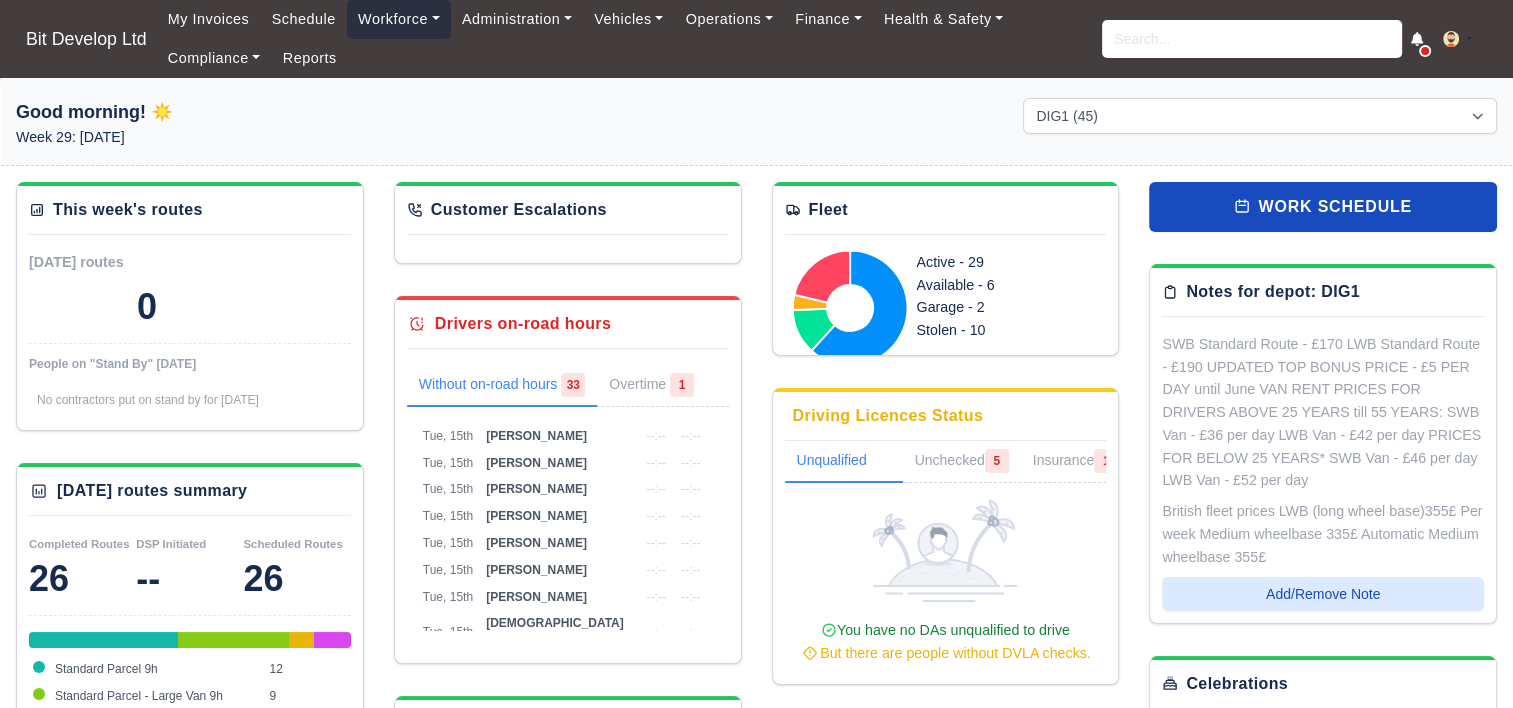 click on "Workforce" at bounding box center (399, 19) 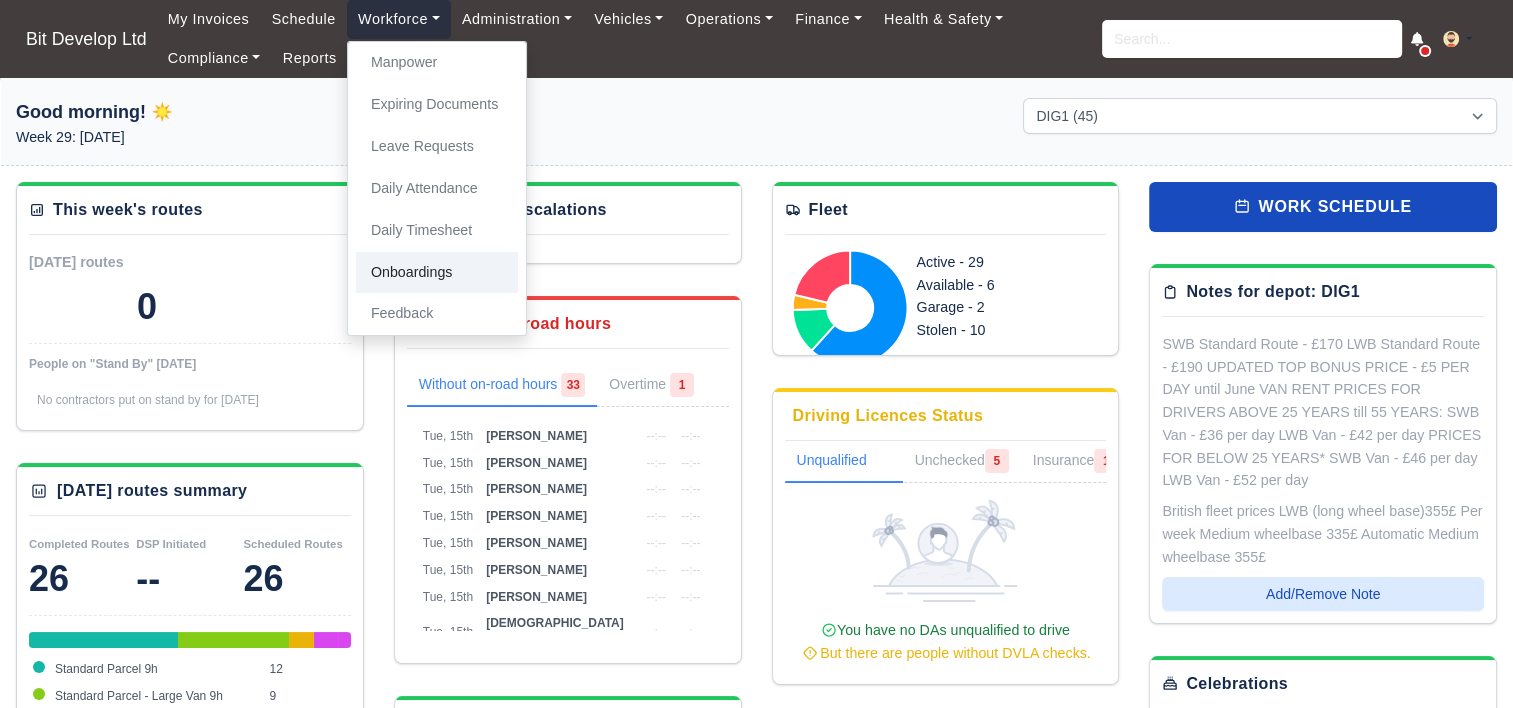 click on "Onboardings" at bounding box center [437, 273] 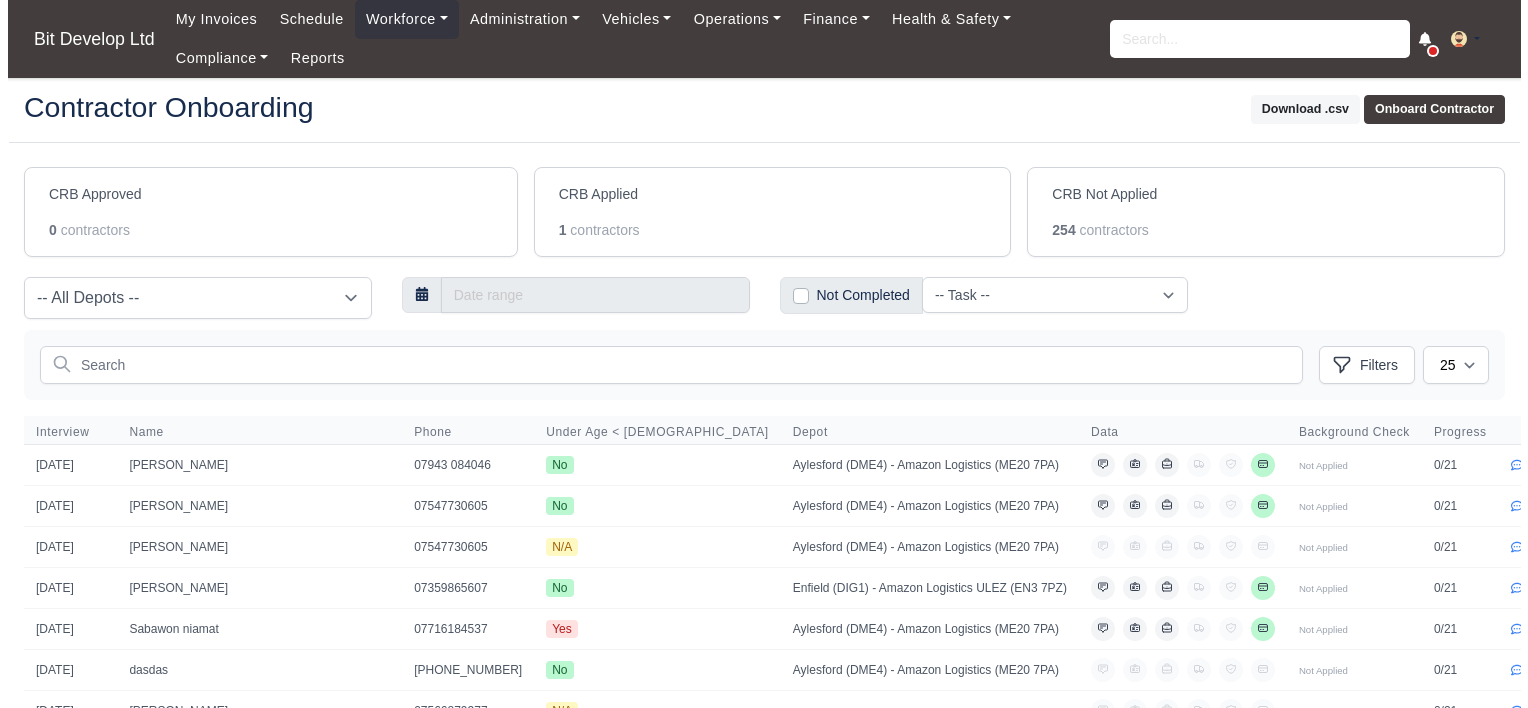 scroll, scrollTop: 0, scrollLeft: 0, axis: both 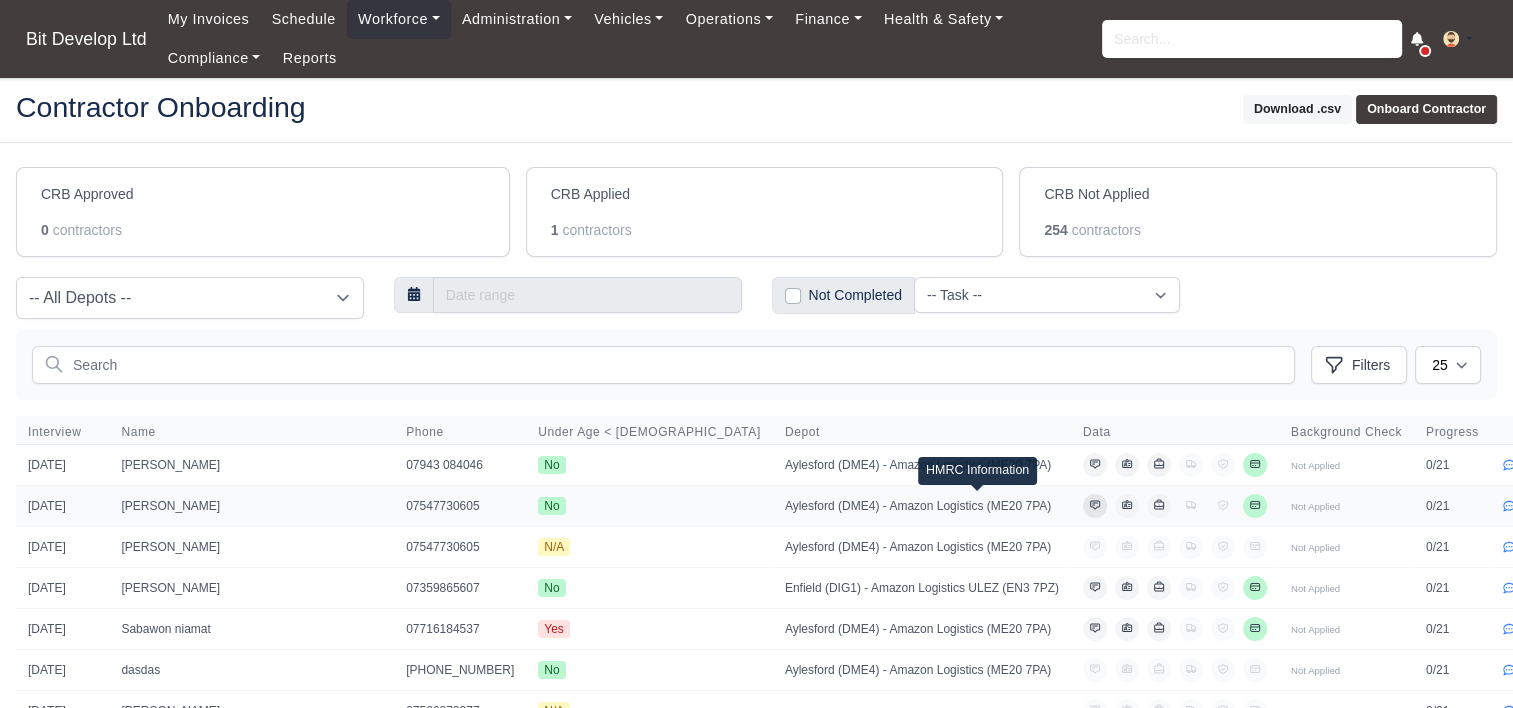 click at bounding box center (1095, 506) 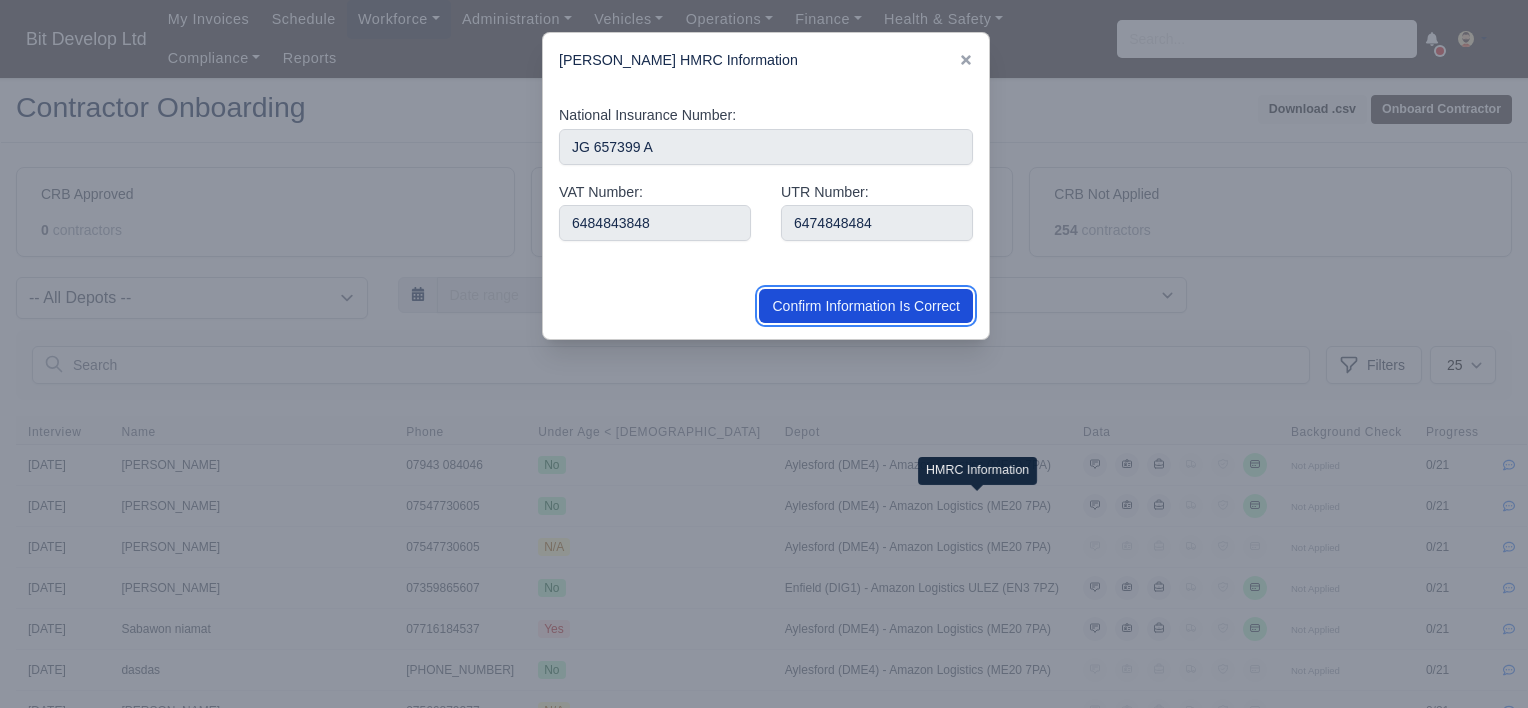 click on "Confirm Information Is Correct" at bounding box center (866, 306) 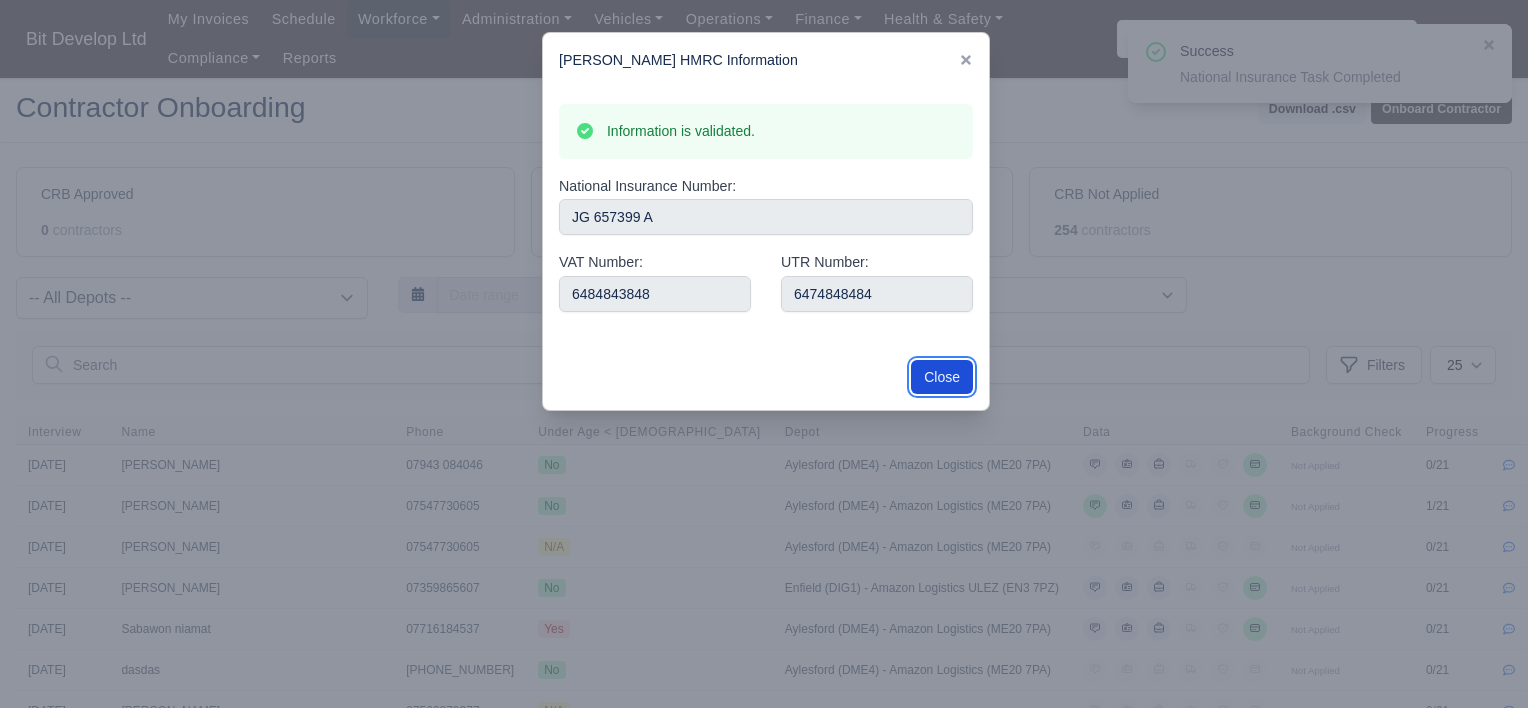 click on "Close" at bounding box center (942, 377) 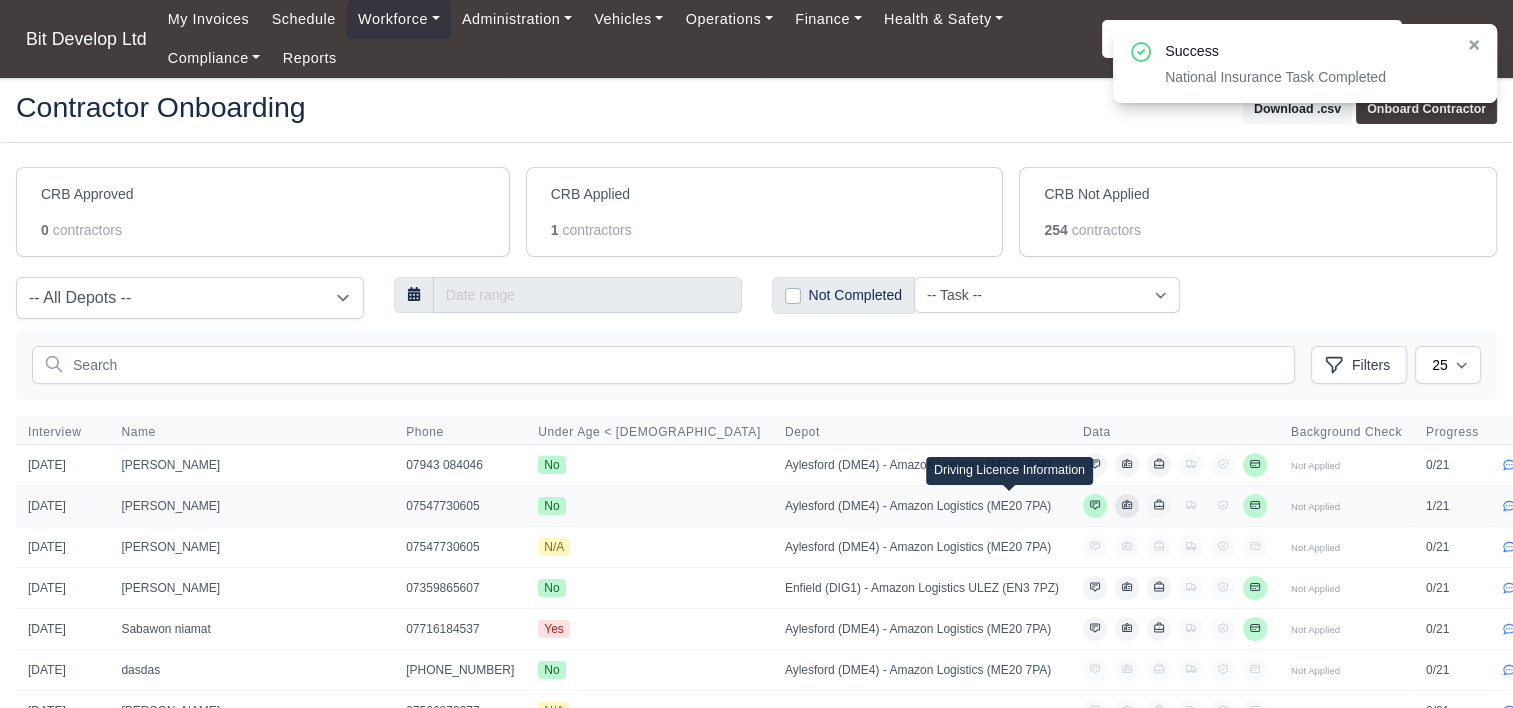 click 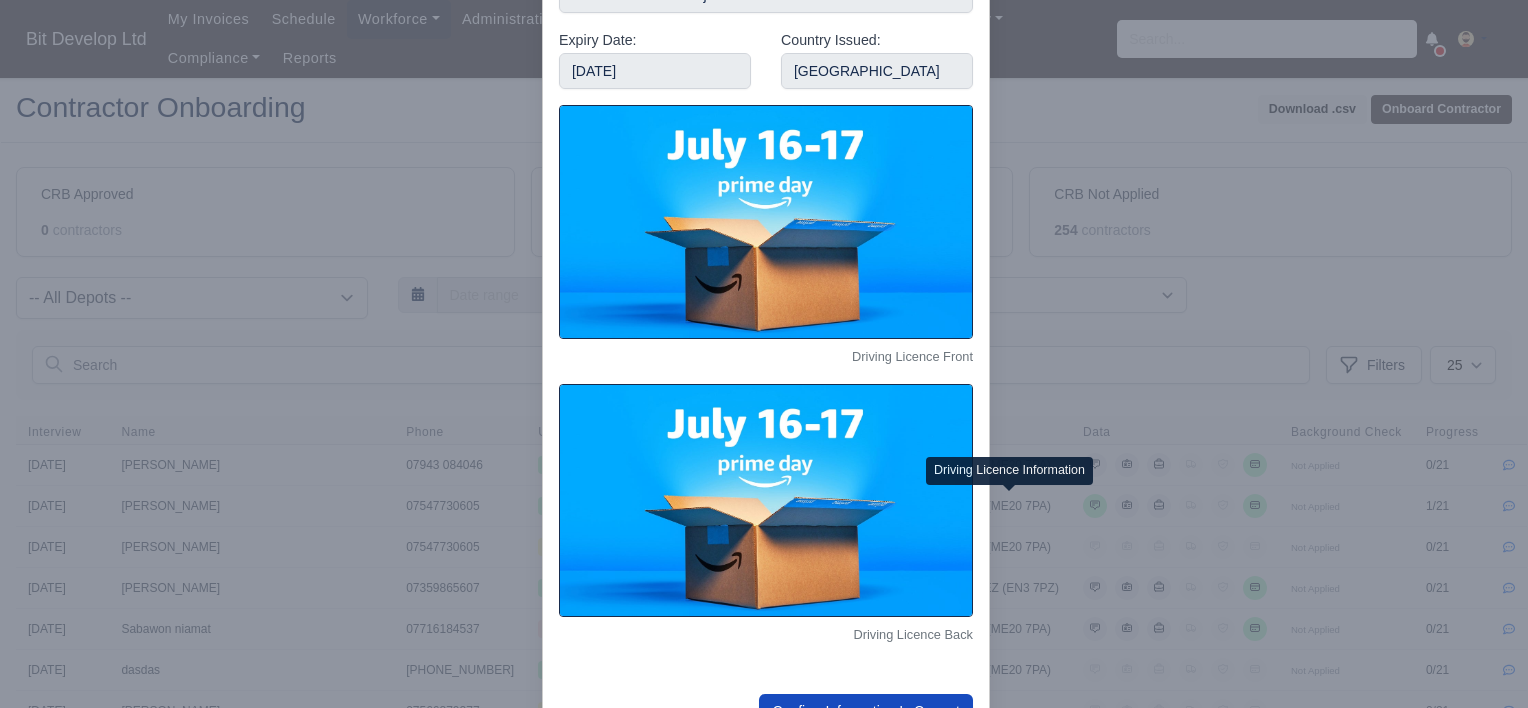 scroll, scrollTop: 220, scrollLeft: 0, axis: vertical 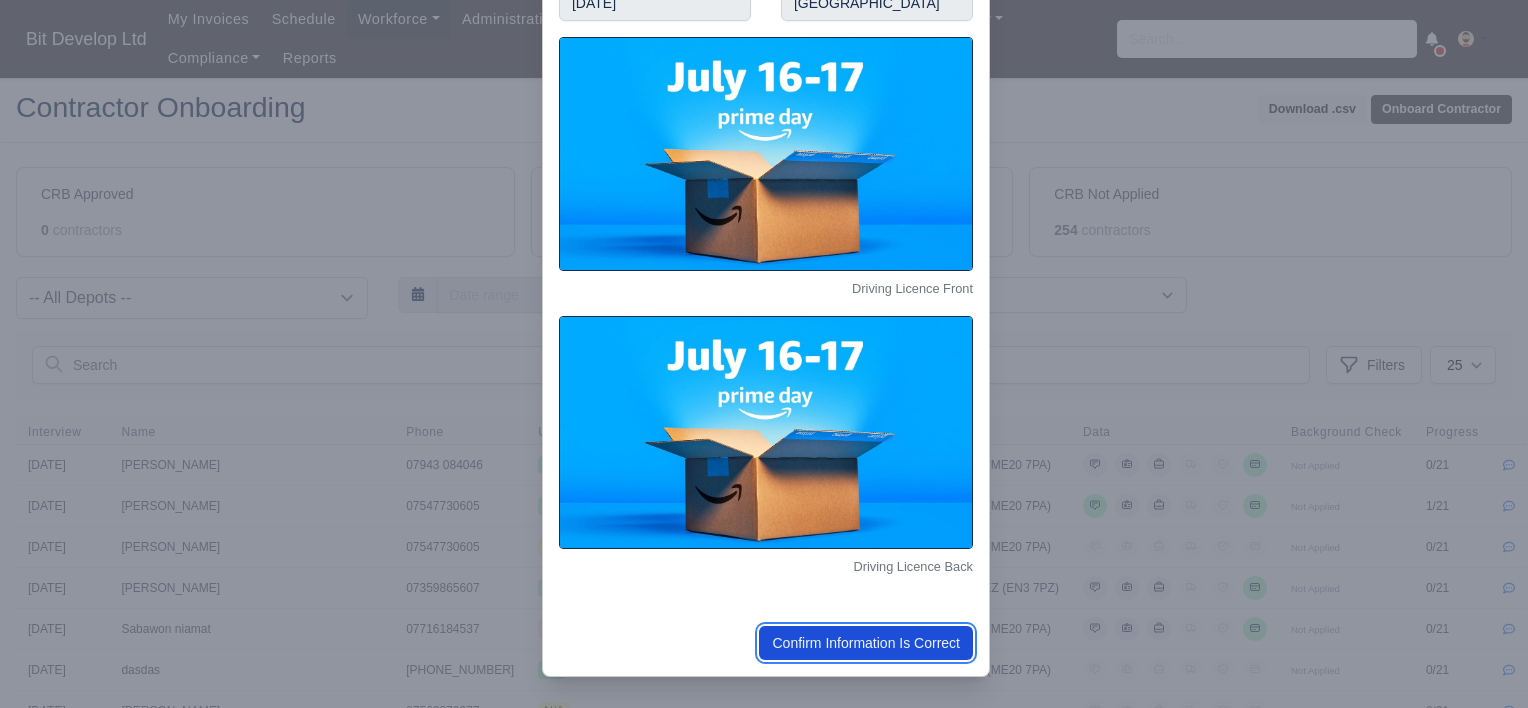 click on "Confirm Information Is Correct" at bounding box center (866, 643) 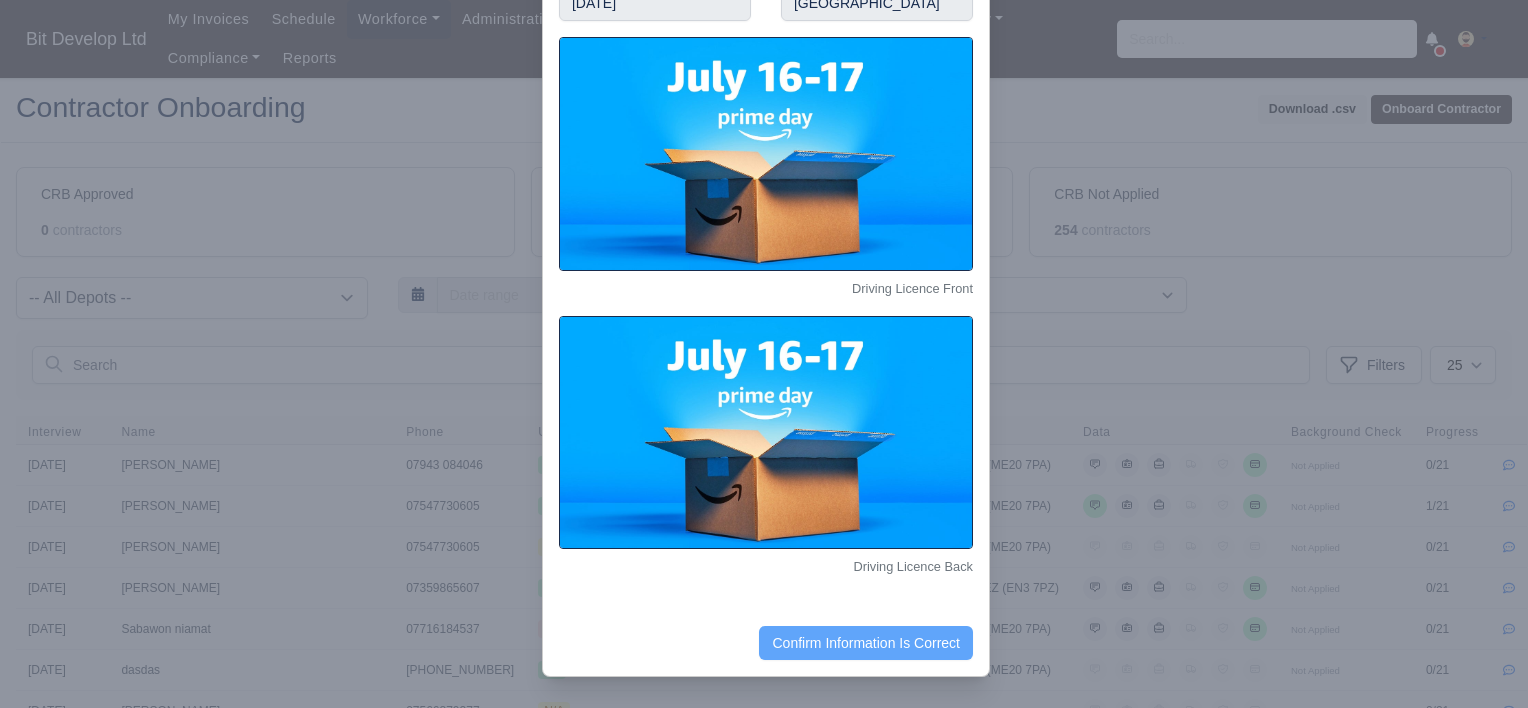 scroll, scrollTop: 255, scrollLeft: 0, axis: vertical 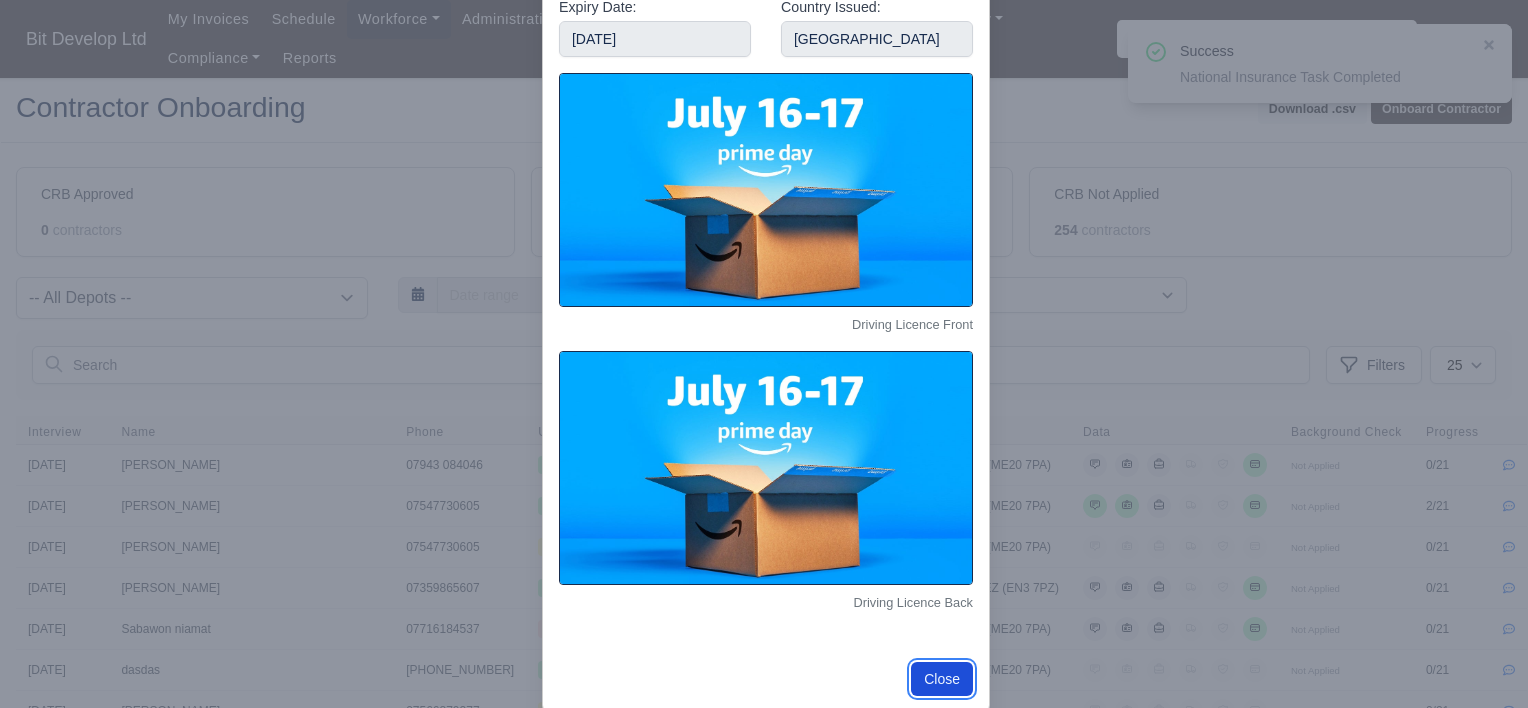 click on "Close" at bounding box center [942, 679] 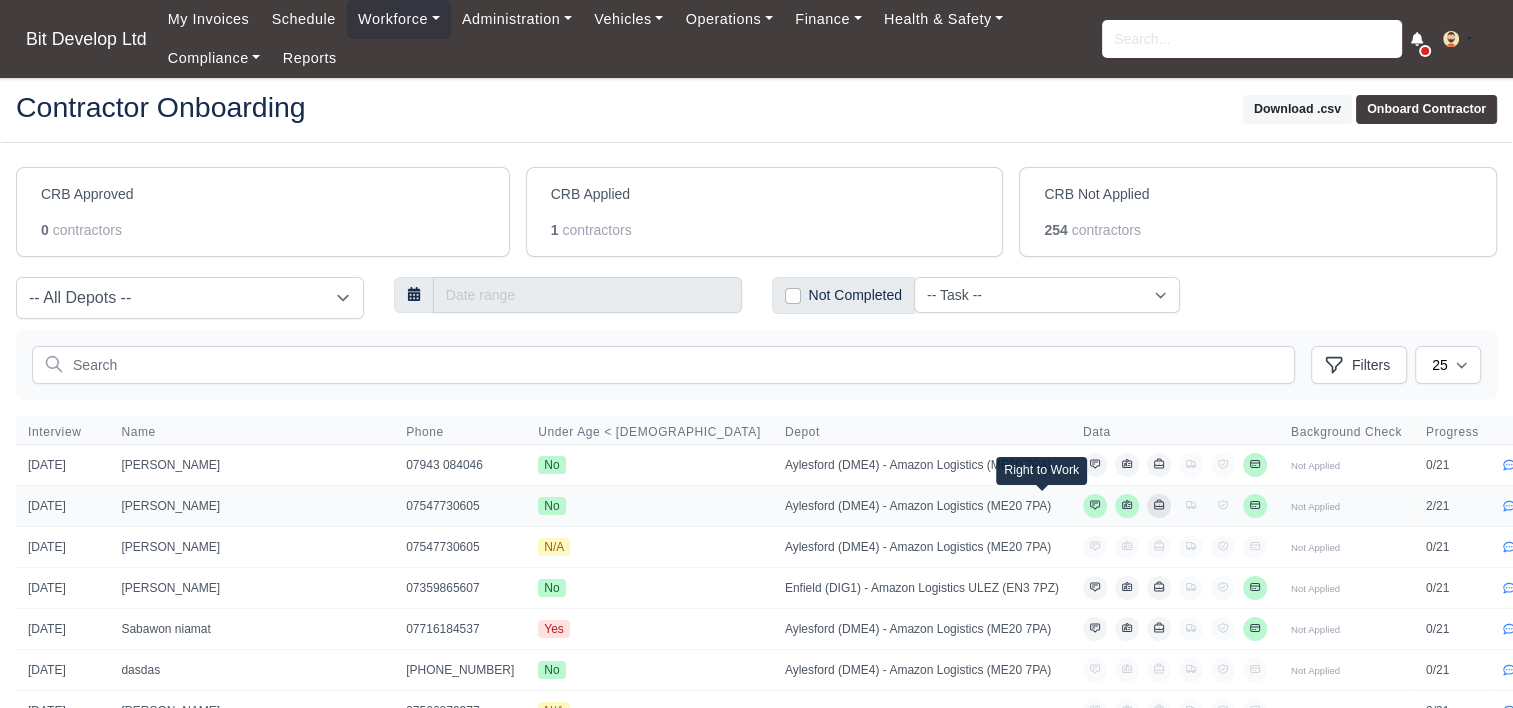 click 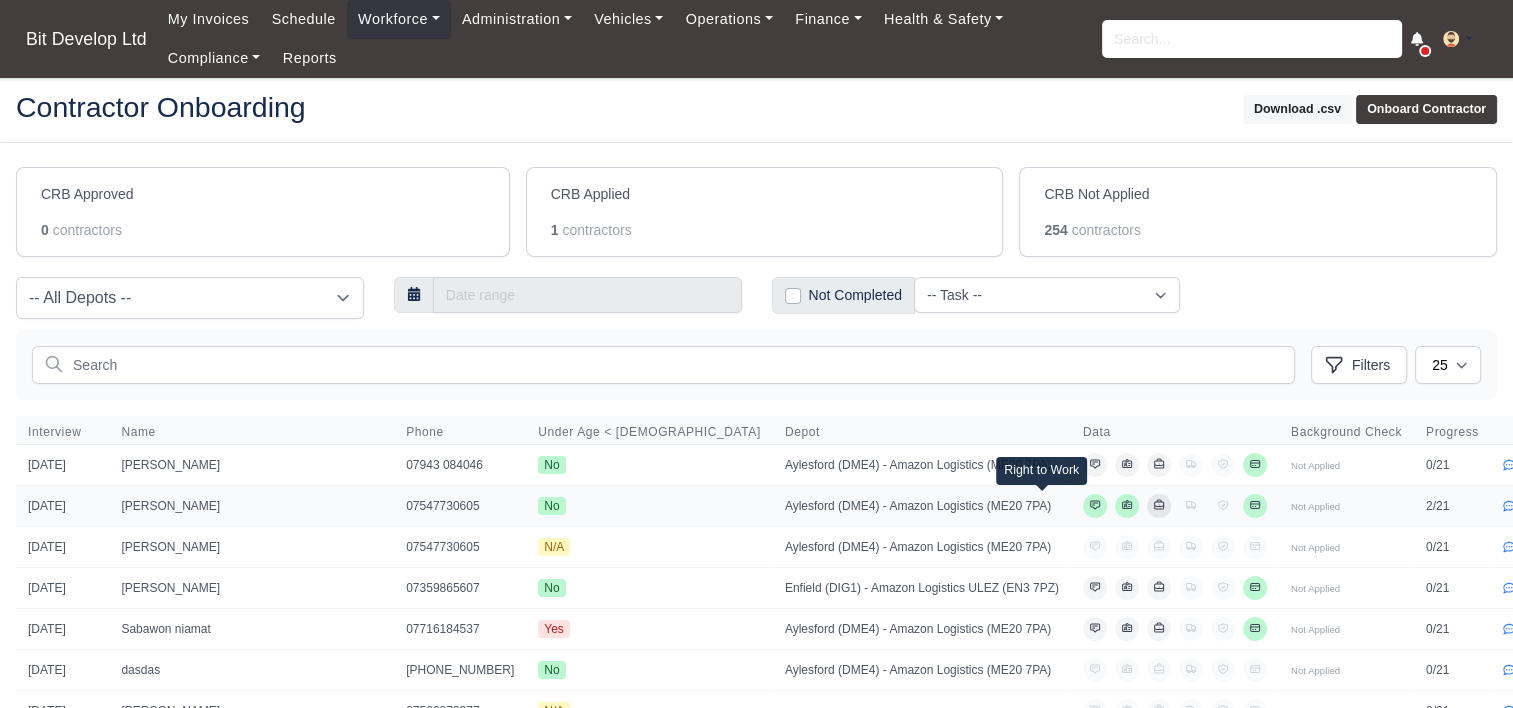 click 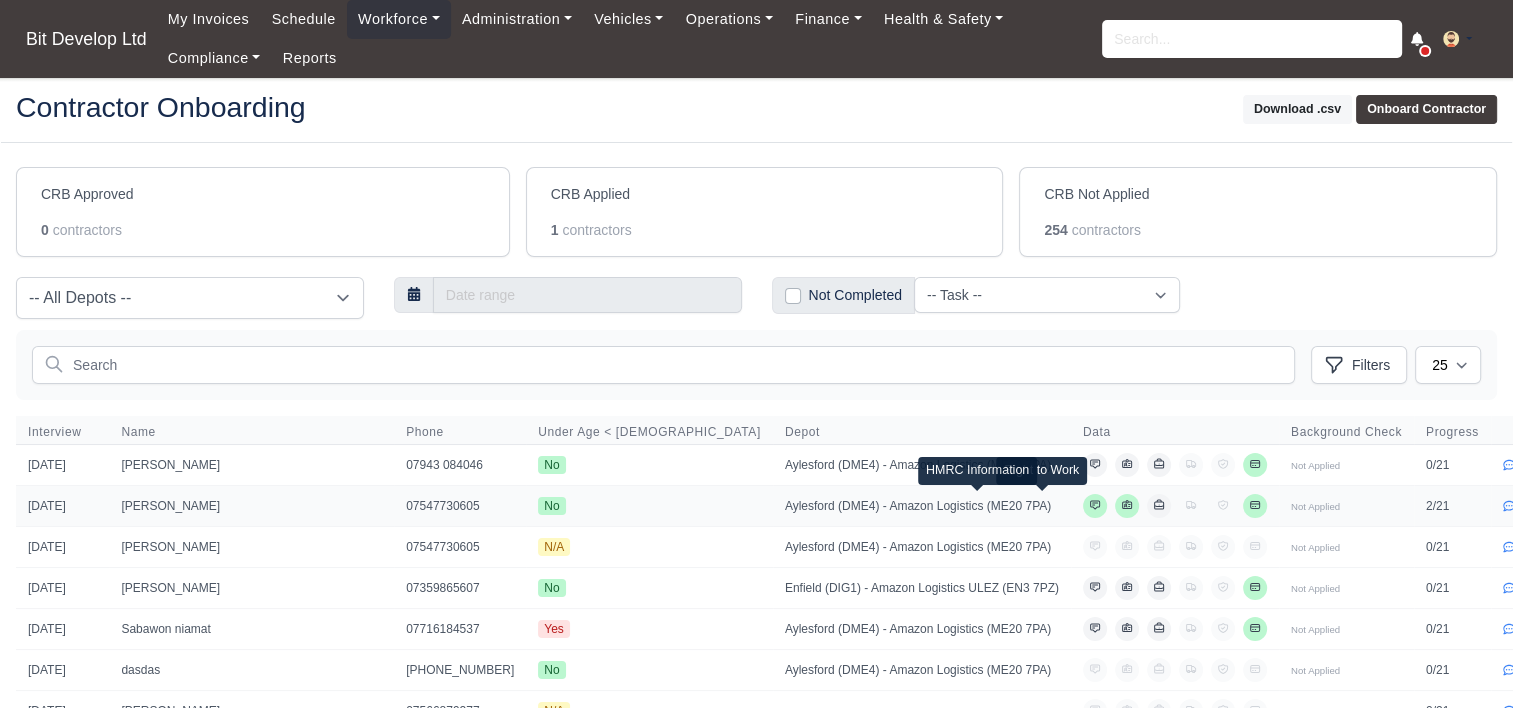 click 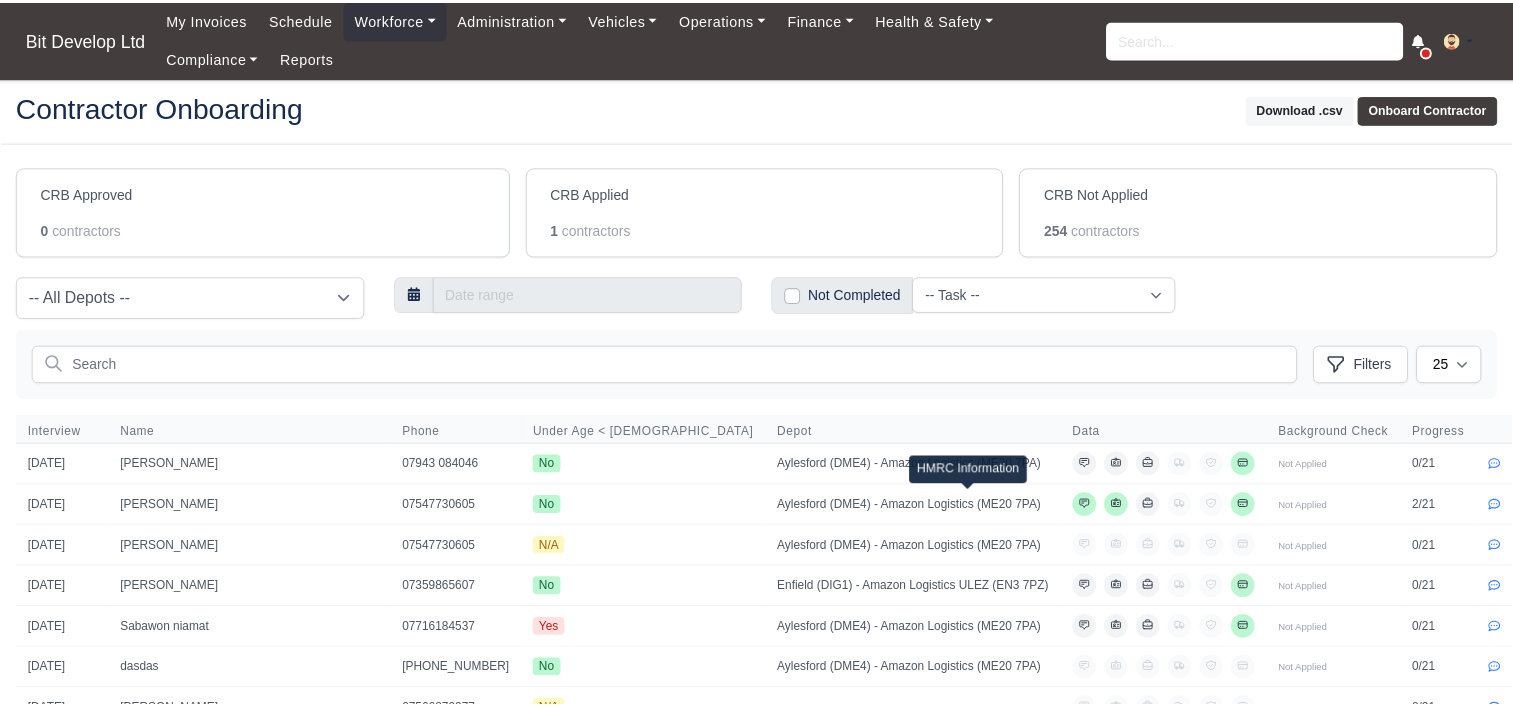 scroll, scrollTop: 0, scrollLeft: 0, axis: both 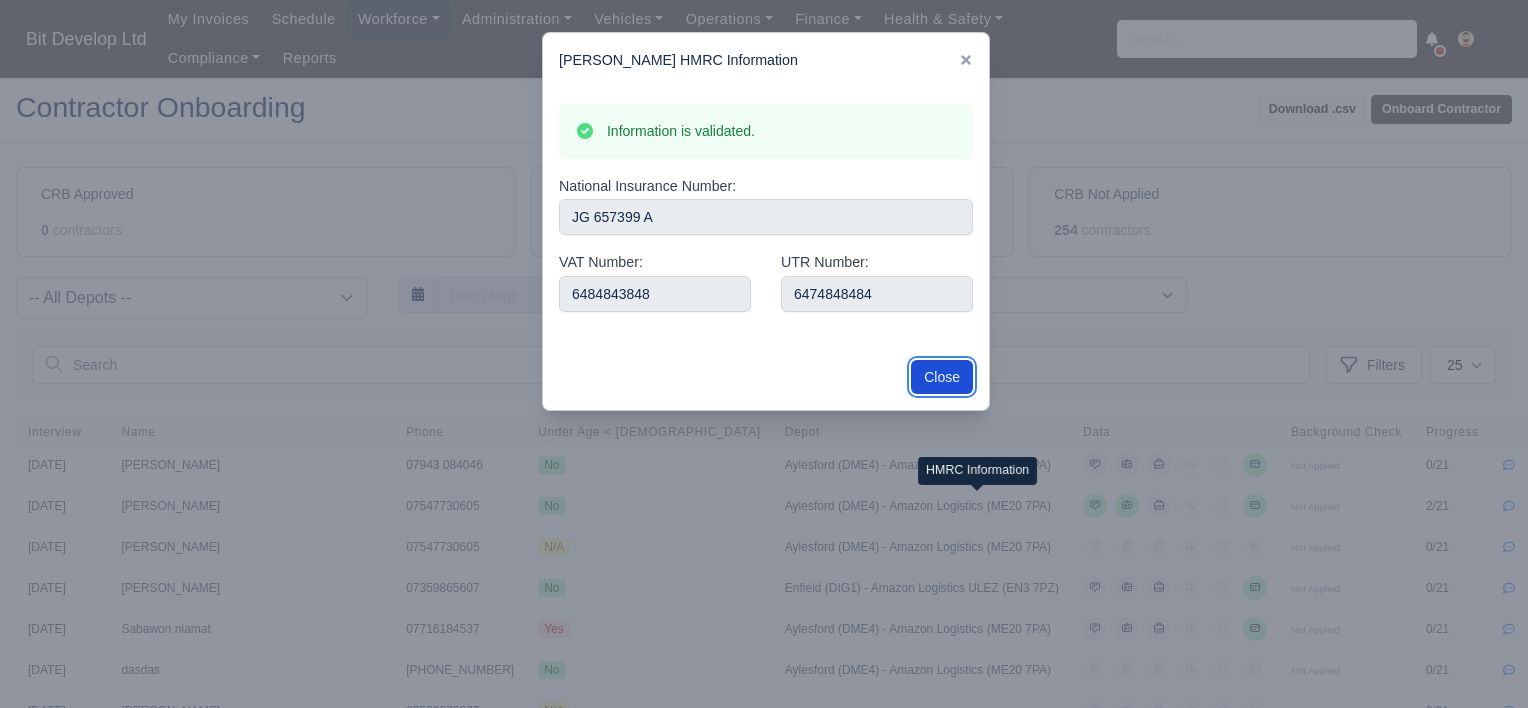 click on "Close" at bounding box center (942, 377) 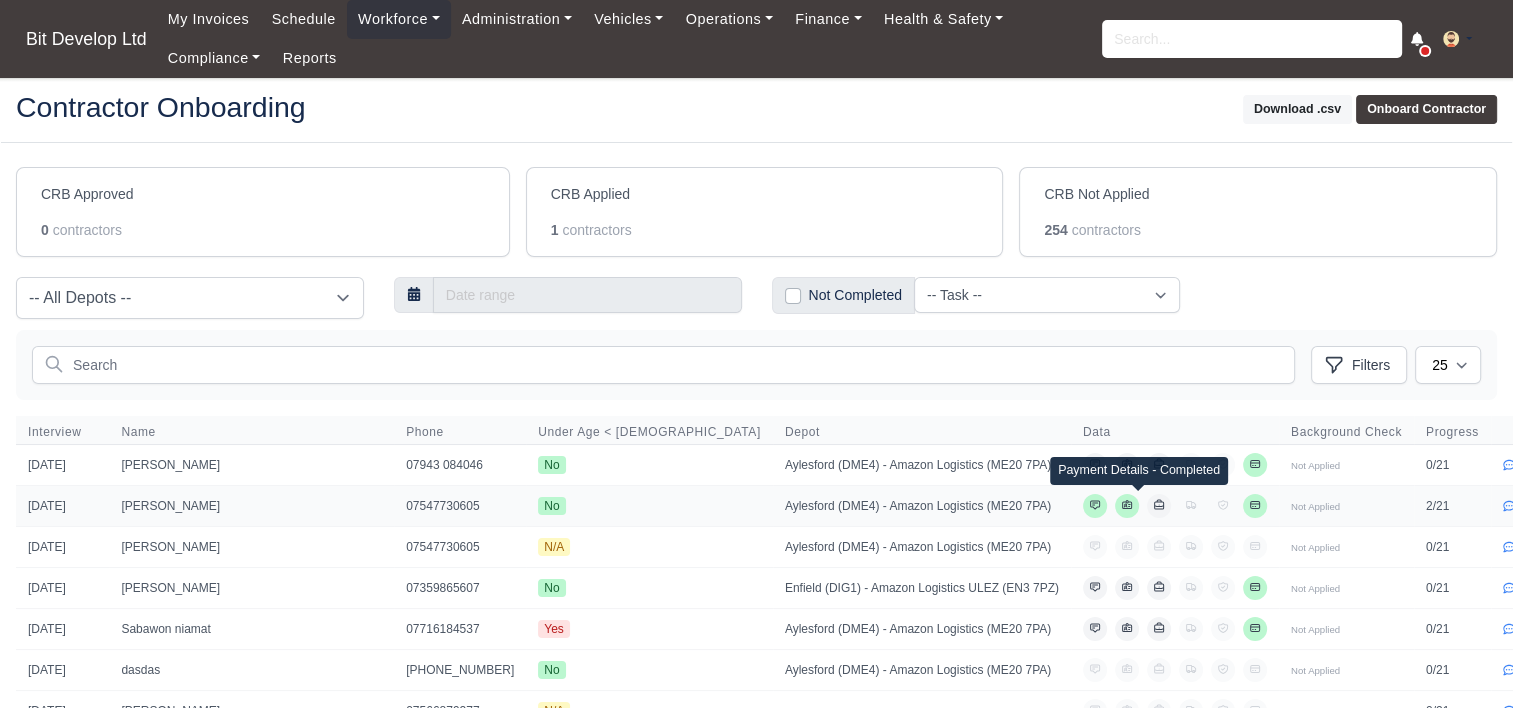 click 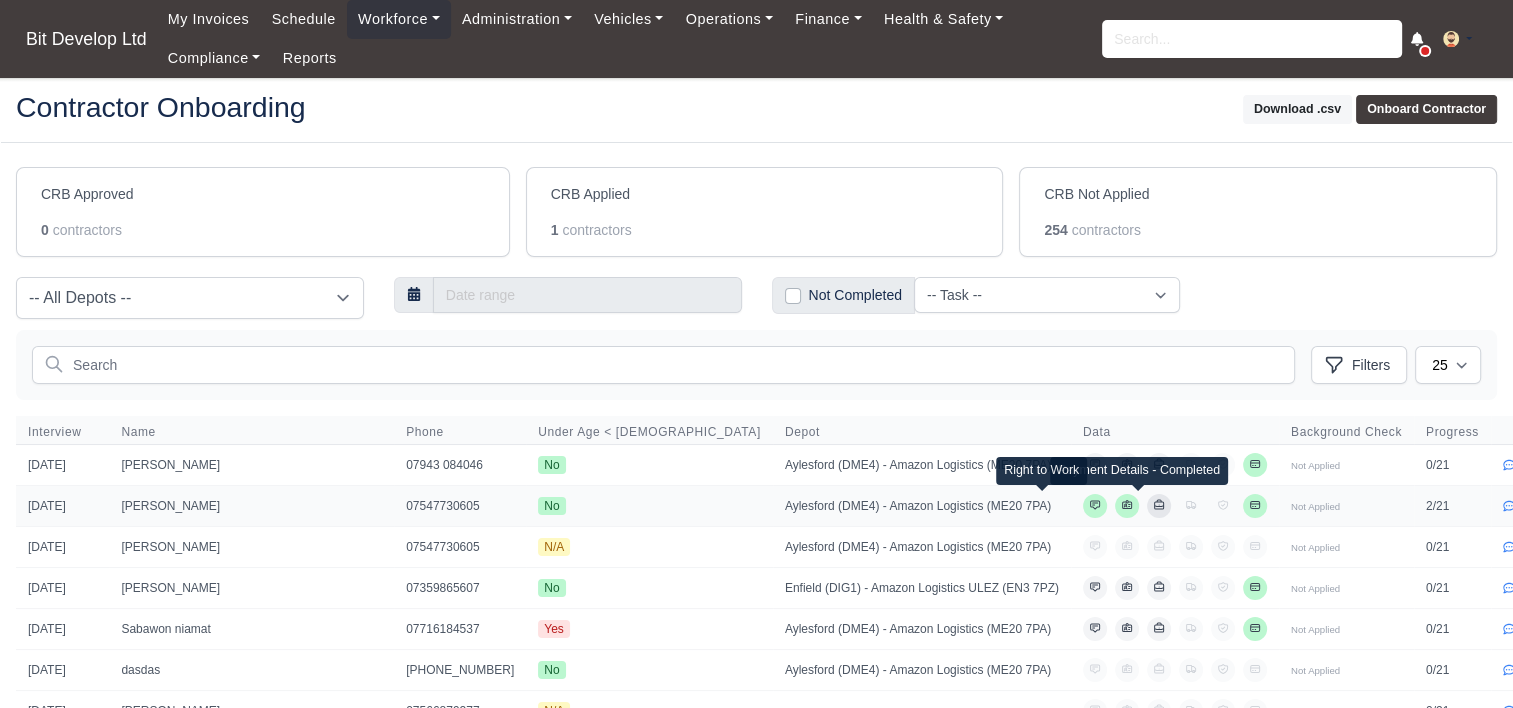 click 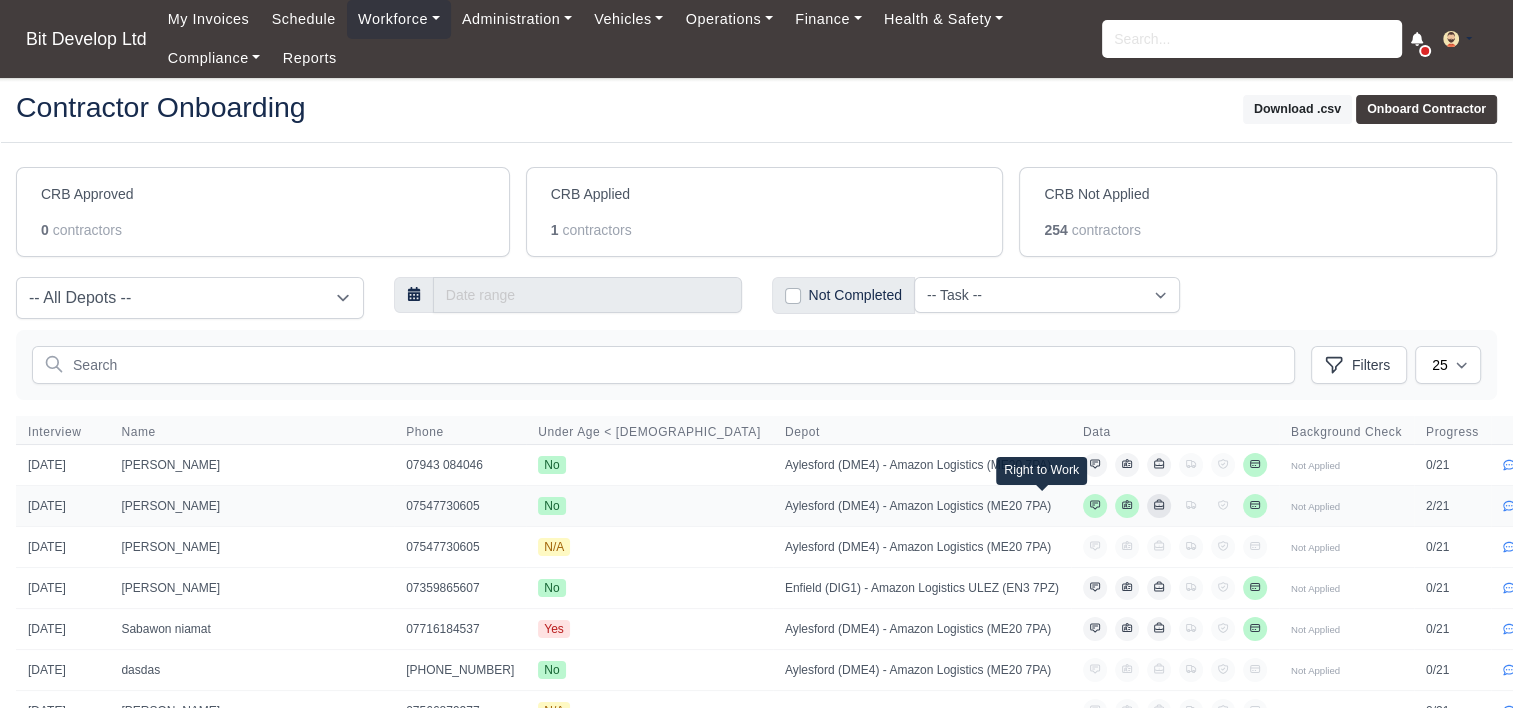click 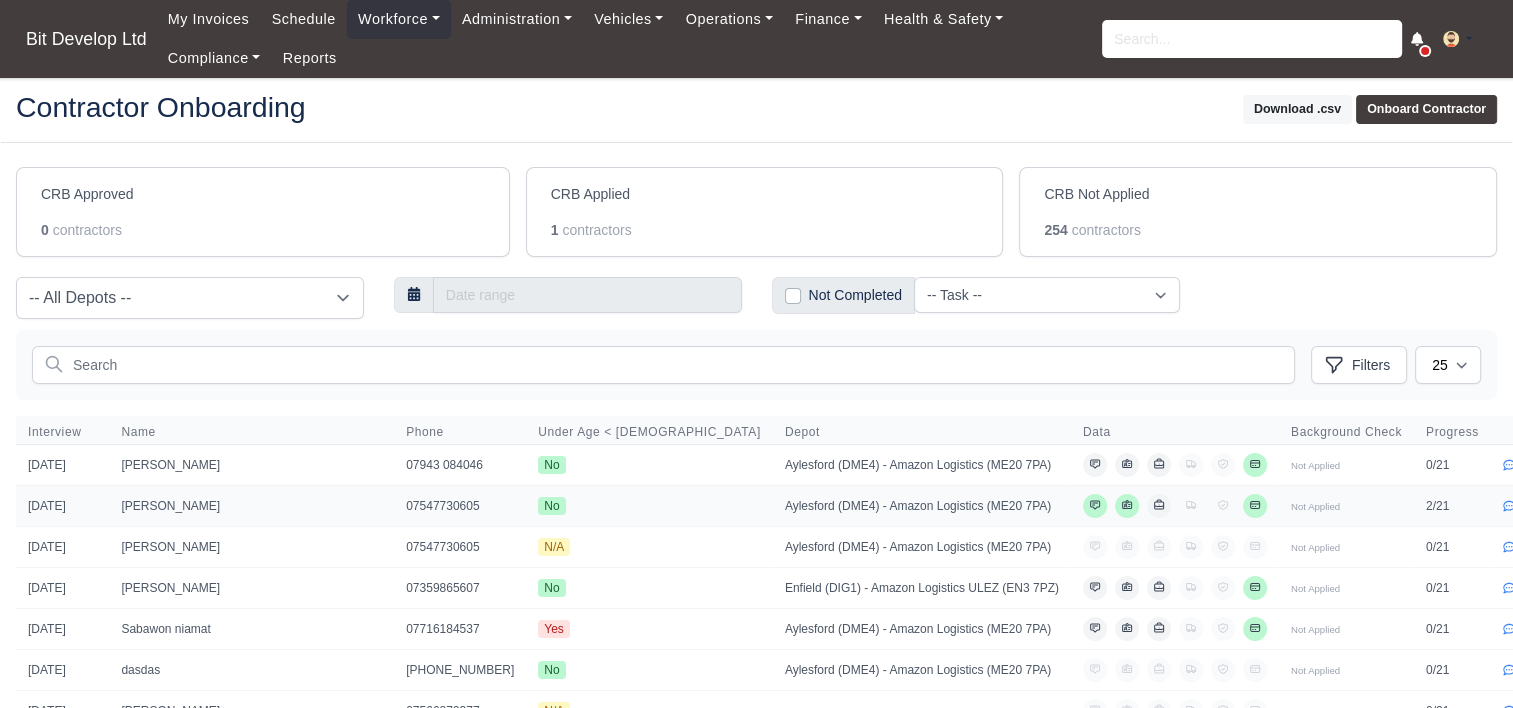 click on "Not Applied" at bounding box center (1315, 506) 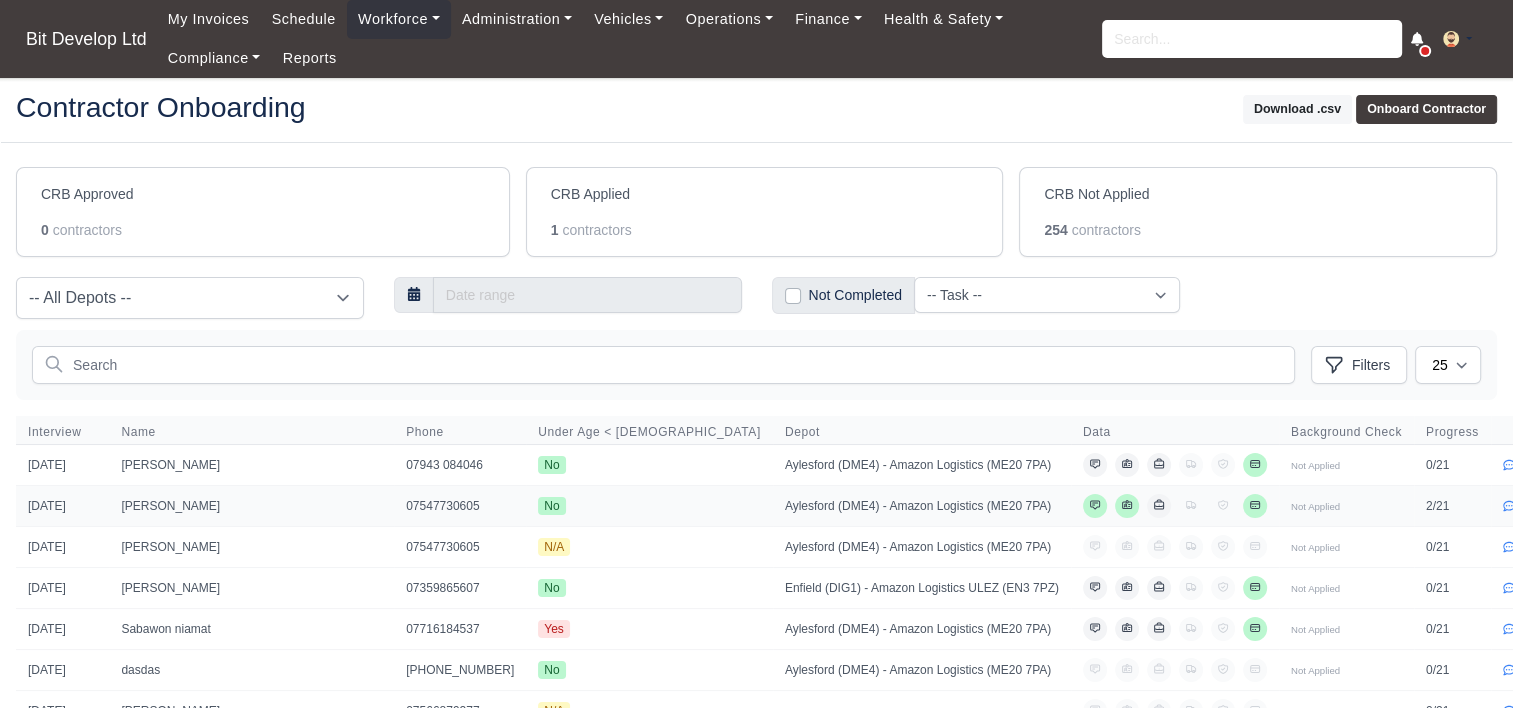 type 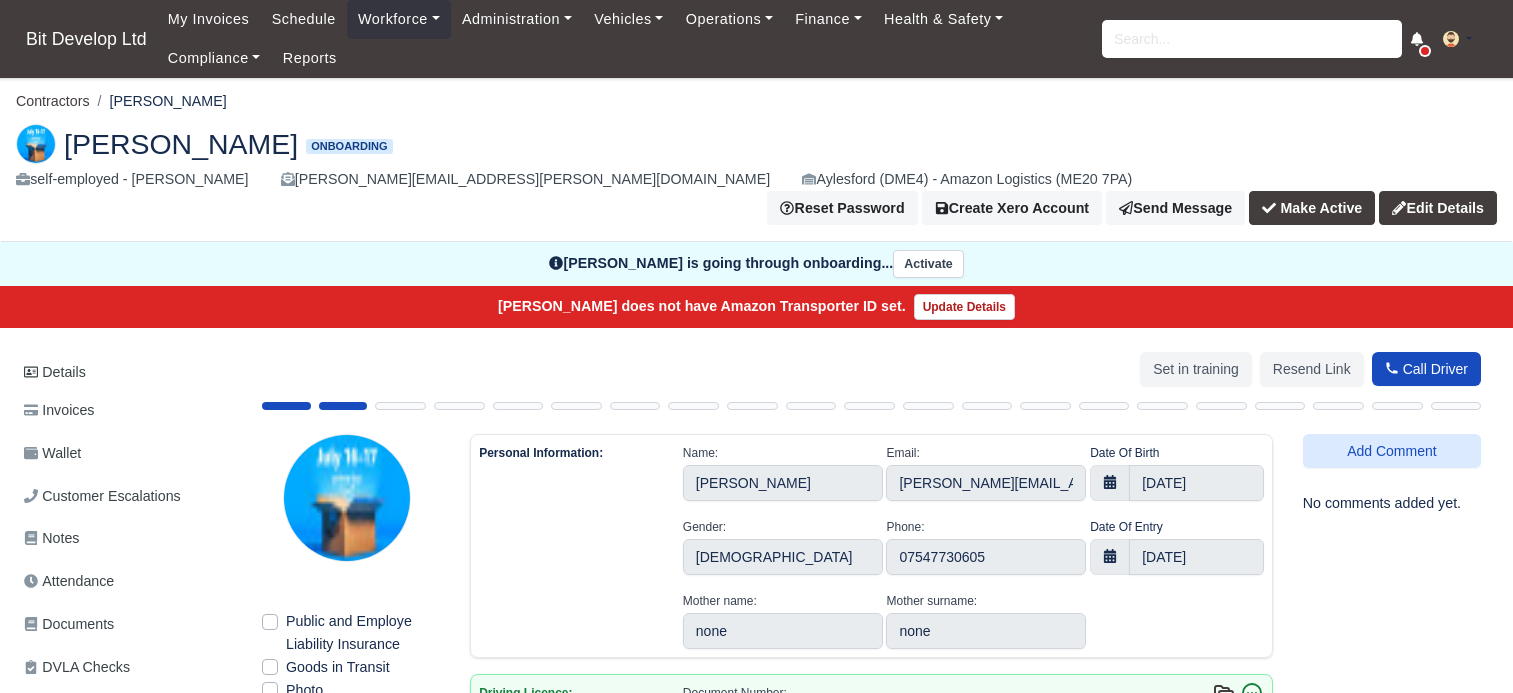 select on "[GEOGRAPHIC_DATA]" 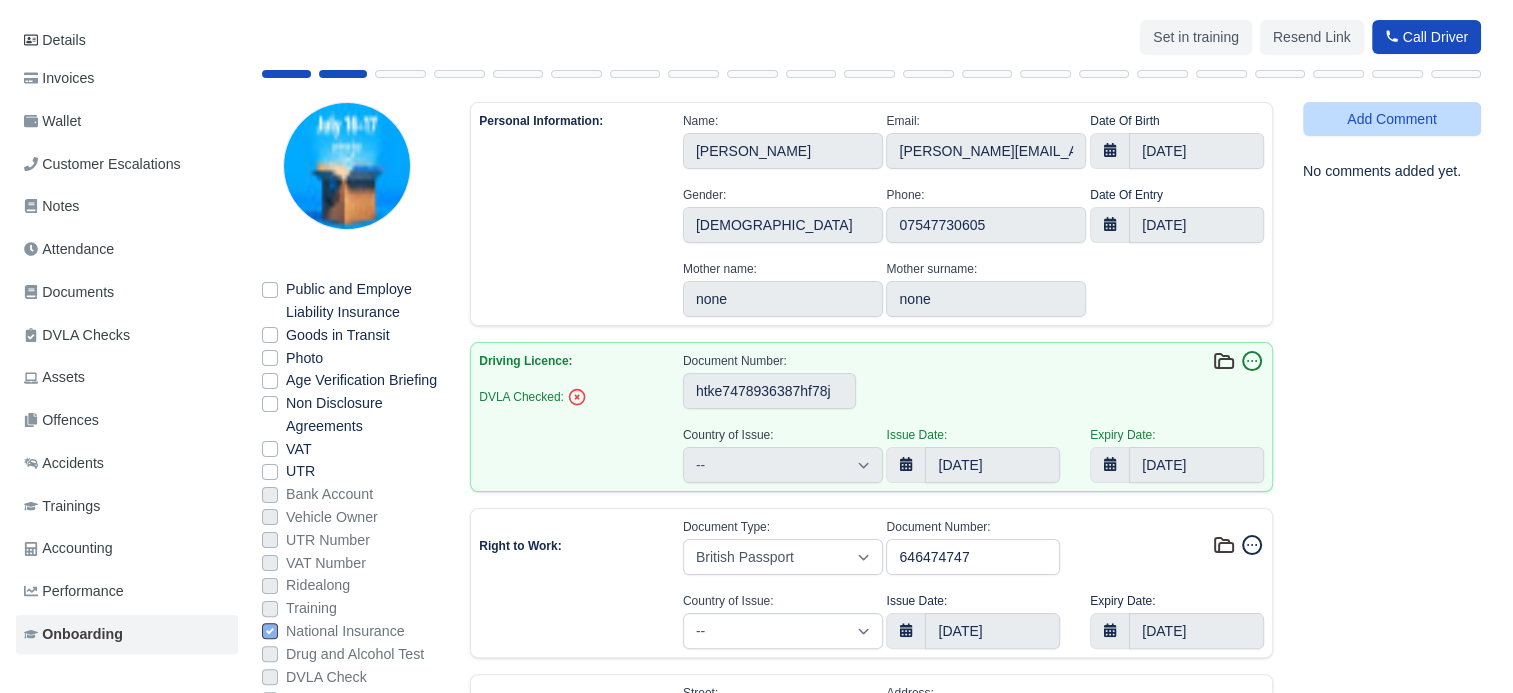 scroll, scrollTop: 300, scrollLeft: 0, axis: vertical 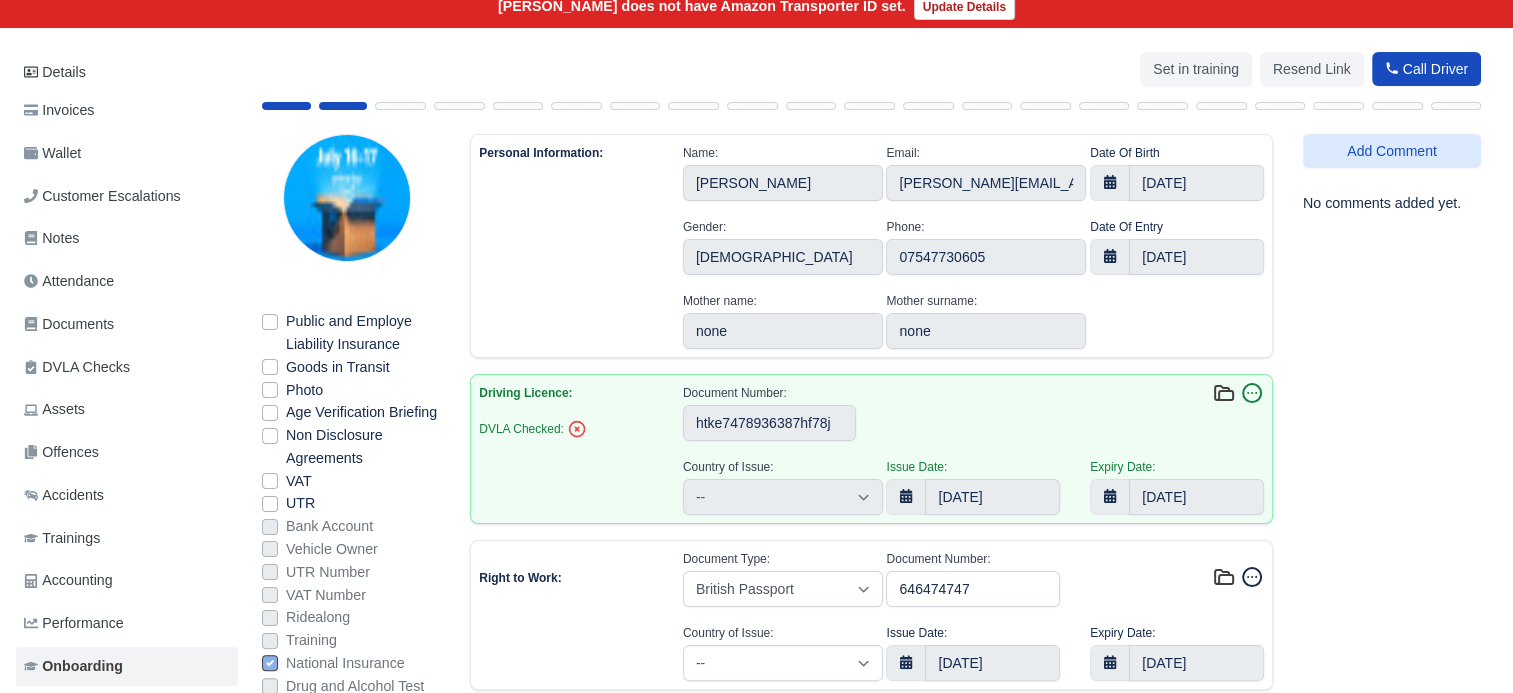 click on "Open" at bounding box center [1177, 412] 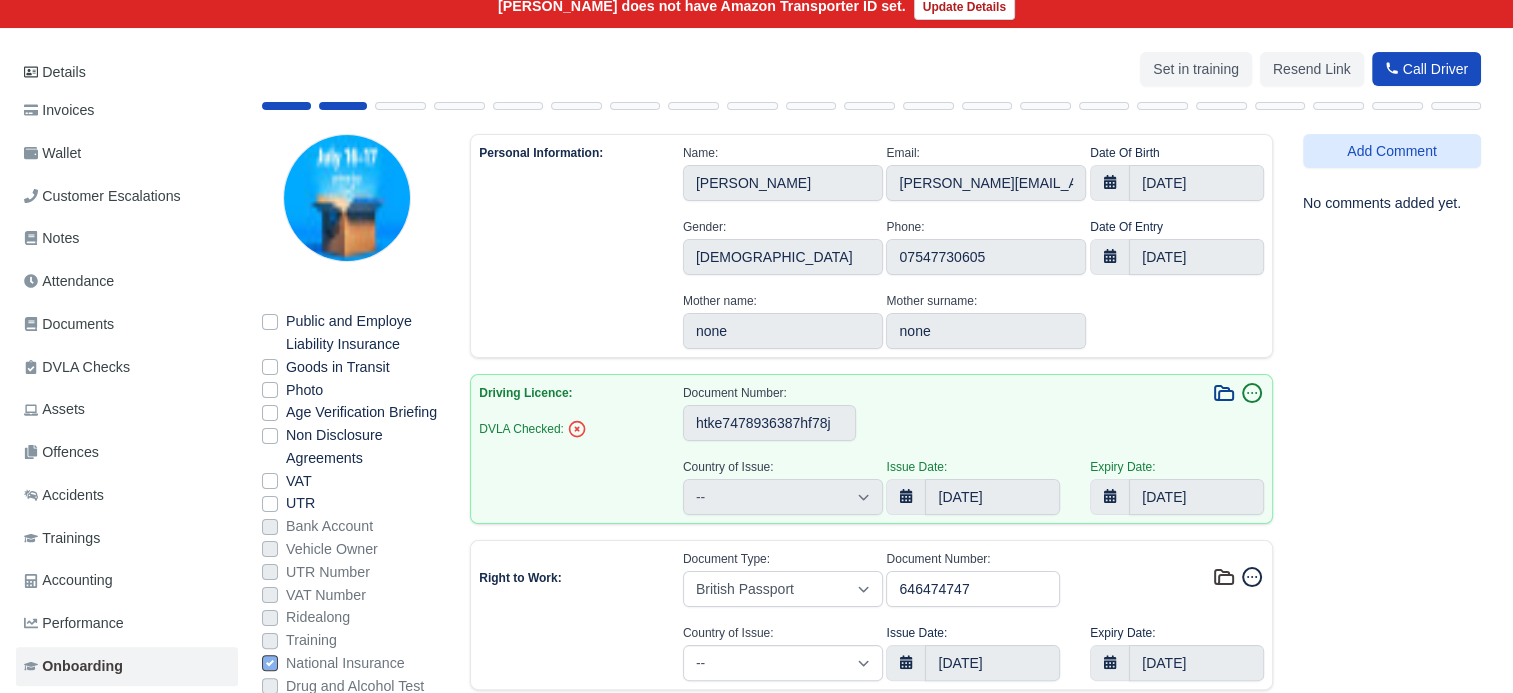 click 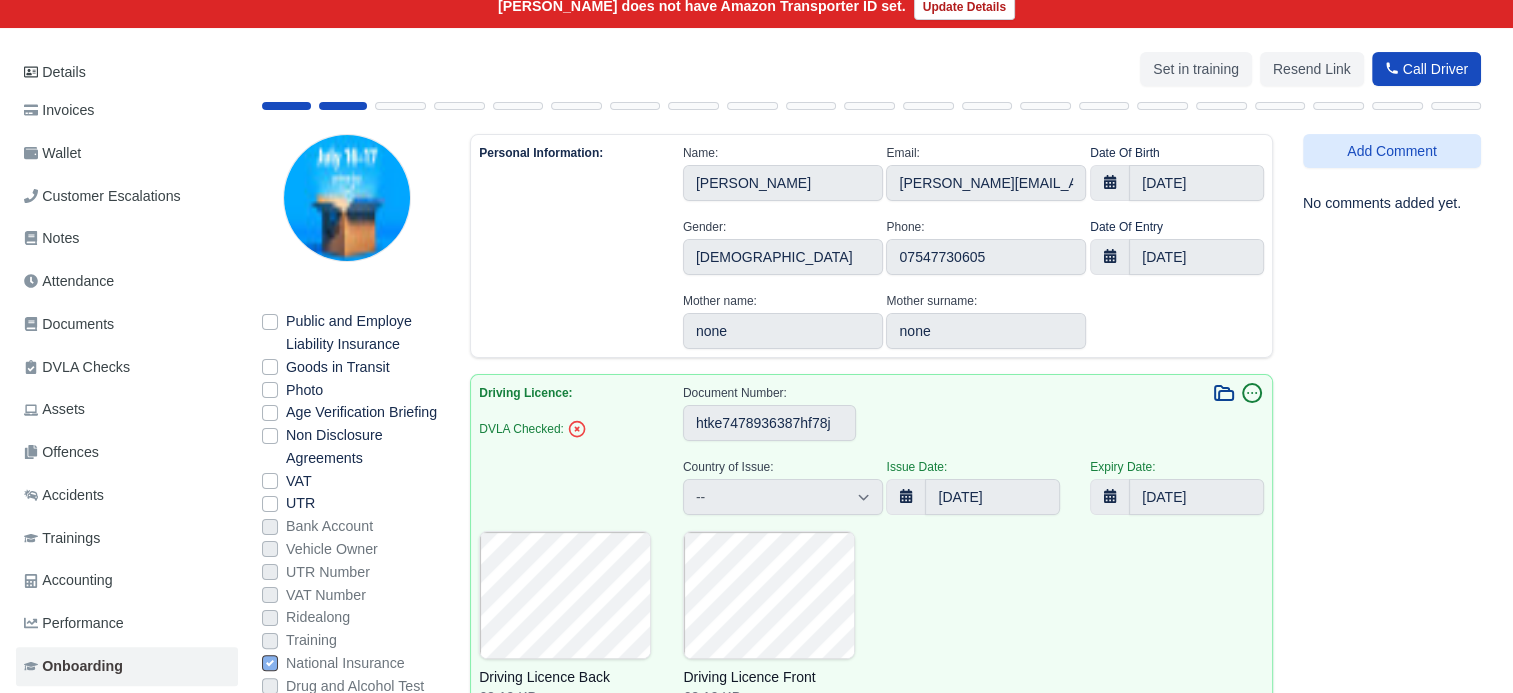 click 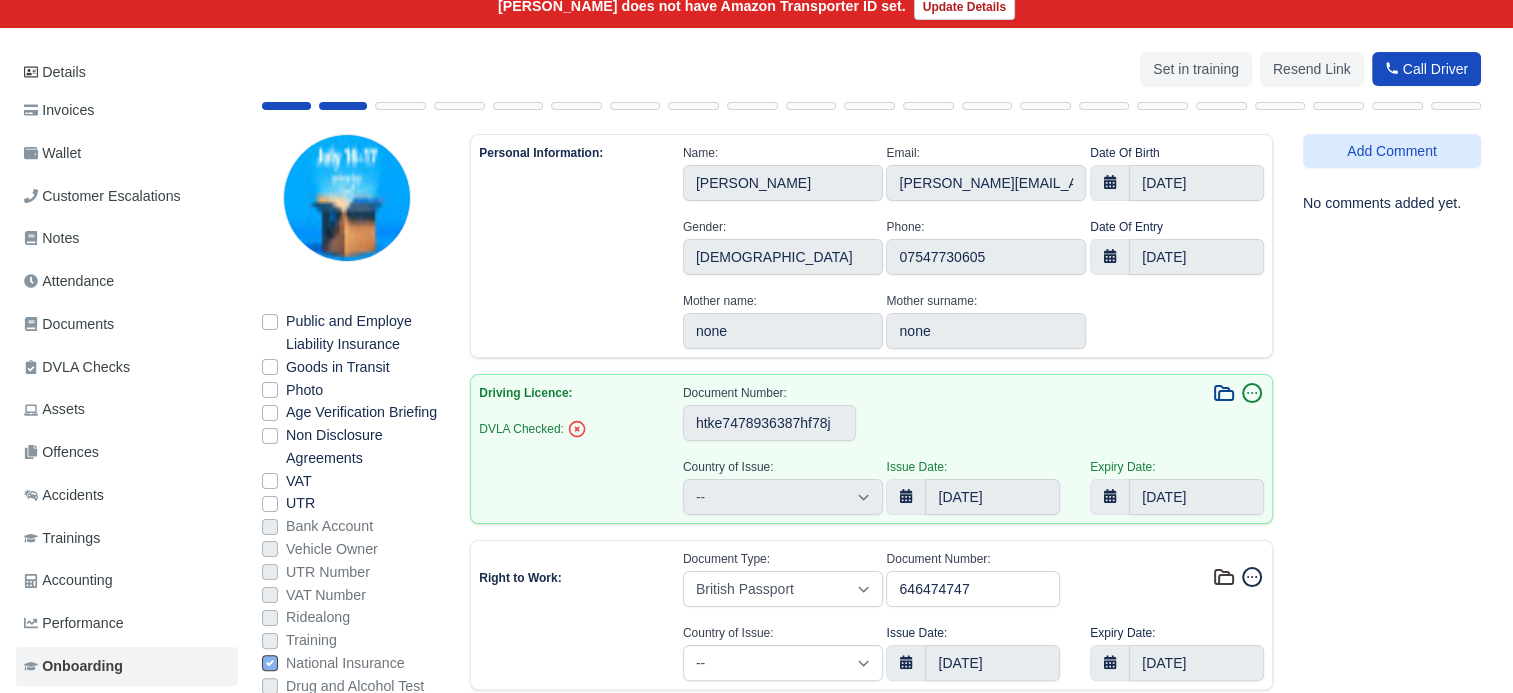 click 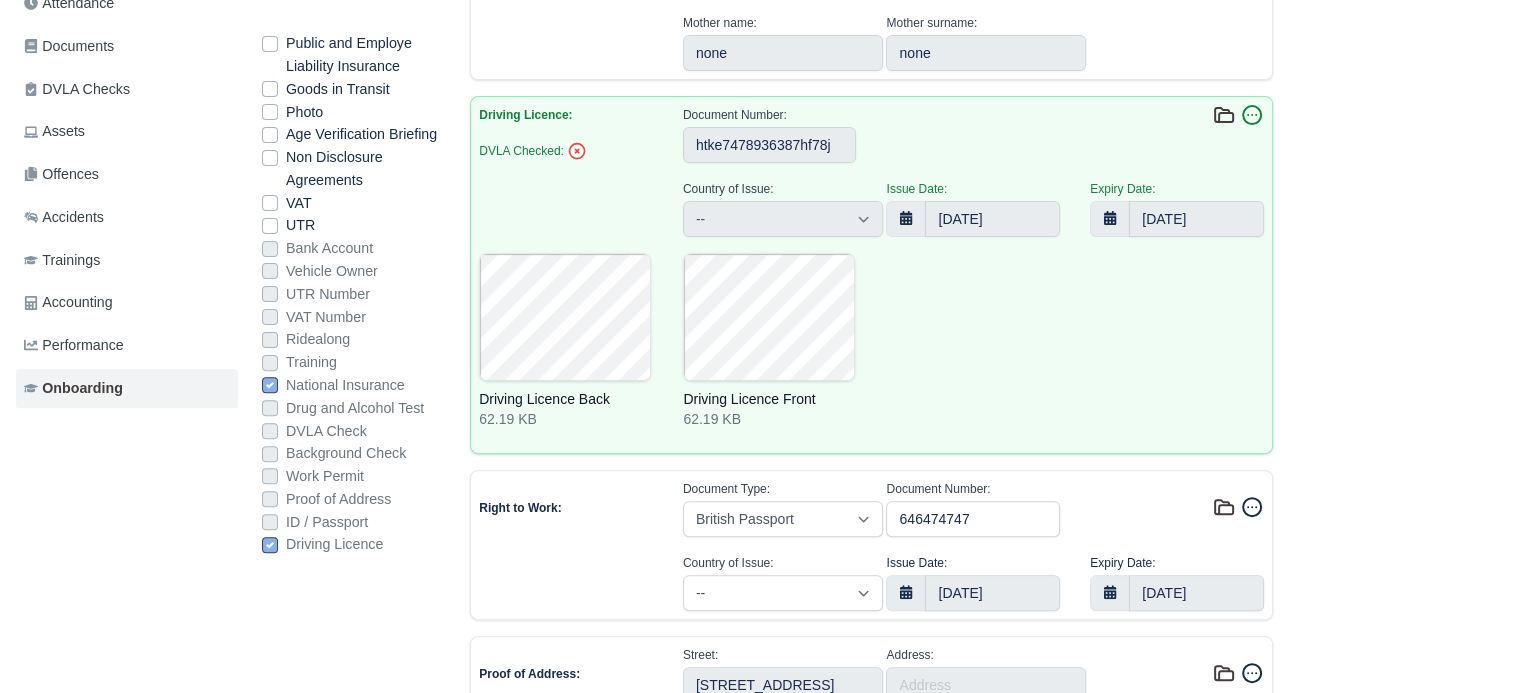 scroll, scrollTop: 400, scrollLeft: 0, axis: vertical 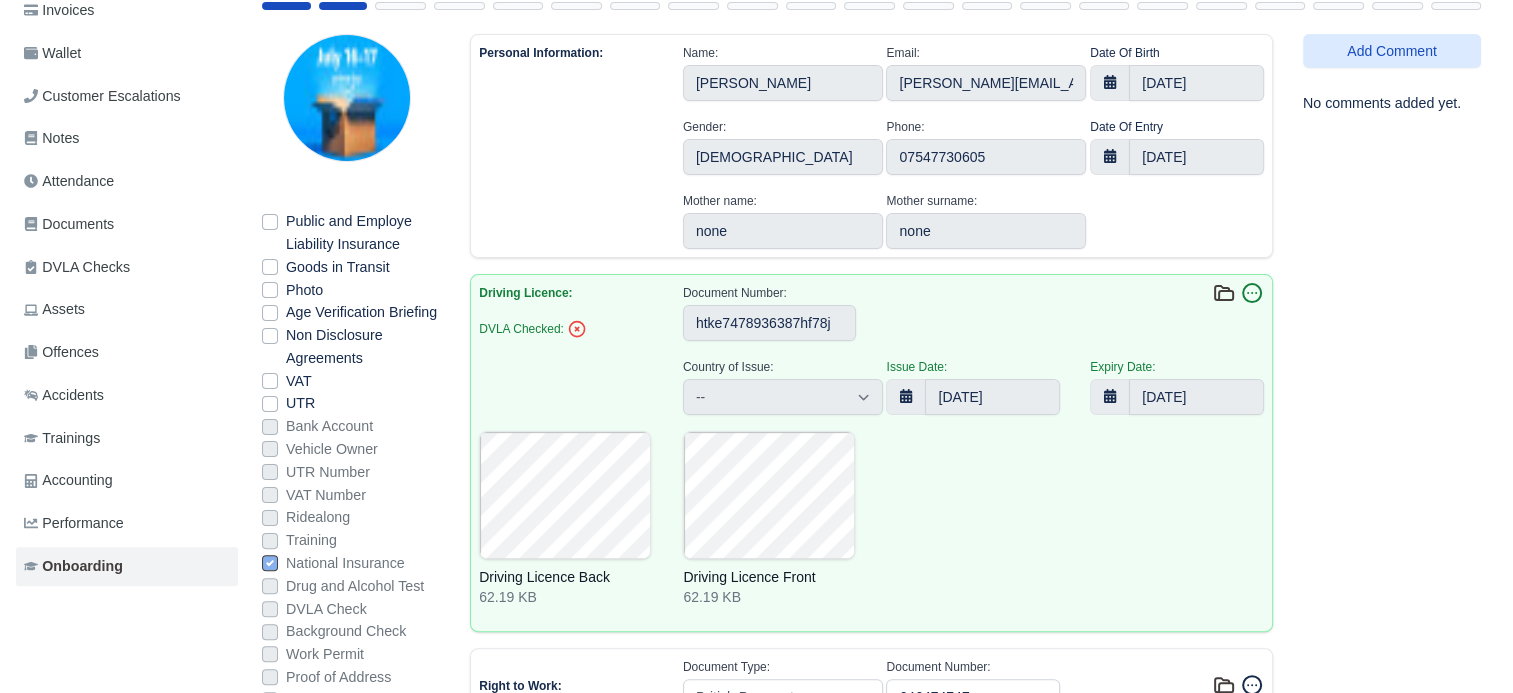 click on "DVLA Checked:" at bounding box center [566, 329] 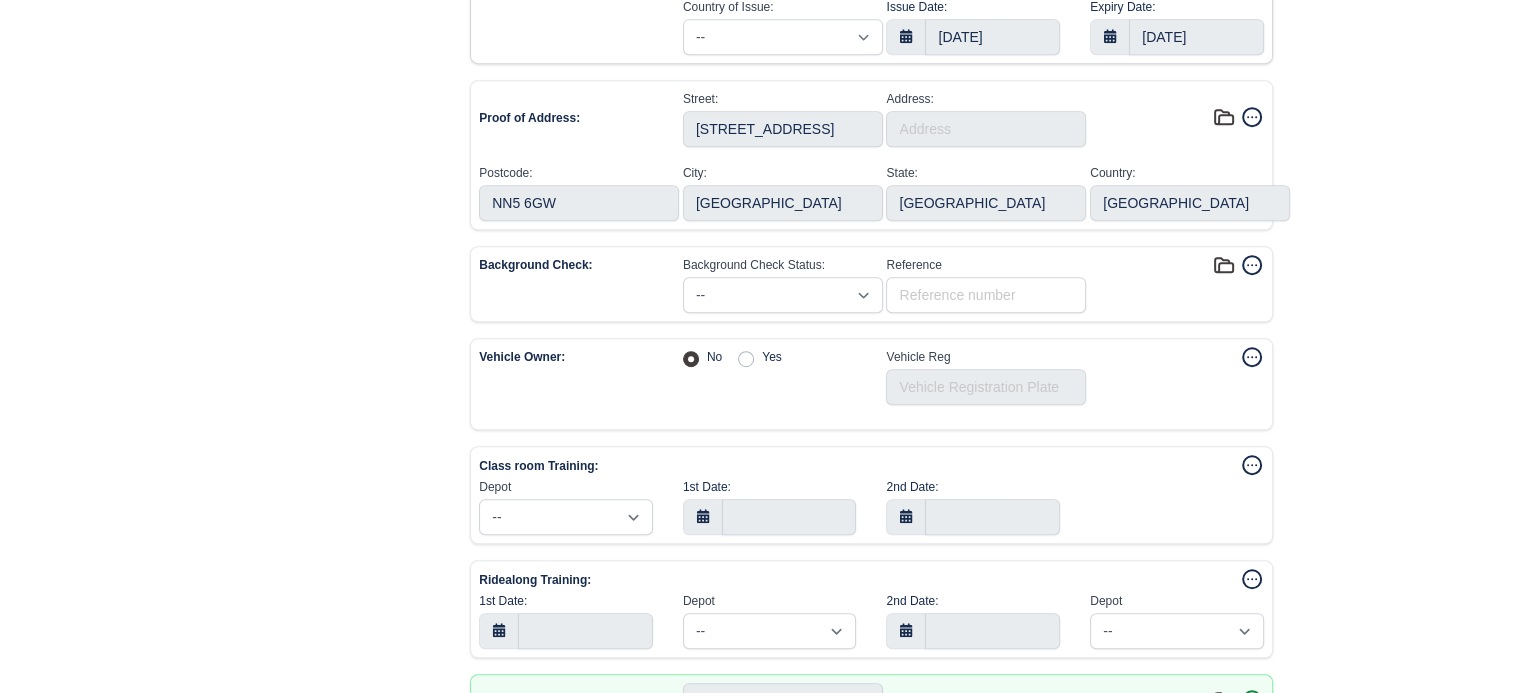 scroll, scrollTop: 1100, scrollLeft: 0, axis: vertical 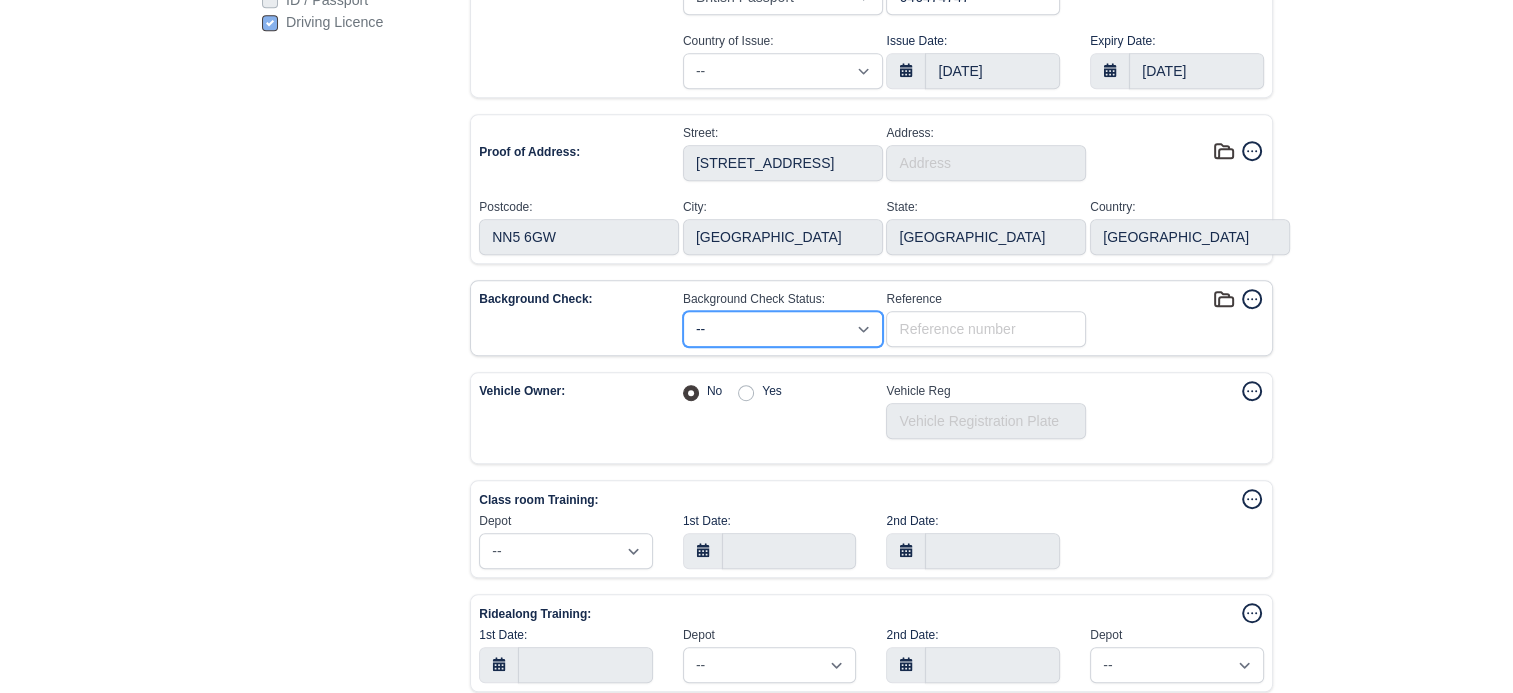 click on "--
Applied
Approved
Failed" at bounding box center [783, 329] 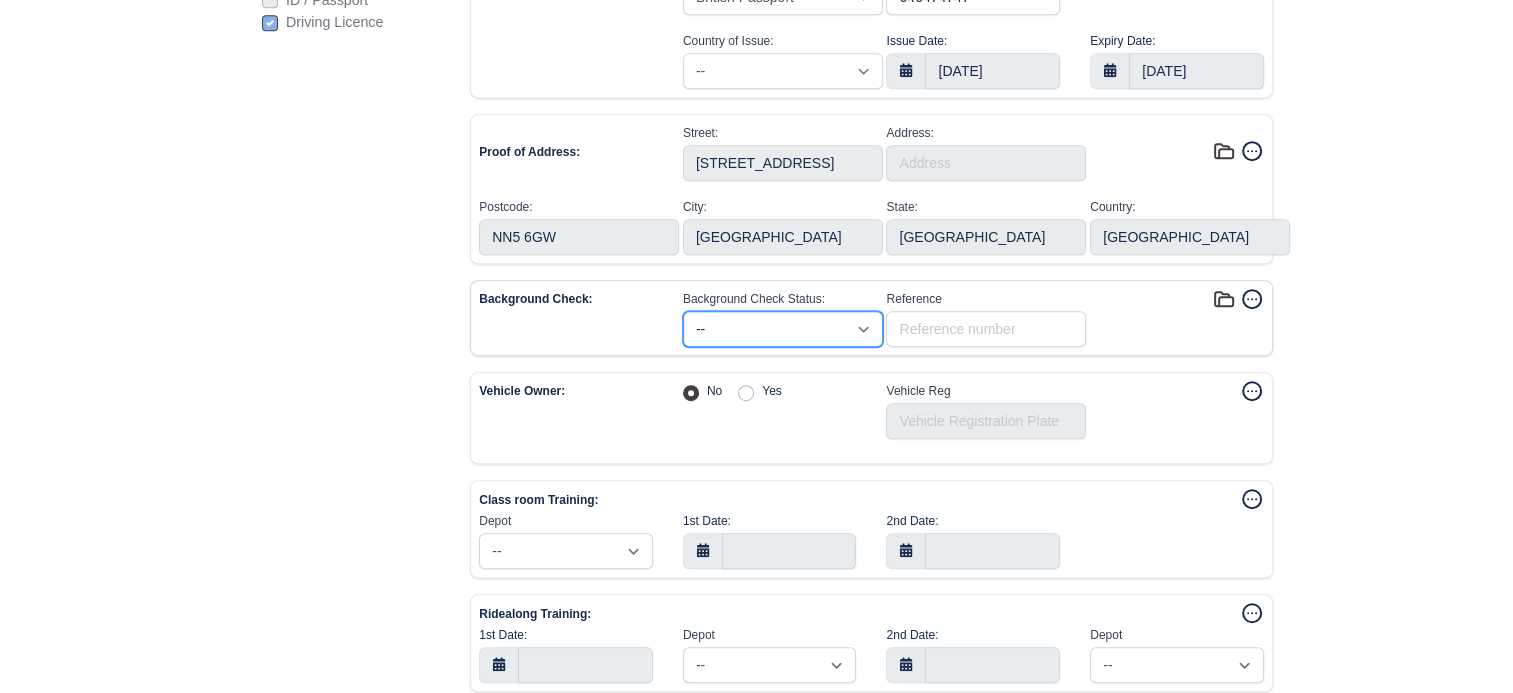 select on "approved" 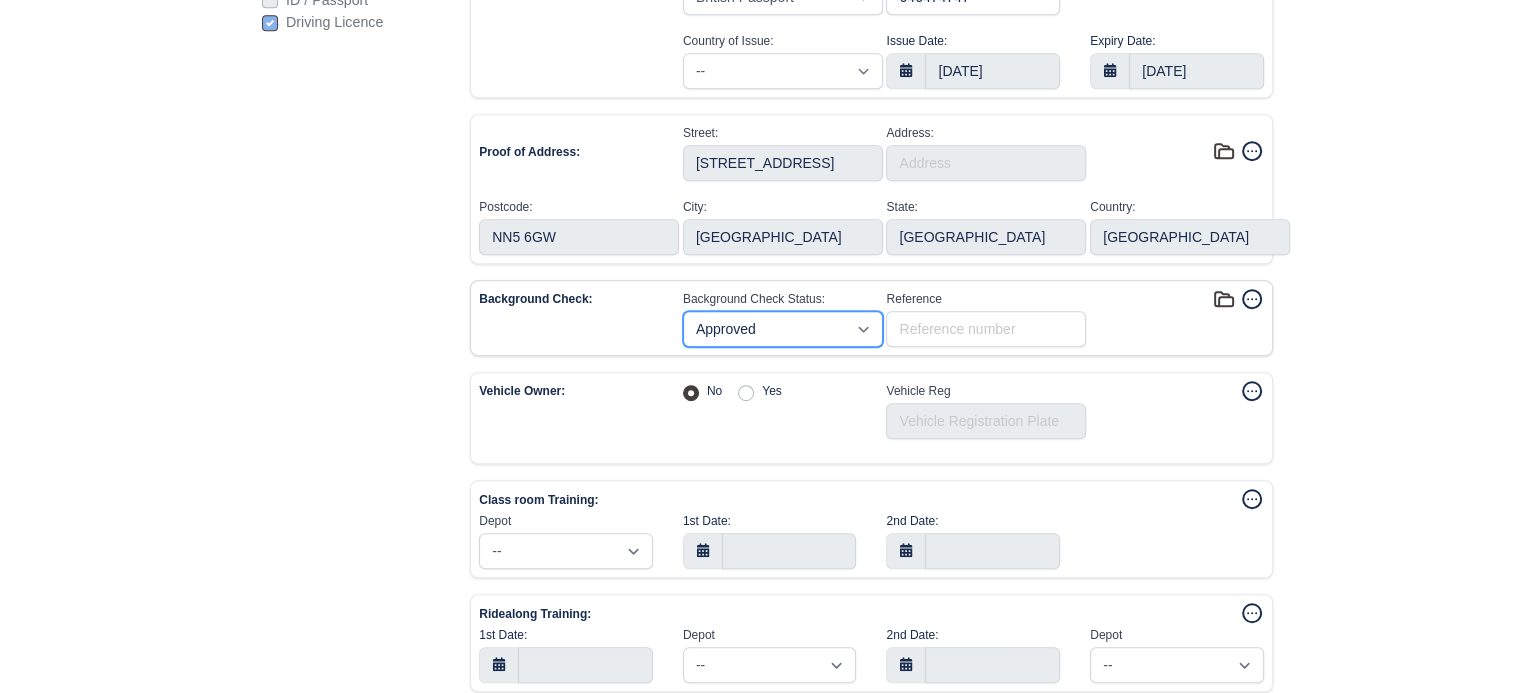 click on "--
Applied
Approved
Failed" at bounding box center (783, 329) 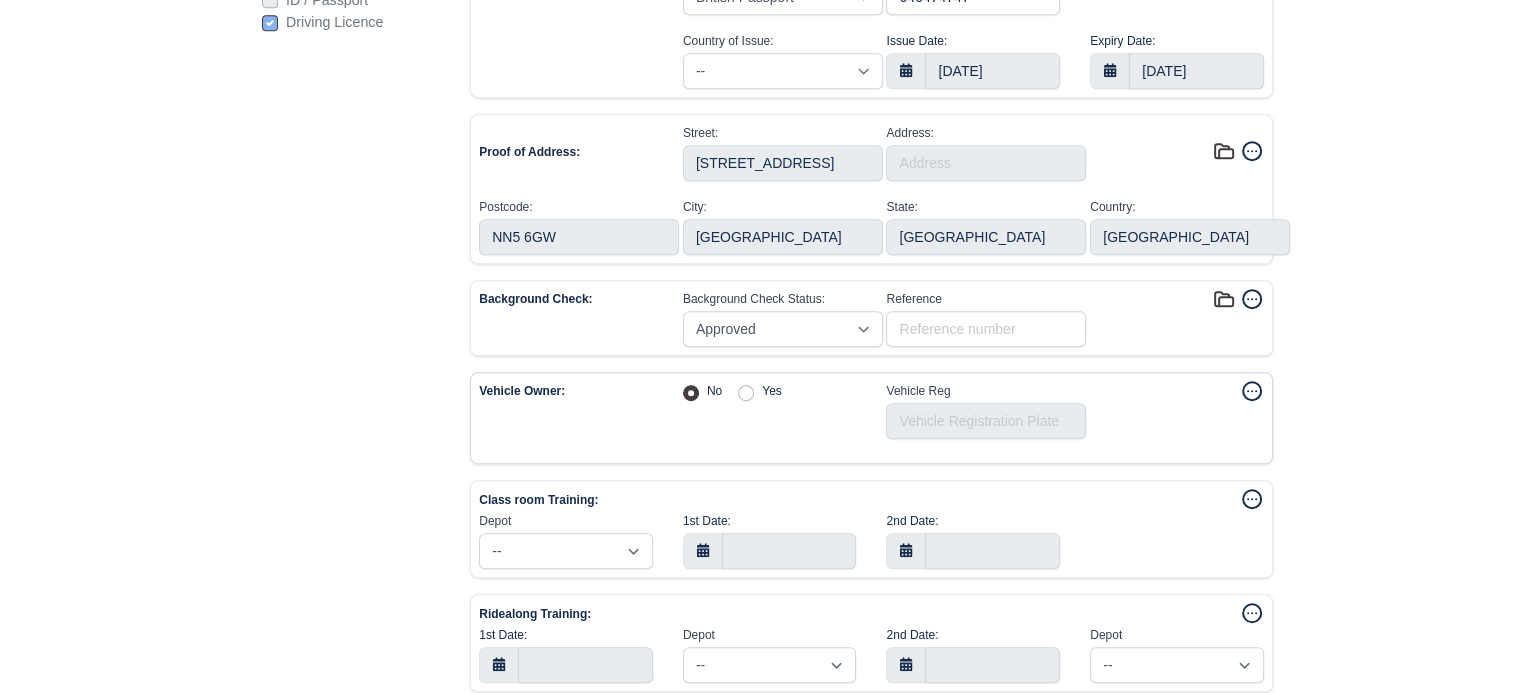 select on "[GEOGRAPHIC_DATA]" 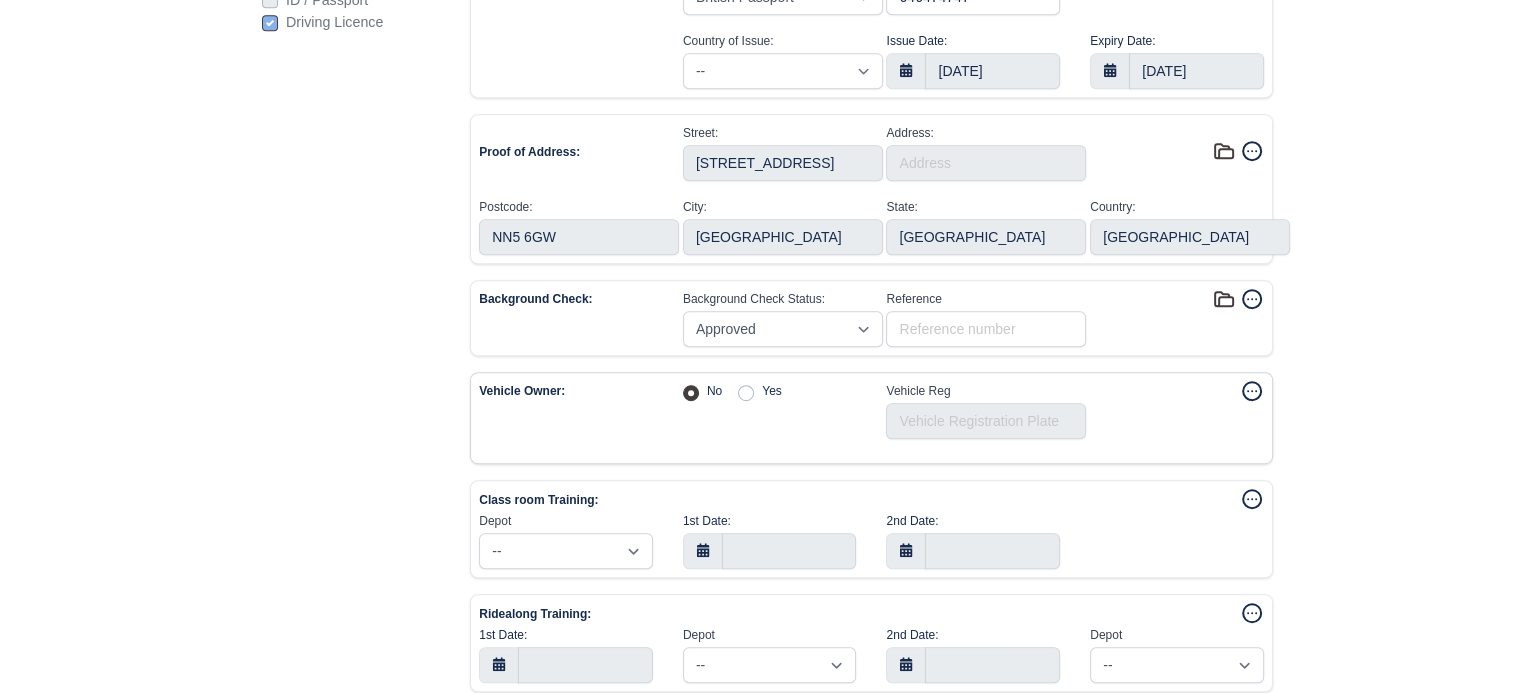 select on "british-passport" 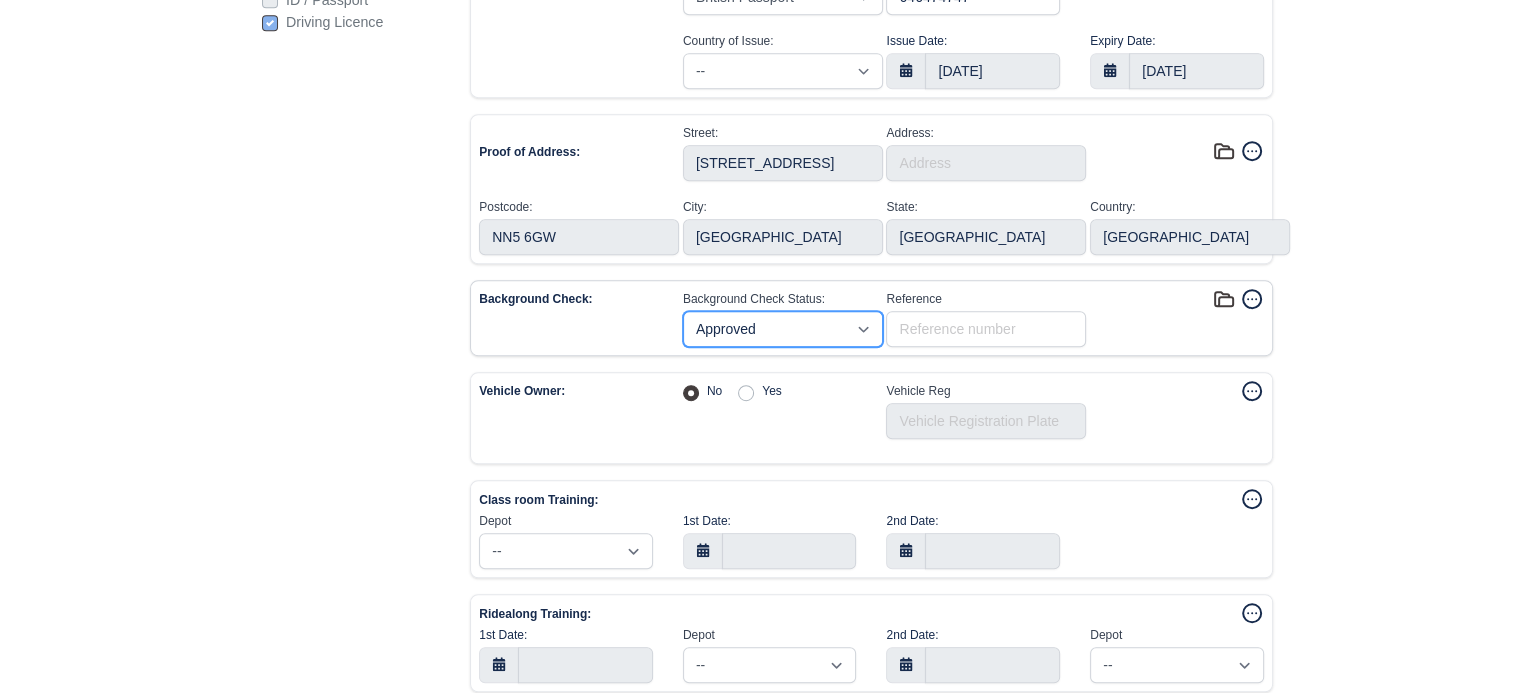 click on "--
Applied
Approved
Failed" at bounding box center [783, 329] 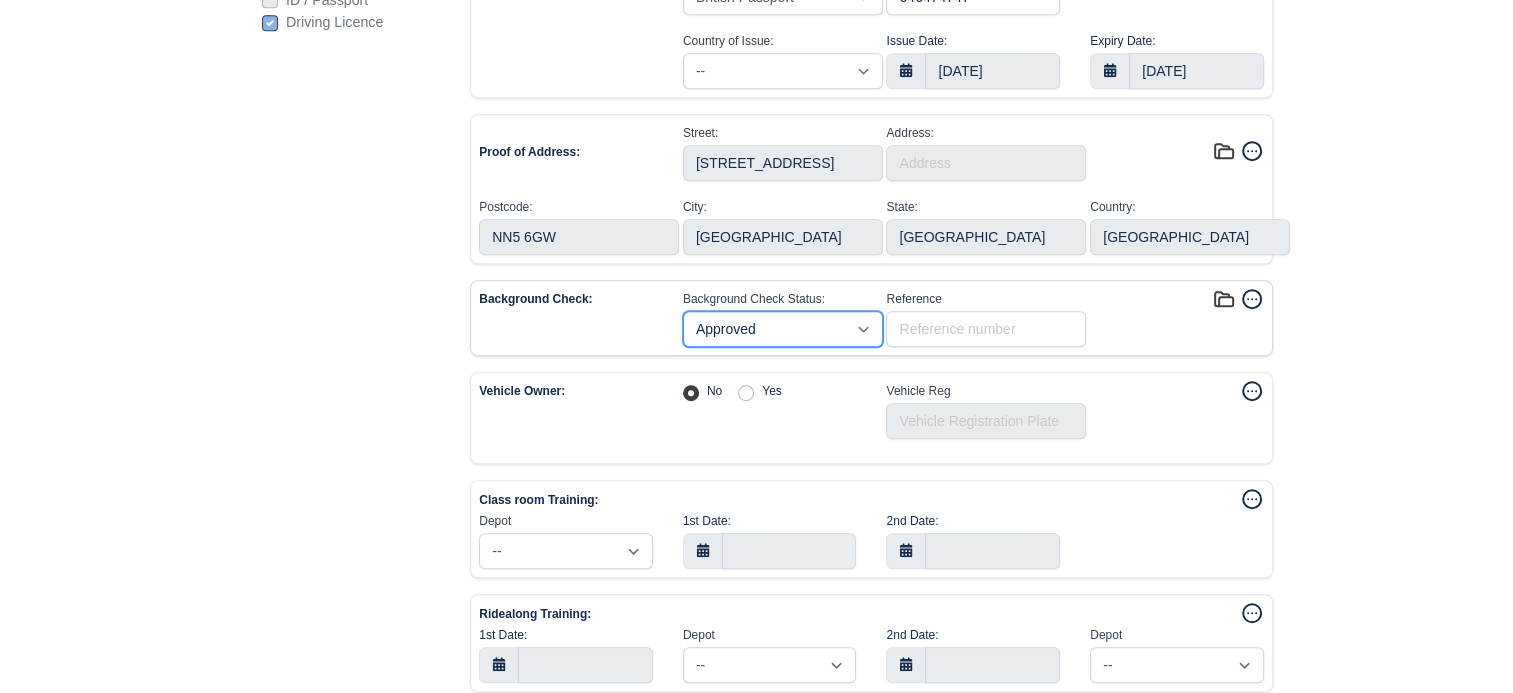select 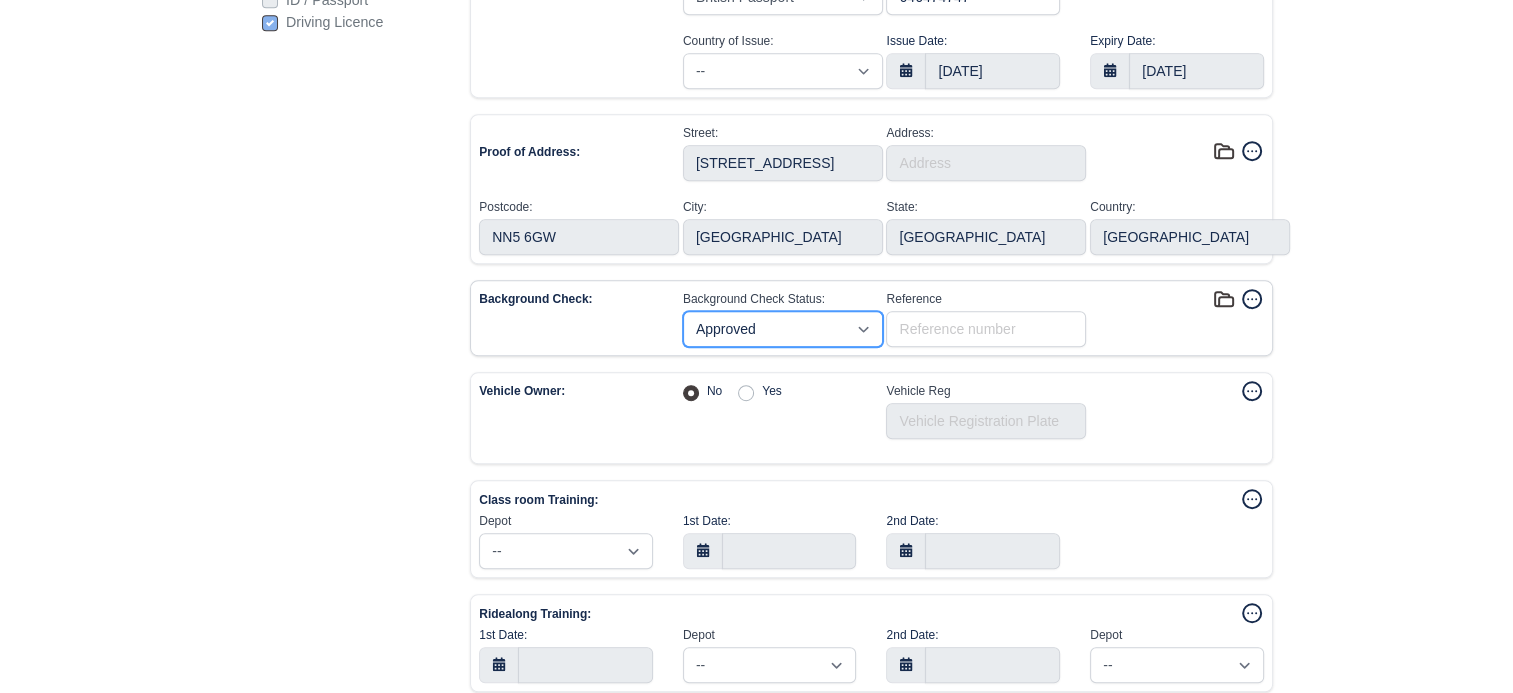 click on "--
Applied
Approved
Failed" at bounding box center (783, 329) 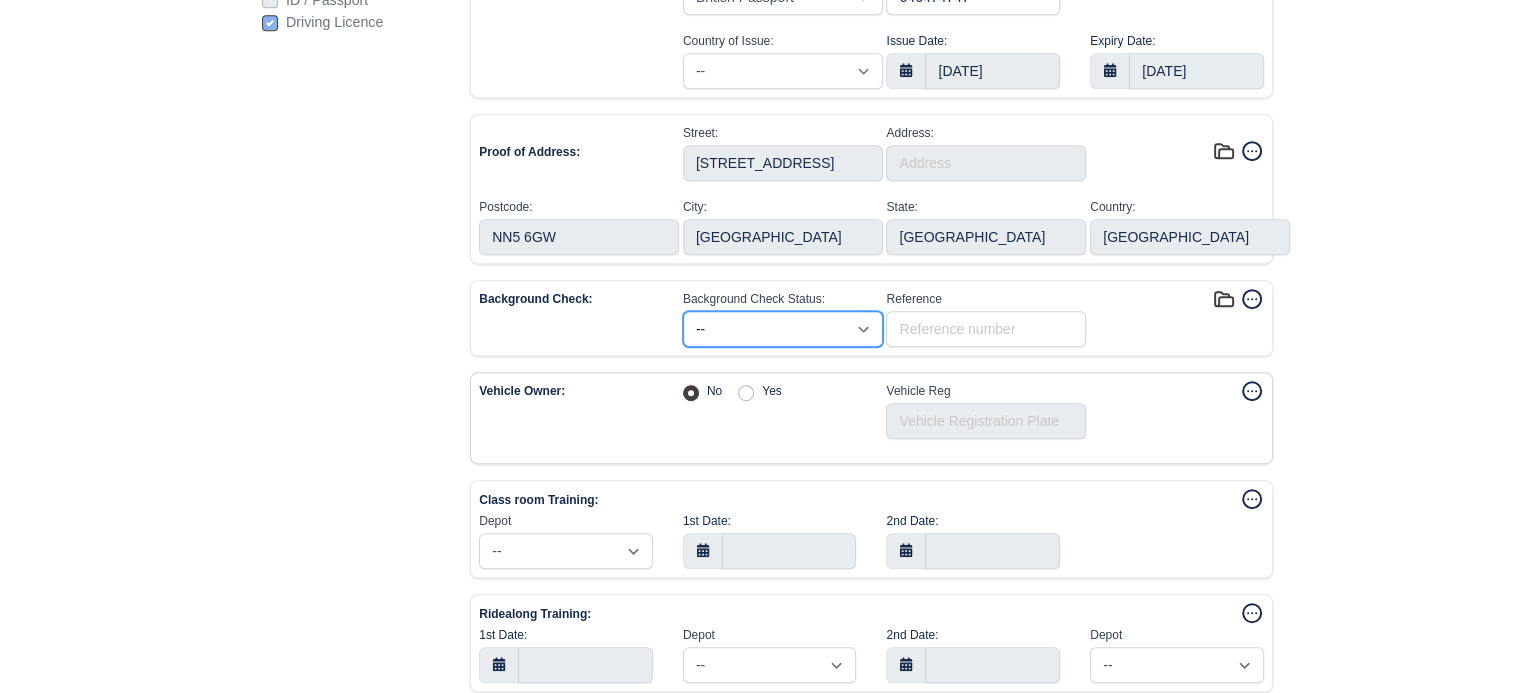 type 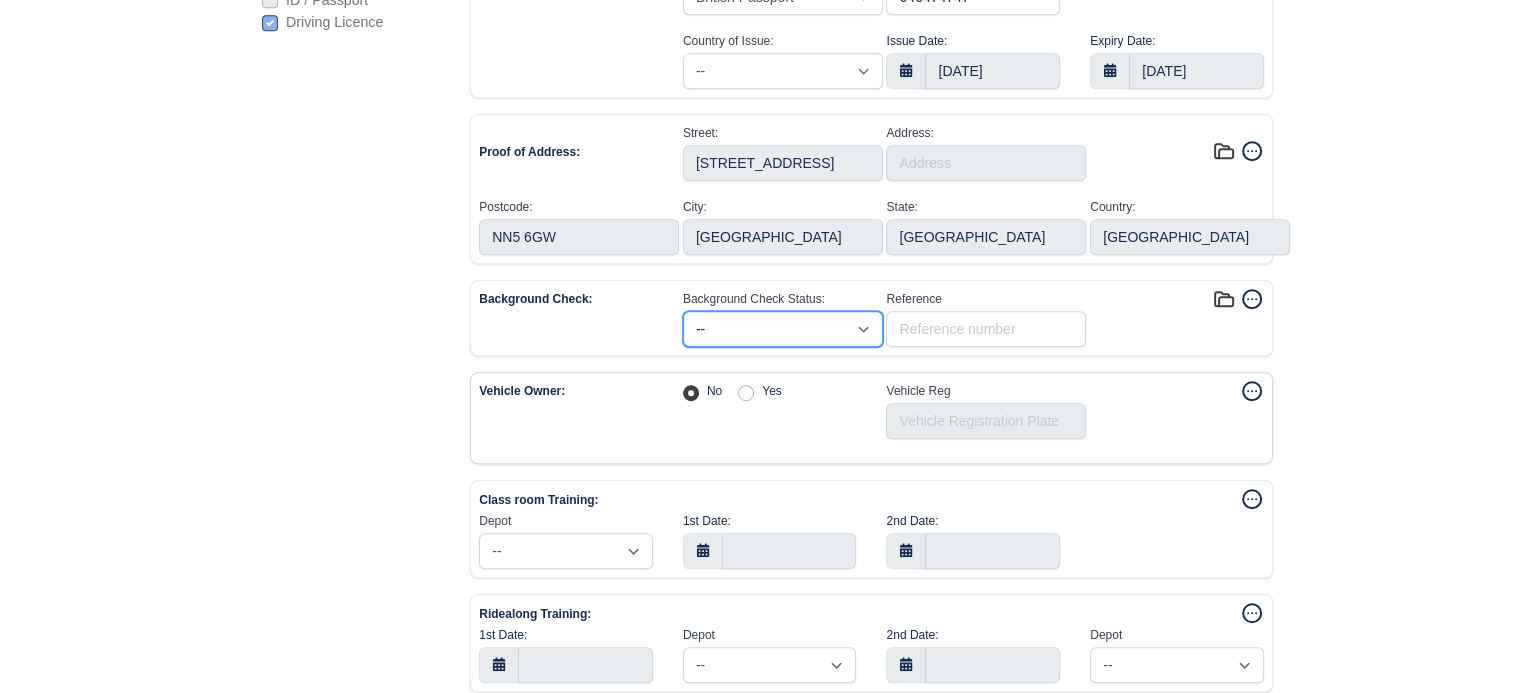 type 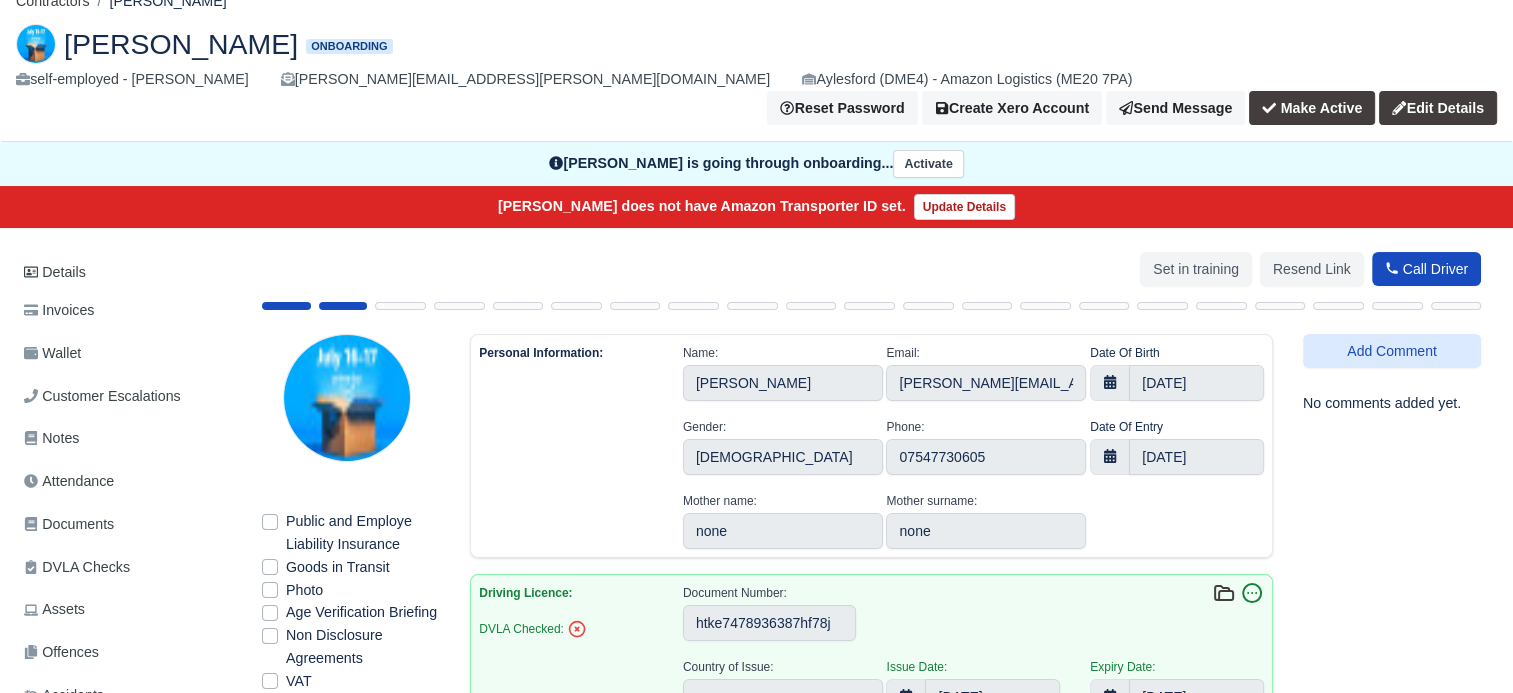 scroll, scrollTop: 300, scrollLeft: 0, axis: vertical 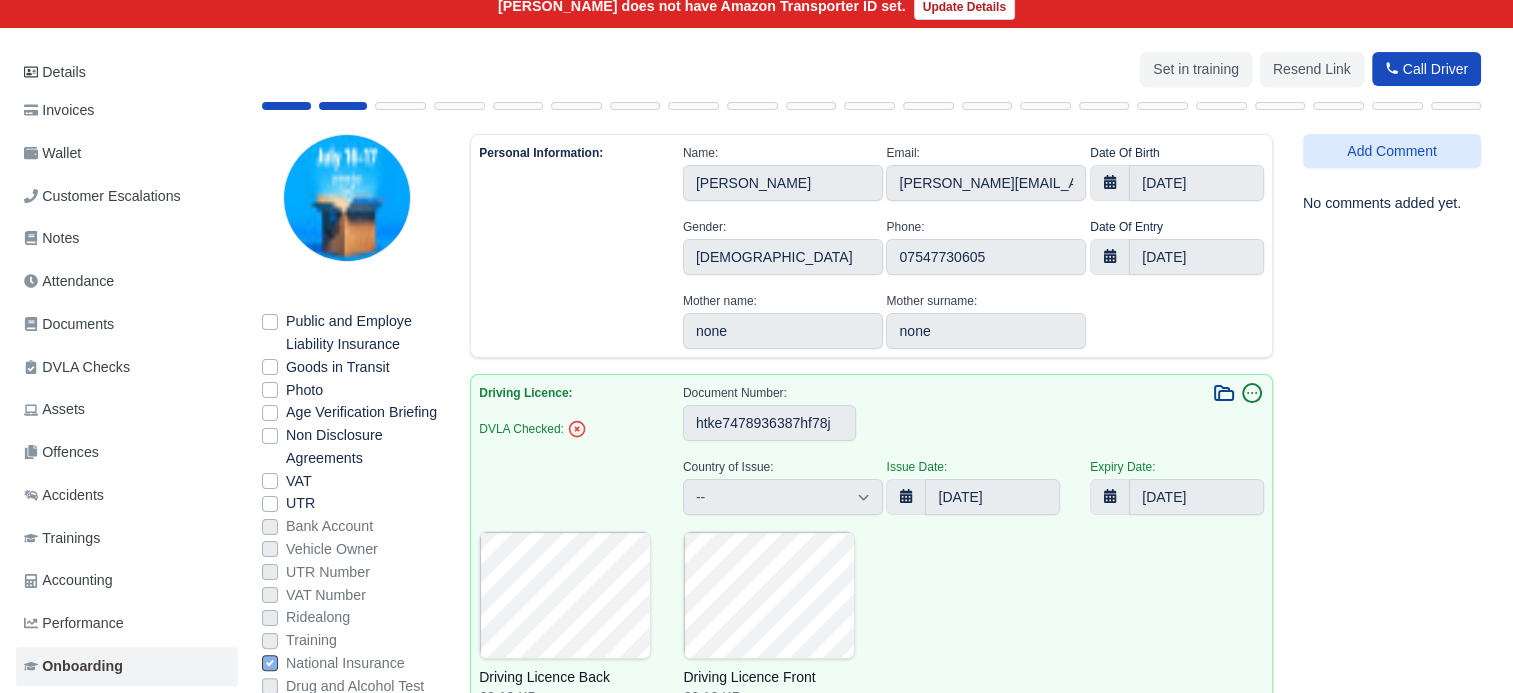 click 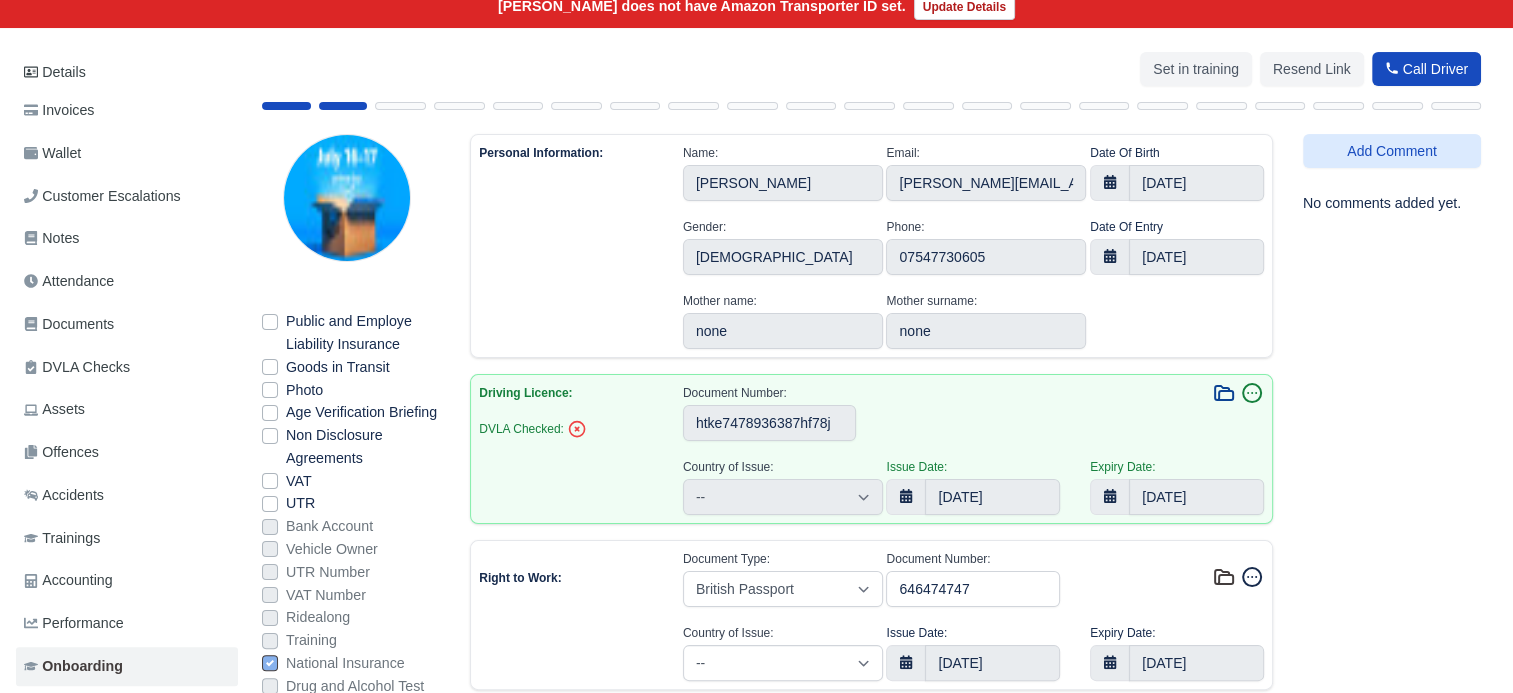 click 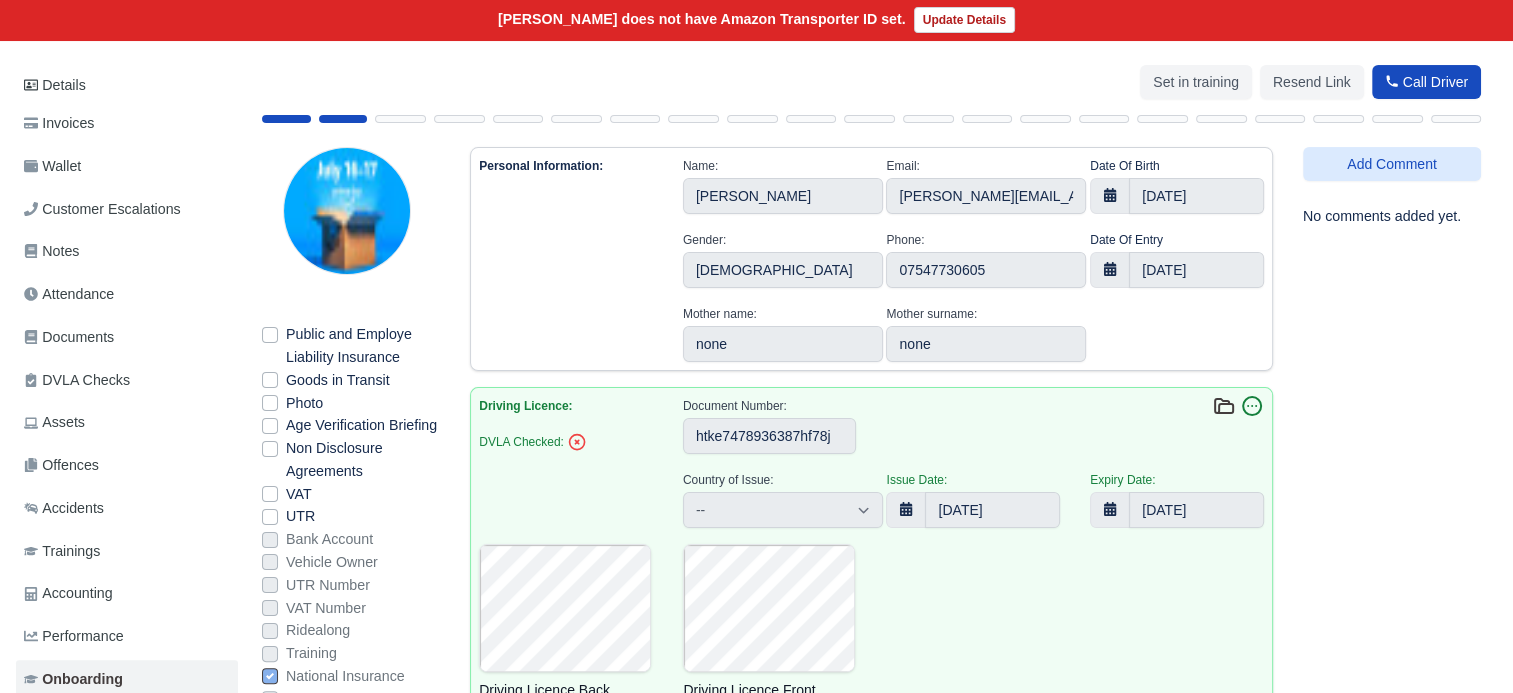 scroll, scrollTop: 200, scrollLeft: 0, axis: vertical 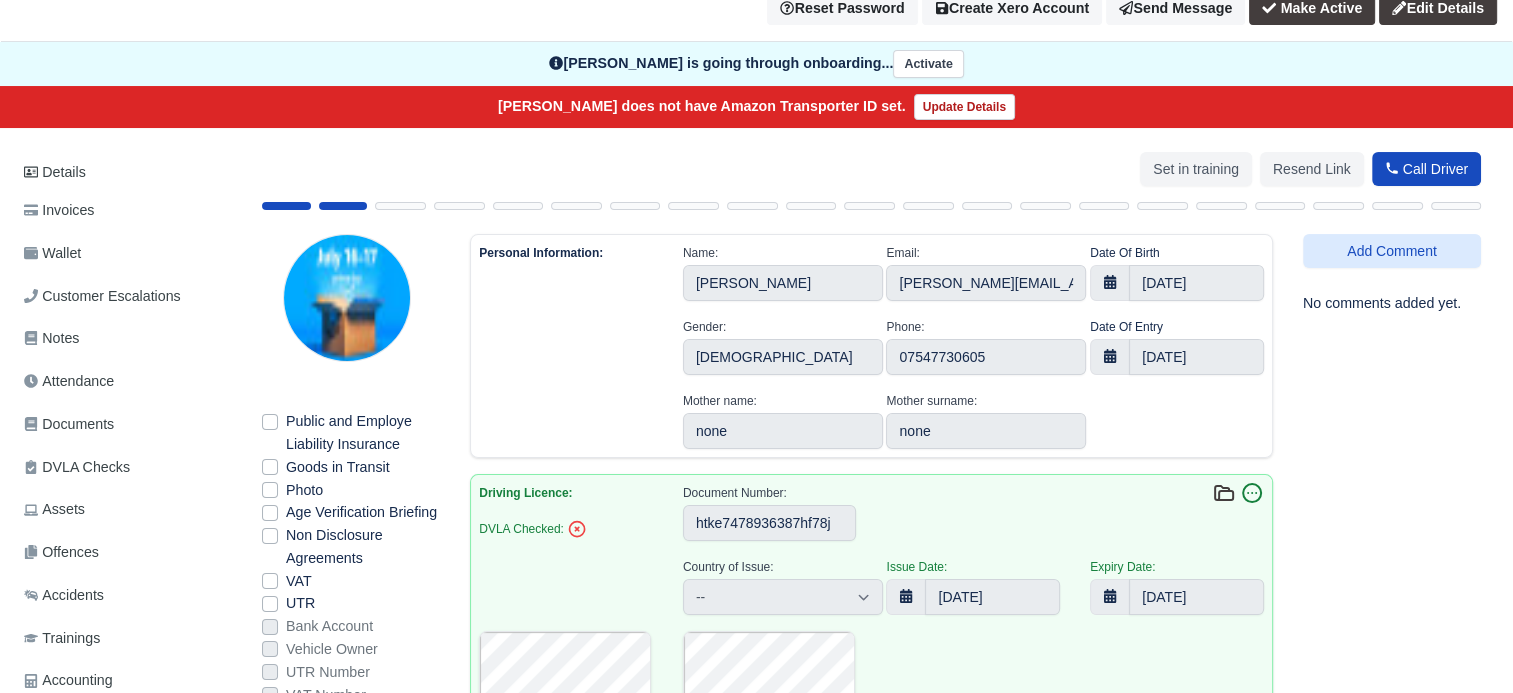 click 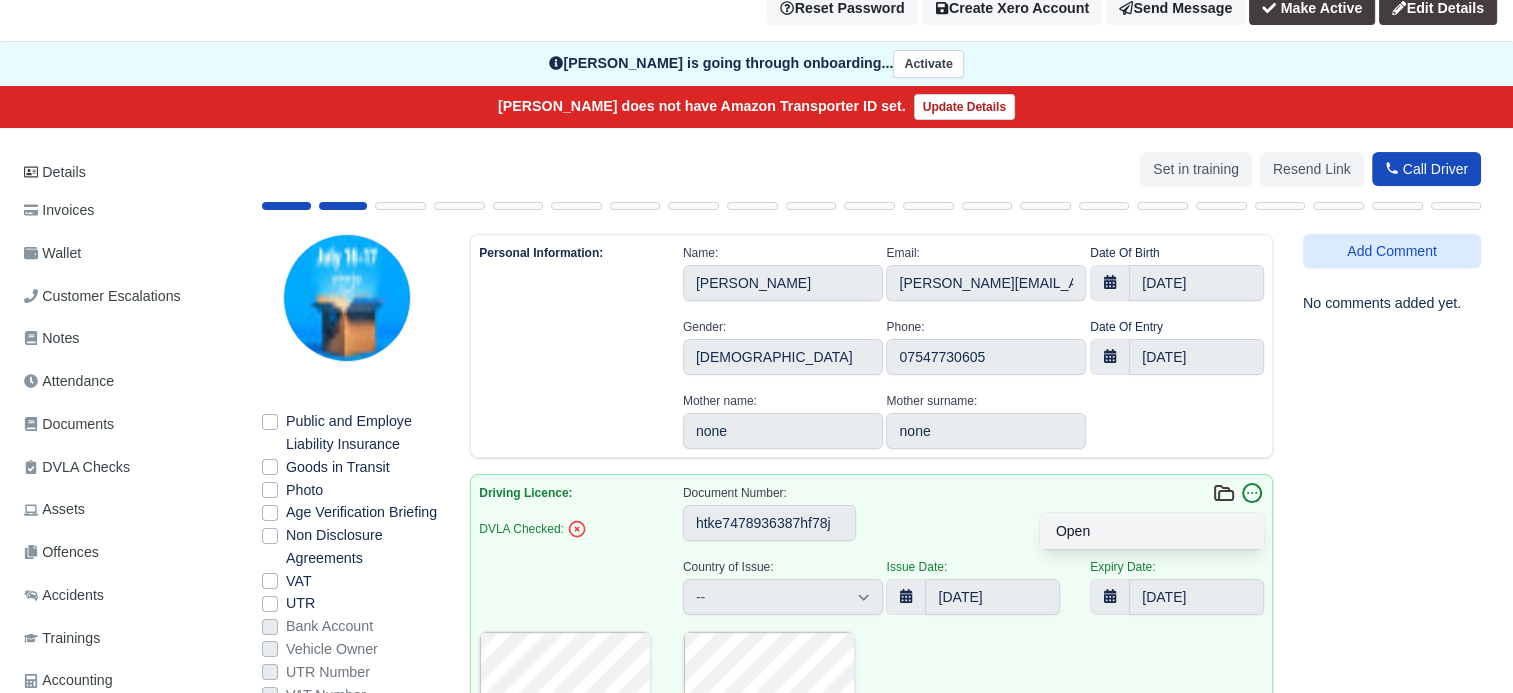 click on "Open" at bounding box center (1152, 531) 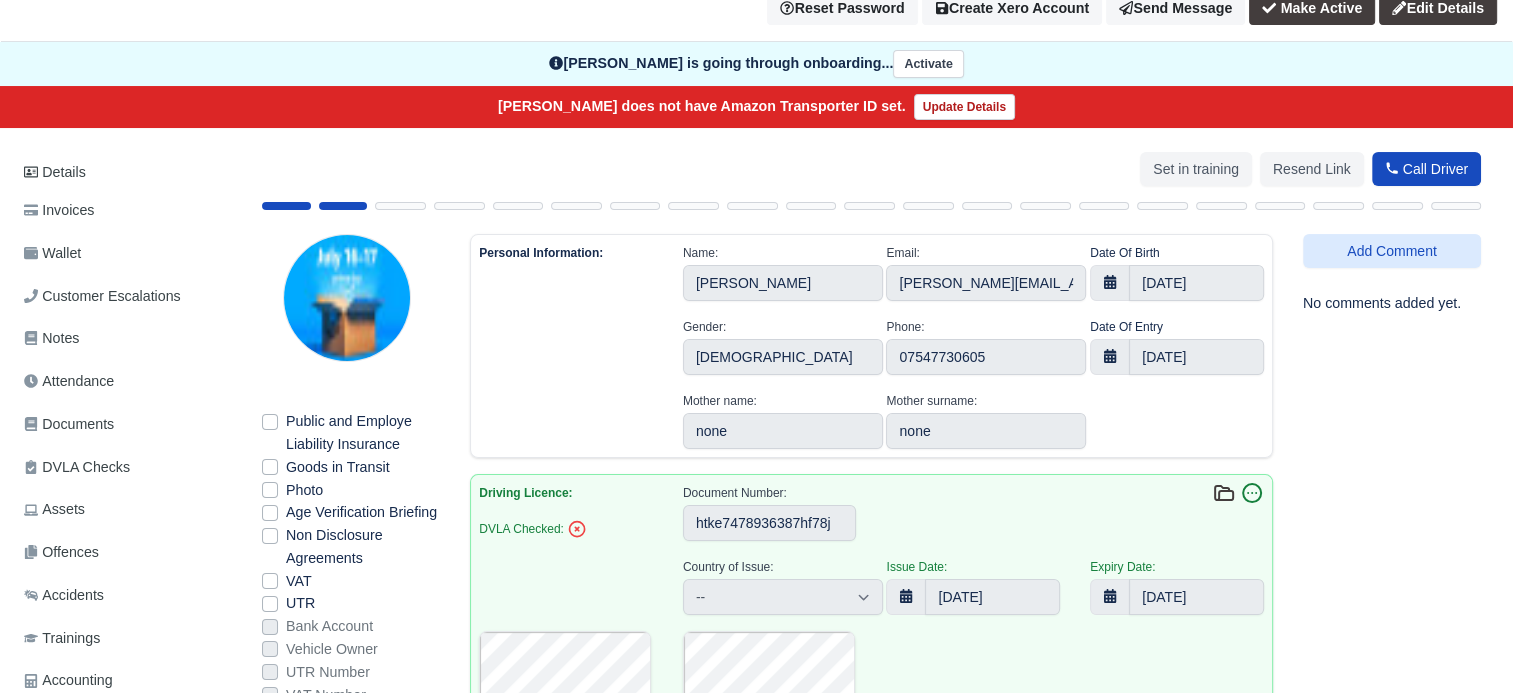 type 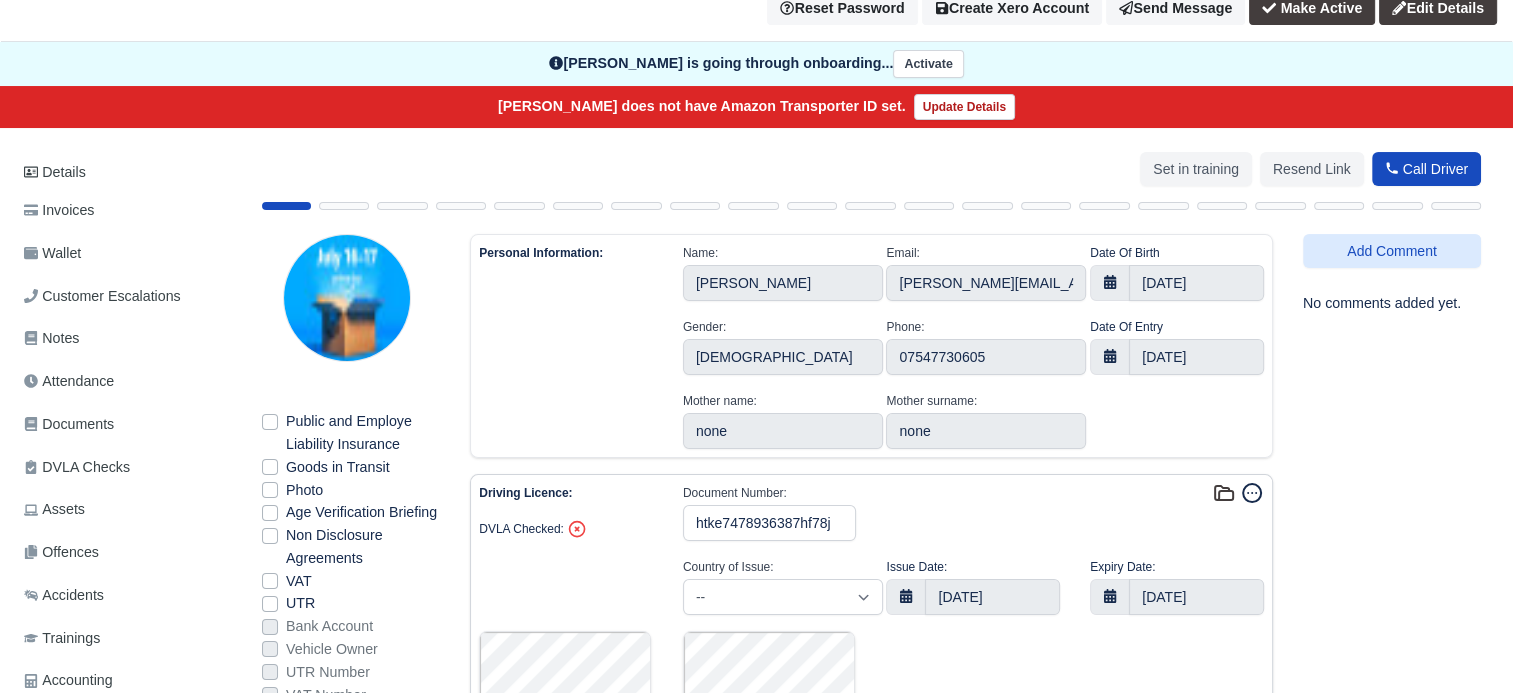 click 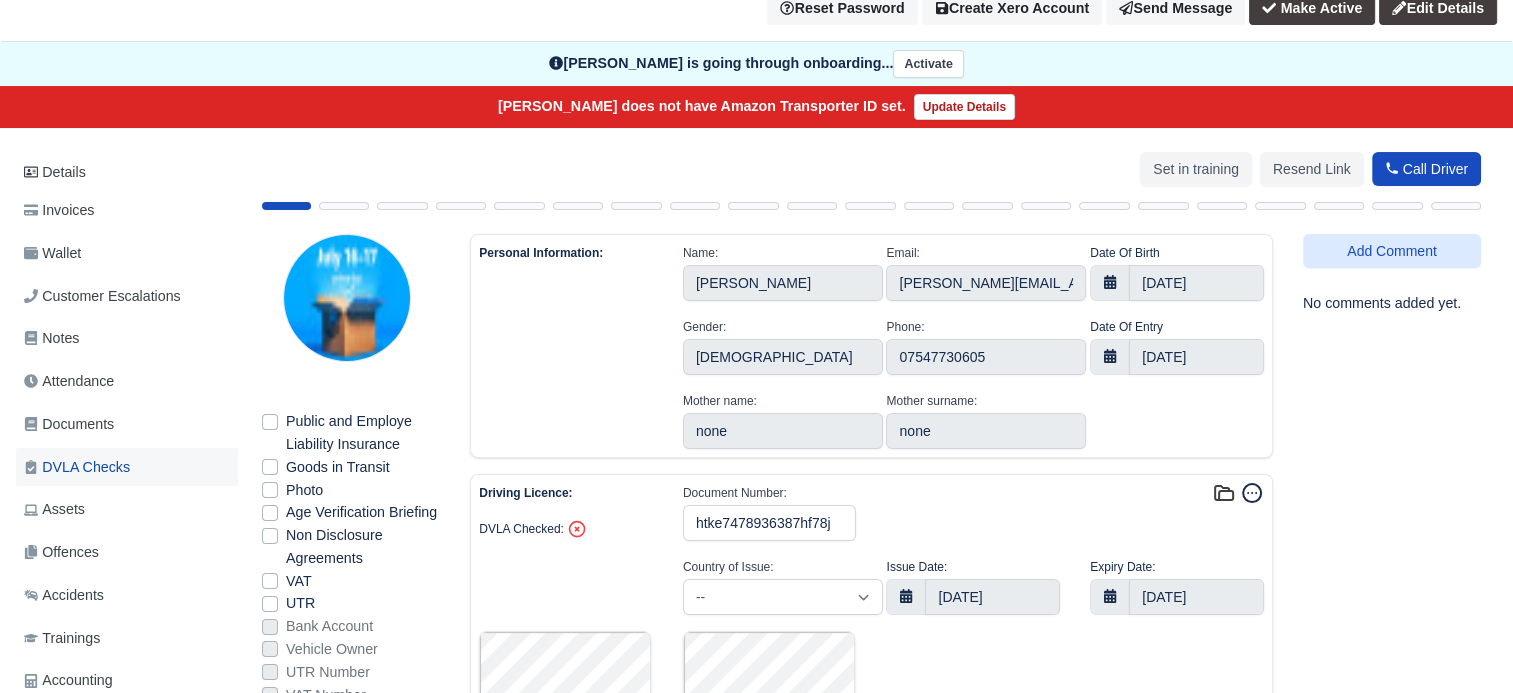 click on "DVLA Checks" at bounding box center [77, 467] 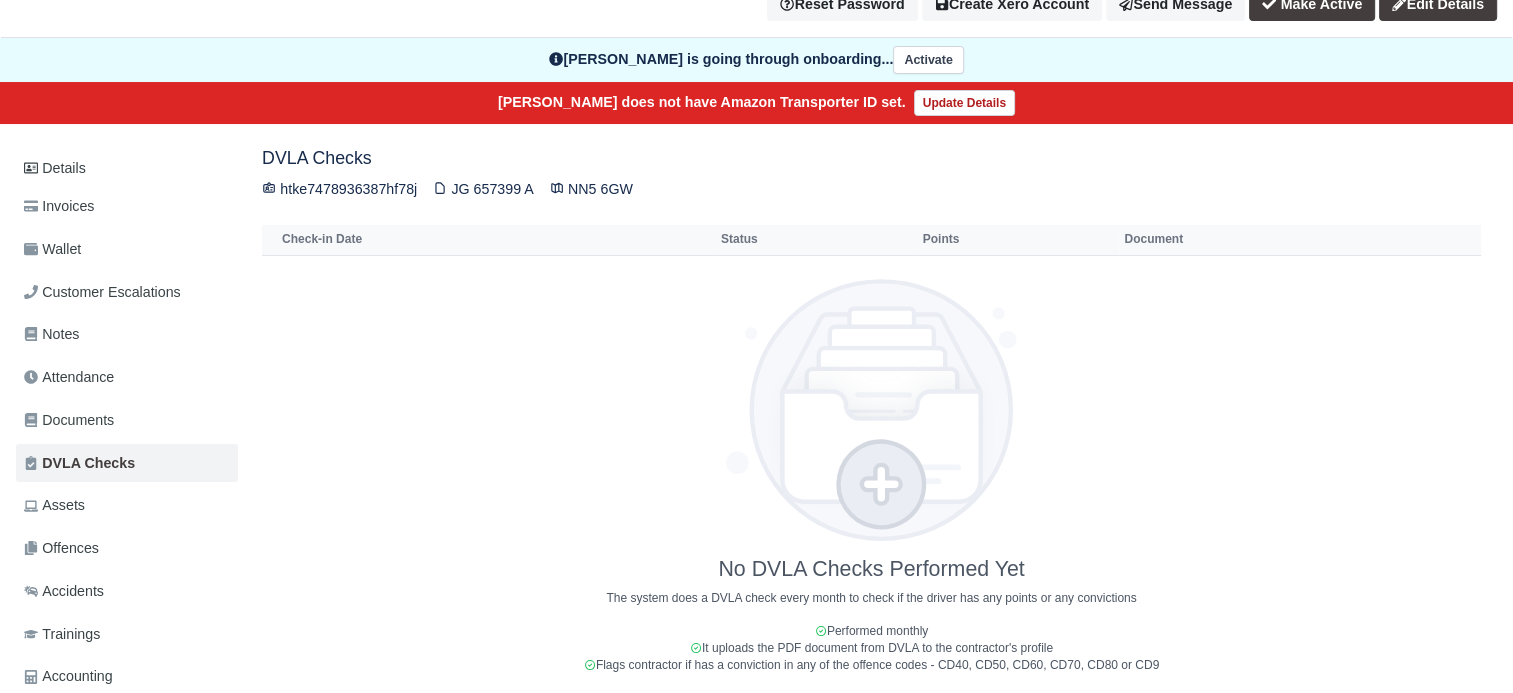 scroll, scrollTop: 220, scrollLeft: 0, axis: vertical 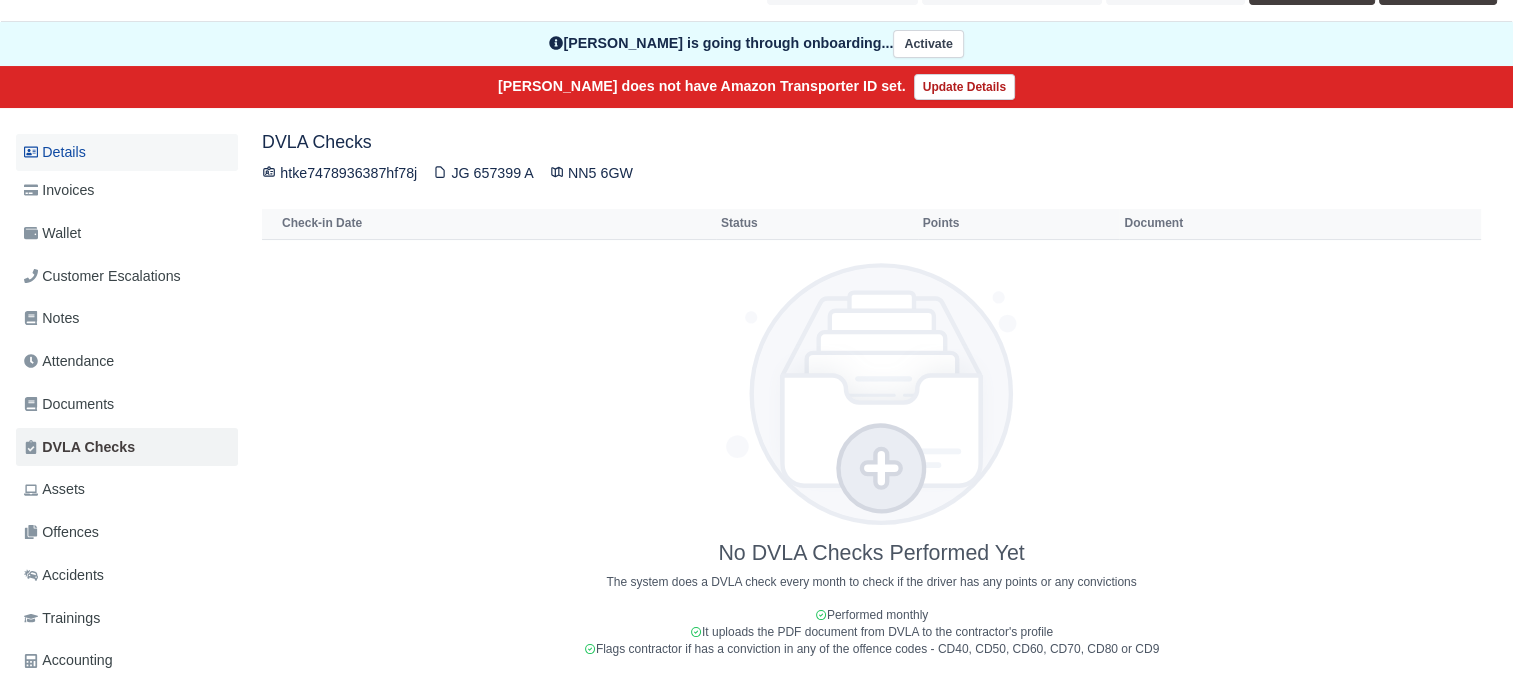 click on "Details" at bounding box center (127, 152) 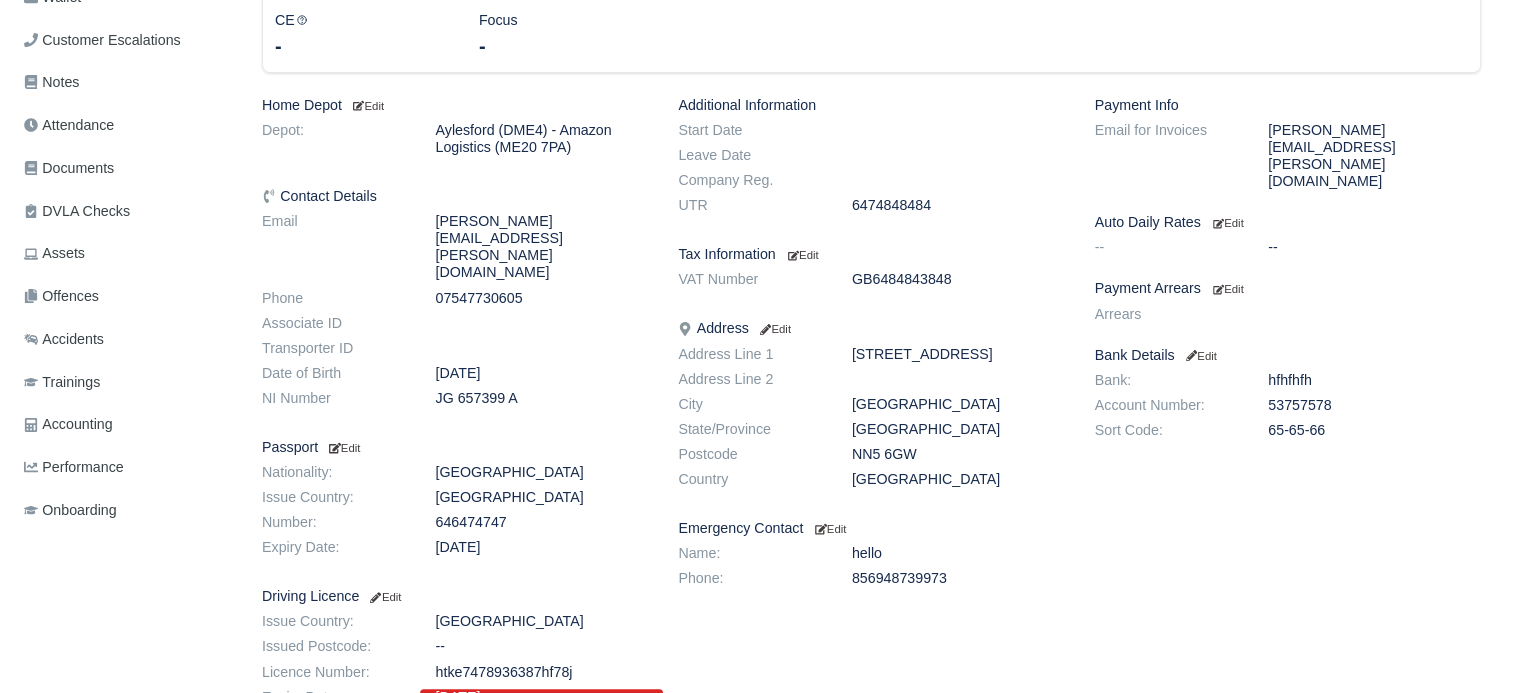 scroll, scrollTop: 492, scrollLeft: 0, axis: vertical 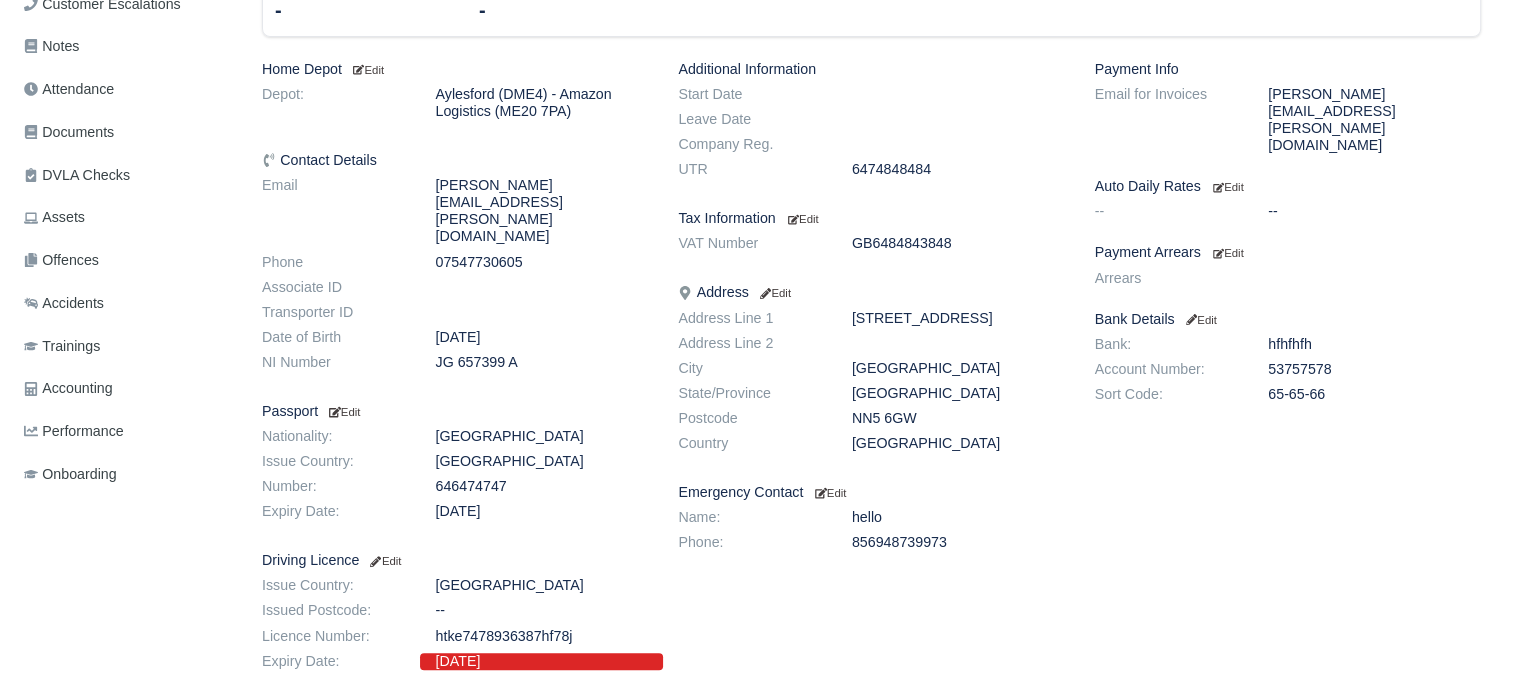 click on "[DATE]" at bounding box center [541, 661] 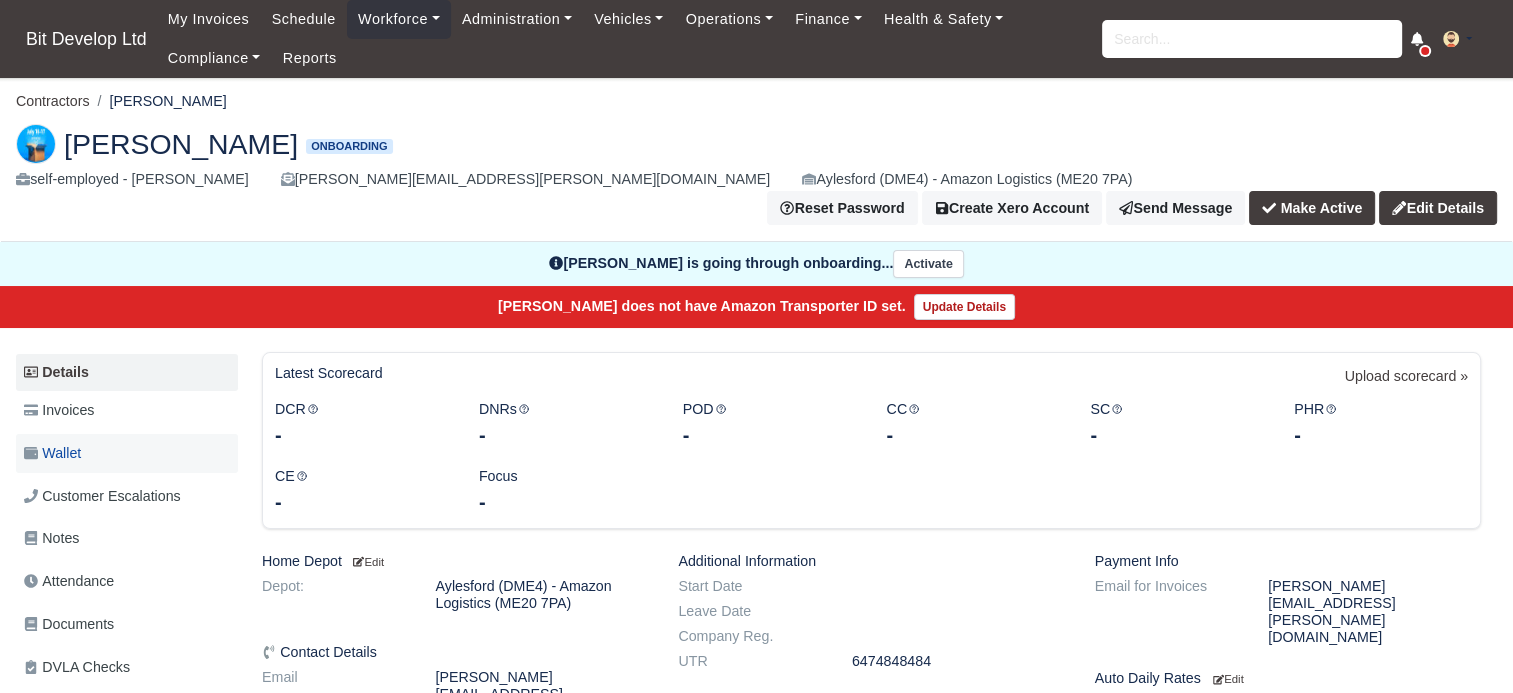 scroll, scrollTop: 200, scrollLeft: 0, axis: vertical 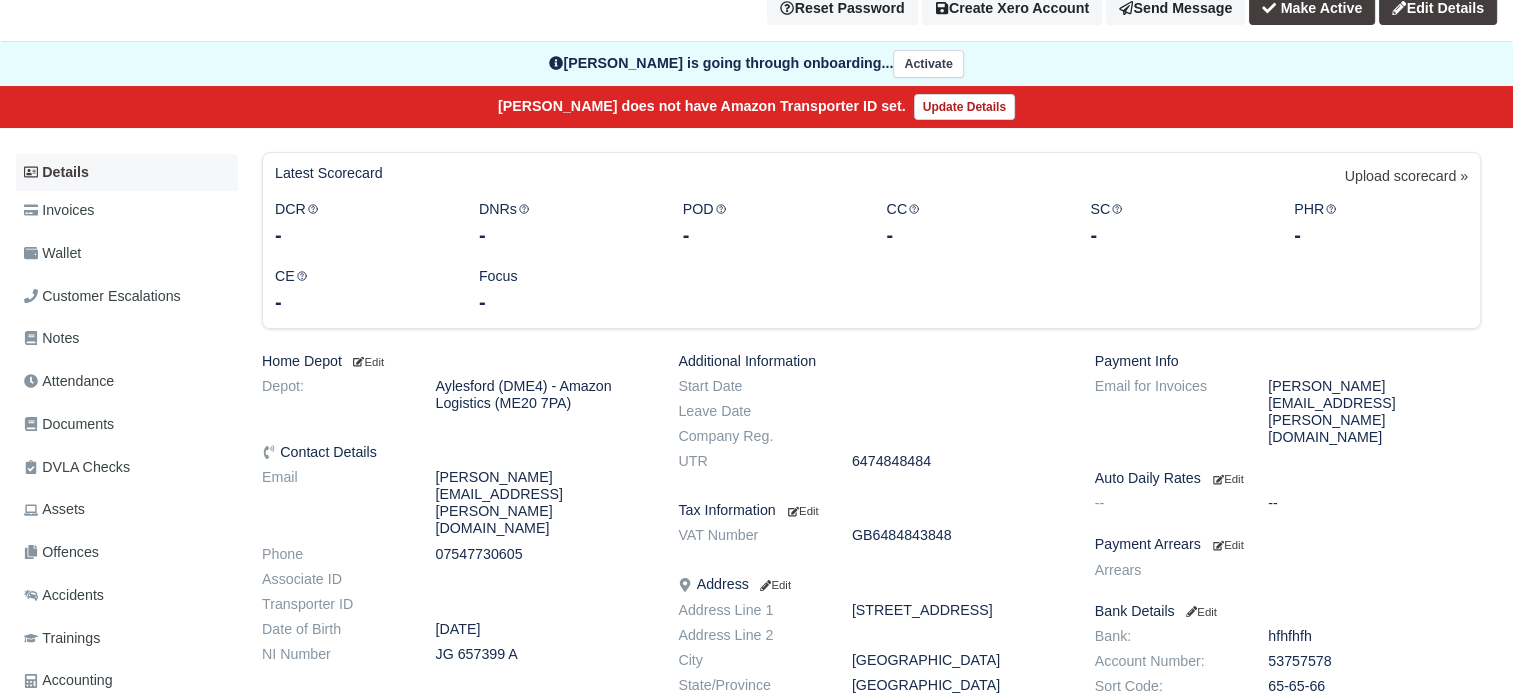 click on "Details" at bounding box center [127, 172] 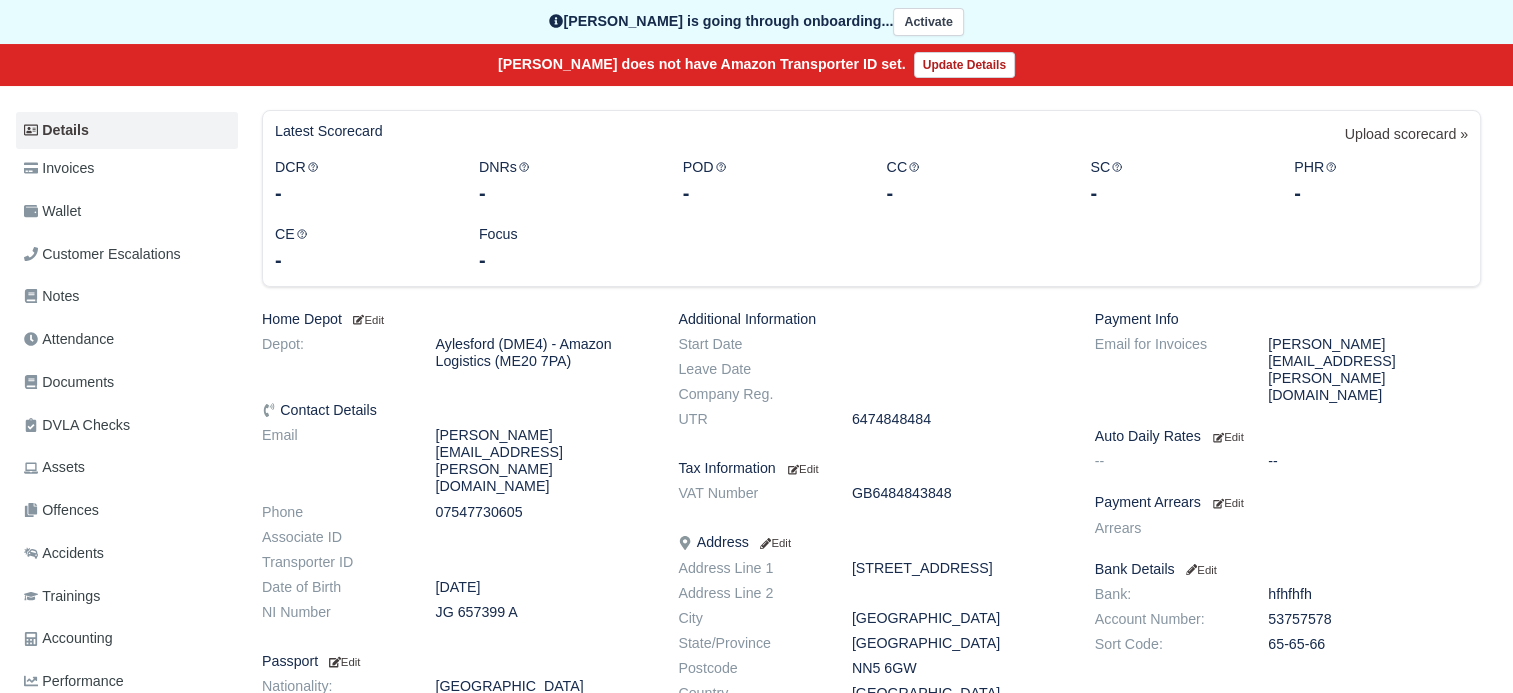 scroll, scrollTop: 492, scrollLeft: 0, axis: vertical 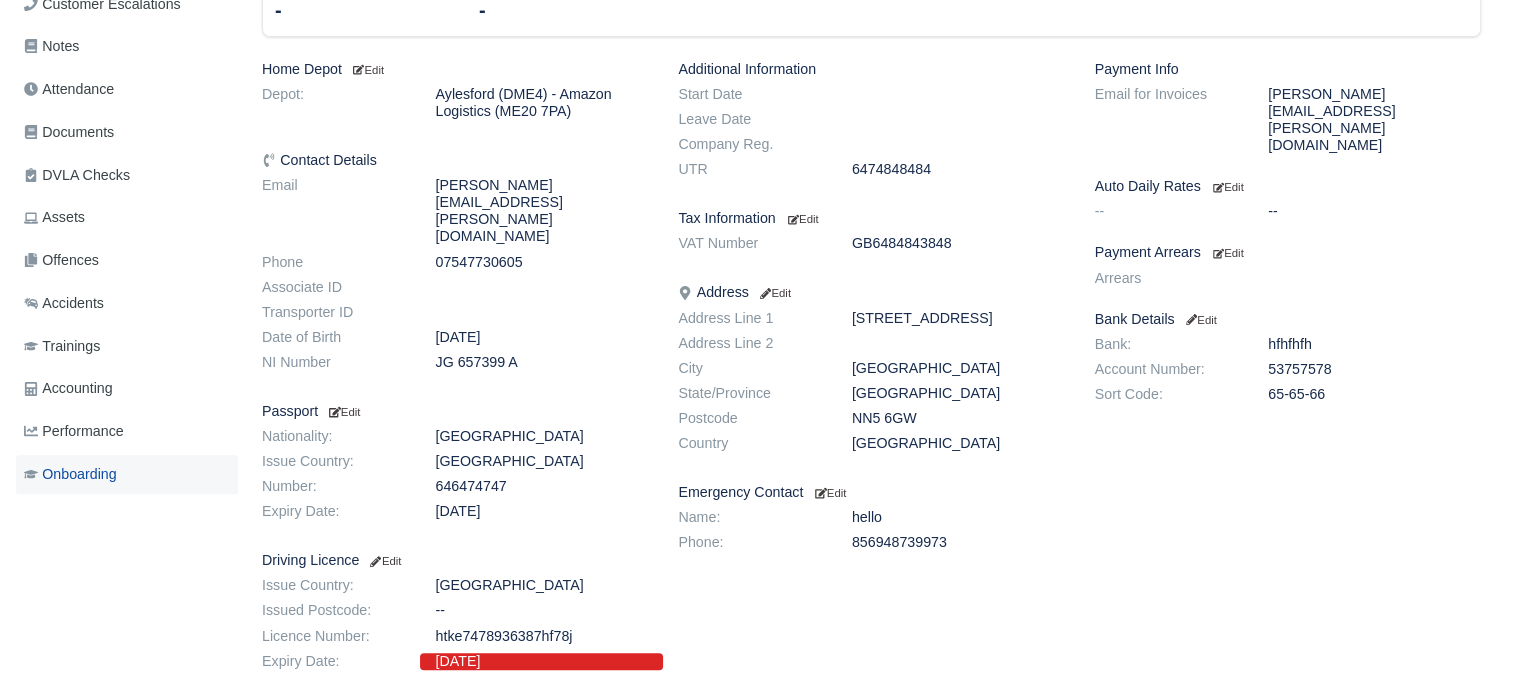 click on "Onboarding" at bounding box center [70, 474] 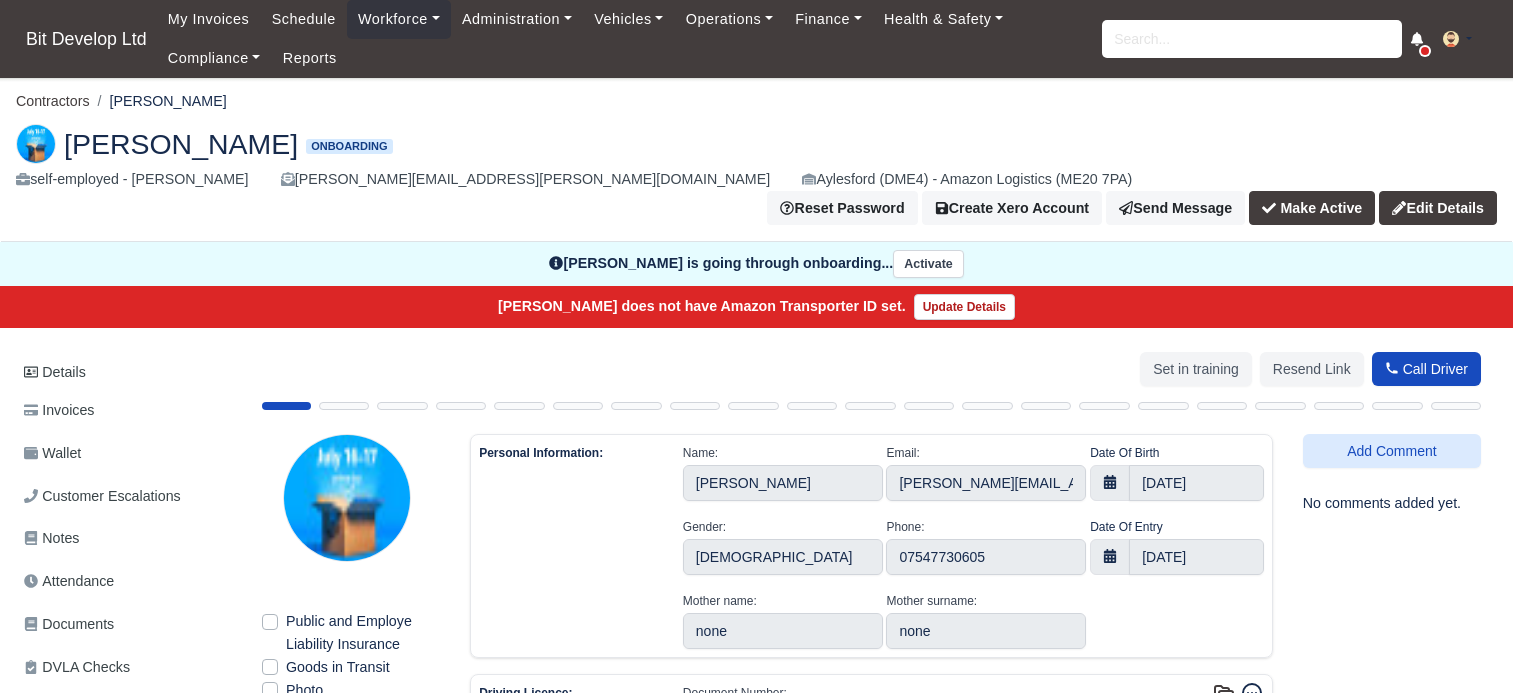 select on "[GEOGRAPHIC_DATA]" 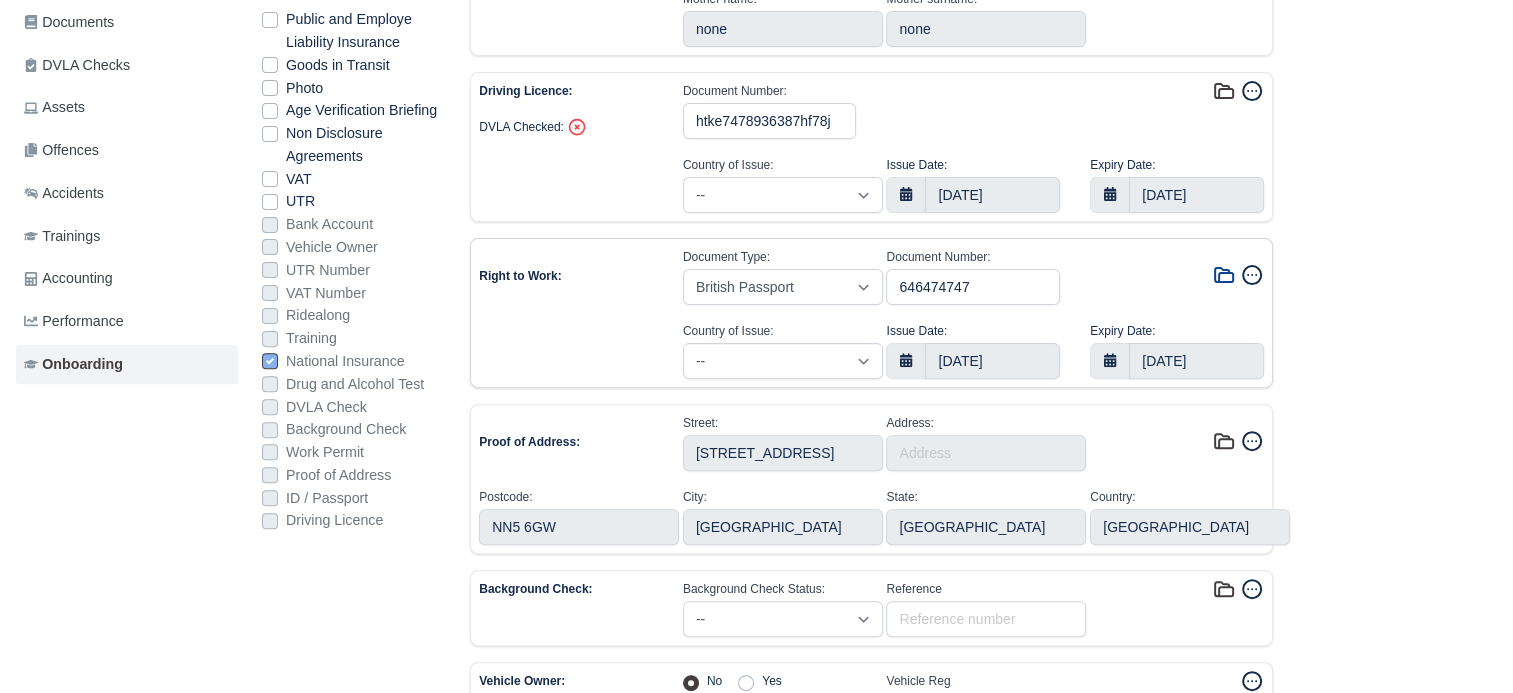 scroll, scrollTop: 500, scrollLeft: 0, axis: vertical 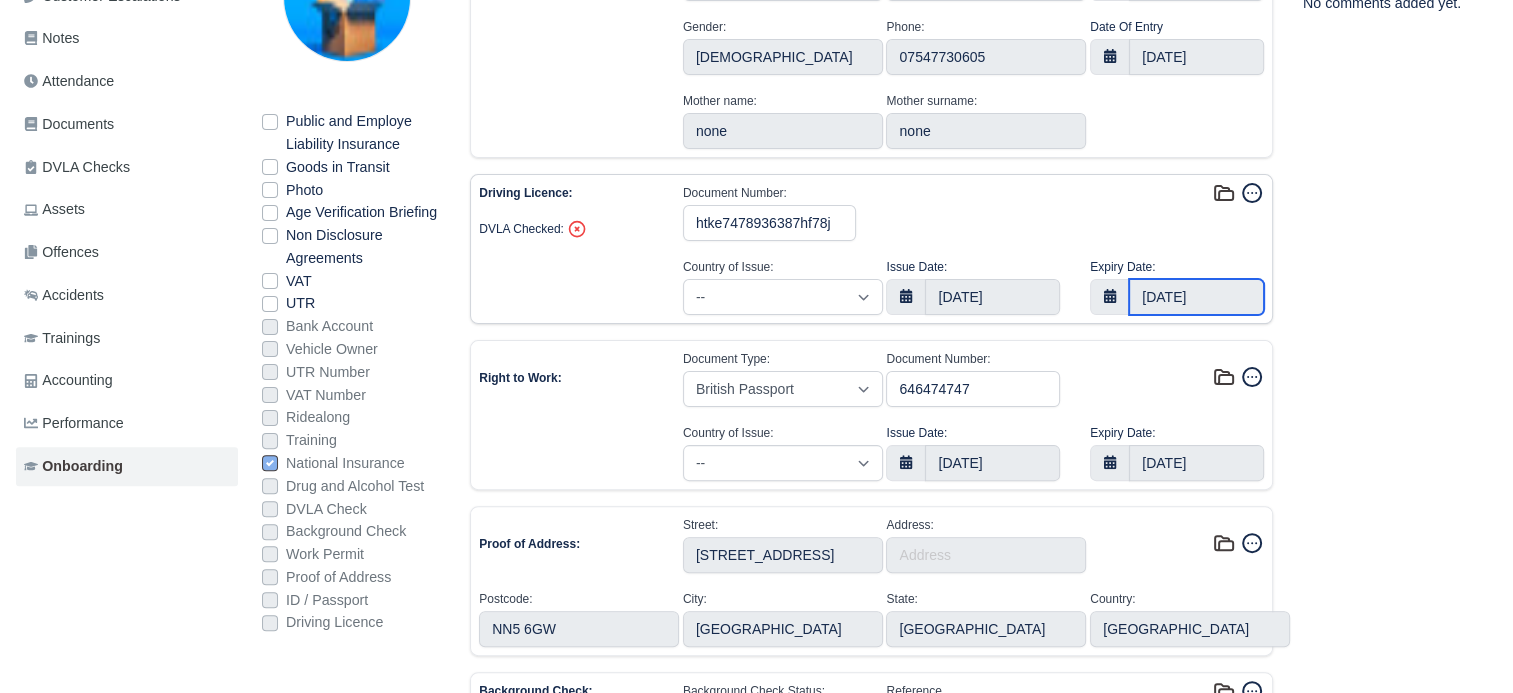 click on "Bit Develop Ltd
My Invoices Schedule Workforce Manpower Expiring Documents Leave Requests Daily Attendance Daily Timesheet Onboardings Feedback Administration Depots Operating Centres Management Schedule Tasks Tasks Metrics Vehicles Fleet Schedule Rental Agreements [DATE] Inspections Forms Customers Offences Incidents Service Entries Renewal Dates Vehicle Groups Fleet Insurance B2B Contractors Operations Timesheets Log Finance Invoices Disputes Payment Types Service Types Assets Credit Instalments Bulk Payment Custom Invoices External Accounting Health & Safety Vehicle Inspections Support Portal Incidents Compliance Compliance Dashboard E-Sign Documents Communication Center Trainings Reports
×" at bounding box center [756, -154] 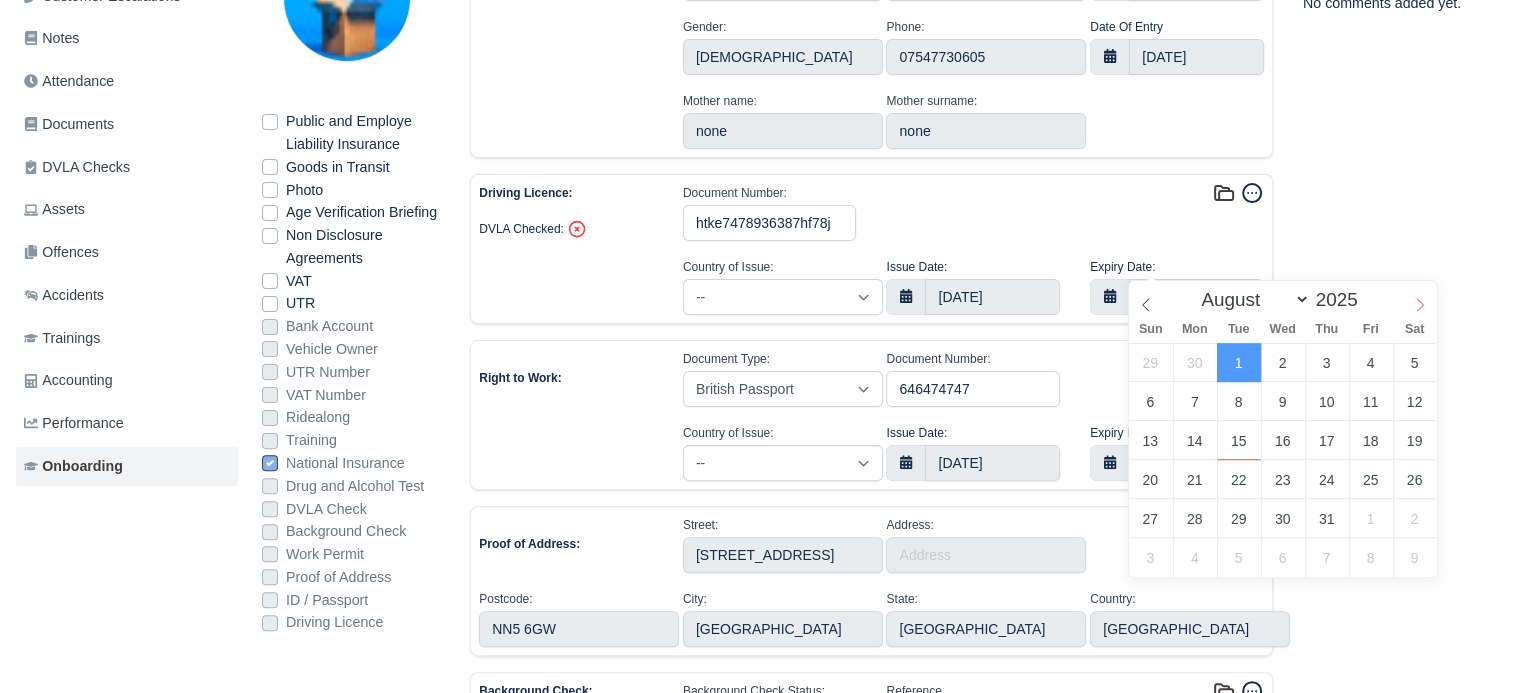 click 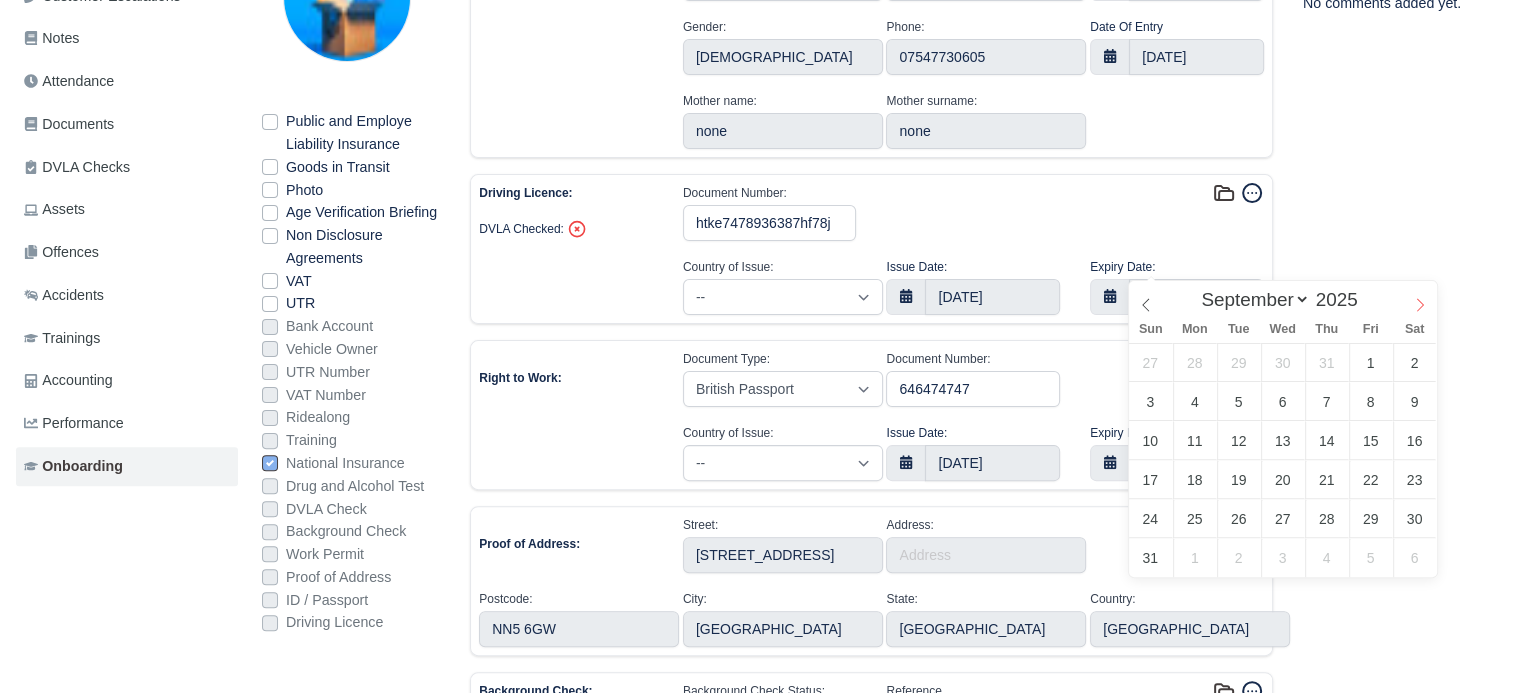 click 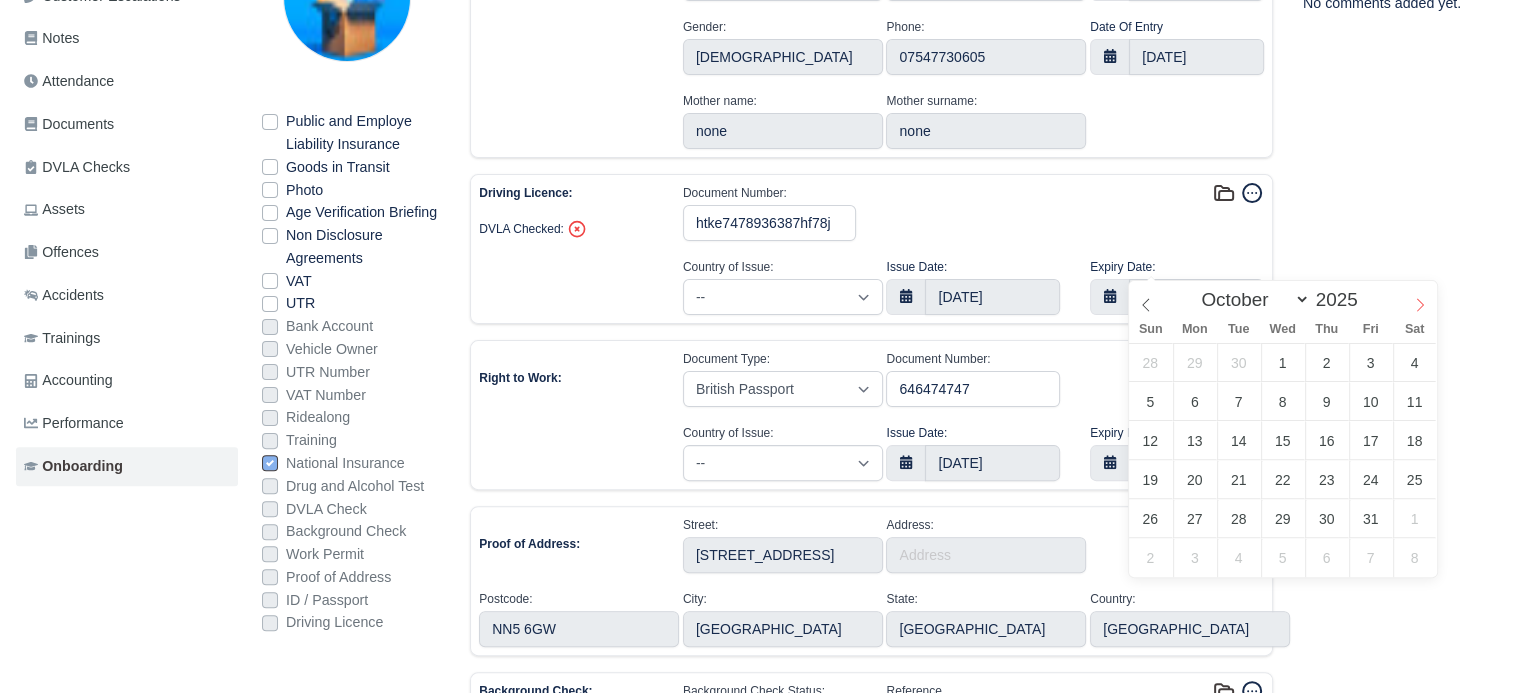 click 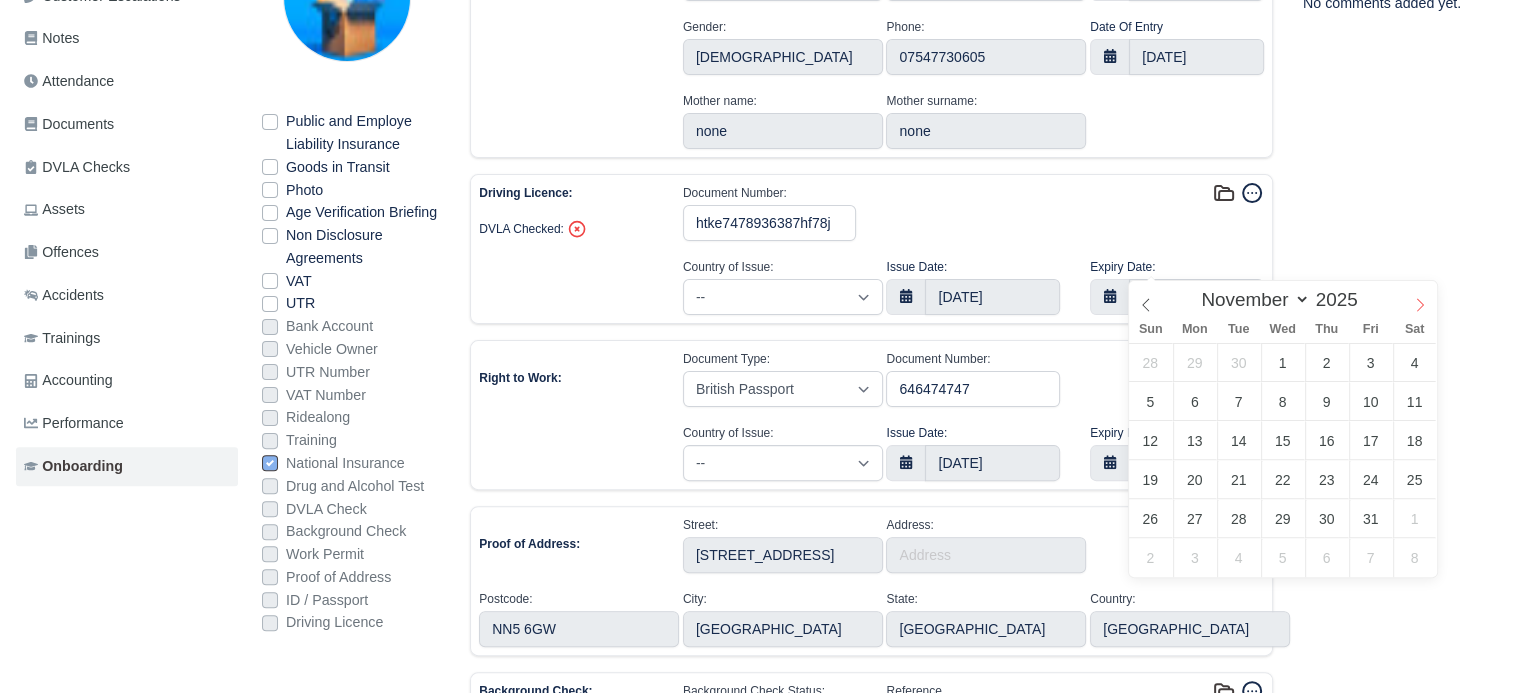 click 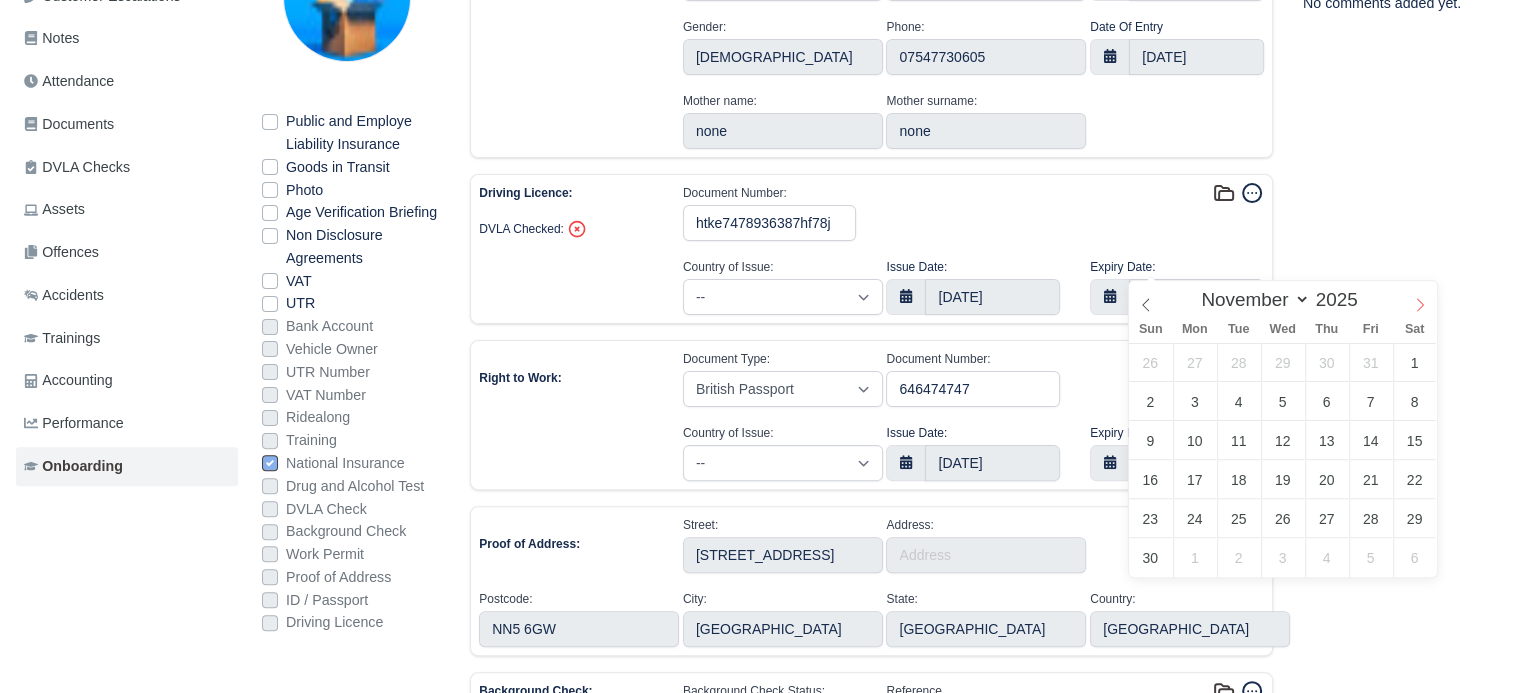 select on "11" 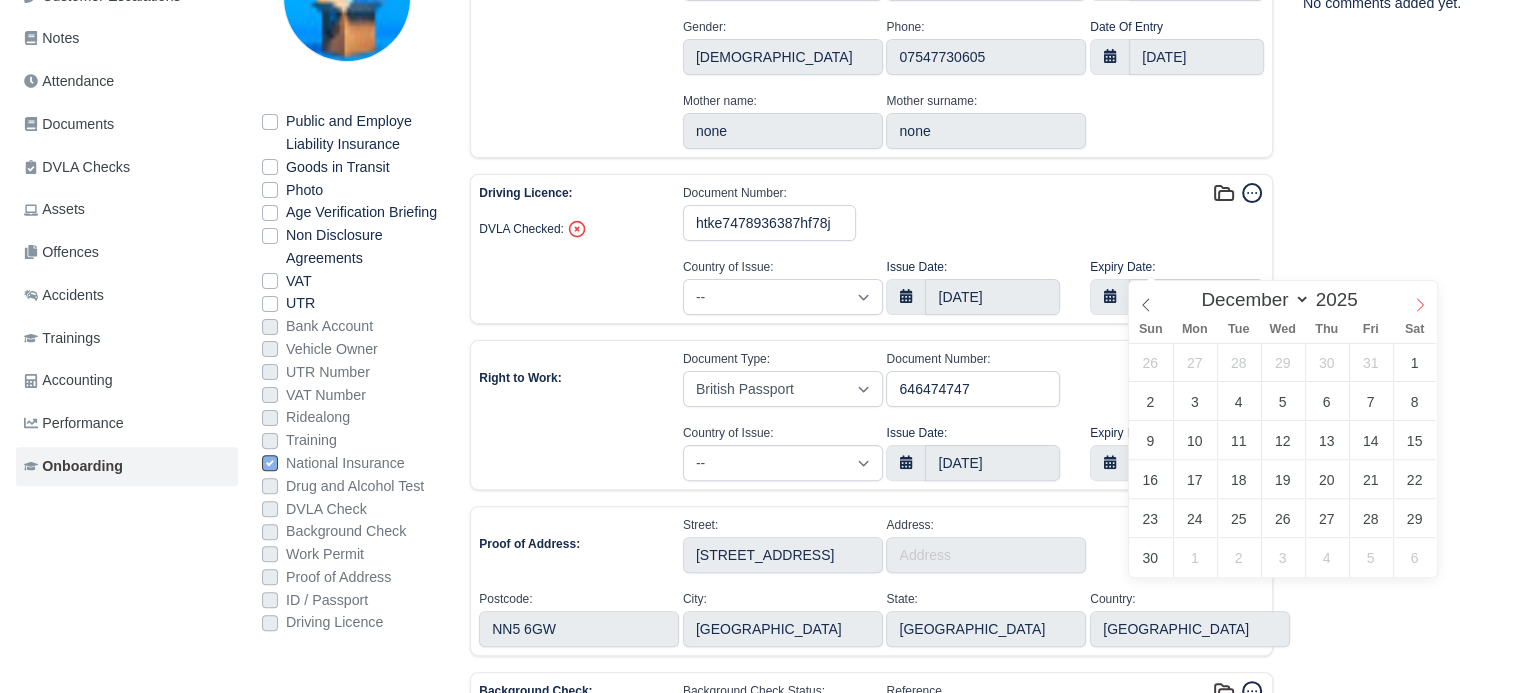 click 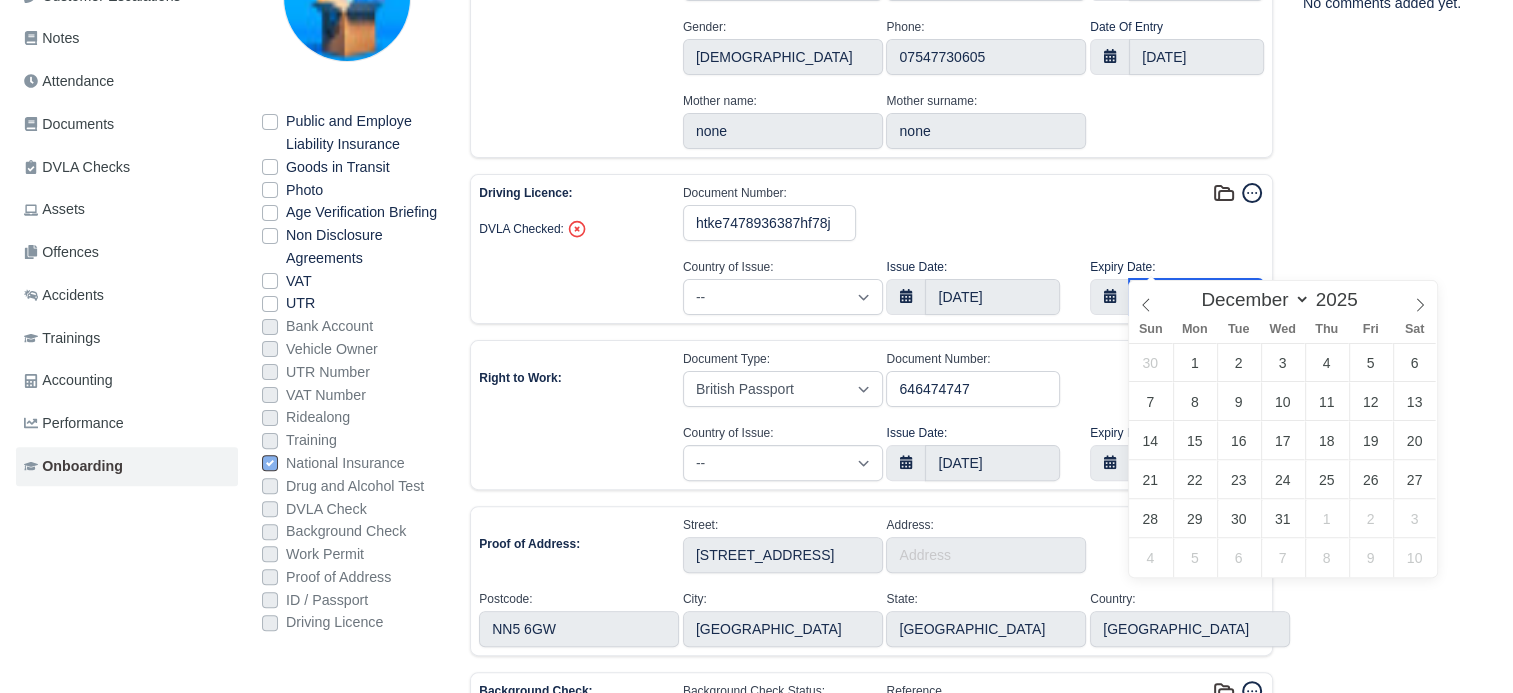 type on "[DATE]" 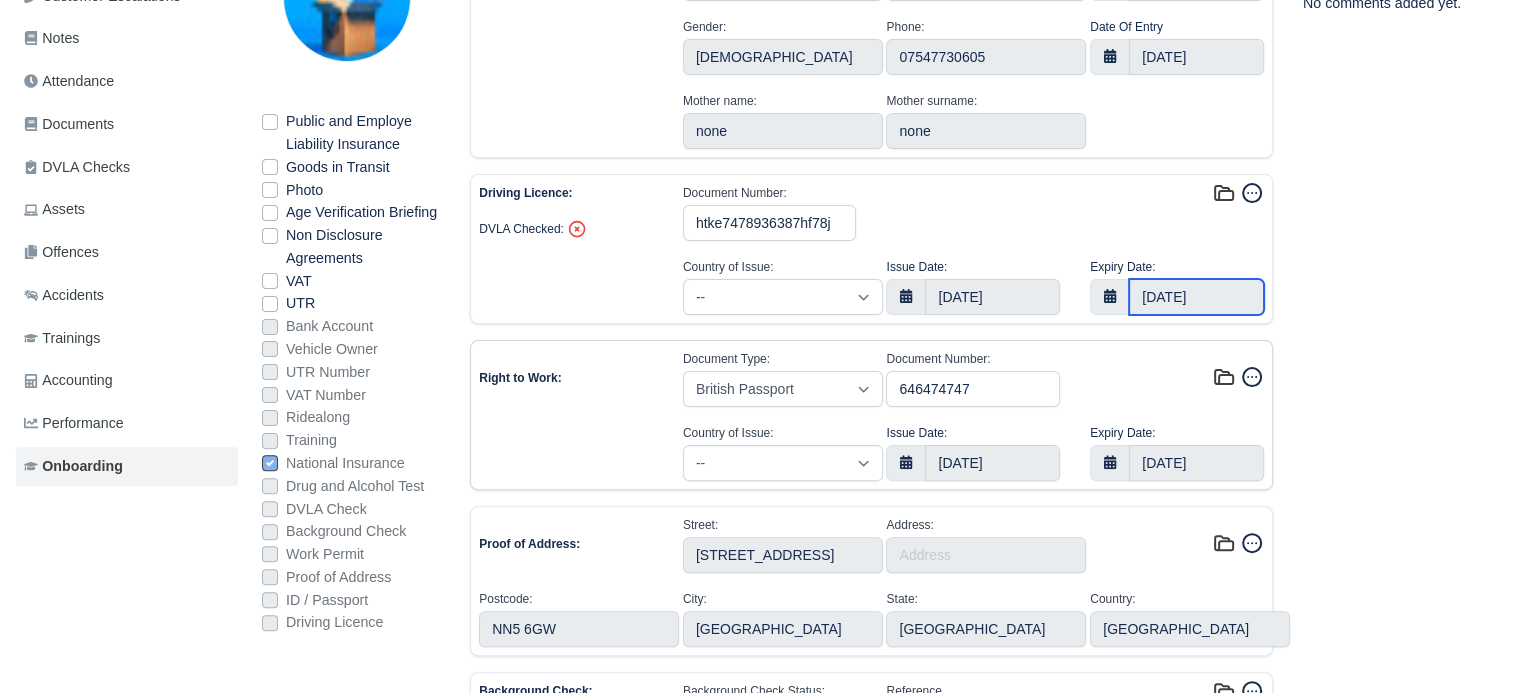 select on "Afghanistan" 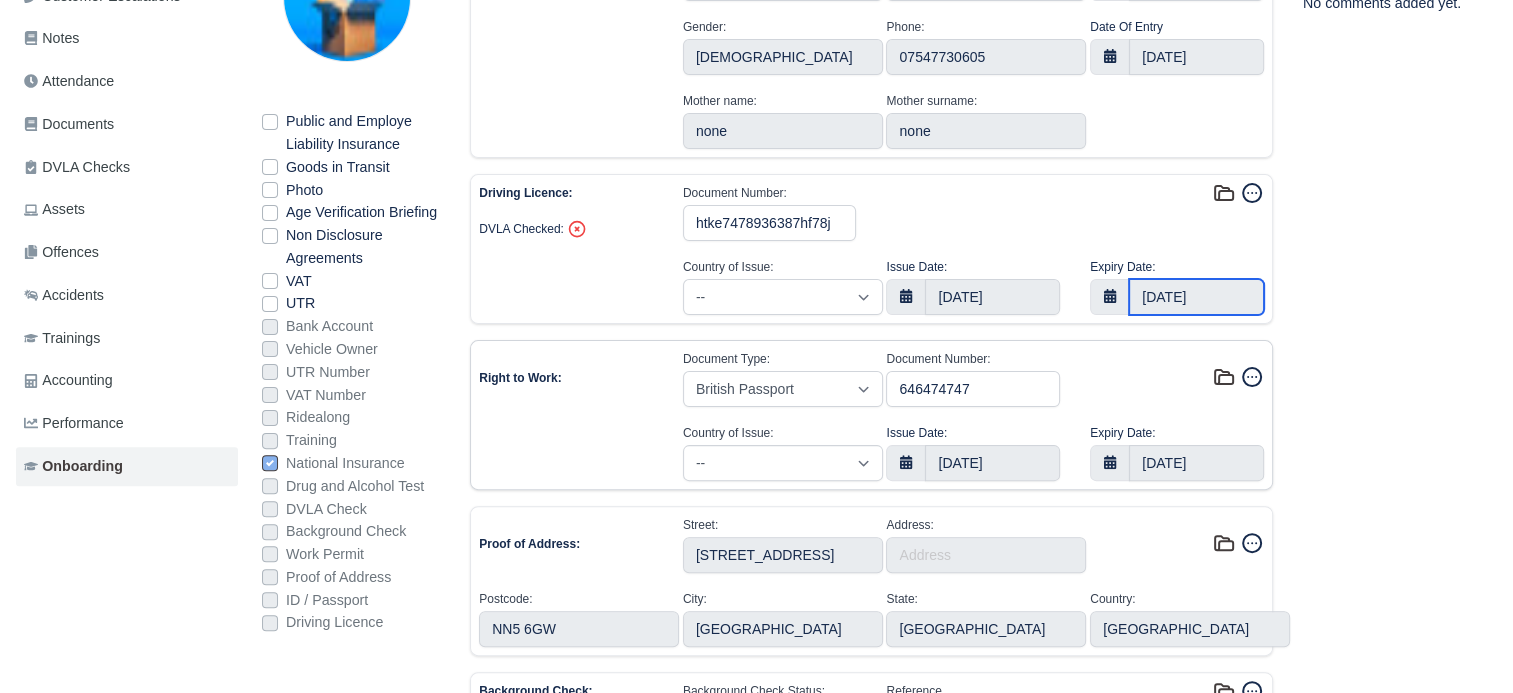 select on "british-passport" 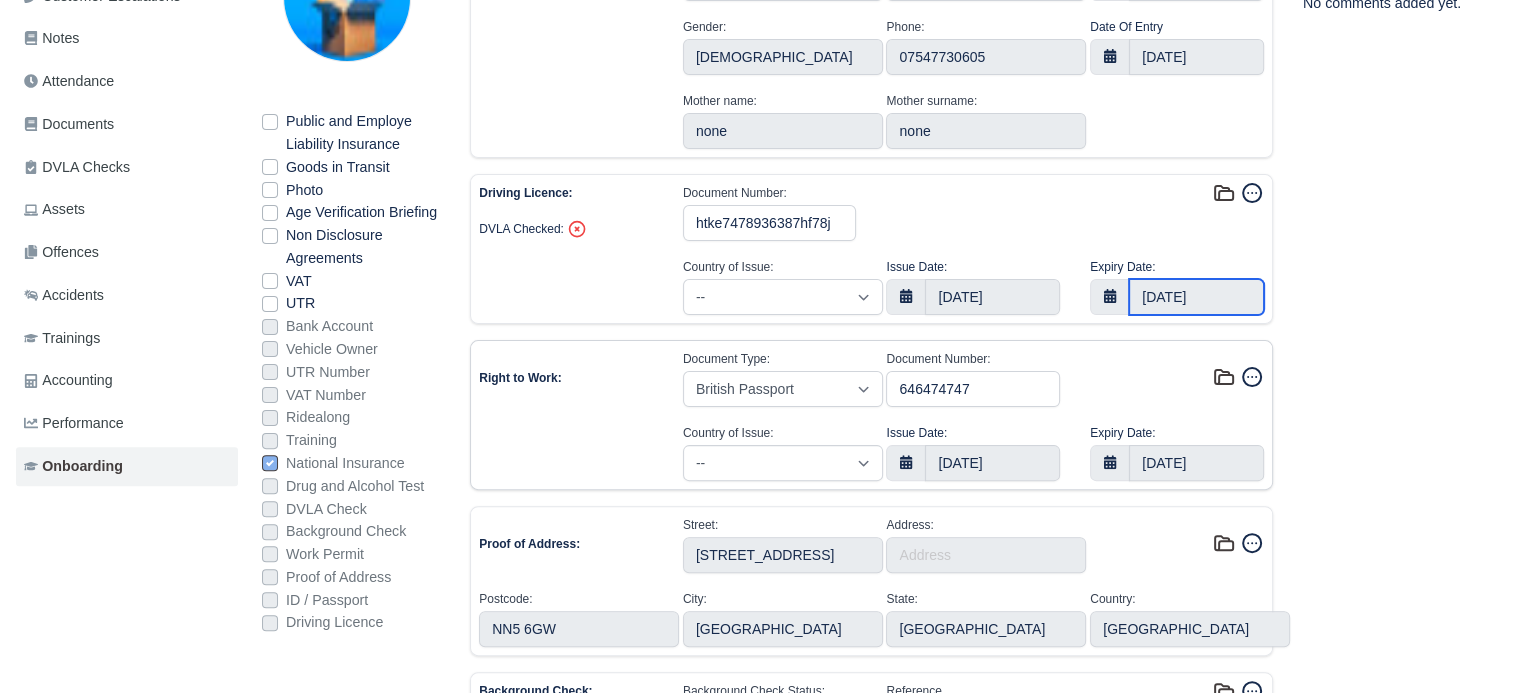 type 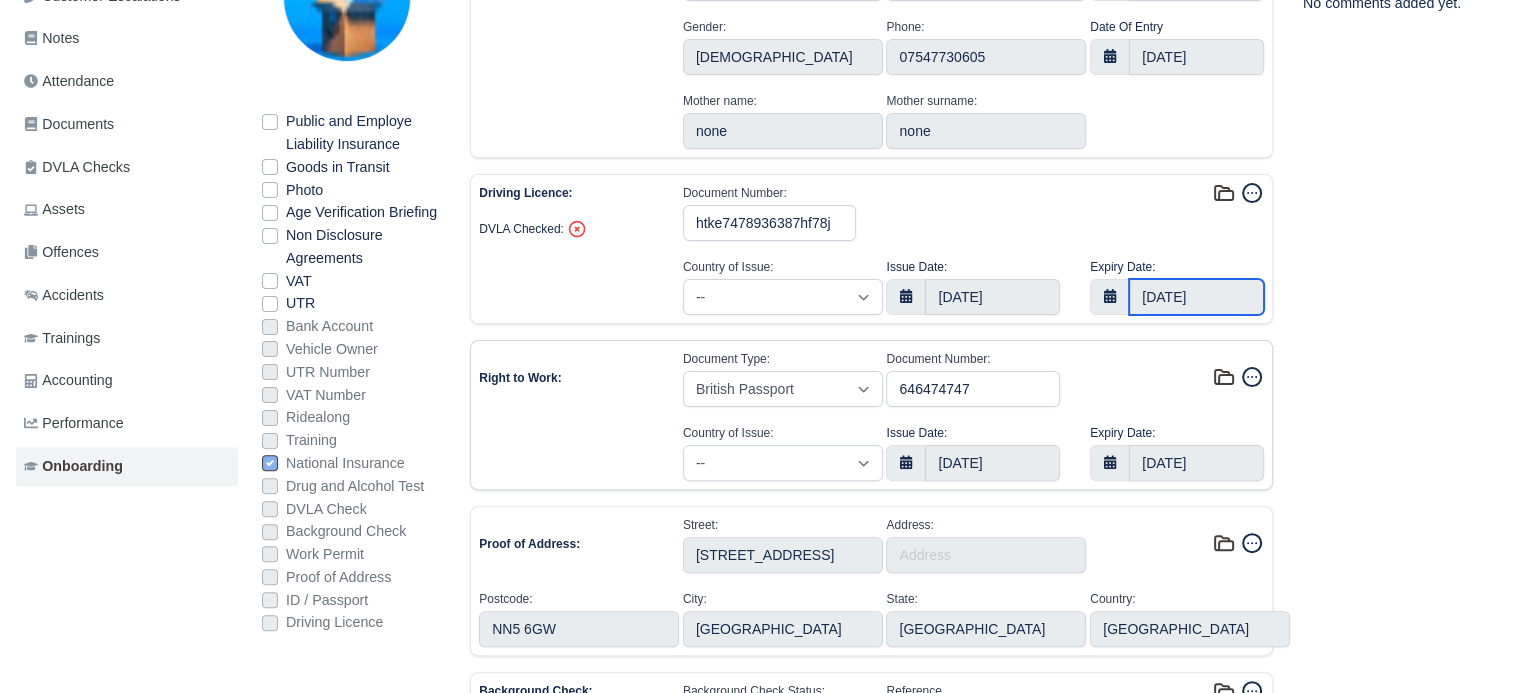 type 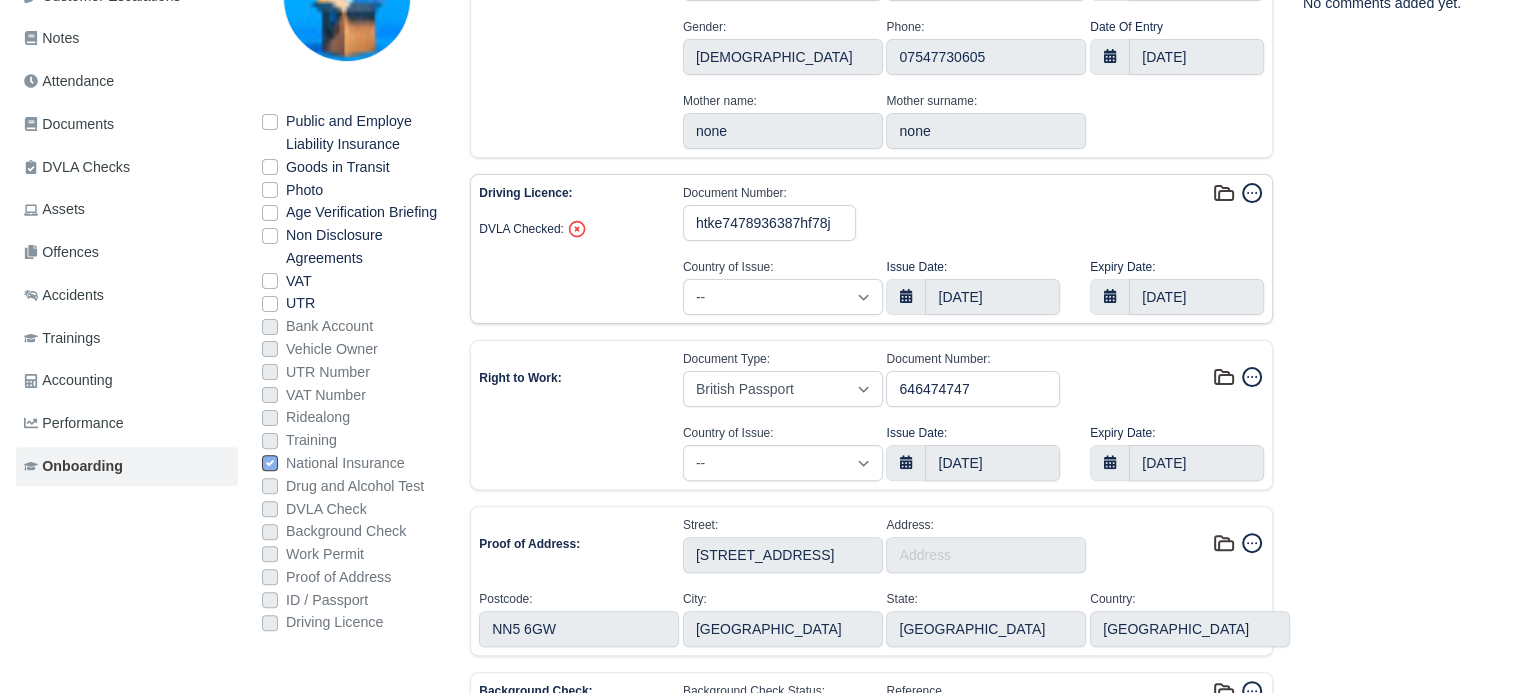 click on "Approve
Upload Front
Upload Back
Upload DVLA Check" at bounding box center (1177, 212) 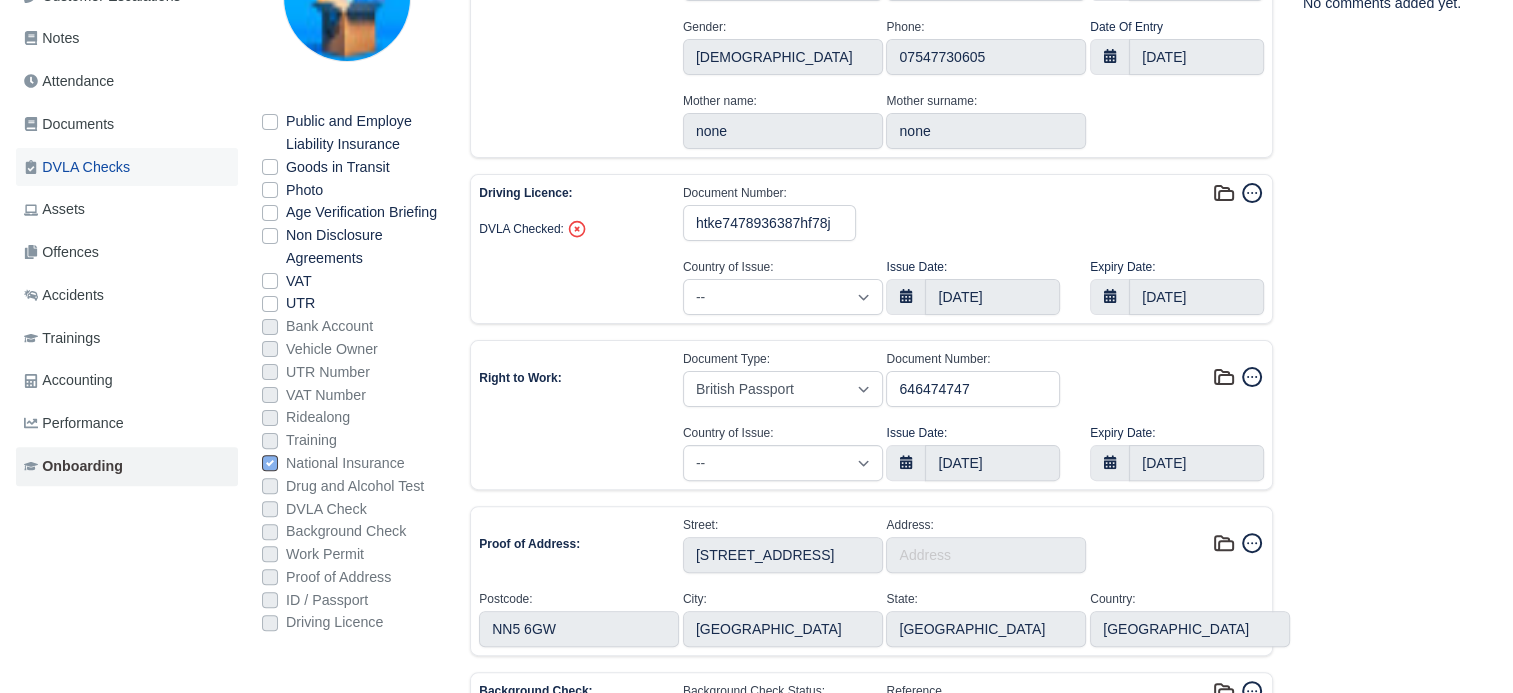 drag, startPoint x: 105, startPoint y: 132, endPoint x: 119, endPoint y: 132, distance: 14 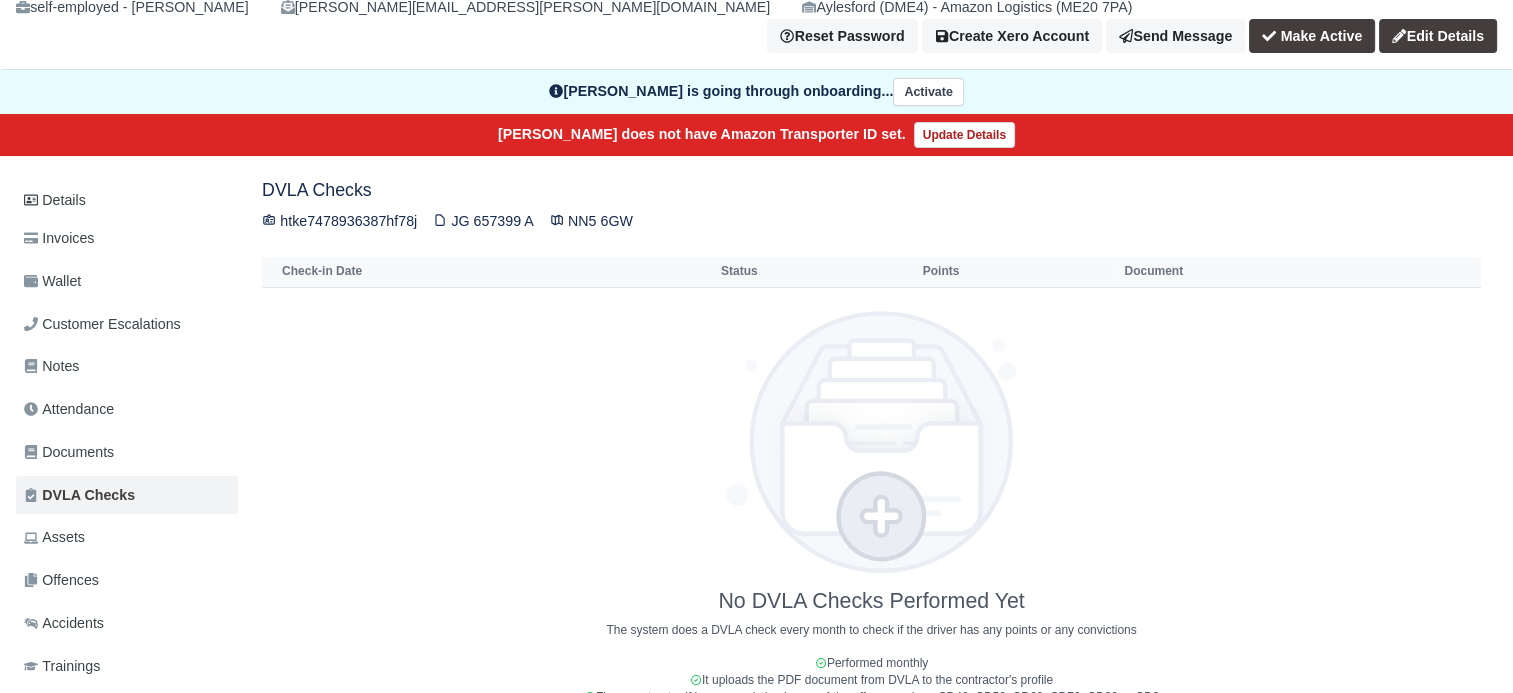scroll, scrollTop: 100, scrollLeft: 0, axis: vertical 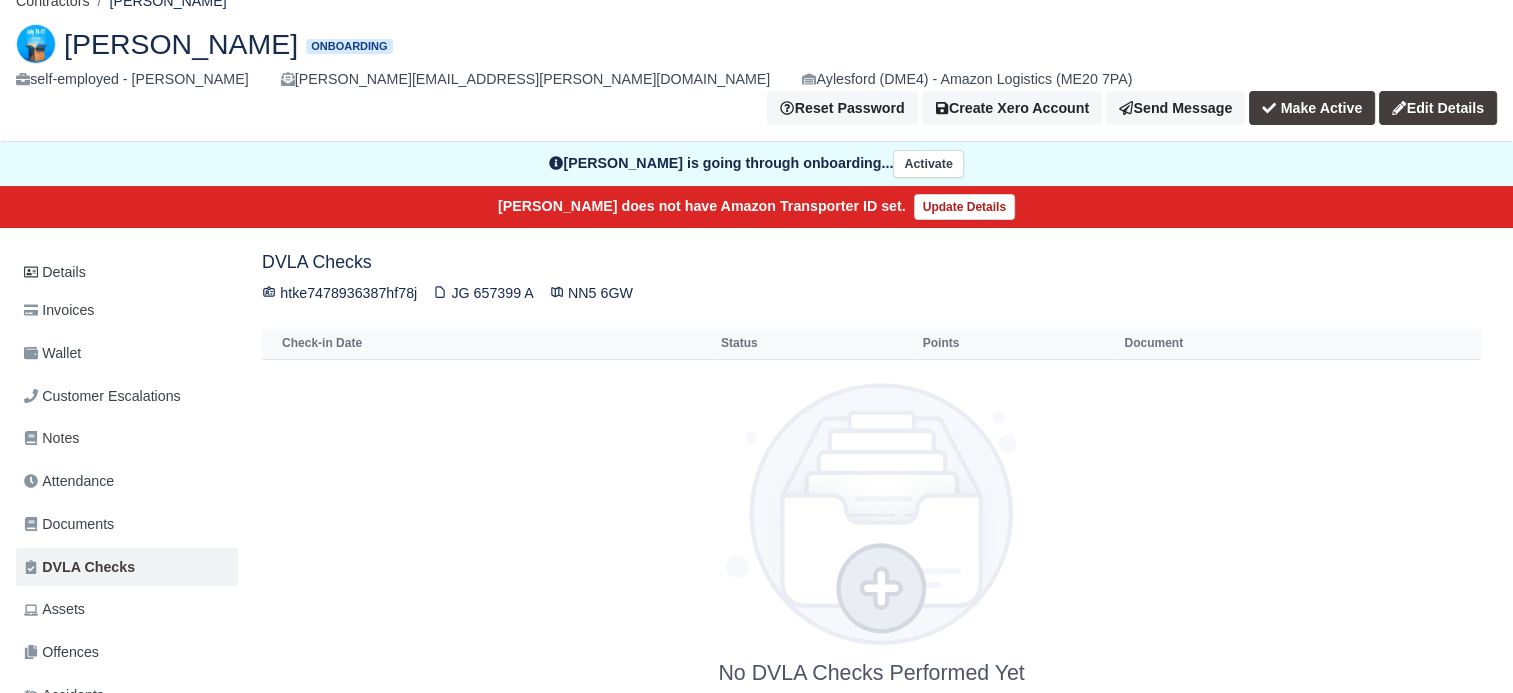 click at bounding box center (871, 513) 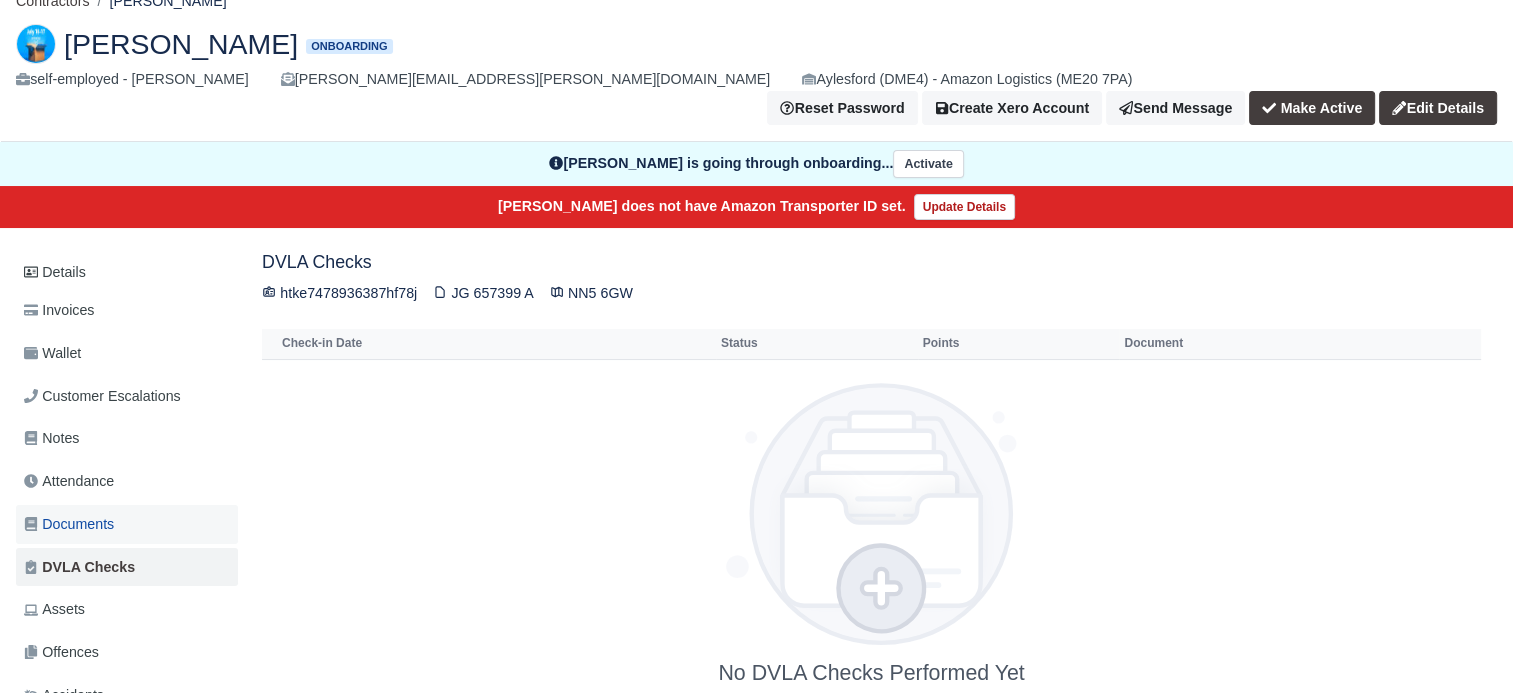 click on "Documents" at bounding box center (69, 524) 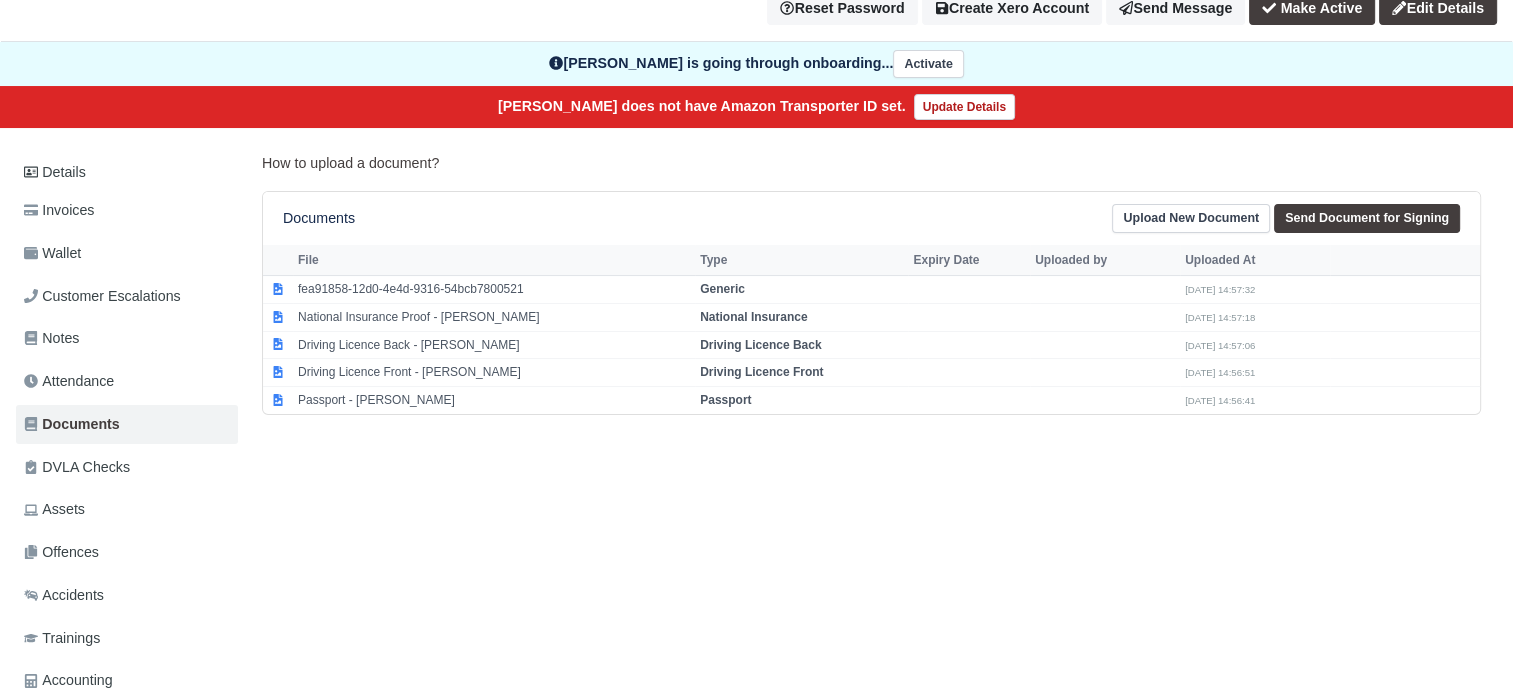 scroll, scrollTop: 200, scrollLeft: 0, axis: vertical 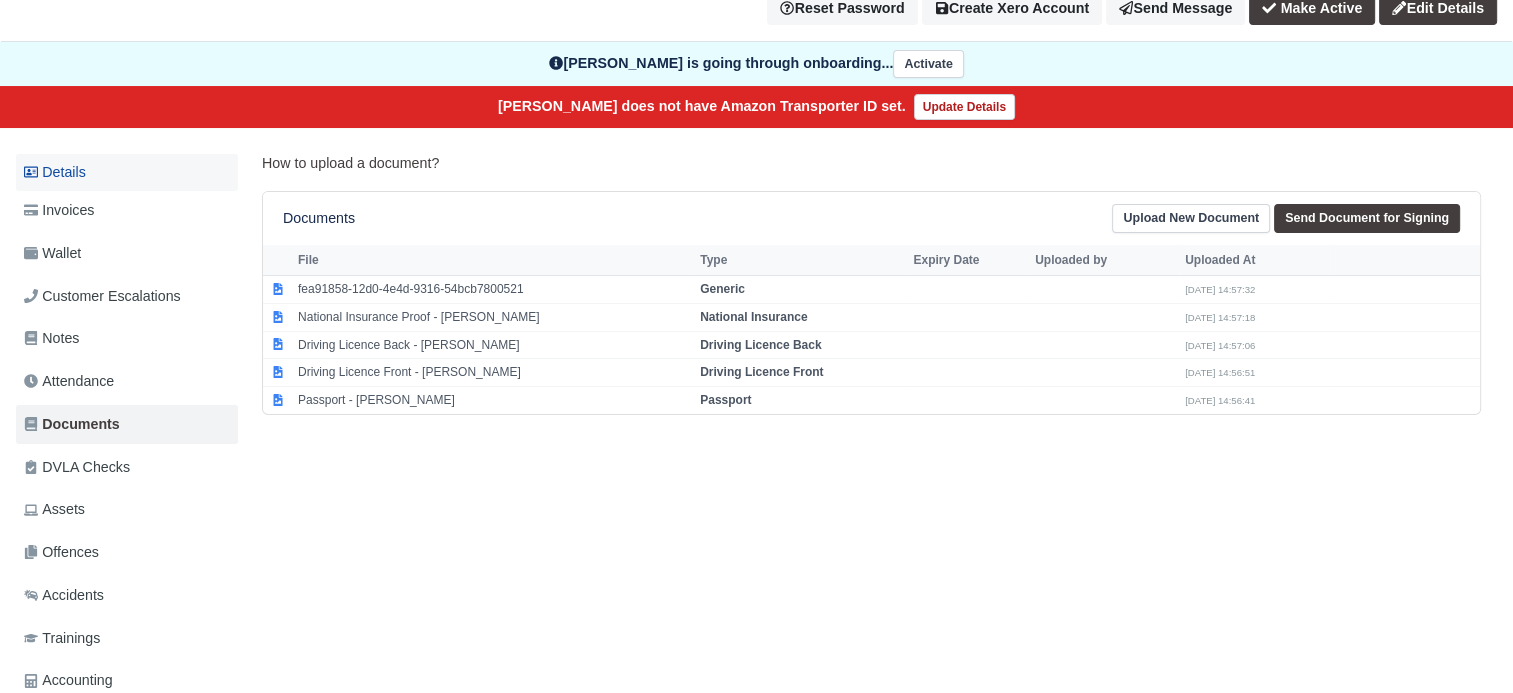 click on "Details" at bounding box center [127, 172] 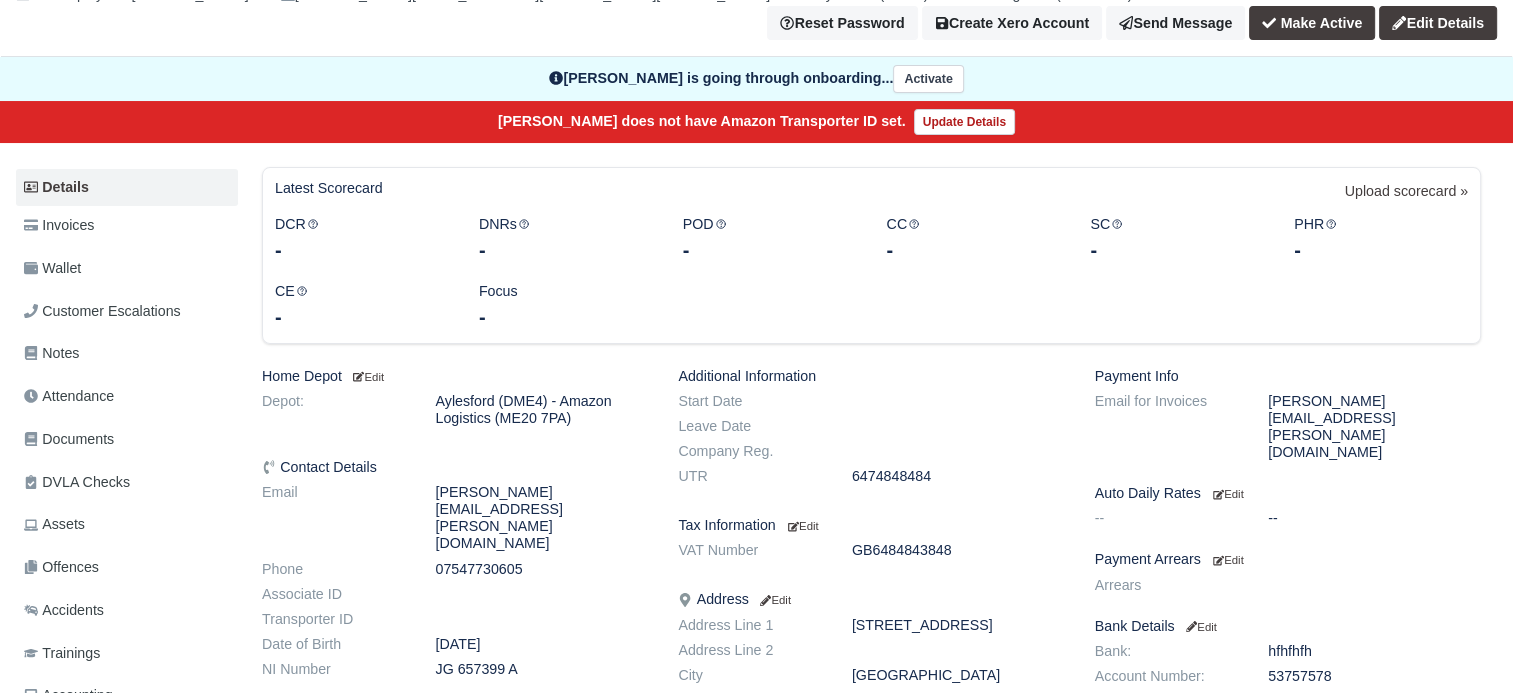 scroll, scrollTop: 0, scrollLeft: 0, axis: both 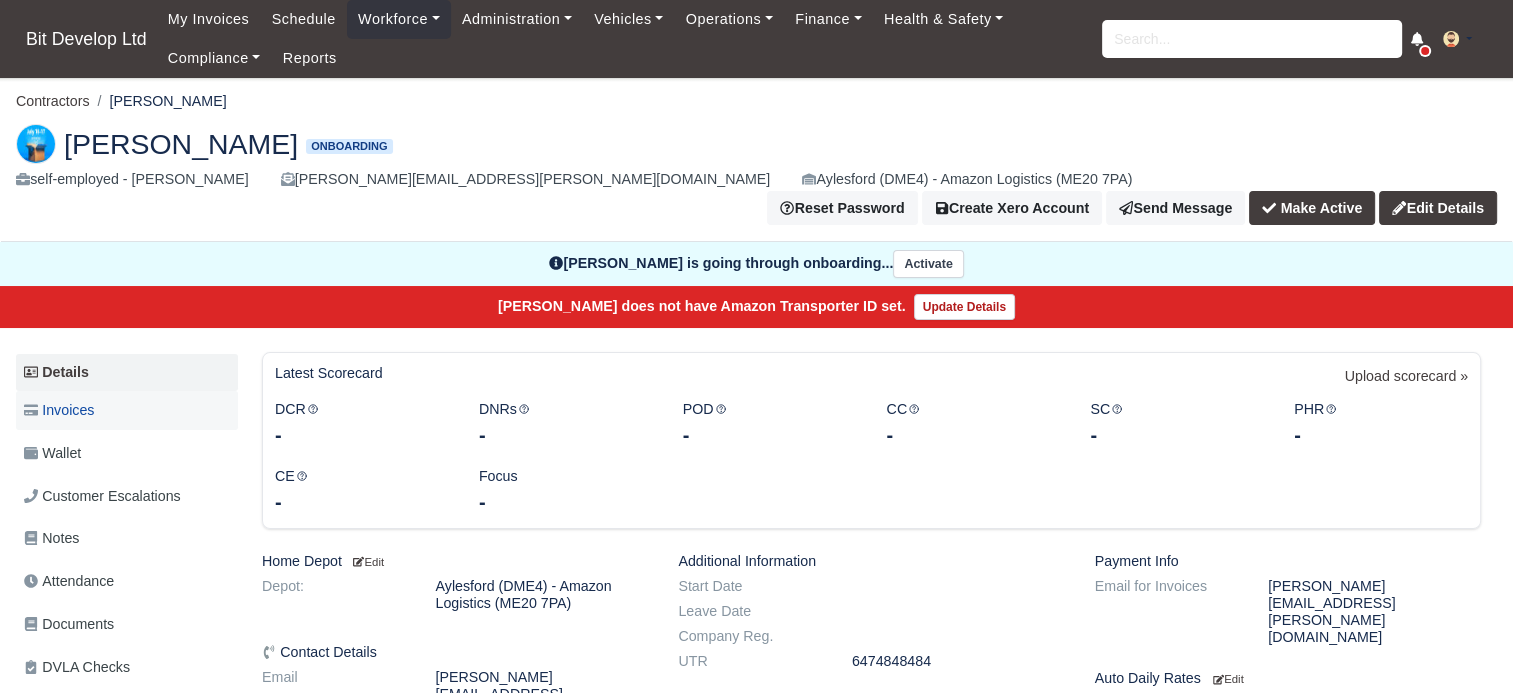 click on "Invoices" at bounding box center (59, 410) 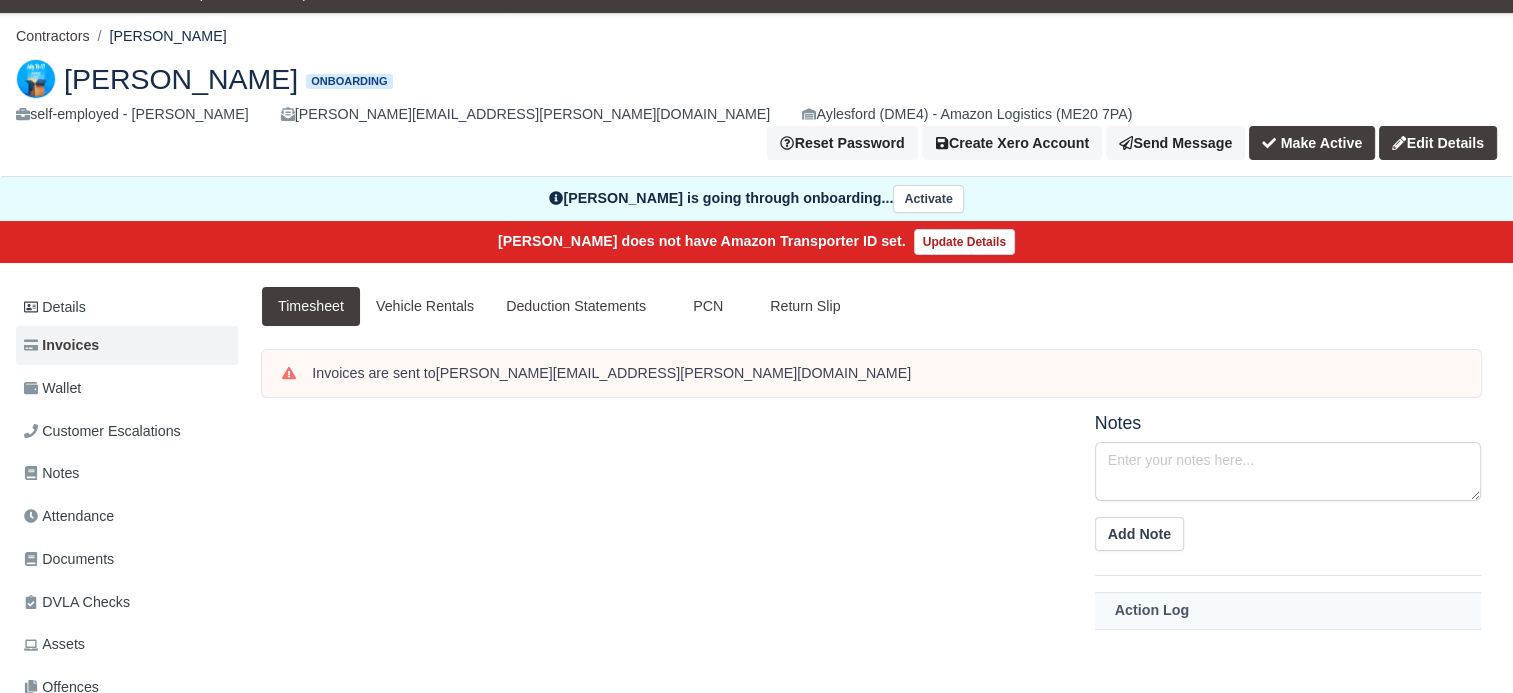 scroll, scrollTop: 100, scrollLeft: 0, axis: vertical 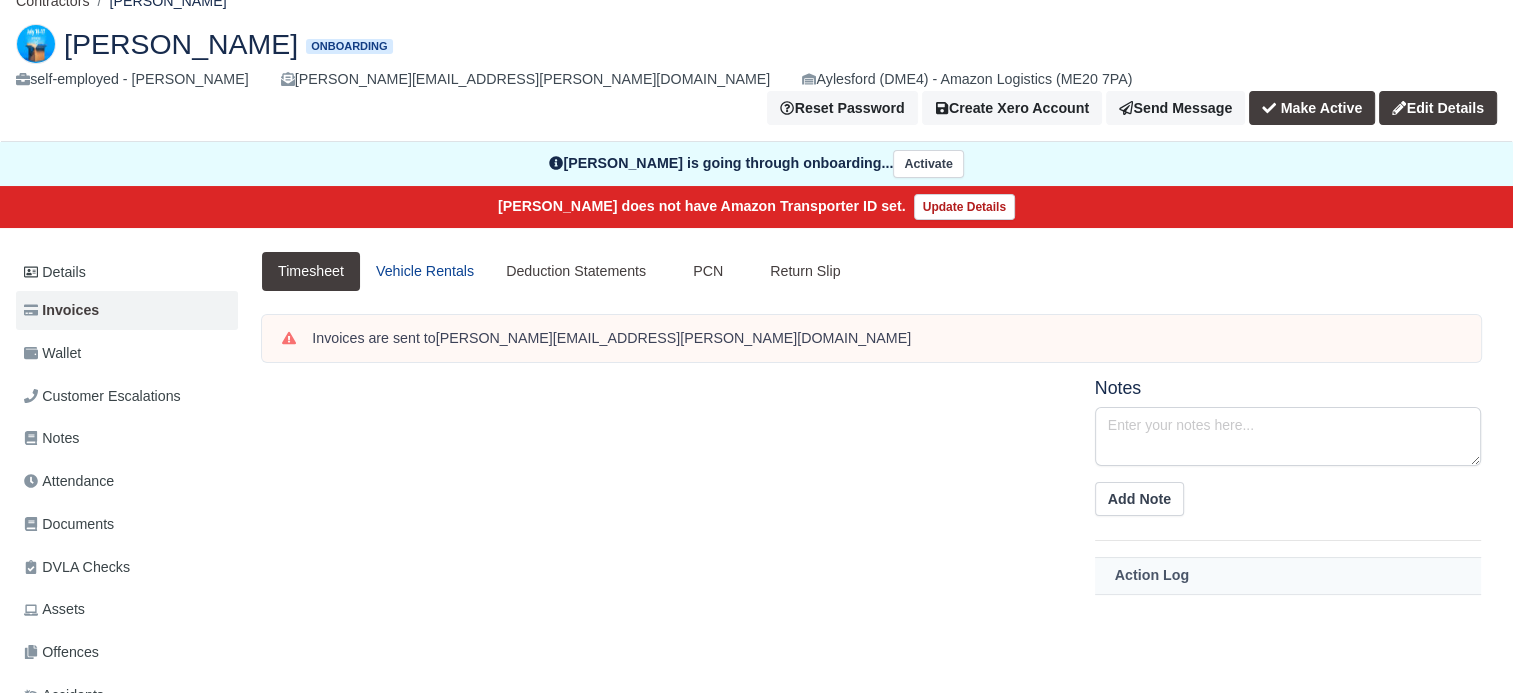 click on "Vehicle
Rentals" at bounding box center [425, 271] 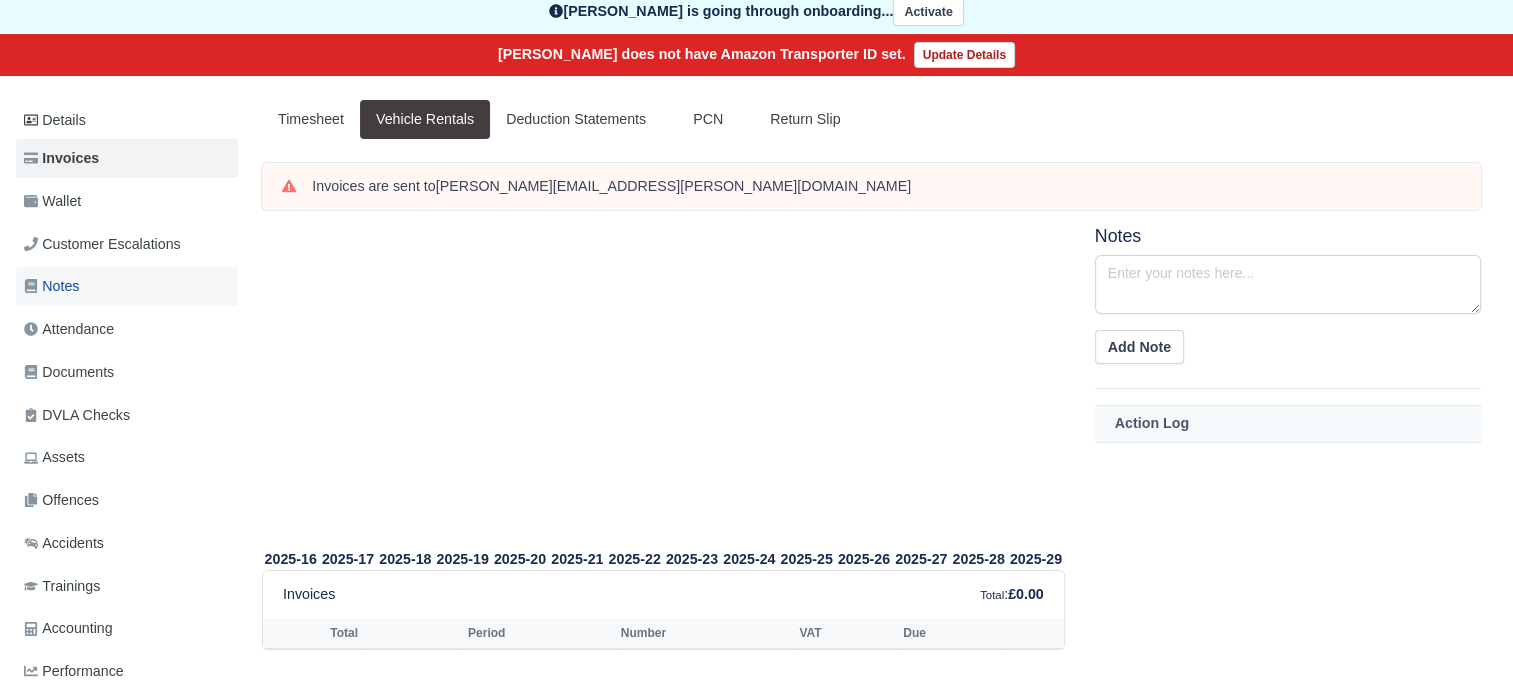 scroll, scrollTop: 220, scrollLeft: 0, axis: vertical 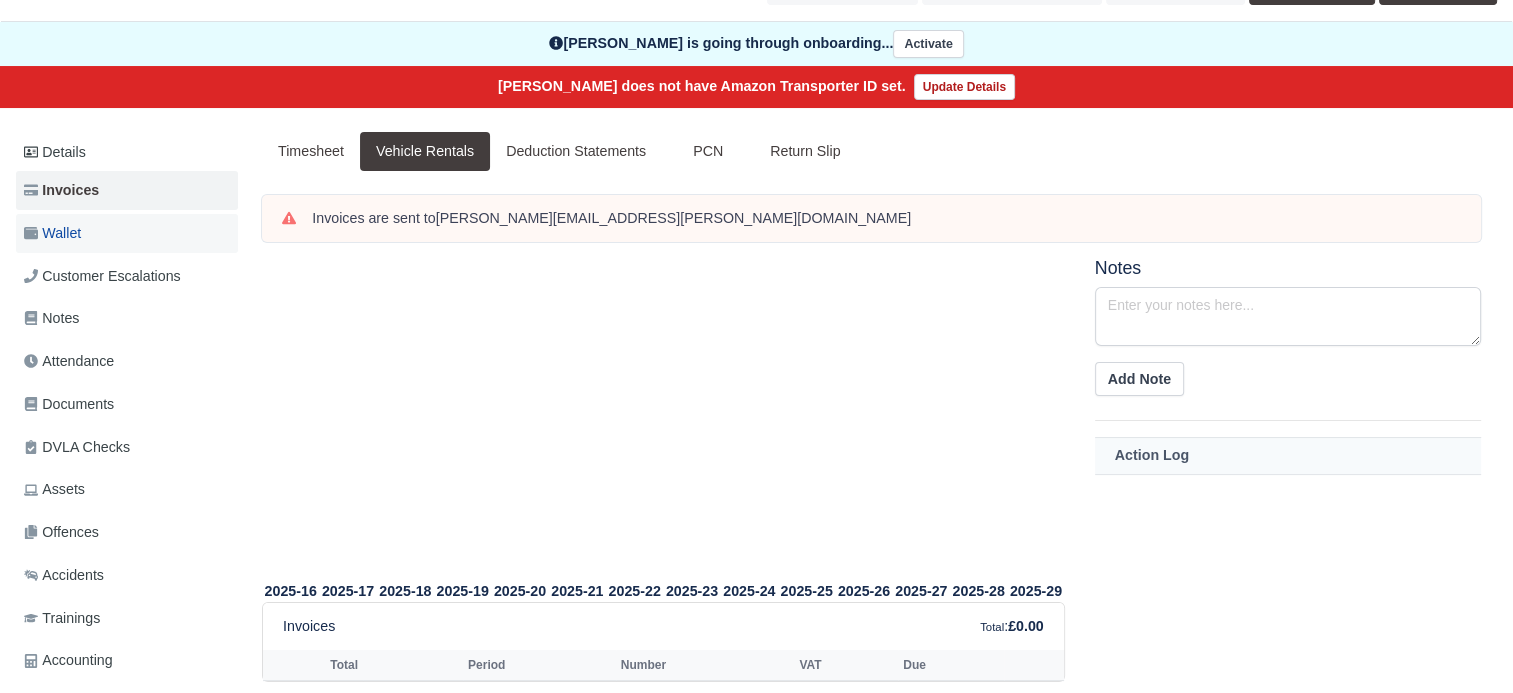 click on "Wallet" at bounding box center (52, 233) 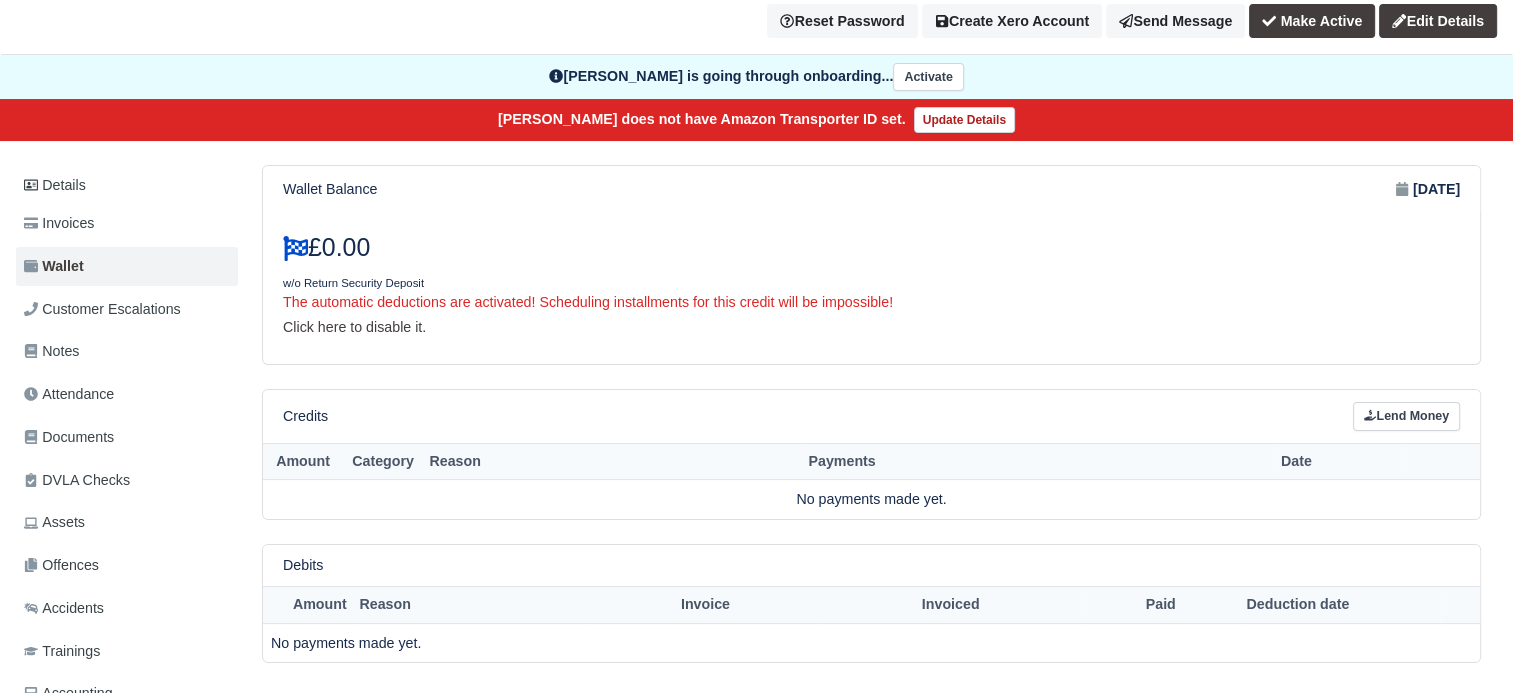 scroll, scrollTop: 200, scrollLeft: 0, axis: vertical 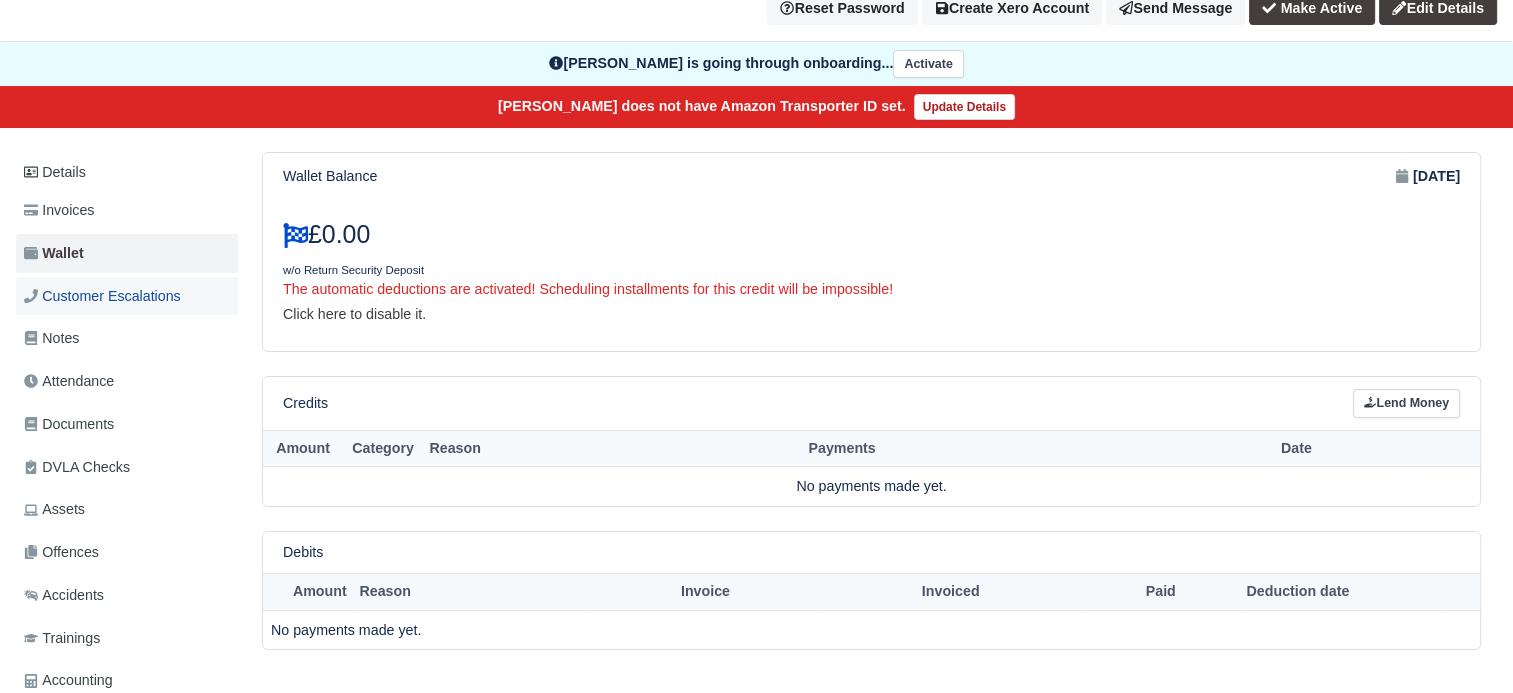 click on "Customer Escalations" at bounding box center [102, 296] 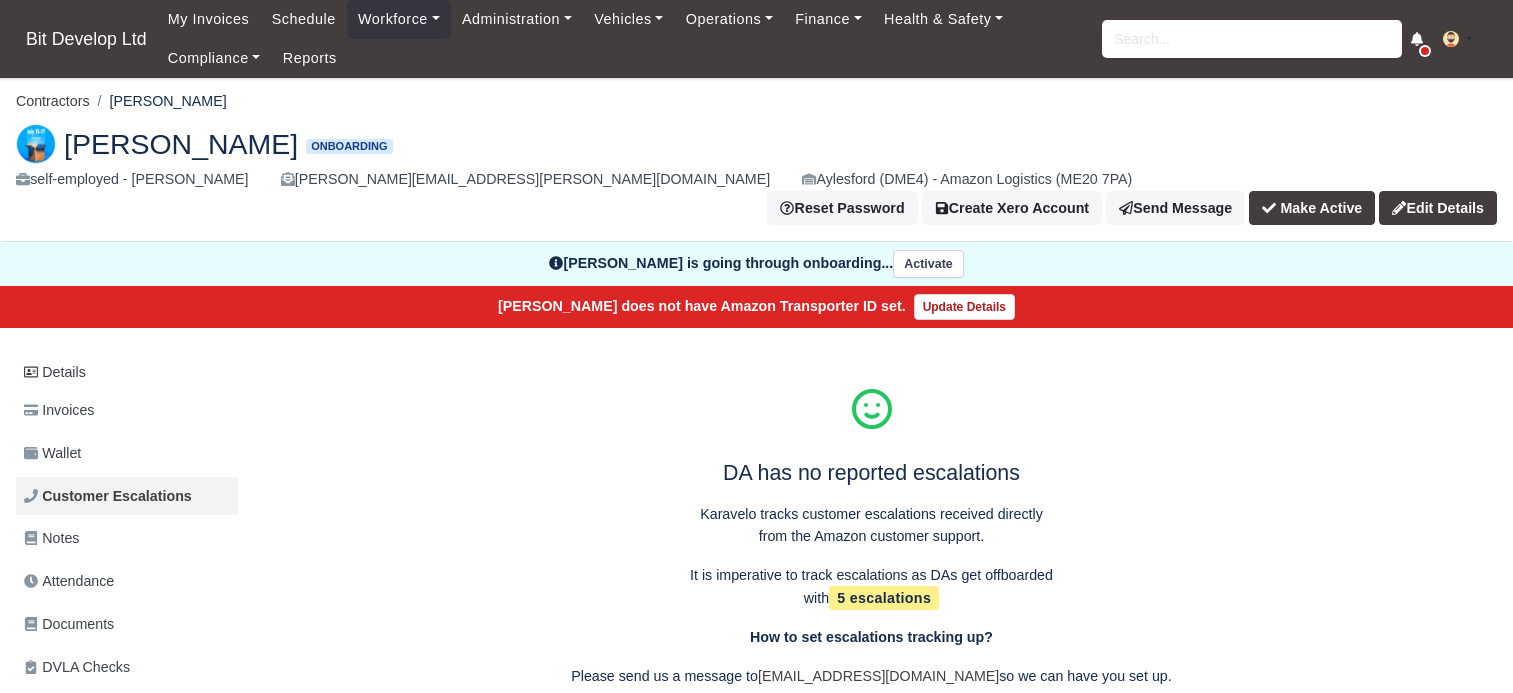 scroll, scrollTop: 0, scrollLeft: 0, axis: both 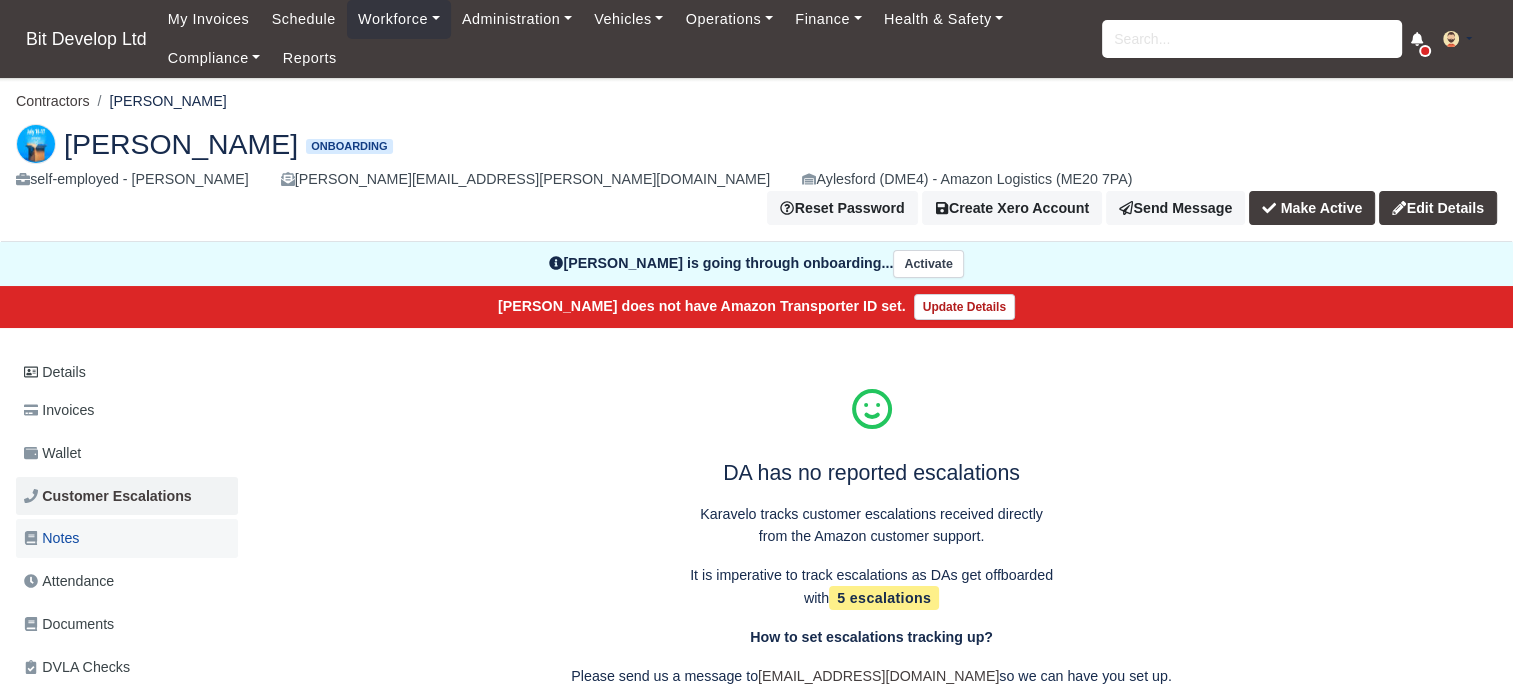drag, startPoint x: 60, startPoint y: 502, endPoint x: 148, endPoint y: 517, distance: 89.26926 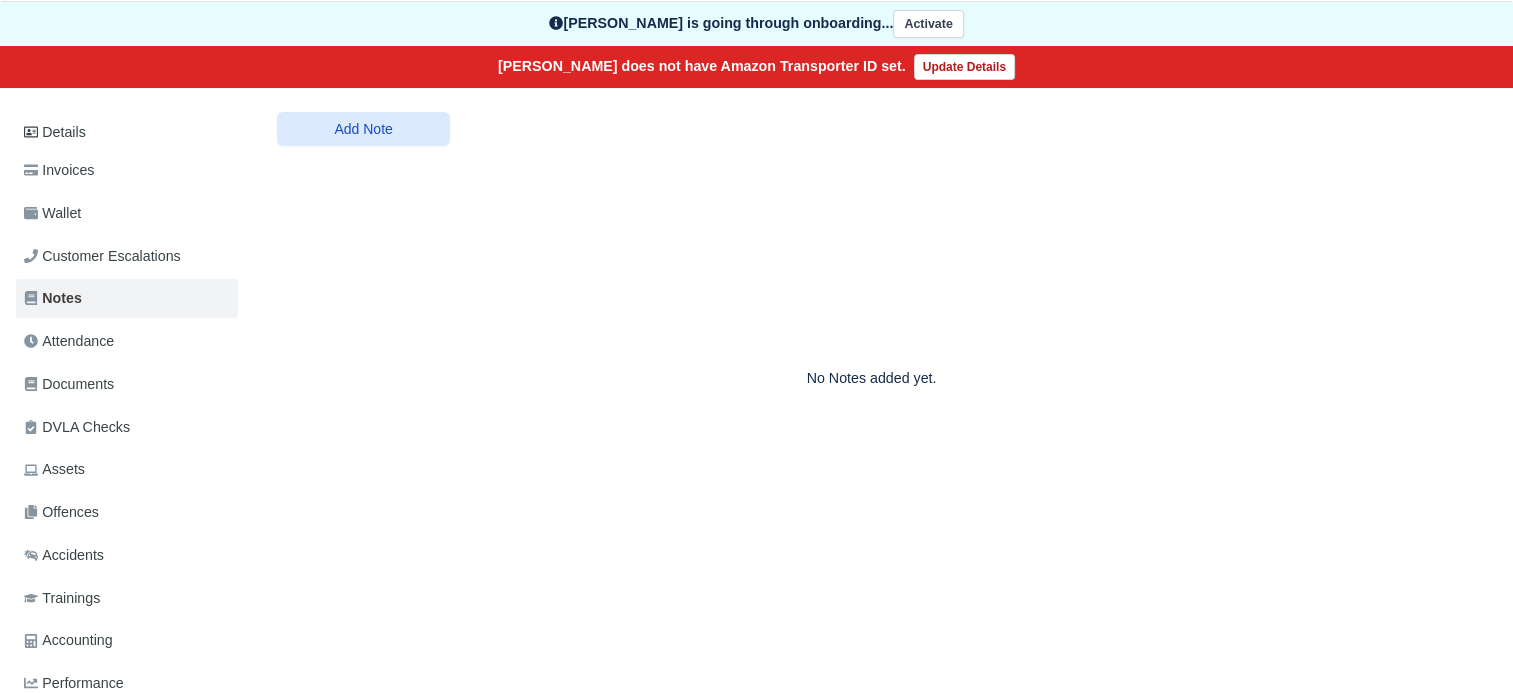 scroll, scrollTop: 320, scrollLeft: 0, axis: vertical 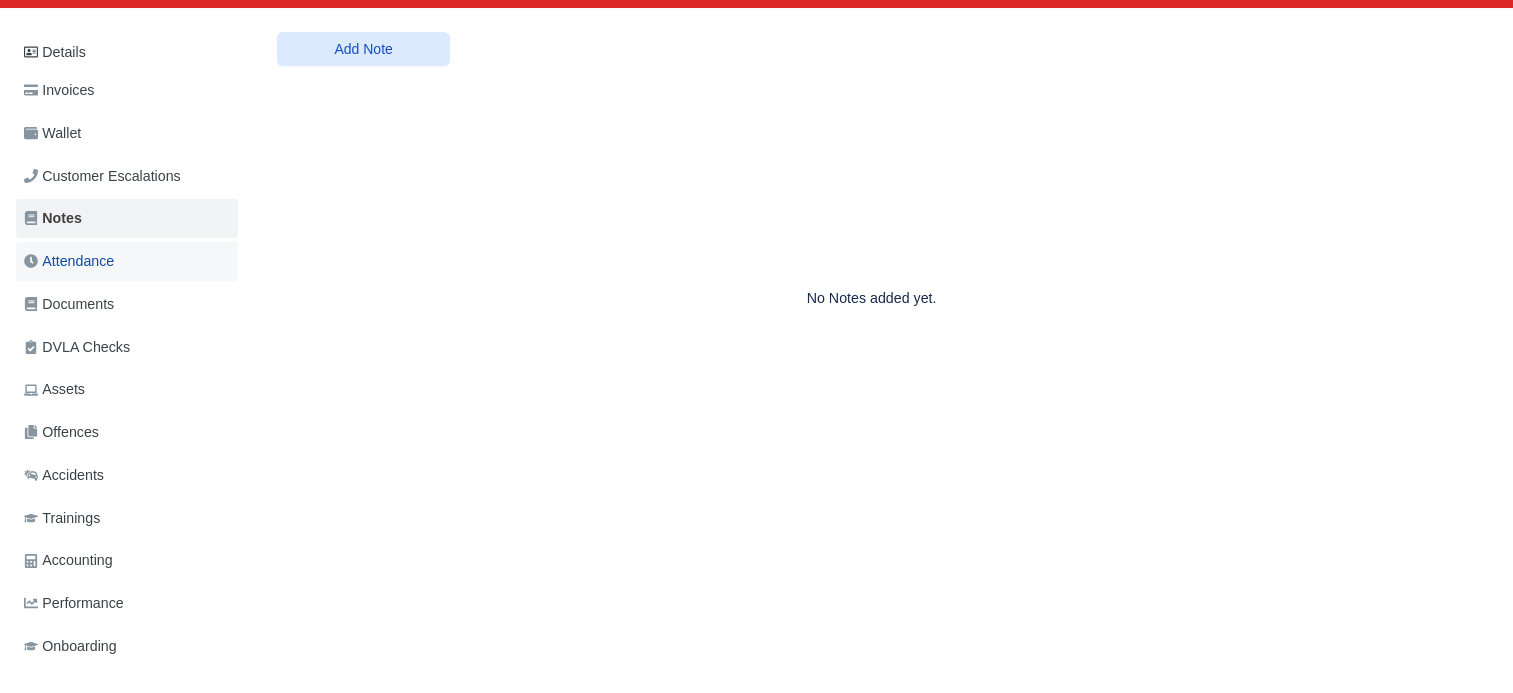 click on "Attendance" at bounding box center [69, 261] 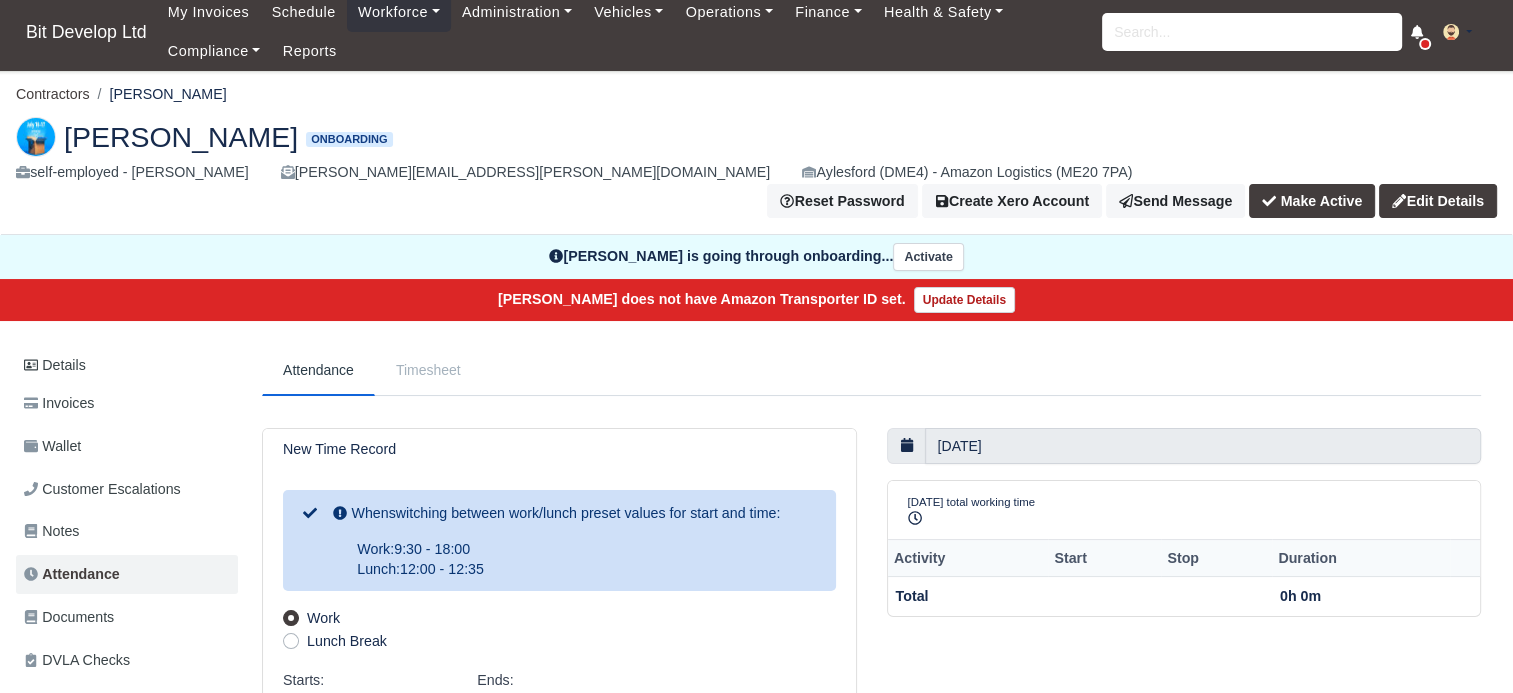 scroll, scrollTop: 307, scrollLeft: 0, axis: vertical 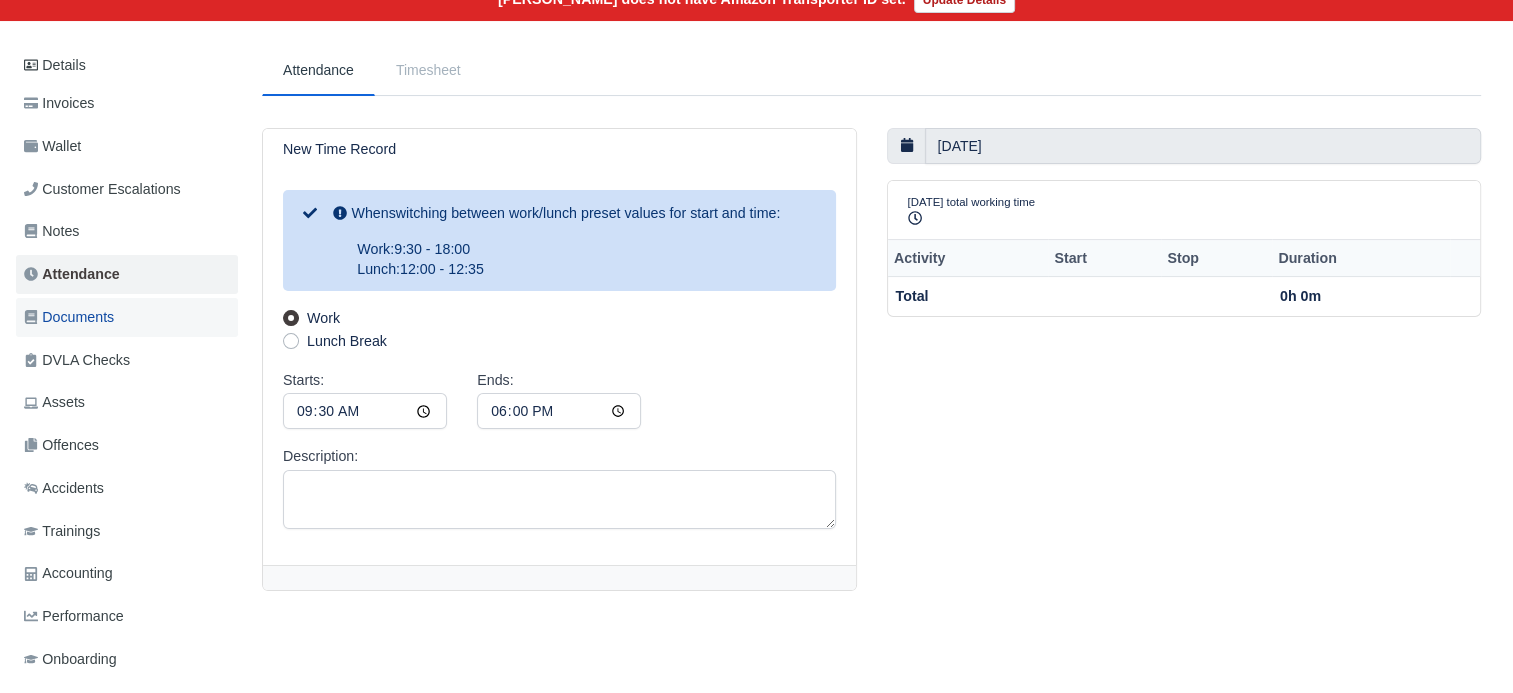 click on "Documents" at bounding box center [69, 317] 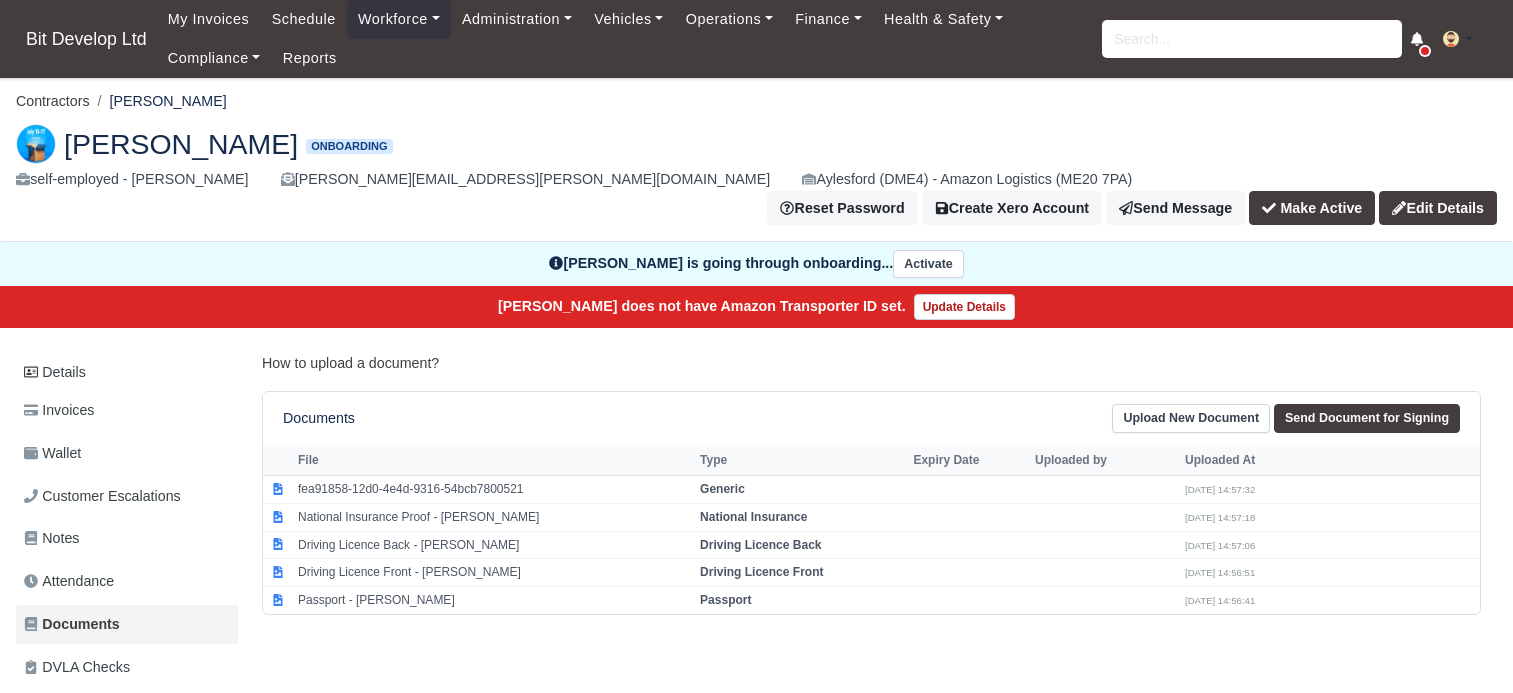 scroll, scrollTop: 0, scrollLeft: 0, axis: both 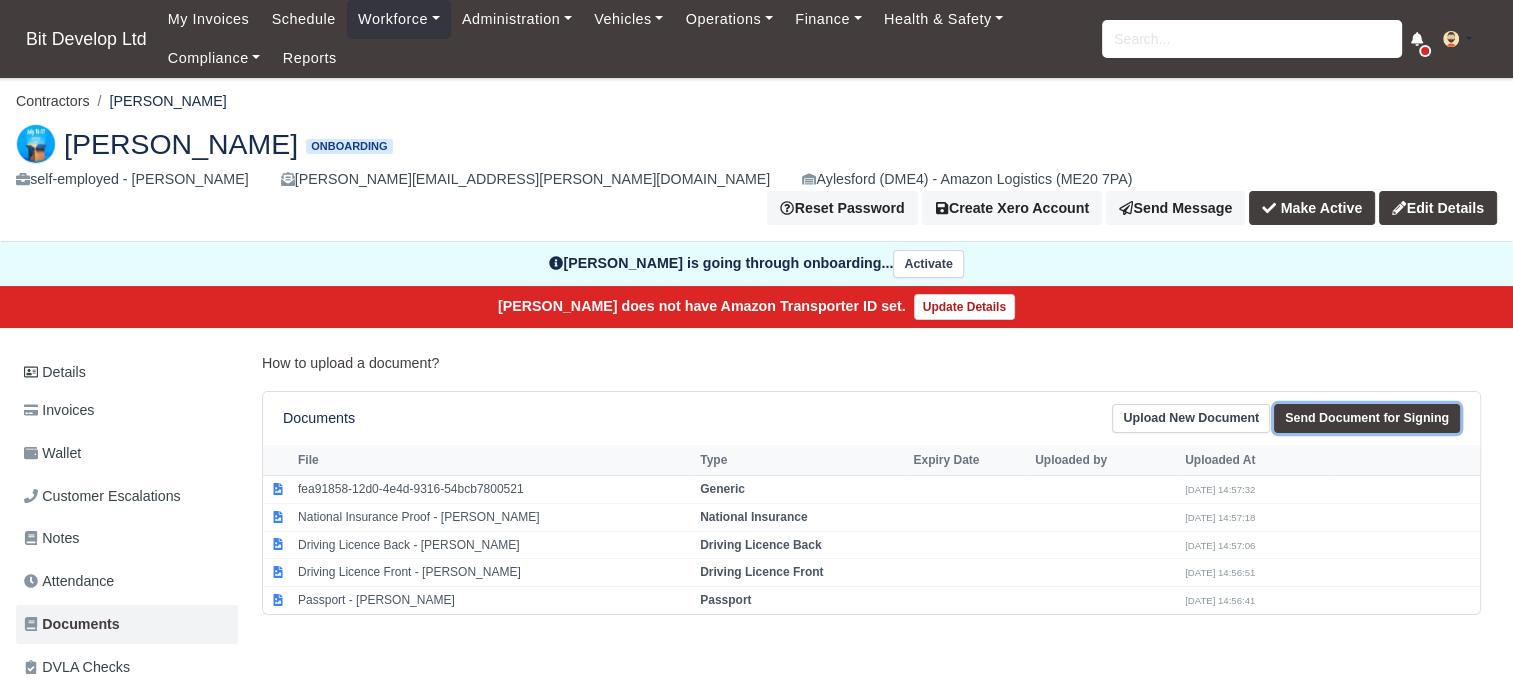 click on "Send Document for Signing" at bounding box center [1367, 418] 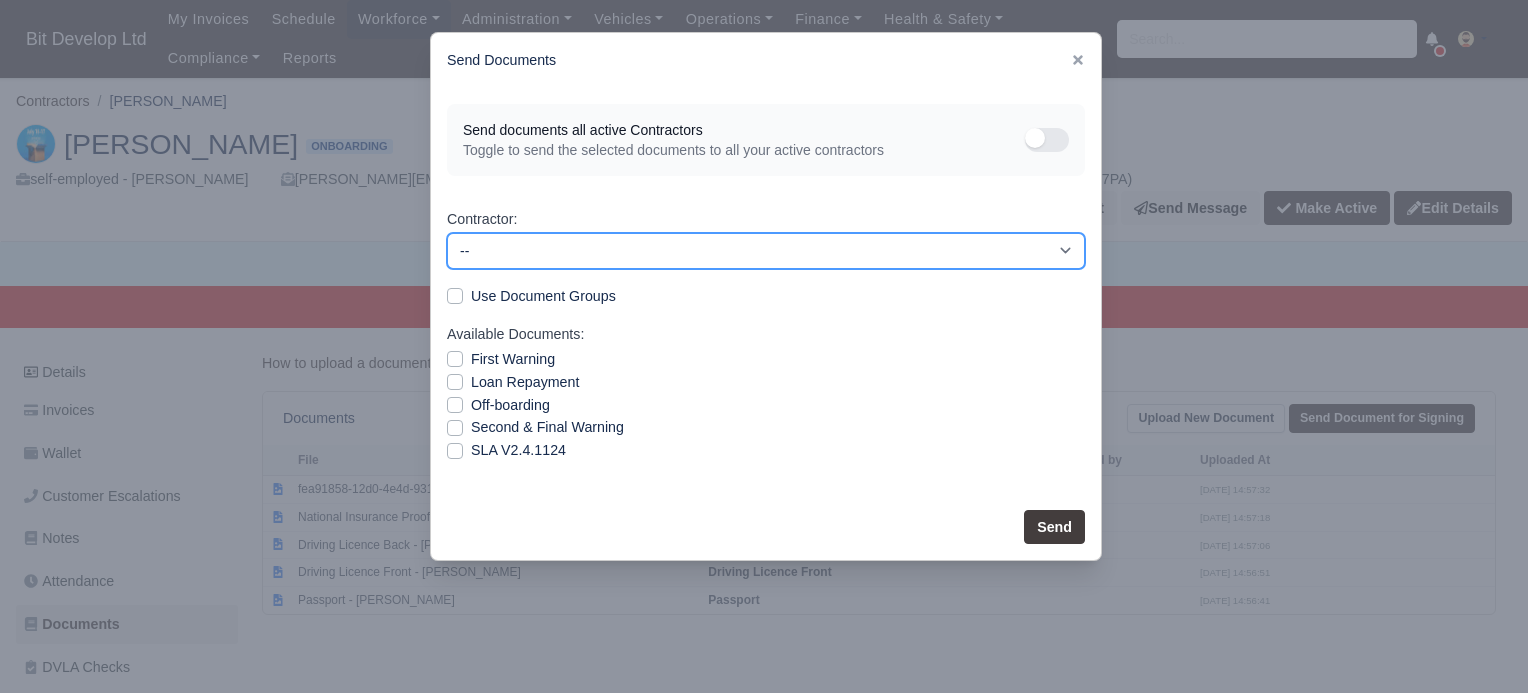 click on "--
Abdul Ohid
Ailton De Oliveira
Alberto Mendes Moreira
Aleksander Ramaj
Alexandru Lupu
Alfred Daniel Okundaye Pena
Andriyan Todorov
Angel Yankulov
Ariclene Da Paixao
Bakhtiar Jabarkhel
Benjamin OShea
Bogdan Vasilev
Borislav Bogomilov
Carlos Eduardo de andrade souza
Claudia Mariza Ascensao Andrade
Claudy Loemba
Csaba Kolompar
David Andrade Cascais Goncalves
Denislav Naskov Georgiev
Dimitar  Kostadinov
Diyan Lovchaliev
Dovydas linkus
Elton buzi
Entison Kouro
Erikson Francisco Afonso" at bounding box center [766, 251] 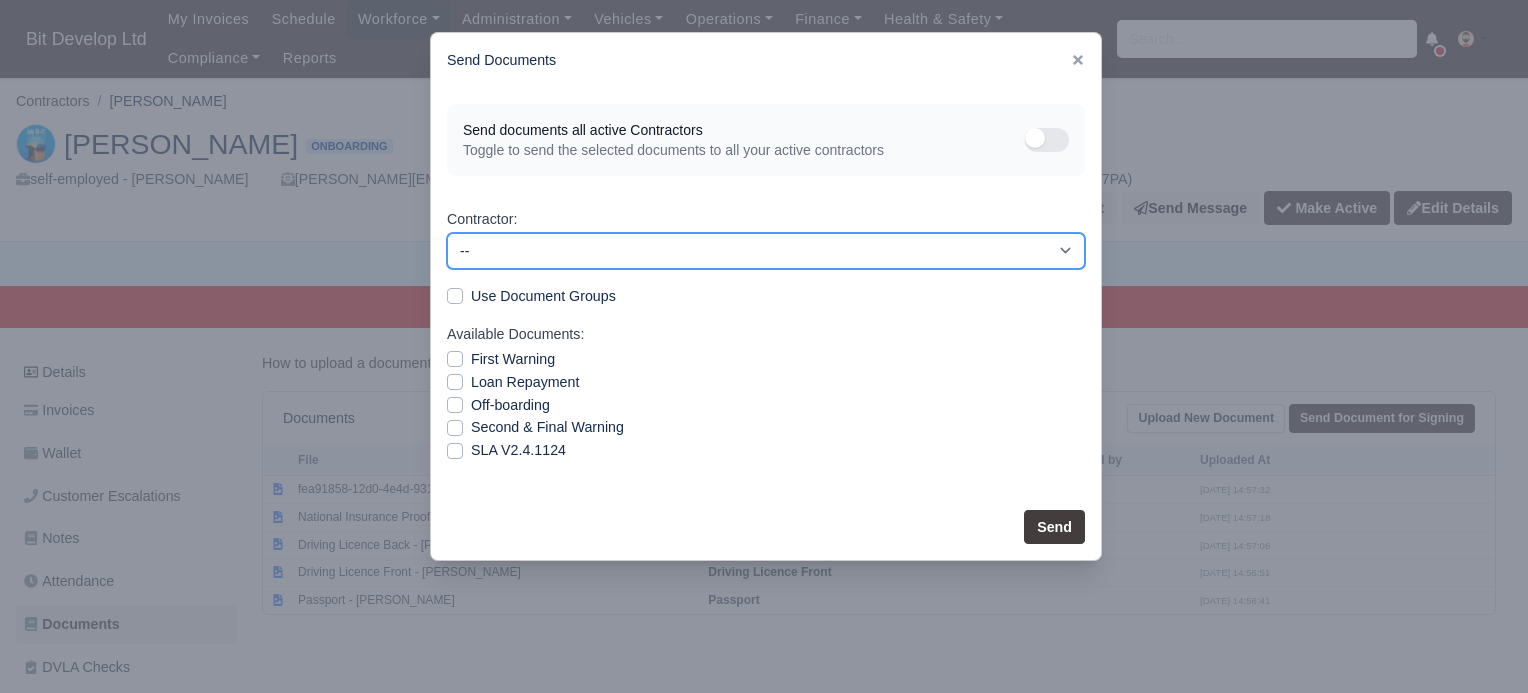select on "3285" 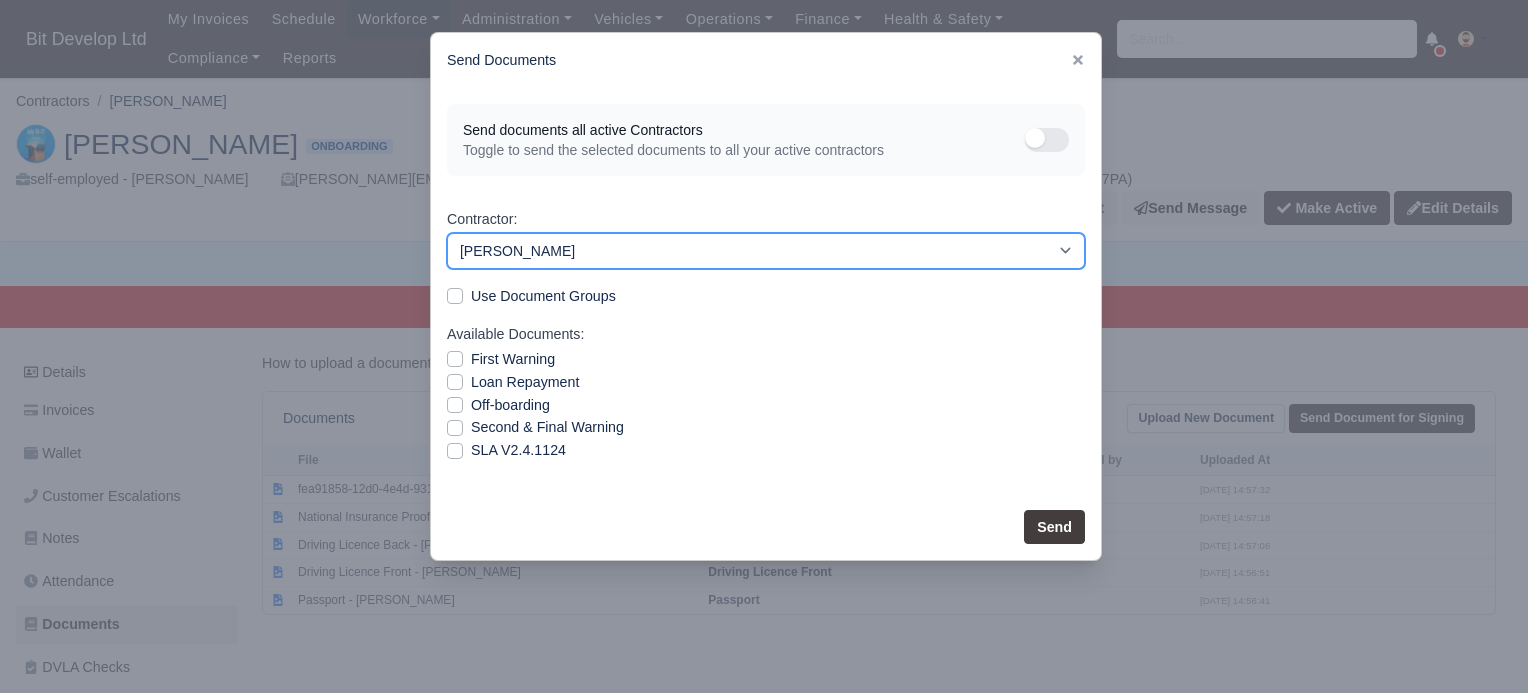 click on "--
Abdul Ohid
Ailton De Oliveira
Alberto Mendes Moreira
Aleksander Ramaj
Alexandru Lupu
Alfred Daniel Okundaye Pena
Andriyan Todorov
Angel Yankulov
Ariclene Da Paixao
Bakhtiar Jabarkhel
Benjamin OShea
Bogdan Vasilev
Borislav Bogomilov
Carlos Eduardo de andrade souza
Claudia Mariza Ascensao Andrade
Claudy Loemba
Csaba Kolompar
David Andrade Cascais Goncalves
Denislav Naskov Georgiev
Dimitar  Kostadinov
Diyan Lovchaliev
Dovydas linkus
Elton buzi
Entison Kouro
Erikson Francisco Afonso" at bounding box center (766, 251) 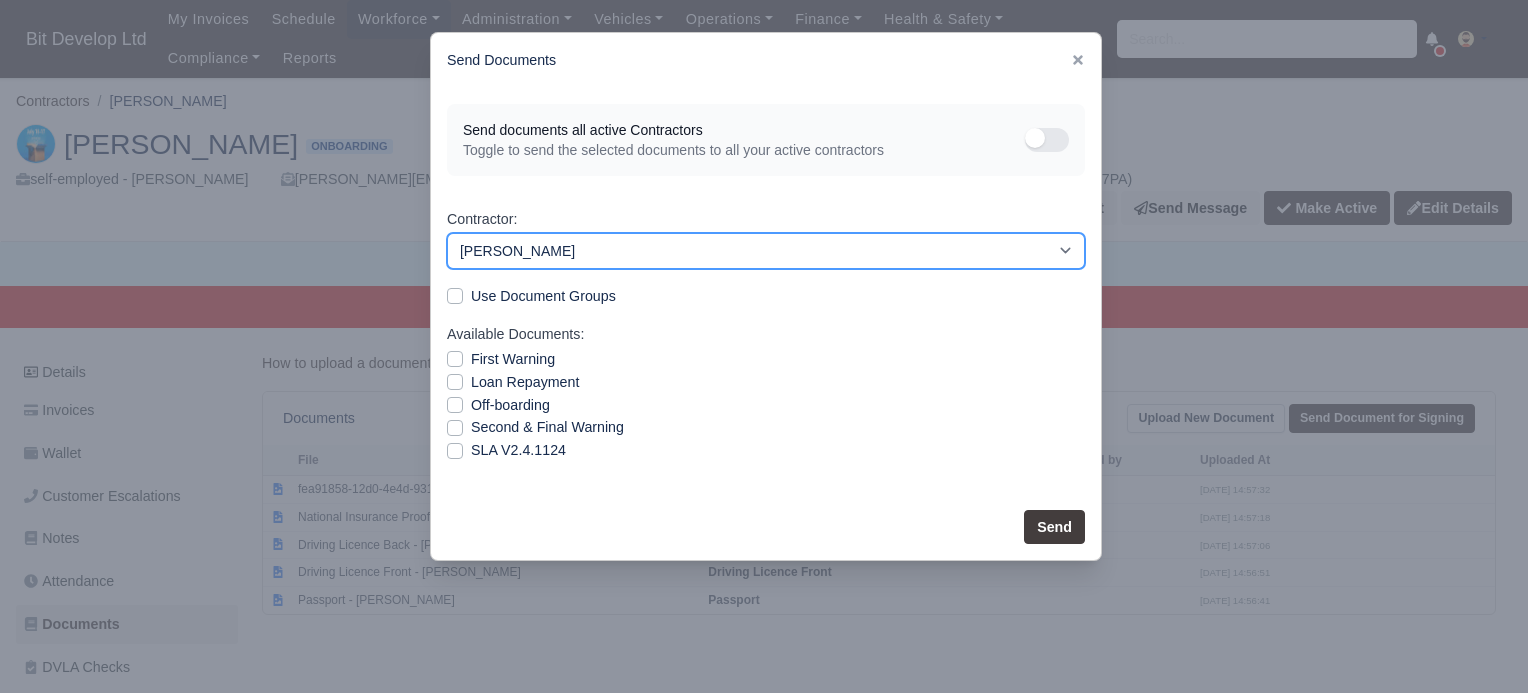click on "--
Abdul Ohid
Ailton De Oliveira
Alberto Mendes Moreira
Aleksander Ramaj
Alexandru Lupu
Alfred Daniel Okundaye Pena
Andriyan Todorov
Angel Yankulov
Ariclene Da Paixao
Bakhtiar Jabarkhel
Benjamin OShea
Bogdan Vasilev
Borislav Bogomilov
Carlos Eduardo de andrade souza
Claudia Mariza Ascensao Andrade
Claudy Loemba
Csaba Kolompar
David Andrade Cascais Goncalves
Denislav Naskov Georgiev
Dimitar  Kostadinov
Diyan Lovchaliev
Dovydas linkus
Elton buzi
Entison Kouro
Erikson Francisco Afonso" at bounding box center [766, 251] 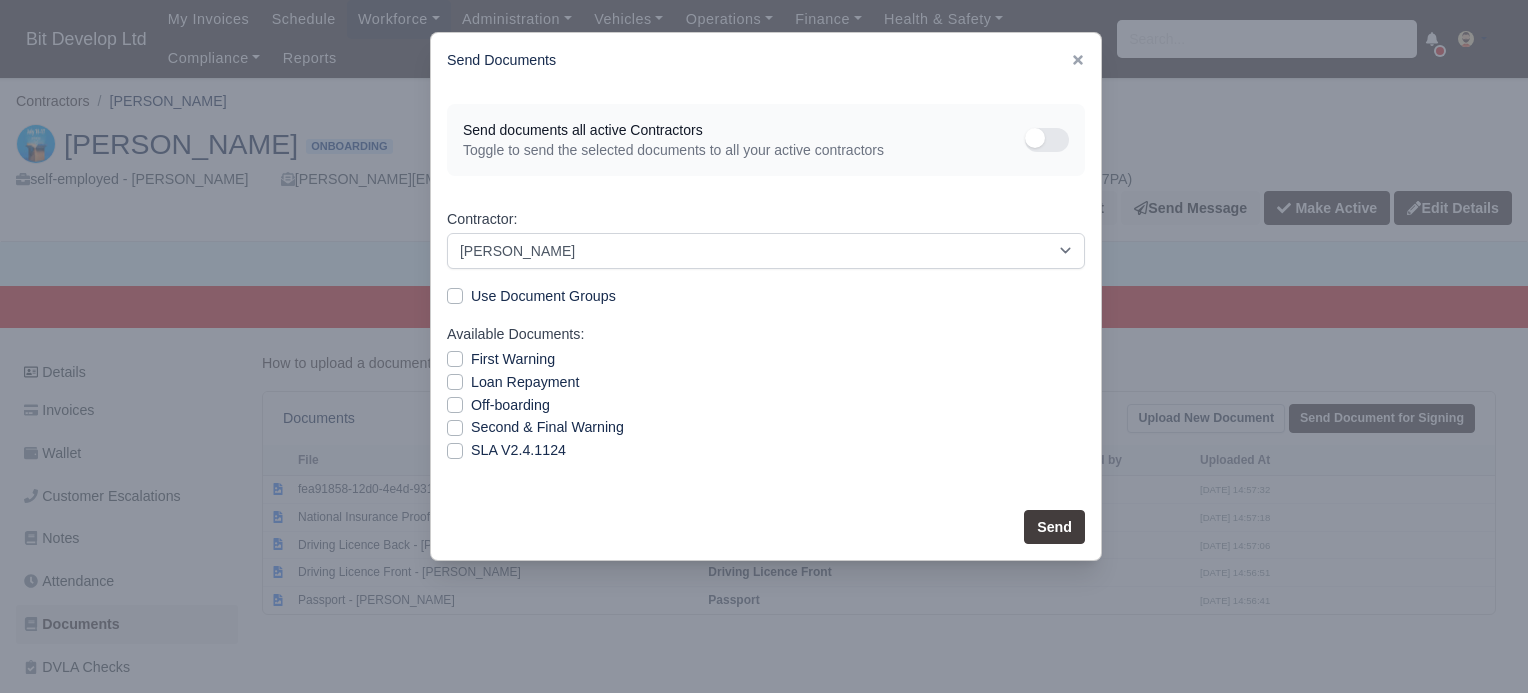 click on "Send Documents" at bounding box center (766, 60) 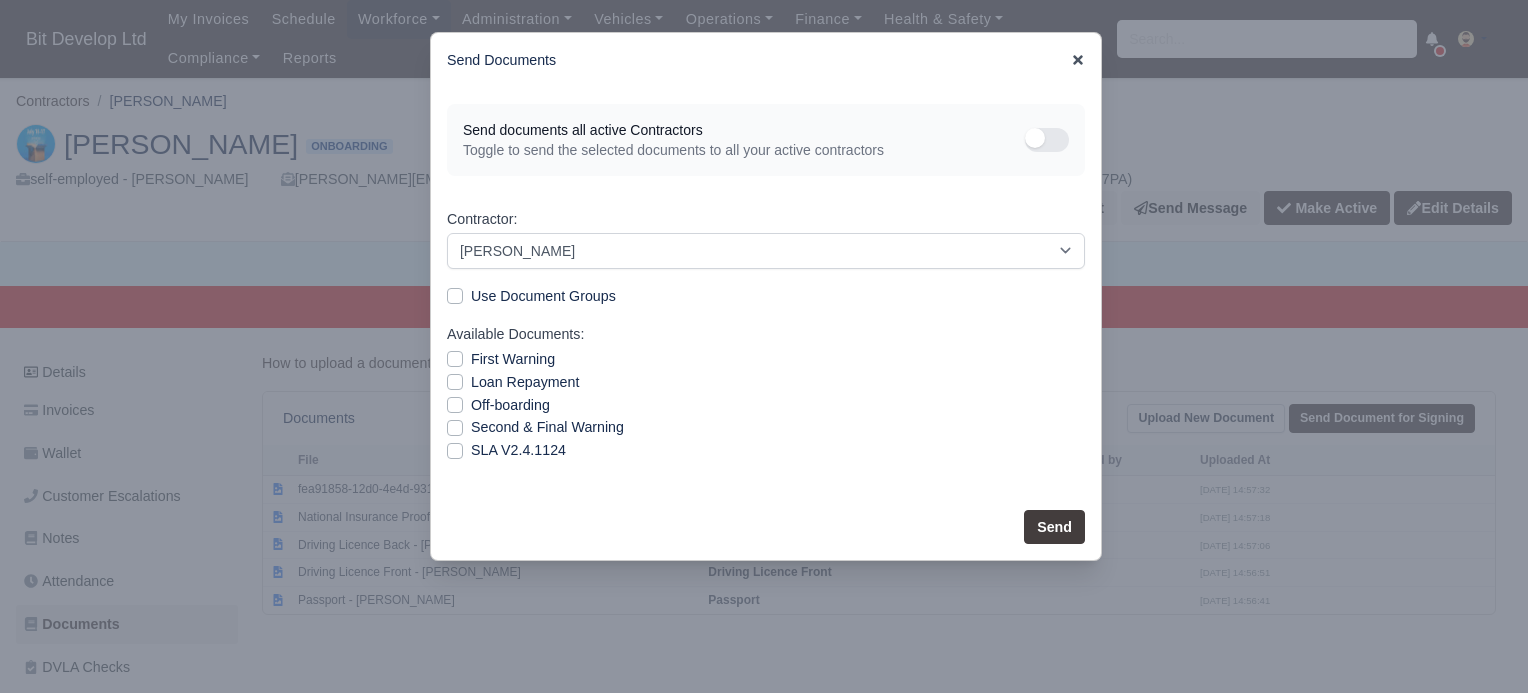 click 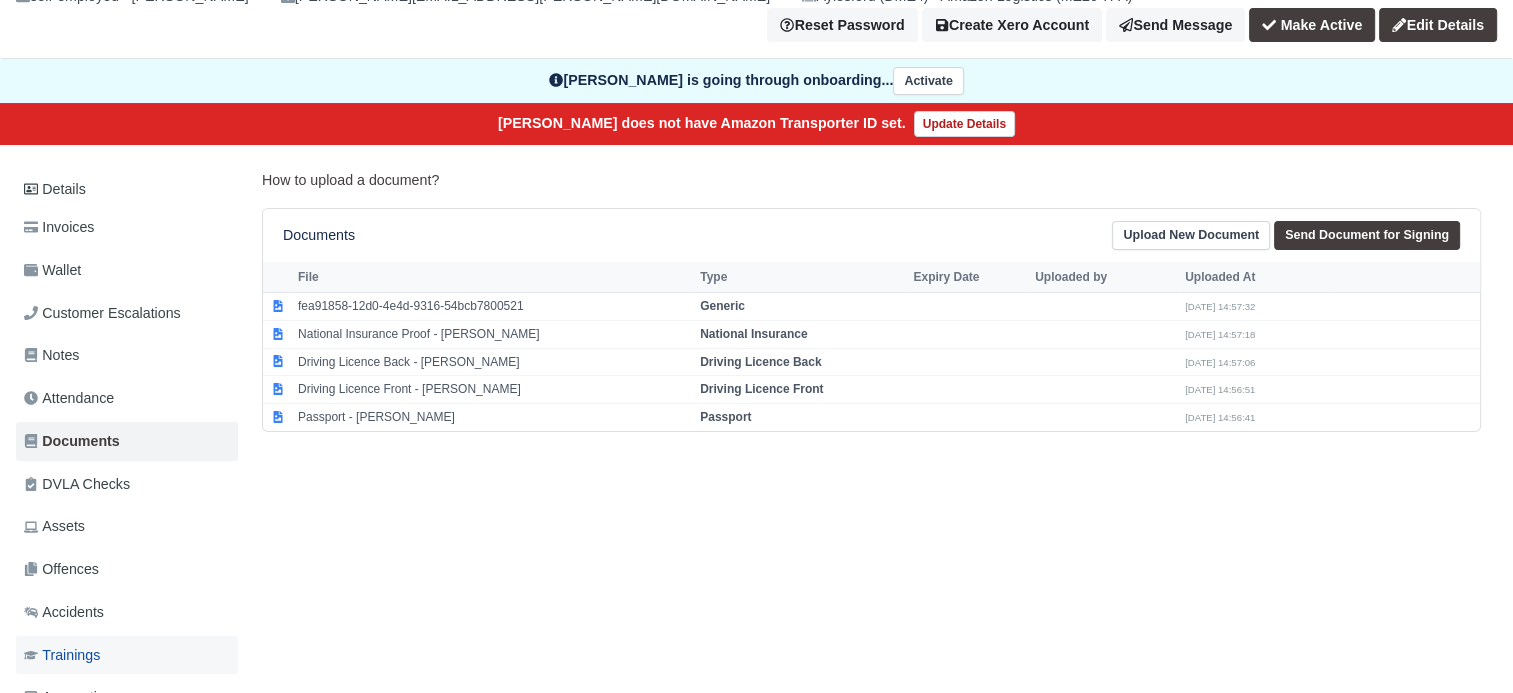 scroll, scrollTop: 300, scrollLeft: 0, axis: vertical 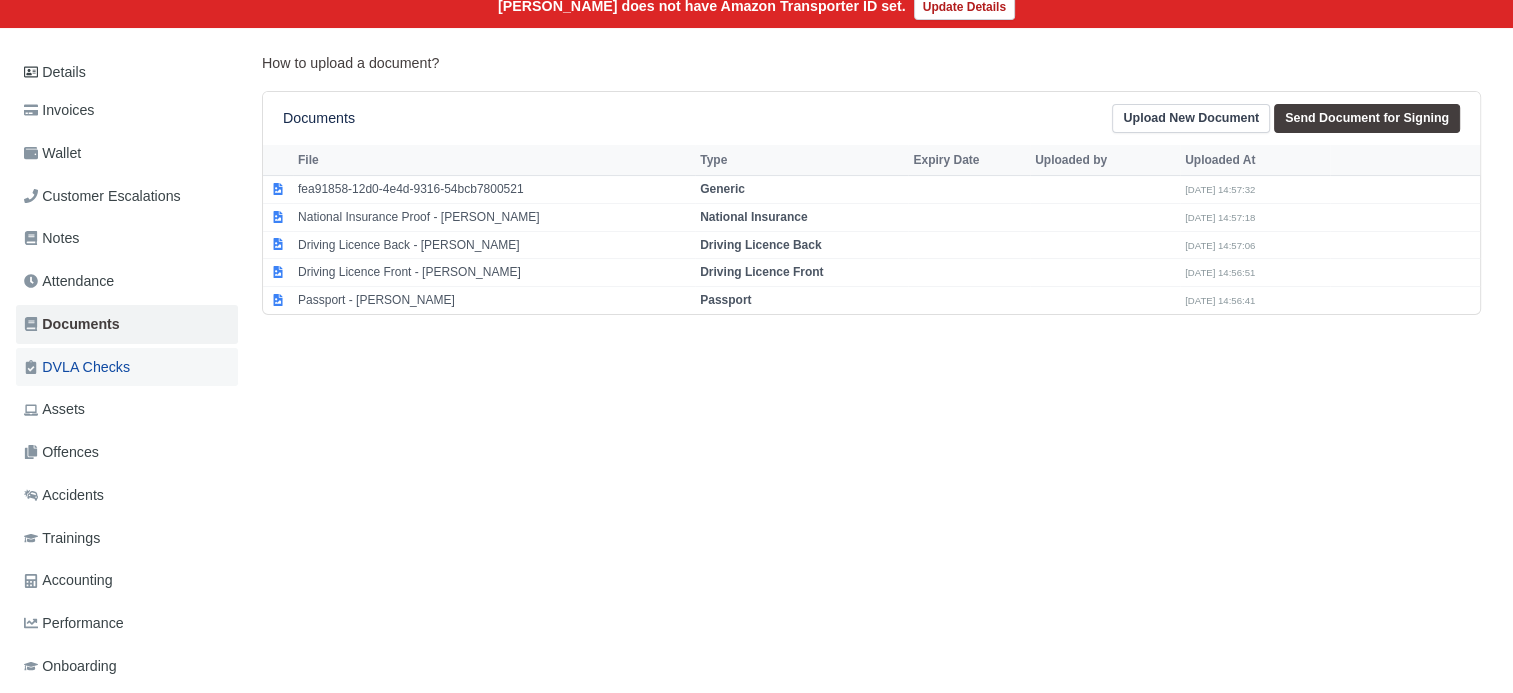 click on "DVLA Checks" at bounding box center (77, 367) 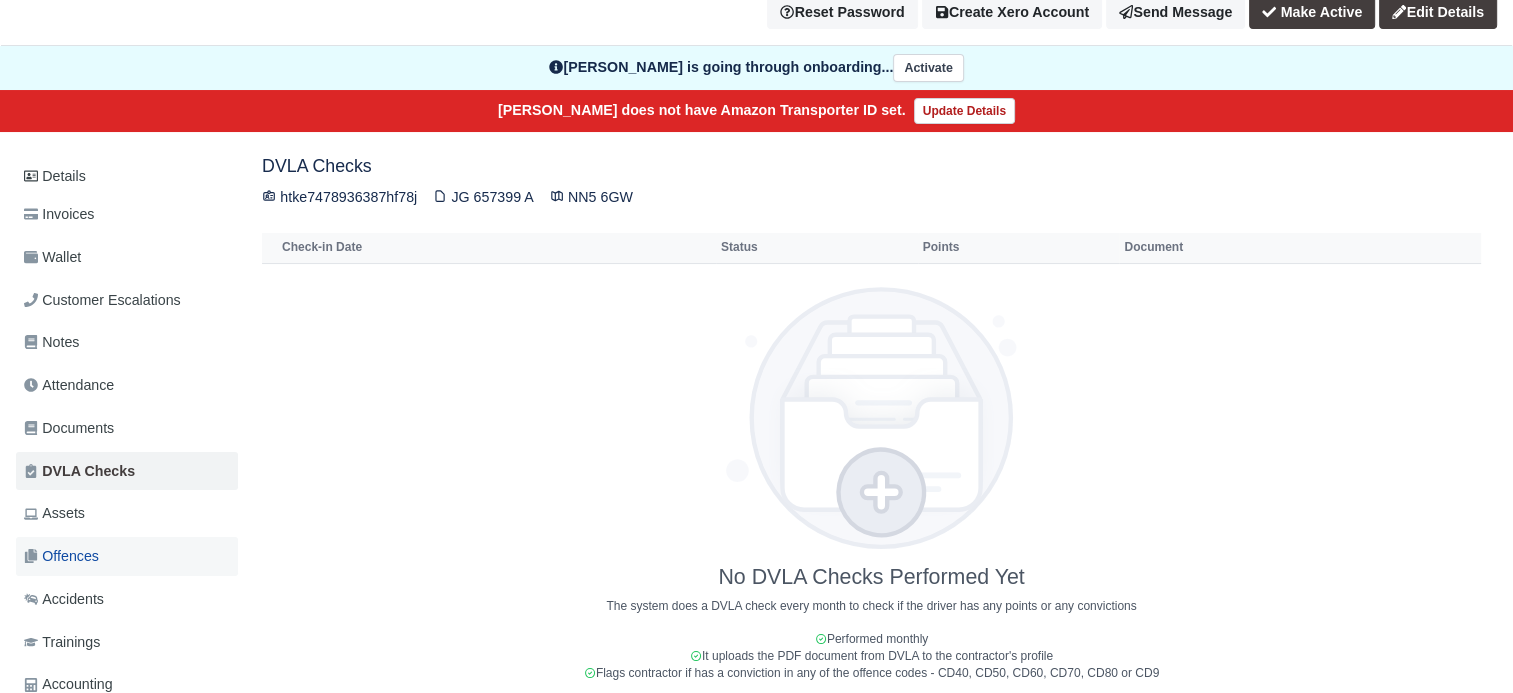 scroll, scrollTop: 200, scrollLeft: 0, axis: vertical 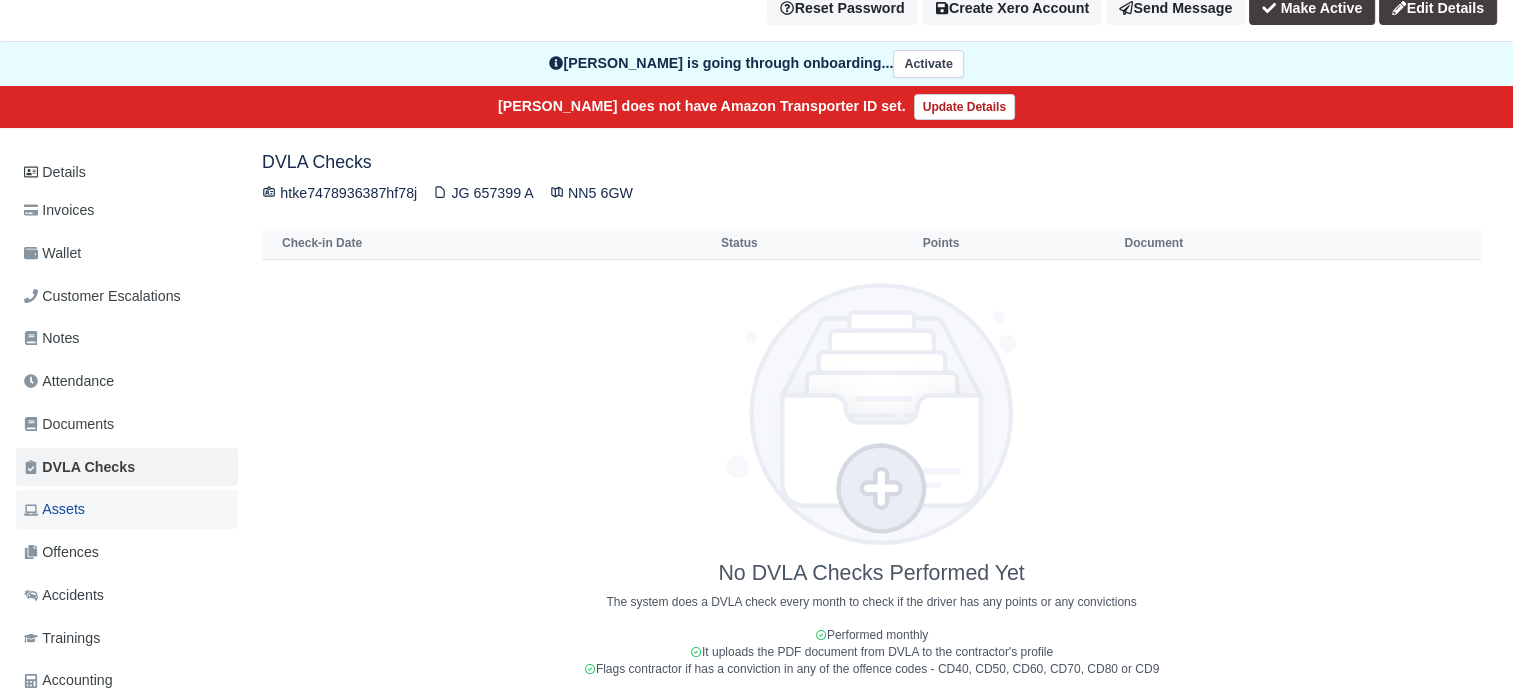 click on "Assets" at bounding box center [54, 509] 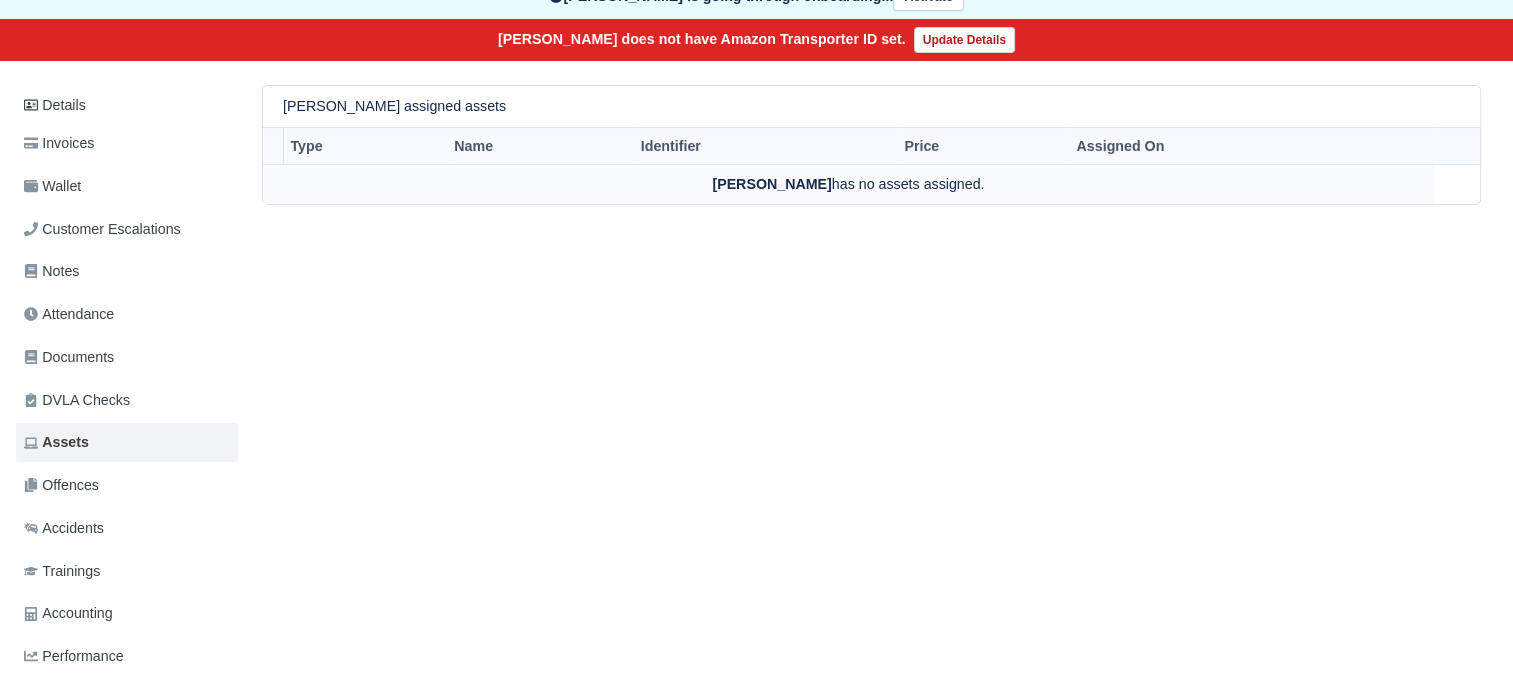 scroll, scrollTop: 300, scrollLeft: 0, axis: vertical 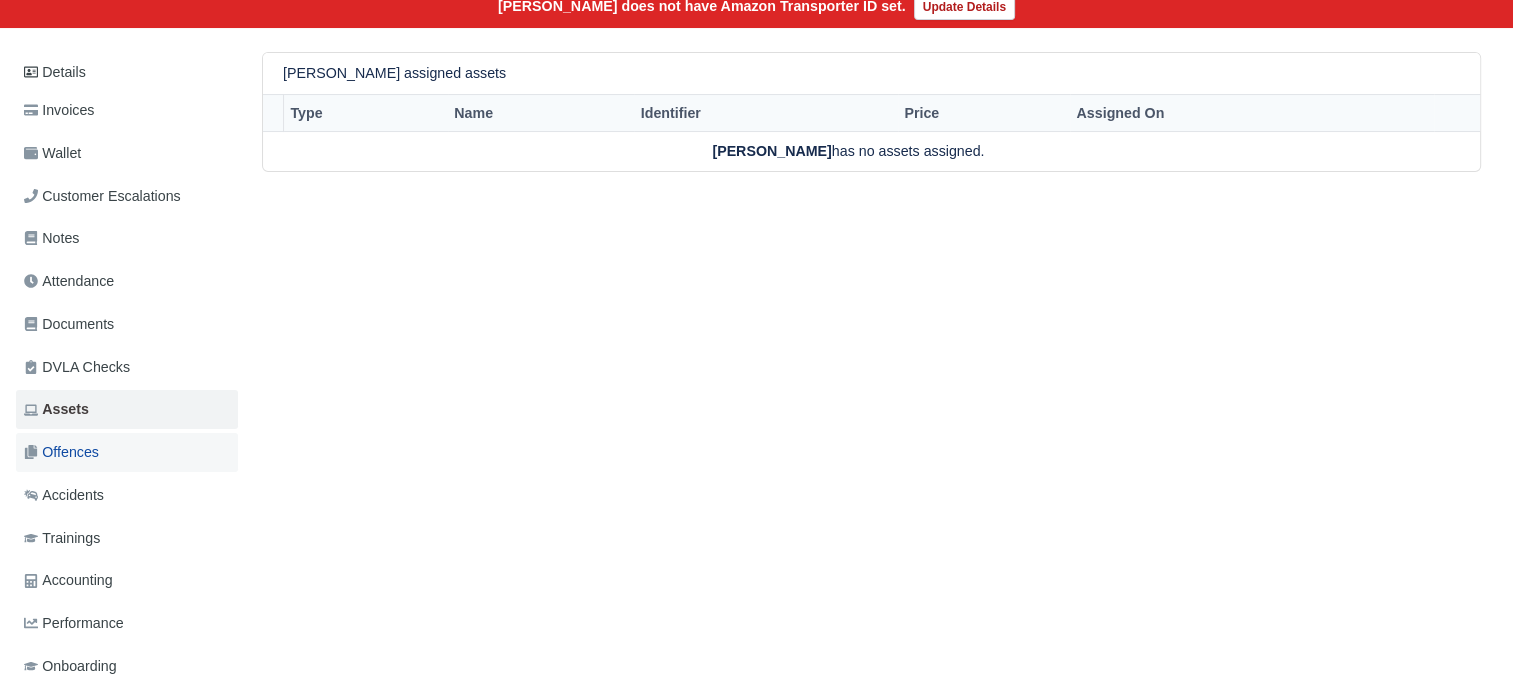 click on "Offences" at bounding box center (61, 452) 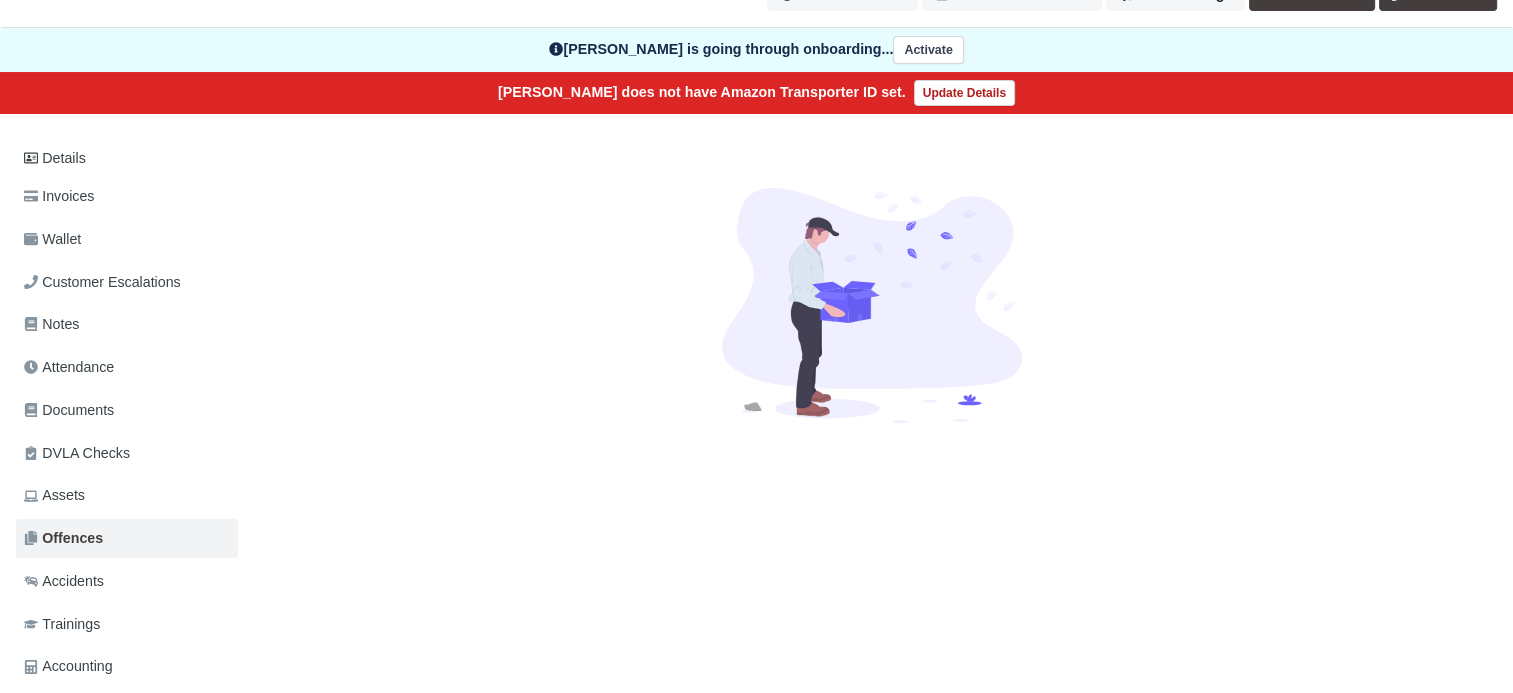 scroll, scrollTop: 320, scrollLeft: 0, axis: vertical 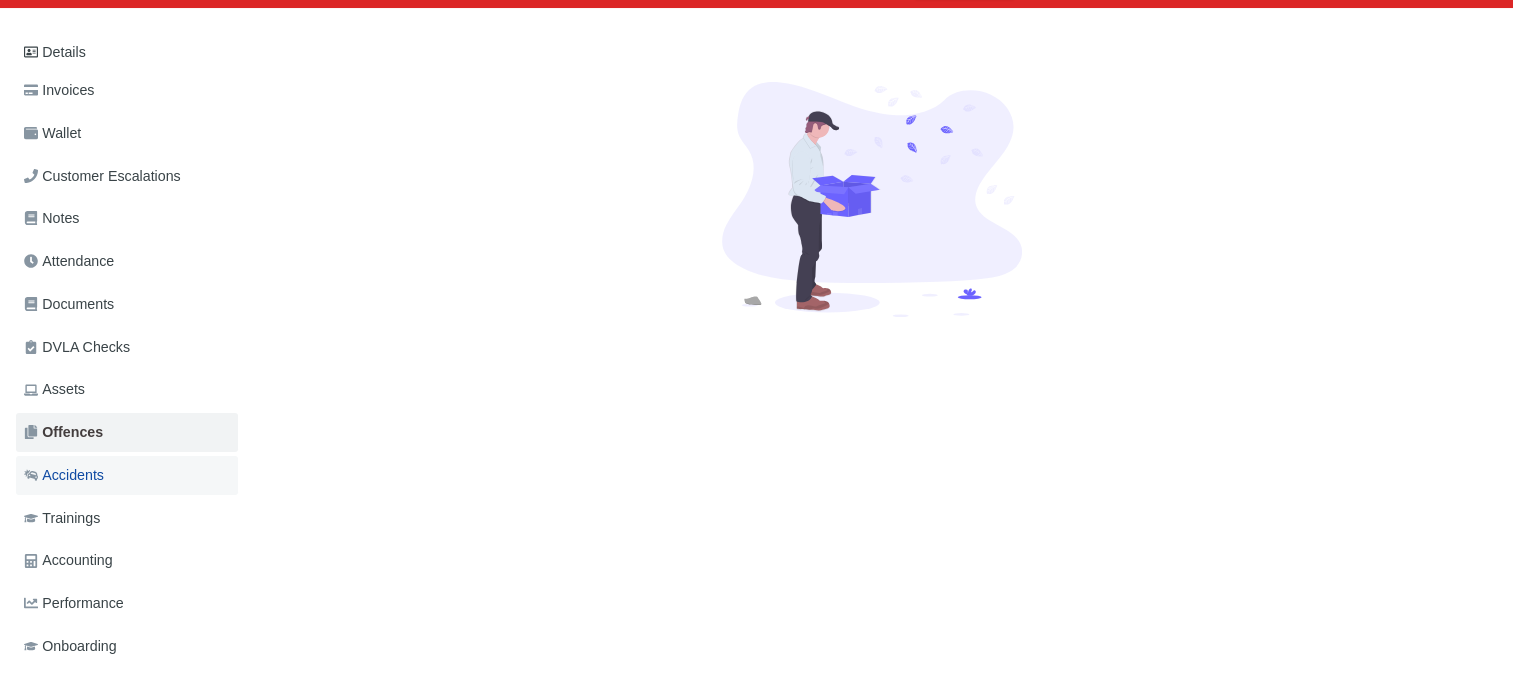 click on "Accidents" at bounding box center (64, 475) 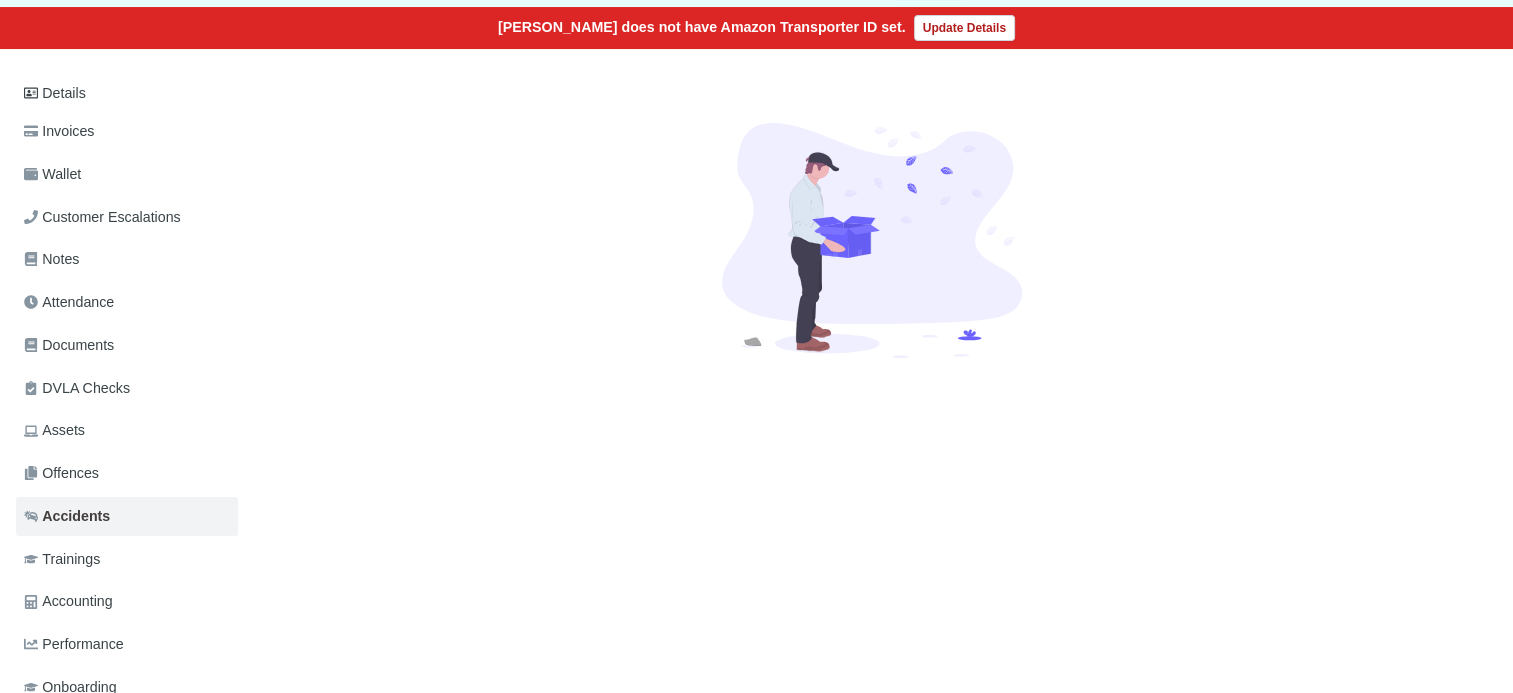 scroll, scrollTop: 300, scrollLeft: 0, axis: vertical 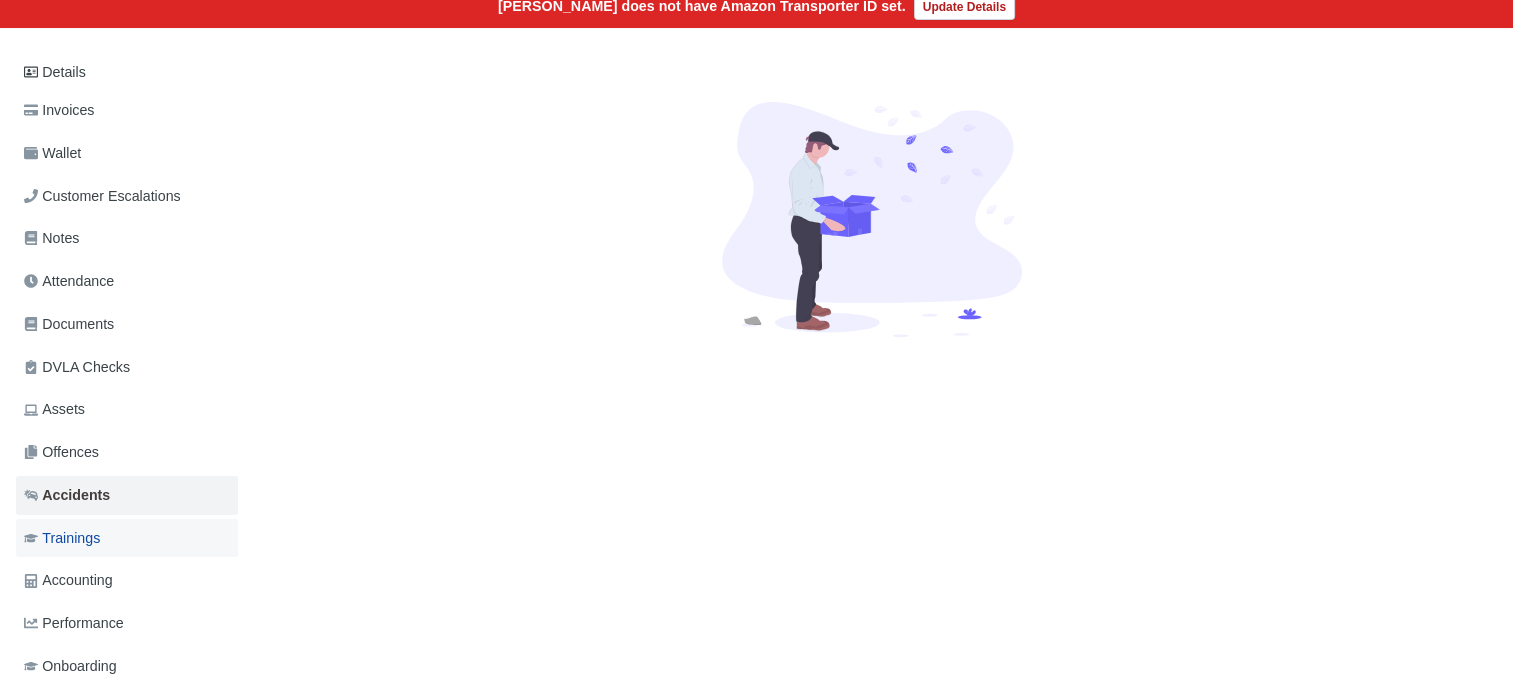 click on "Trainings" at bounding box center (62, 538) 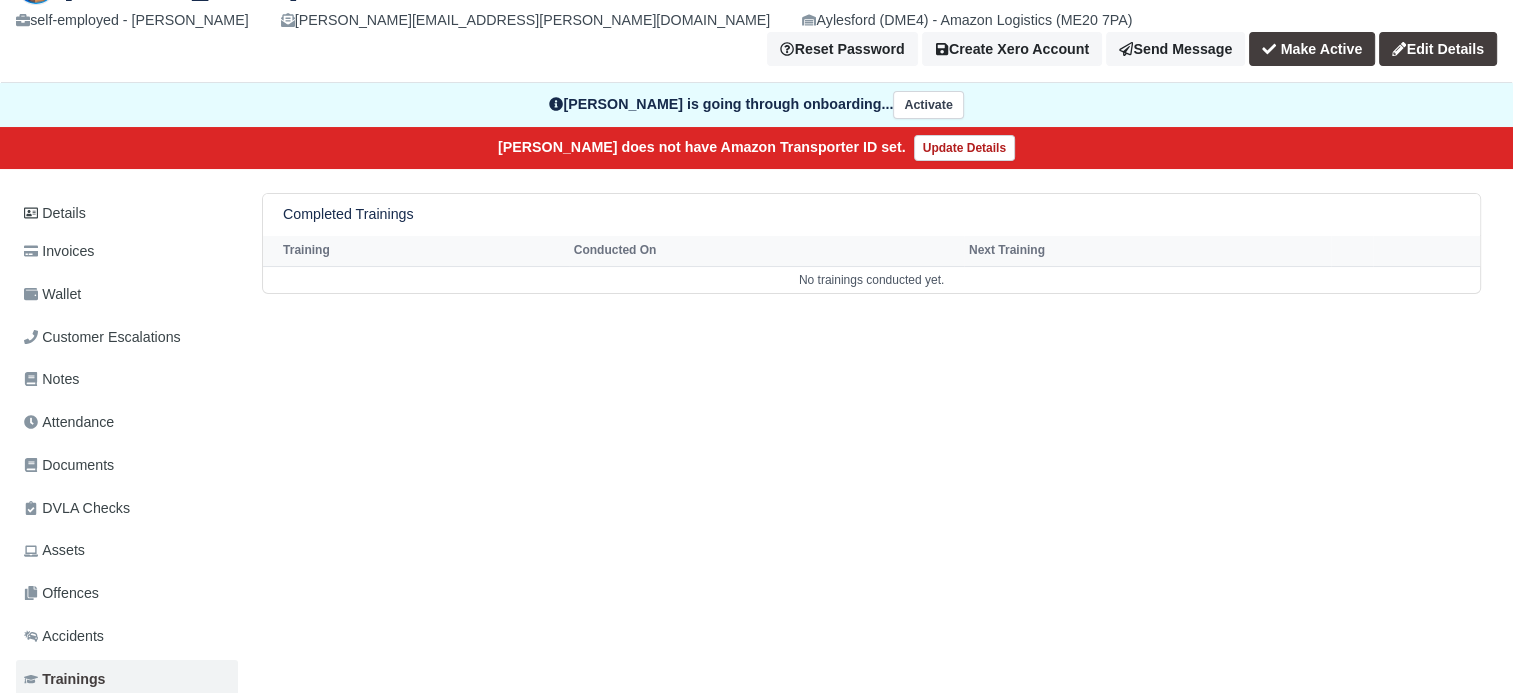scroll, scrollTop: 320, scrollLeft: 0, axis: vertical 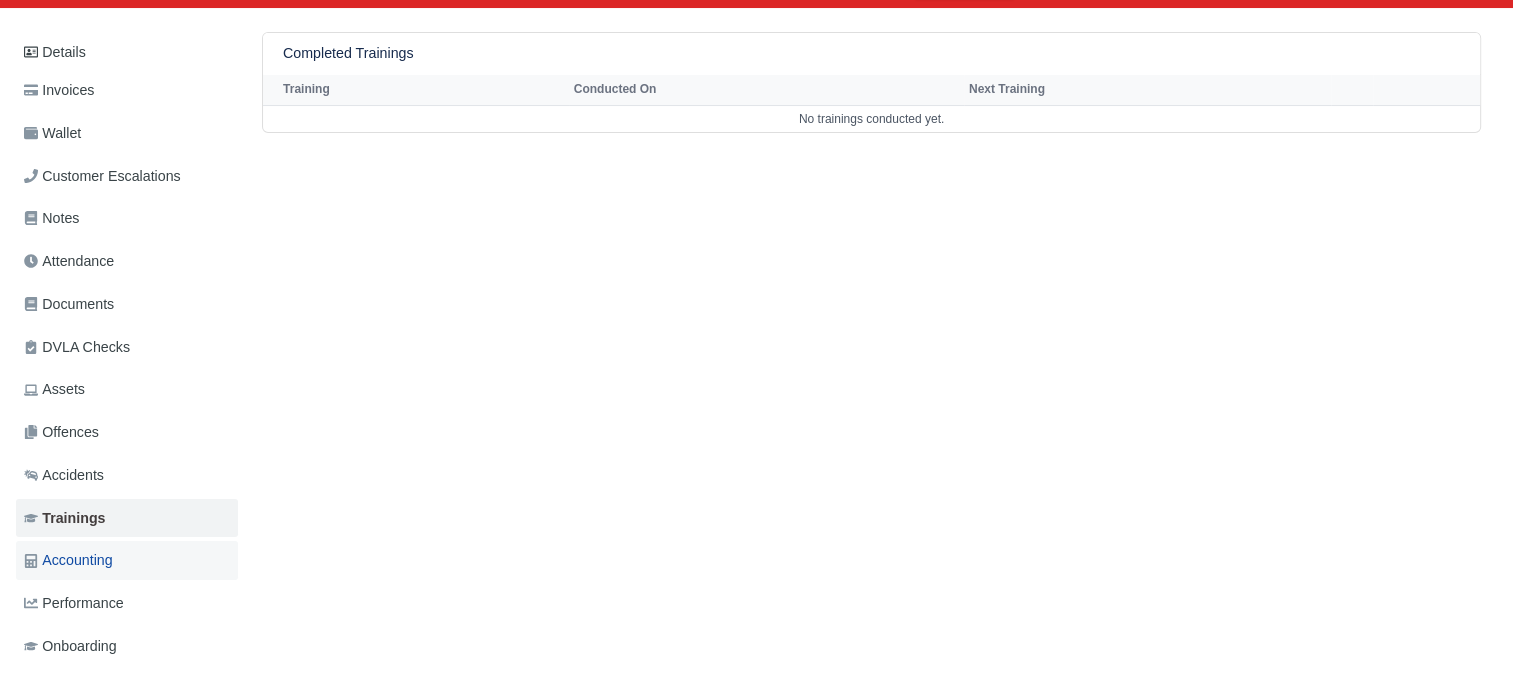 click on "Accounting" at bounding box center (68, 560) 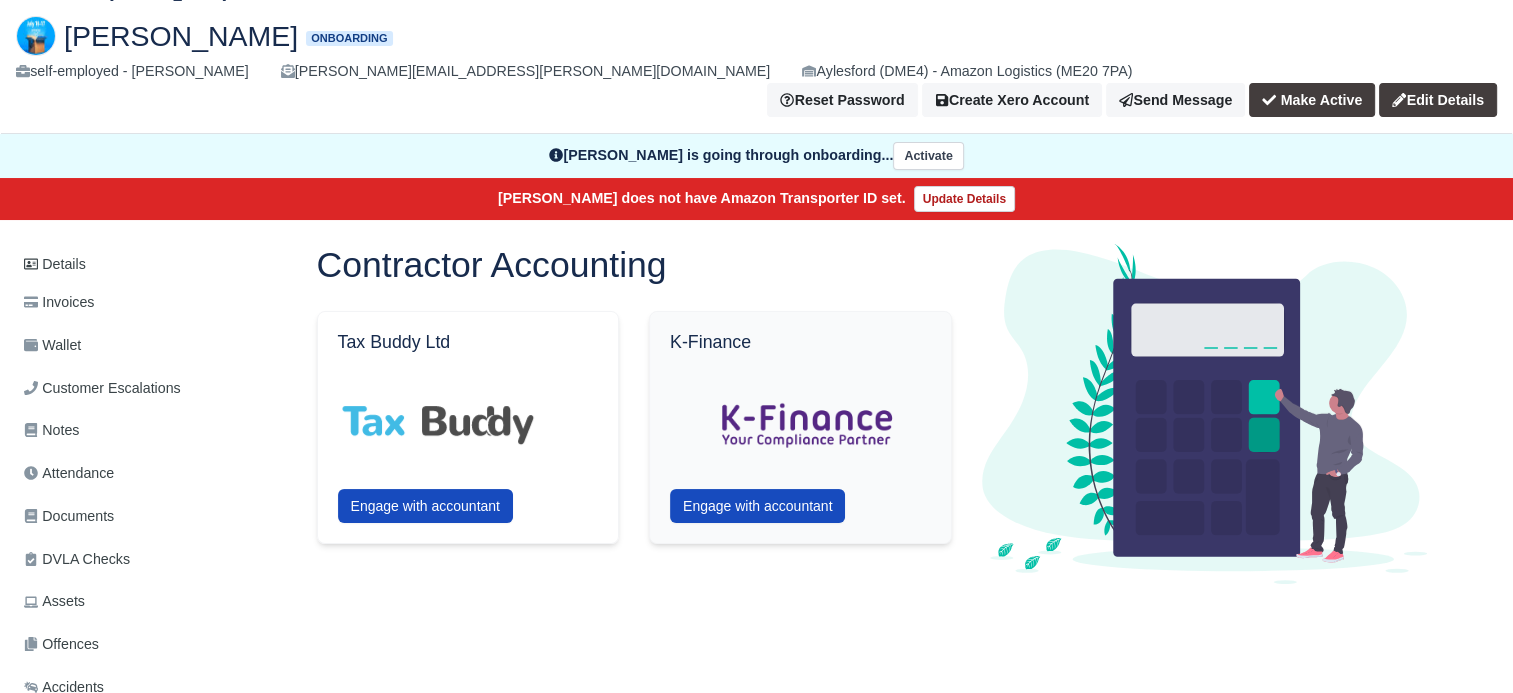 scroll, scrollTop: 300, scrollLeft: 0, axis: vertical 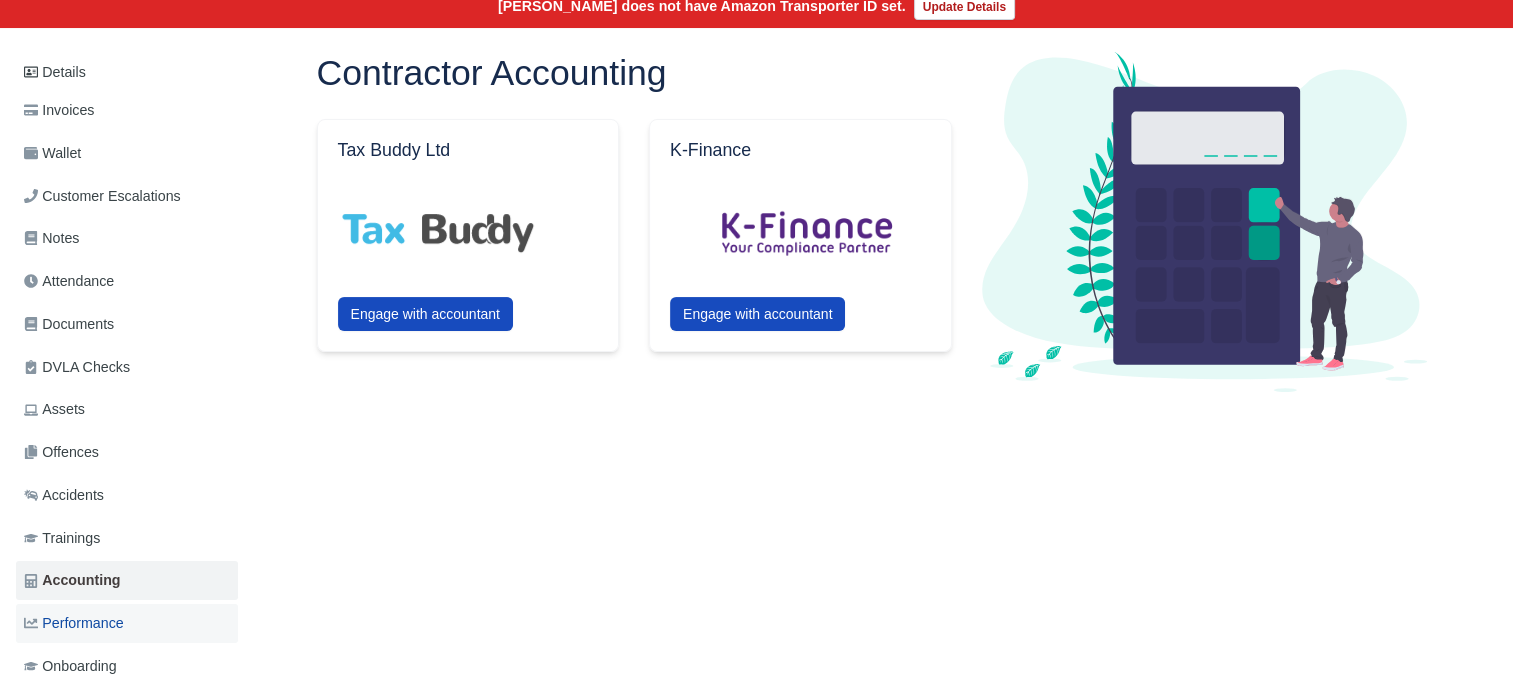 click on "Performance" at bounding box center [74, 623] 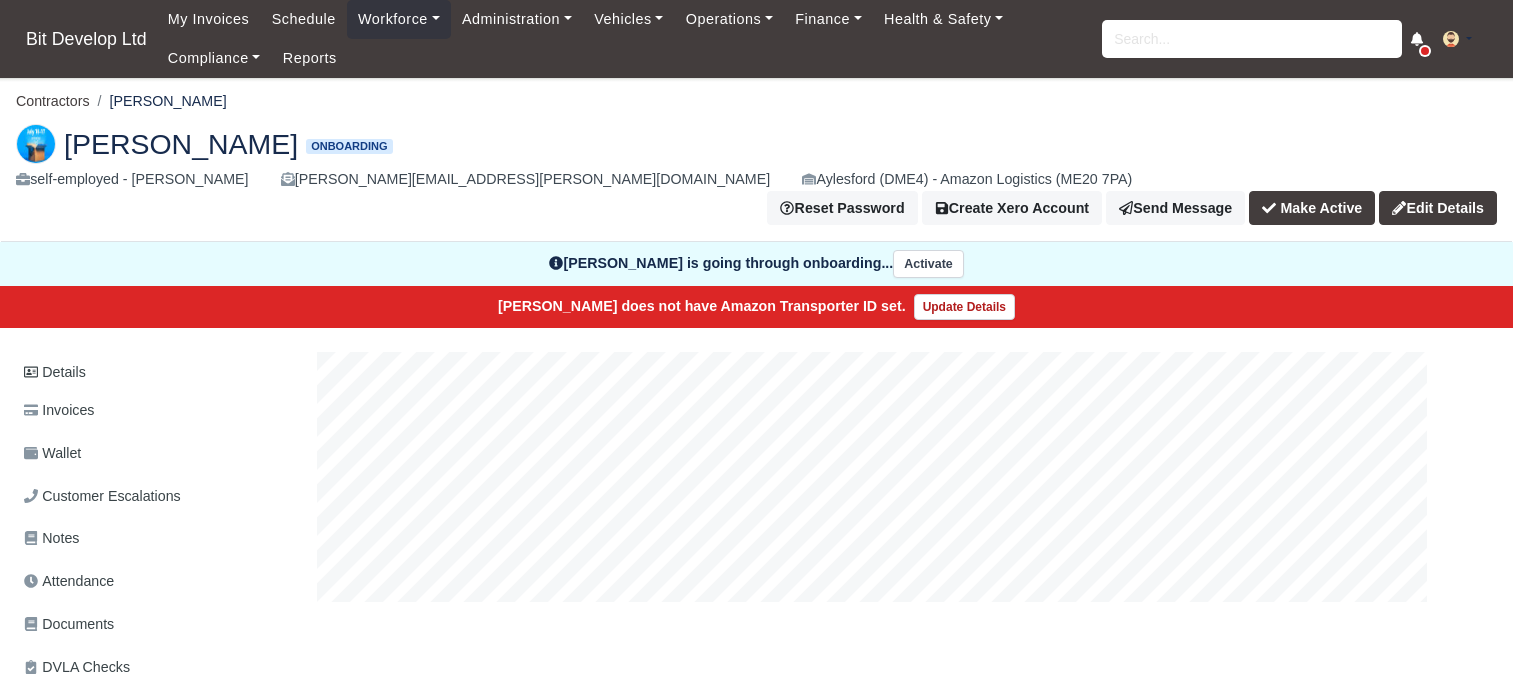 scroll, scrollTop: 156, scrollLeft: 0, axis: vertical 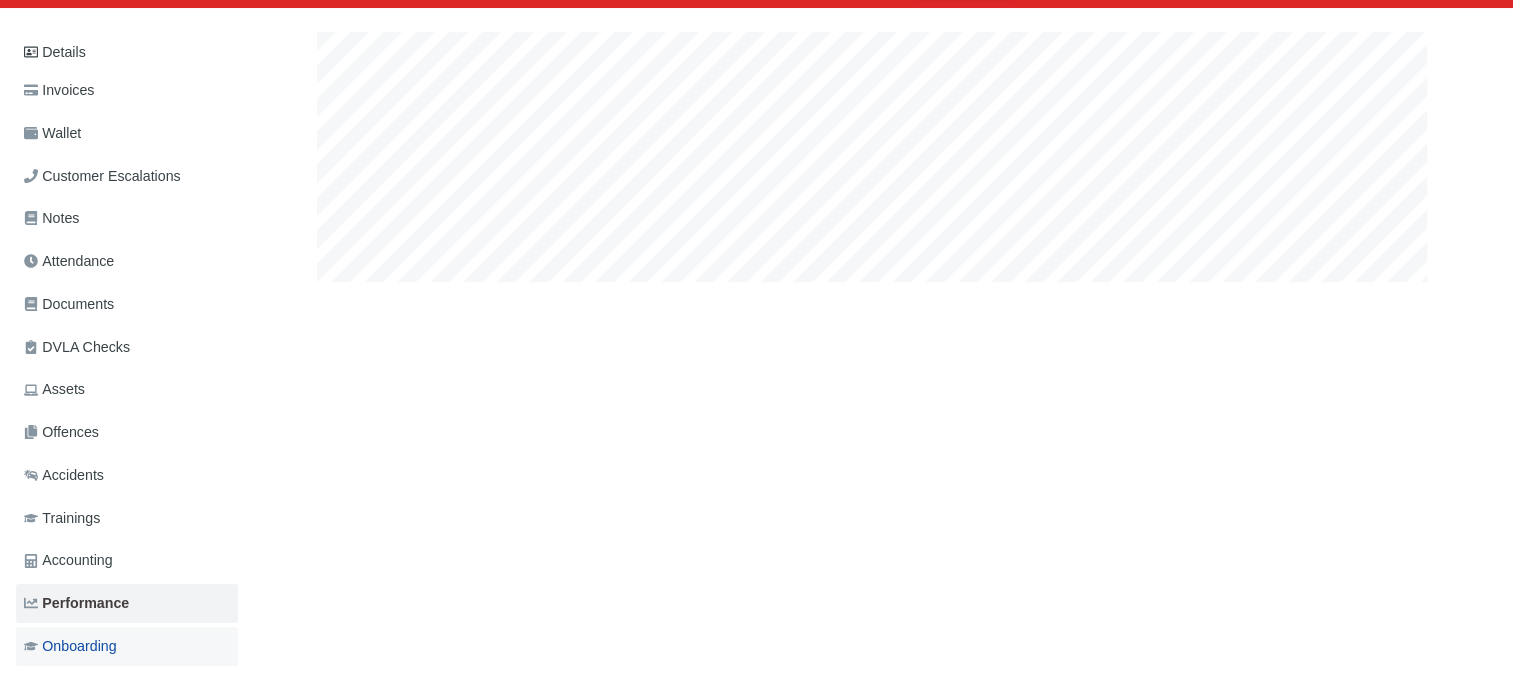 click on "Onboarding" at bounding box center [70, 646] 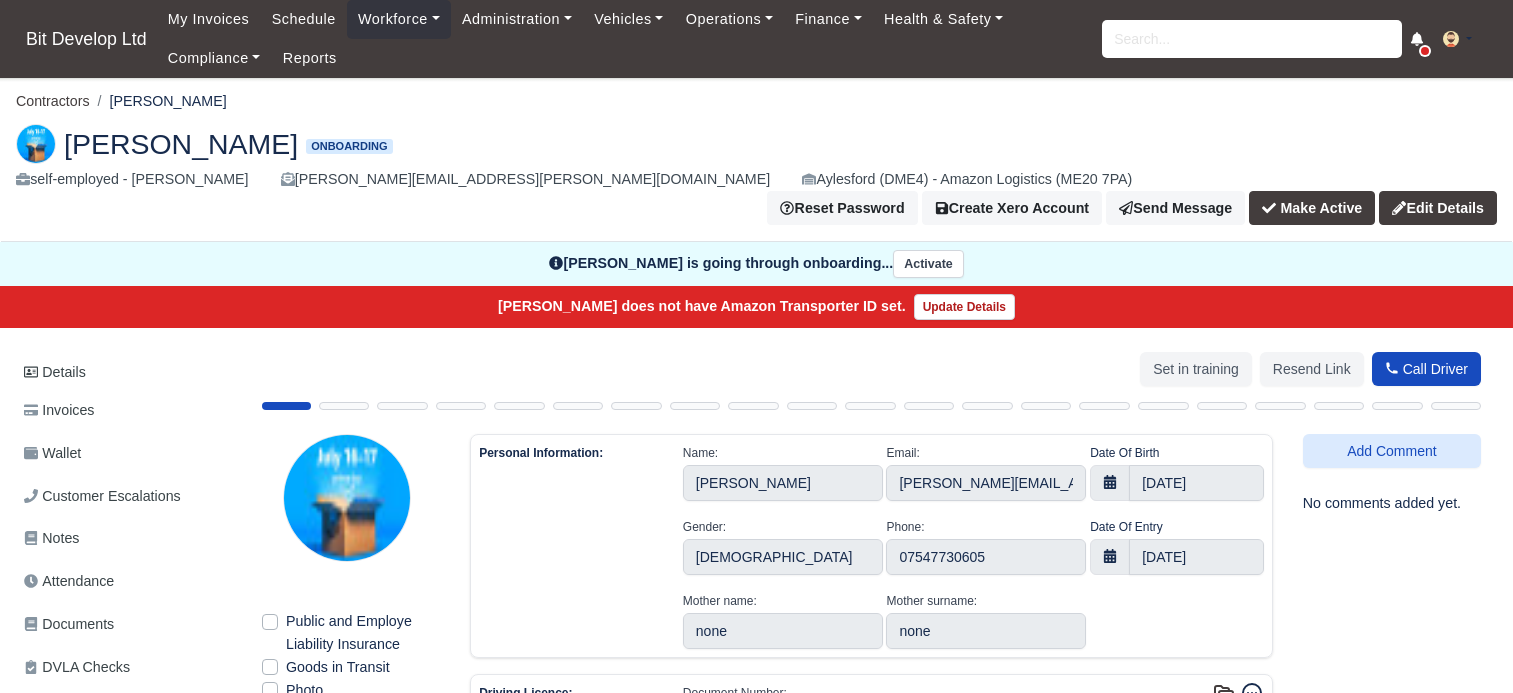 select on "[GEOGRAPHIC_DATA]" 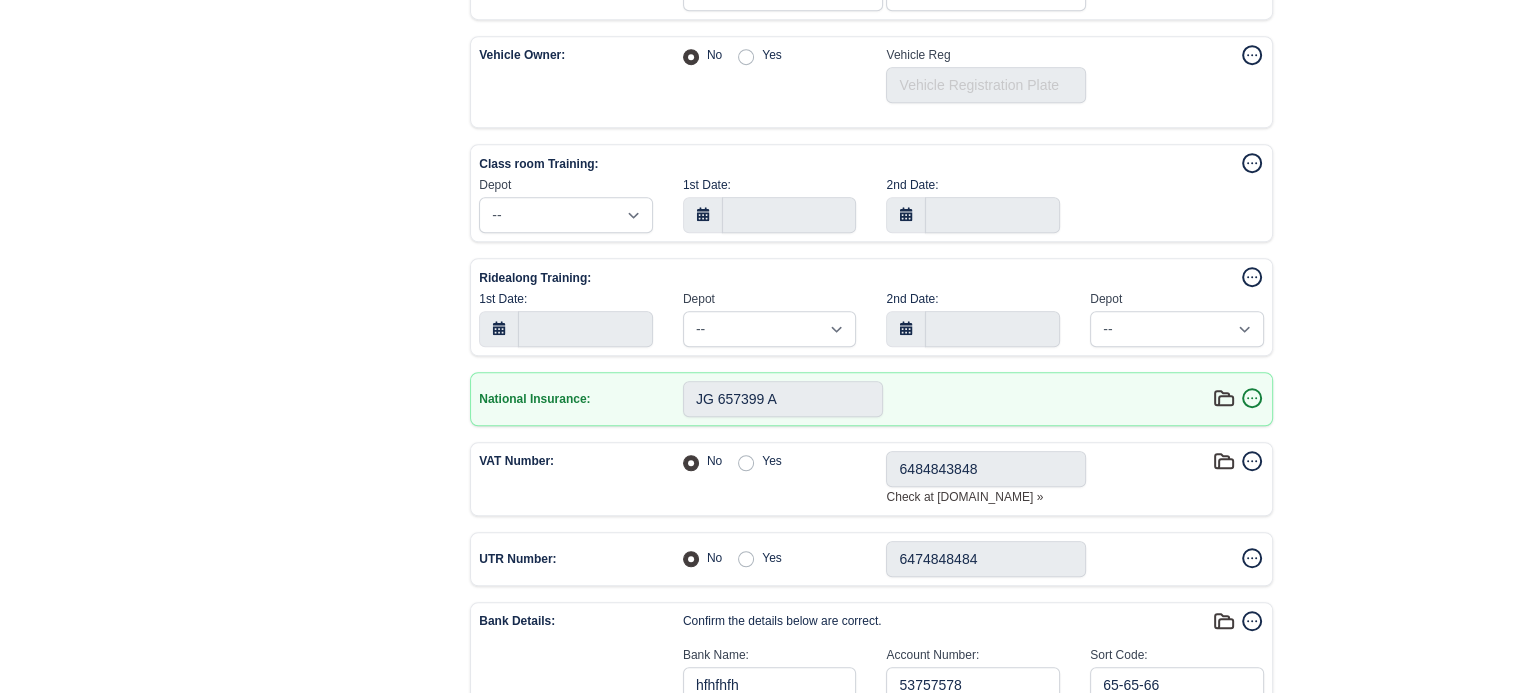 scroll, scrollTop: 1231, scrollLeft: 0, axis: vertical 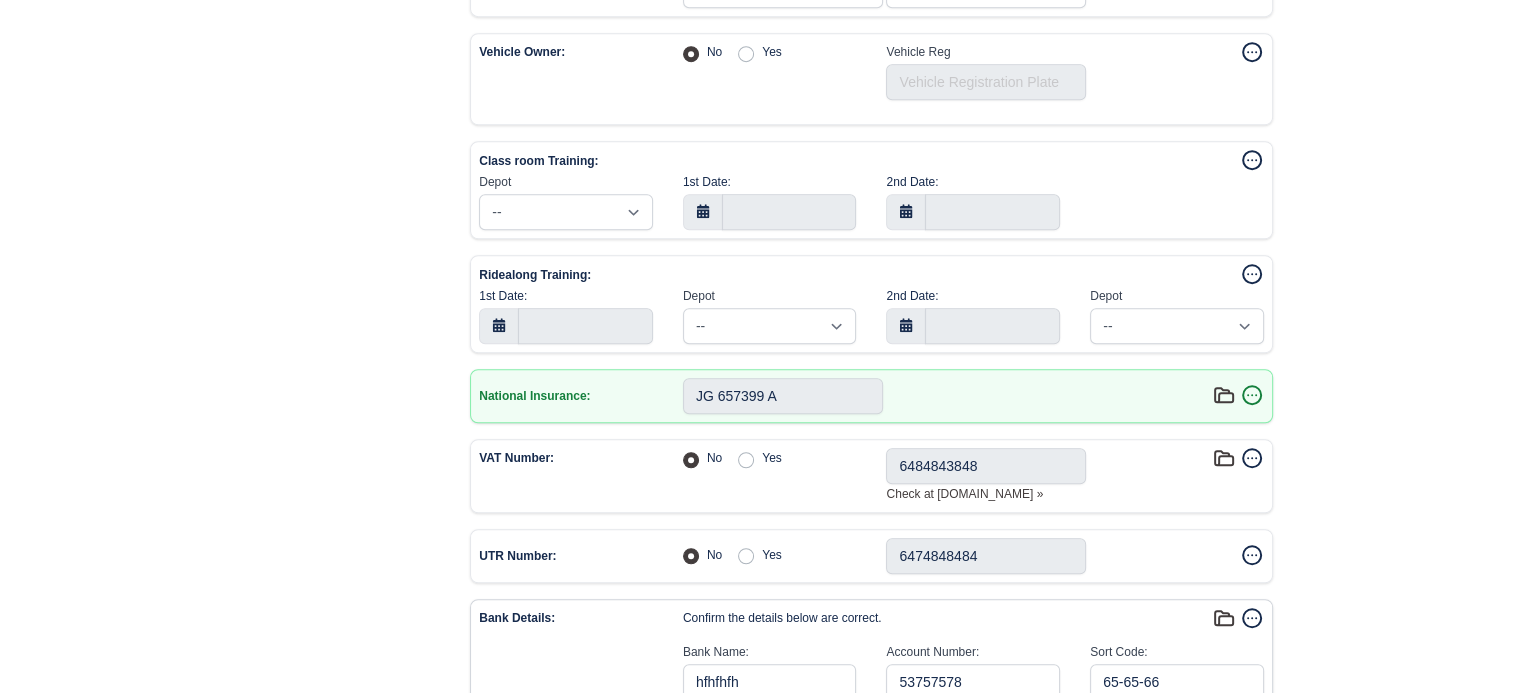 click 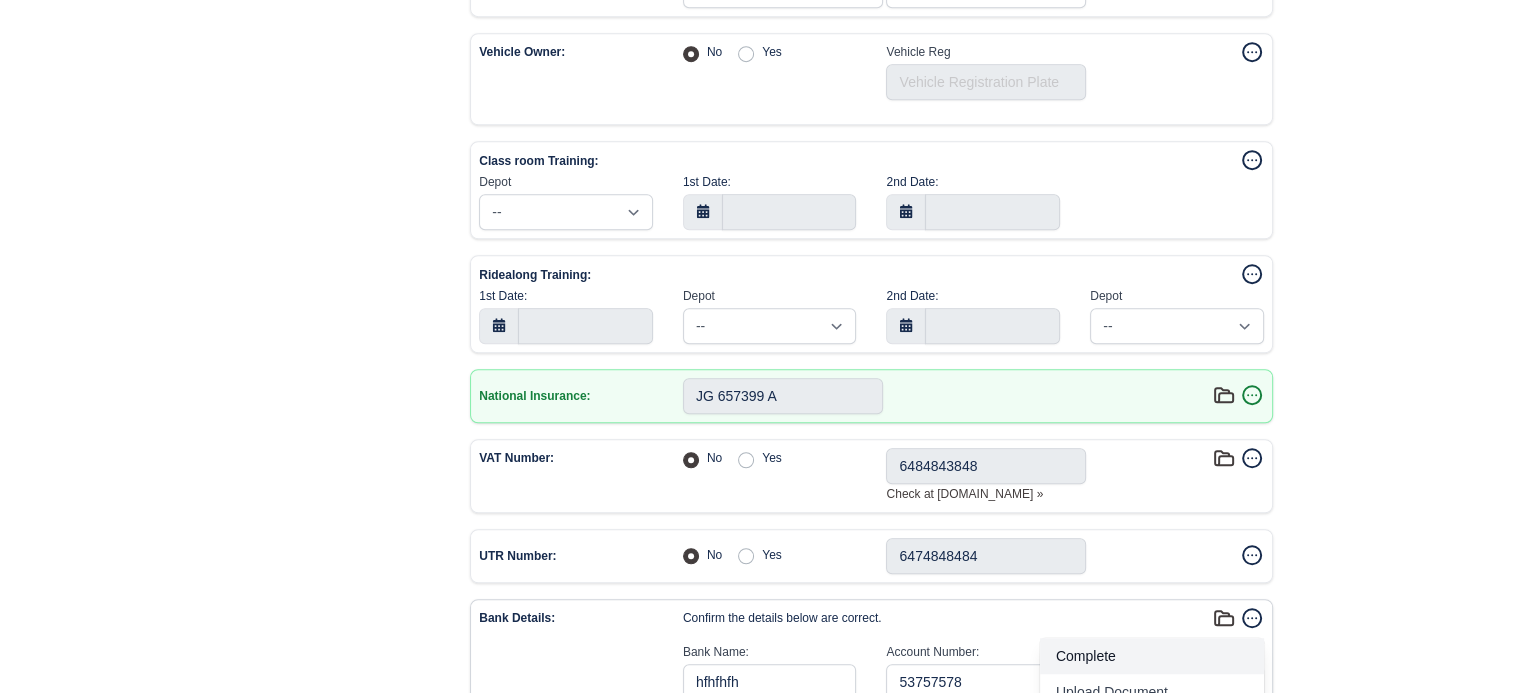 click on "Complete" at bounding box center (1152, 656) 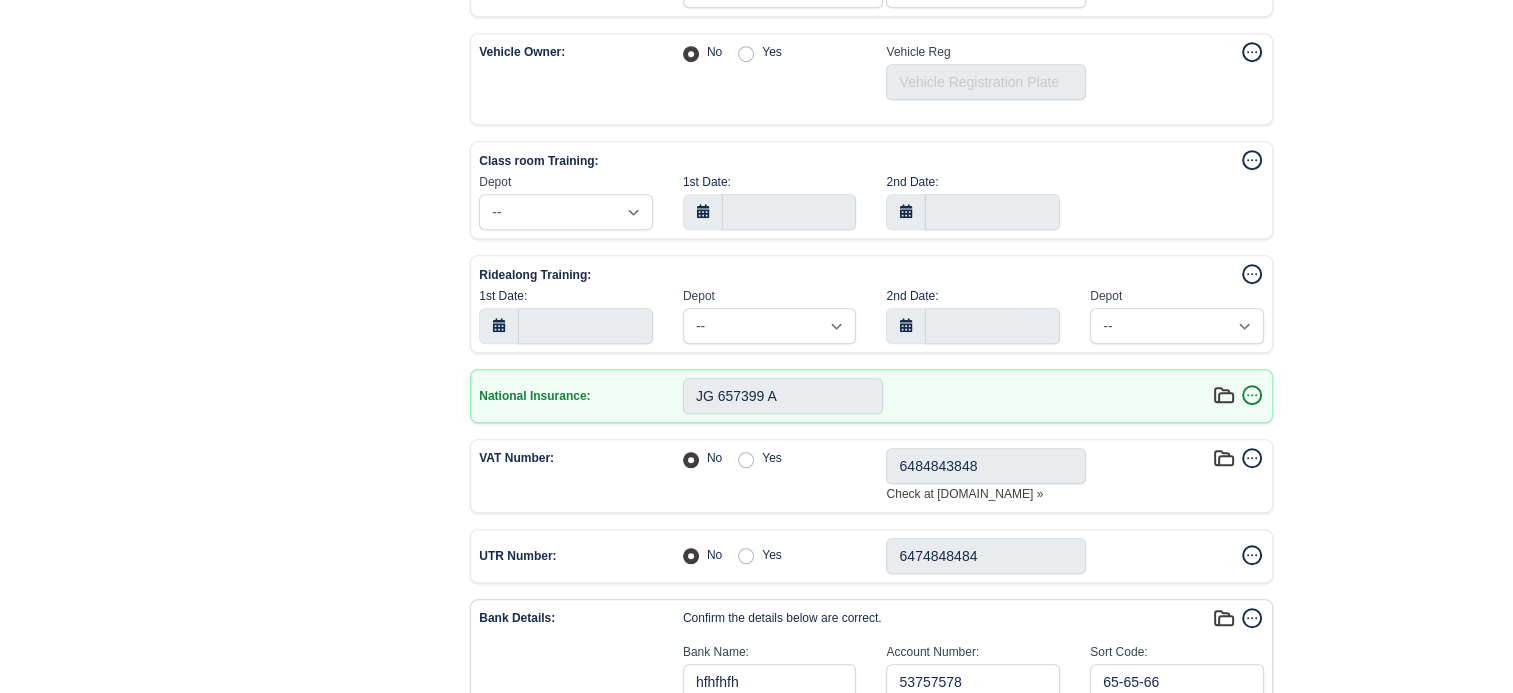 select on "[GEOGRAPHIC_DATA]" 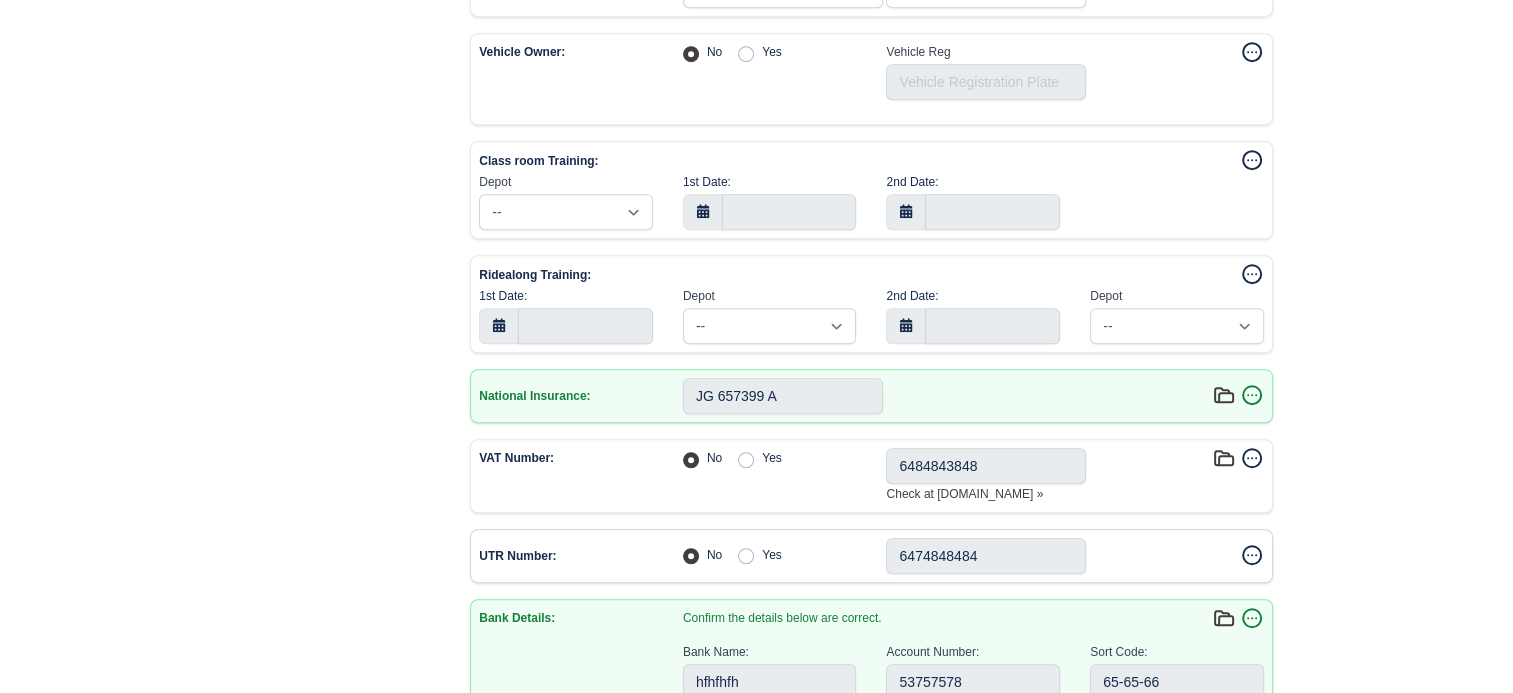click 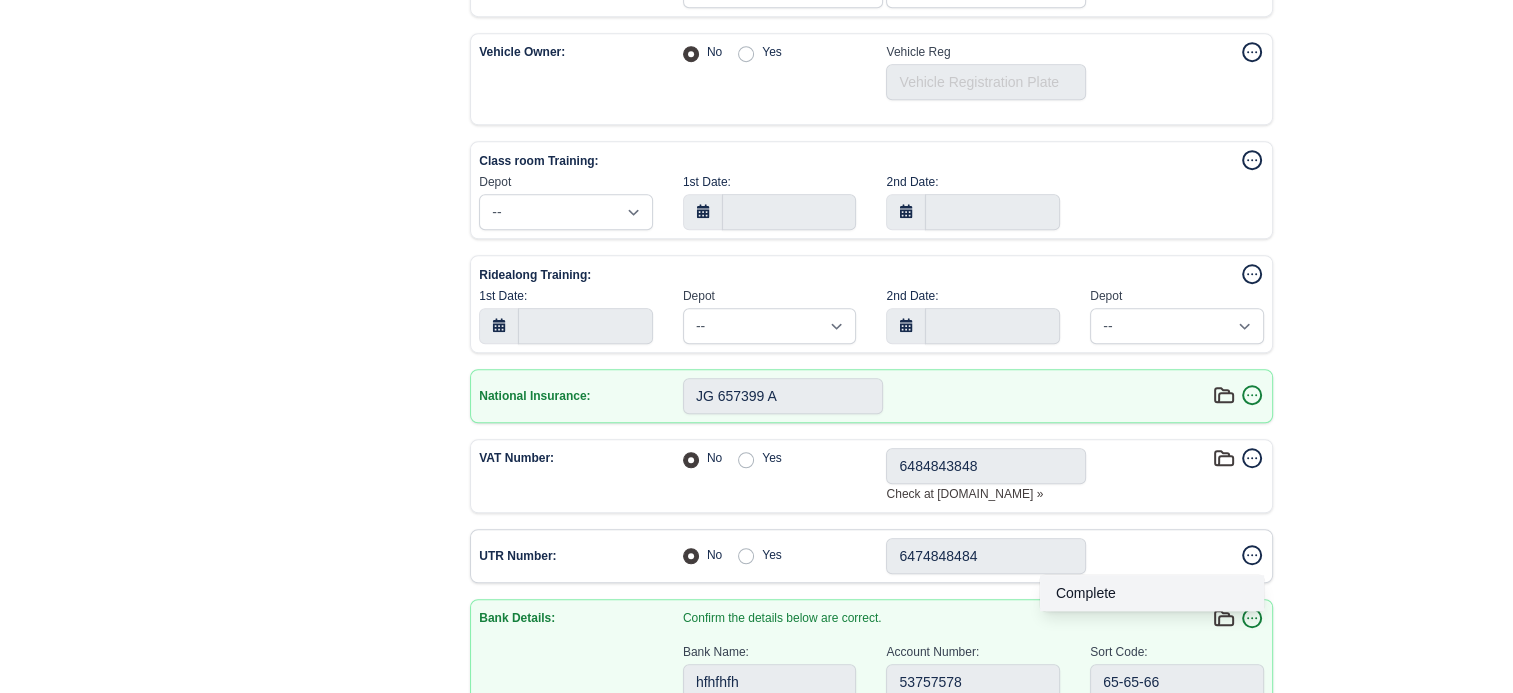 click on "Complete" at bounding box center [1152, 593] 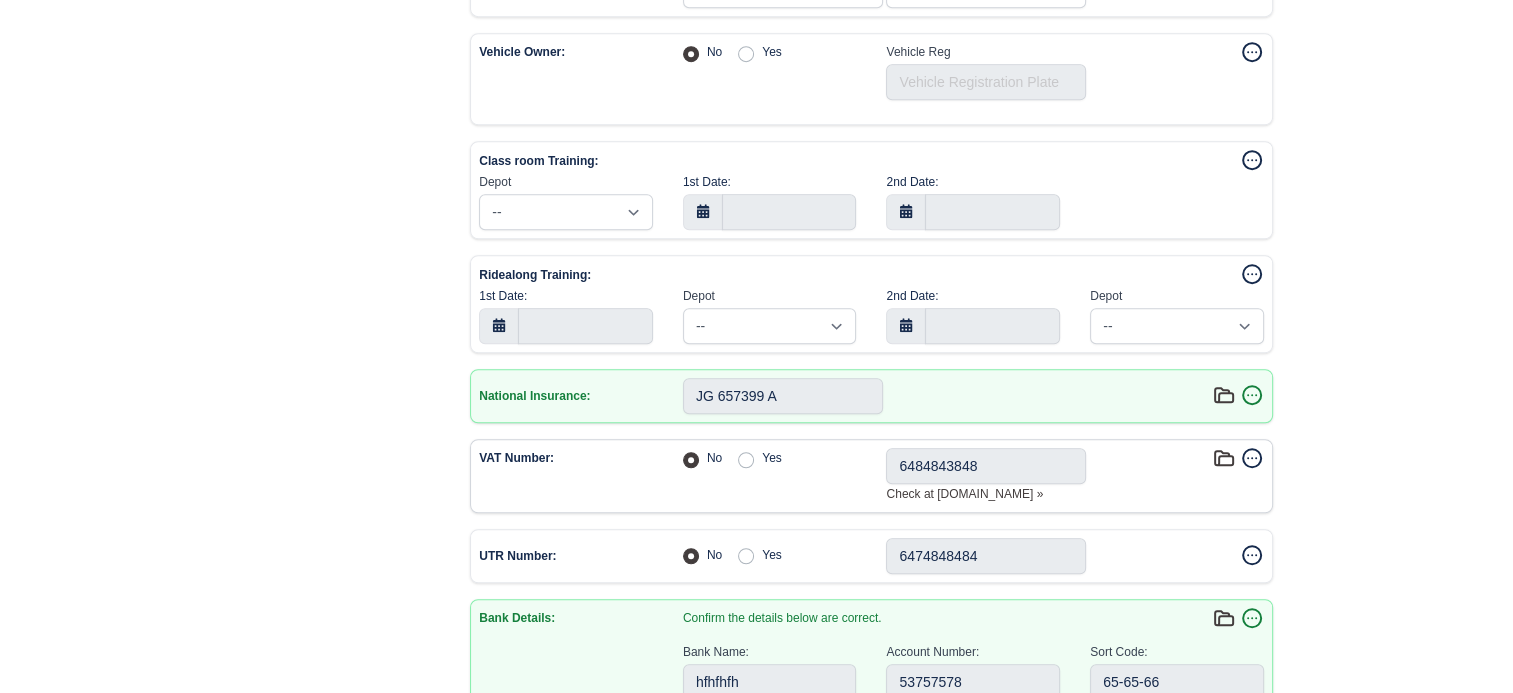 type 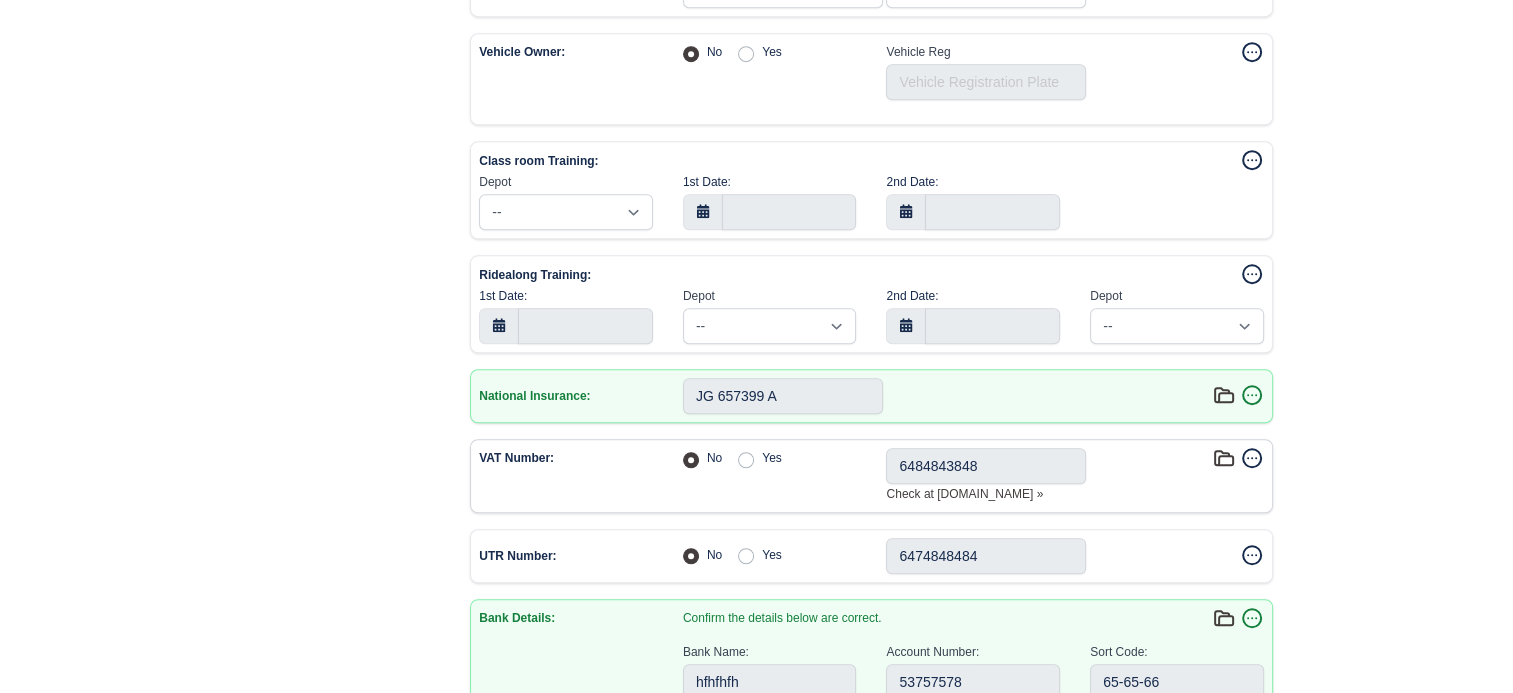 type 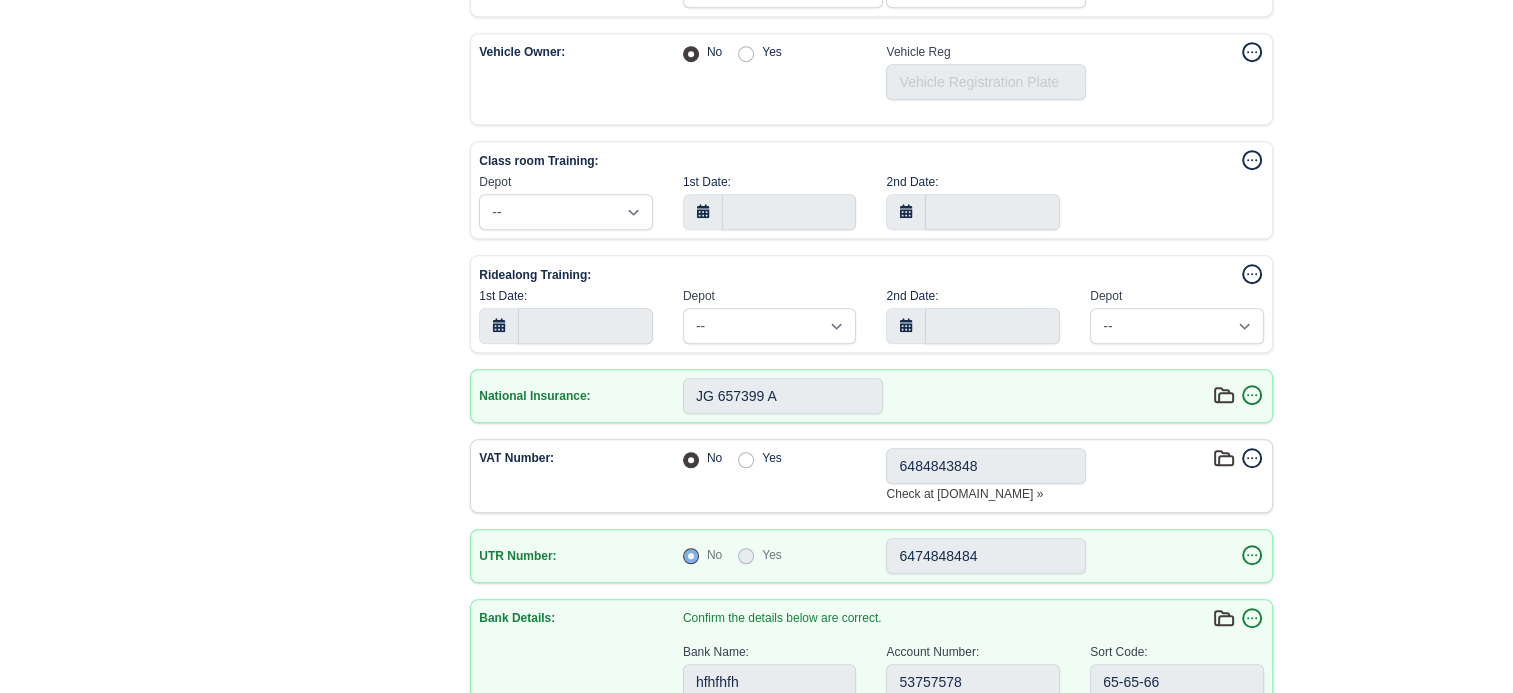 click 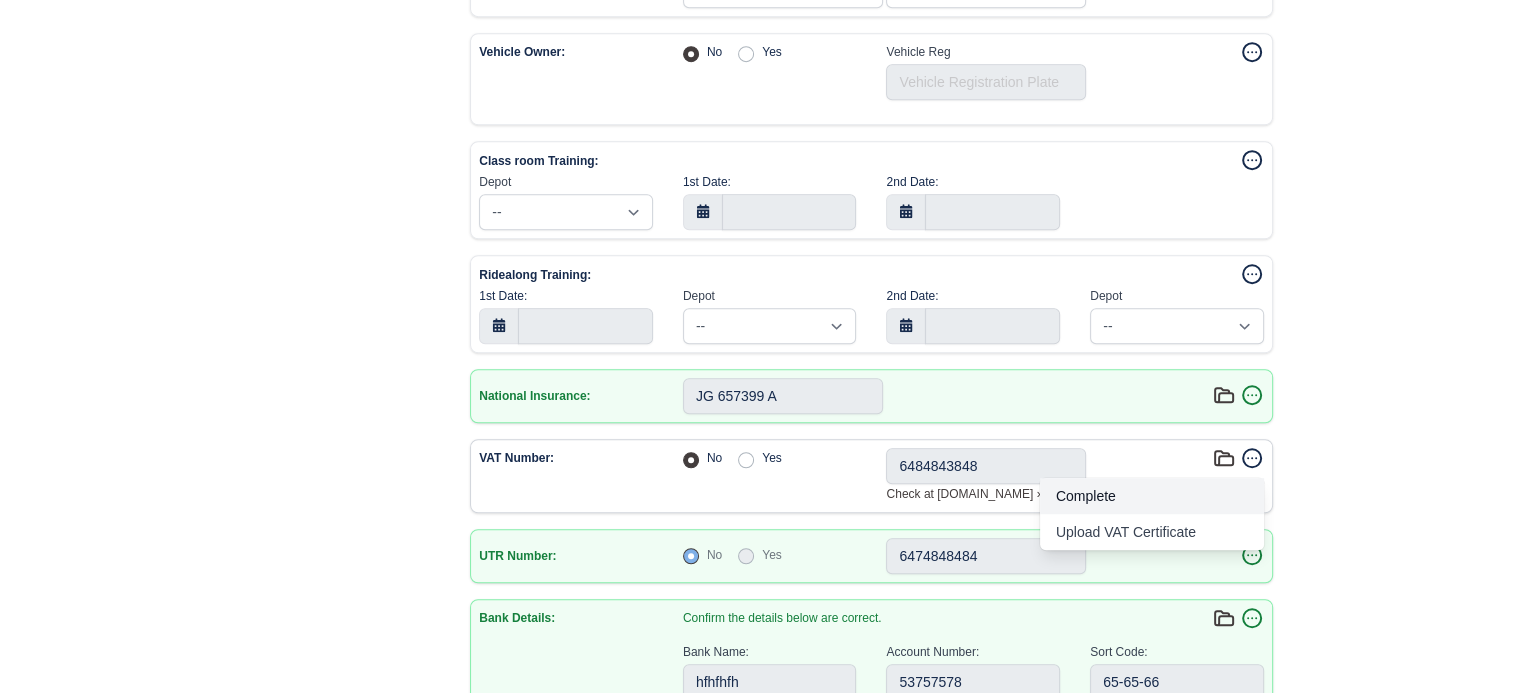 click on "Complete" at bounding box center (1152, 496) 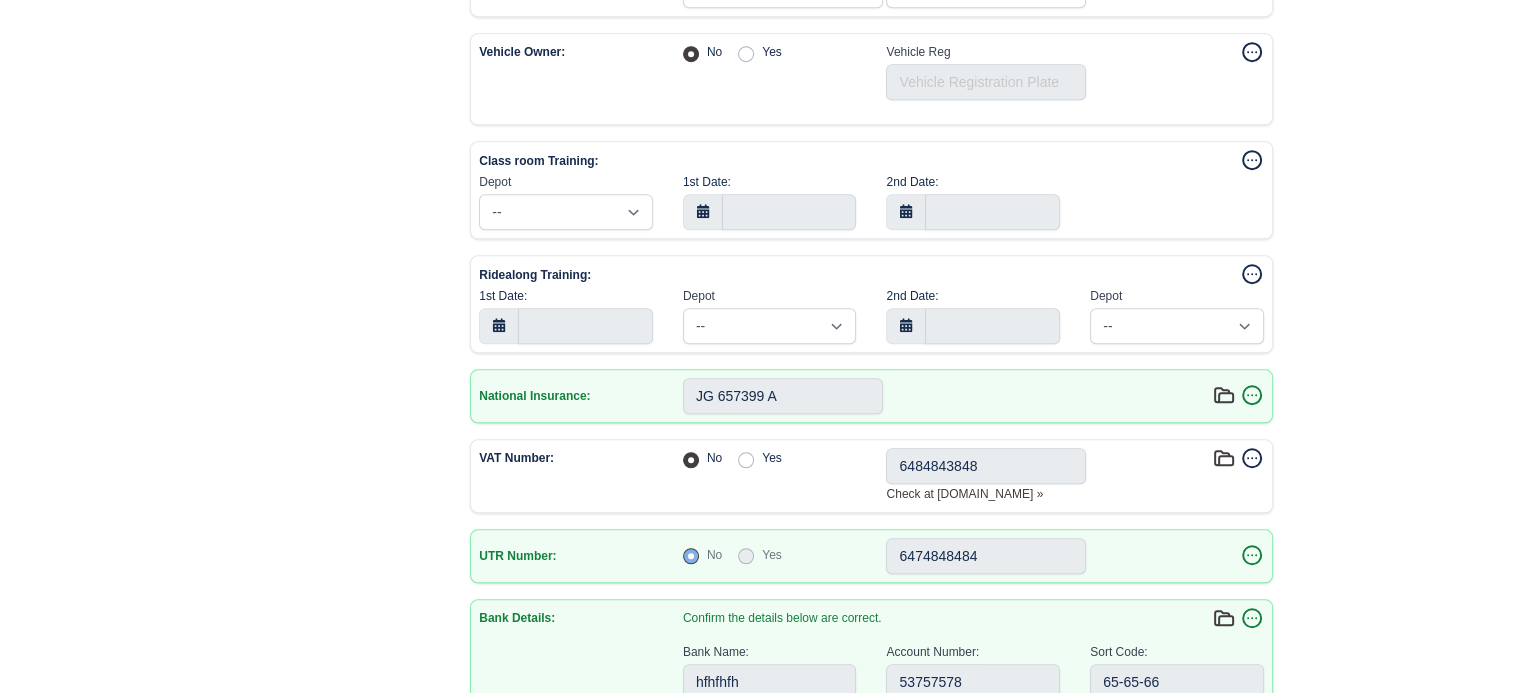 type 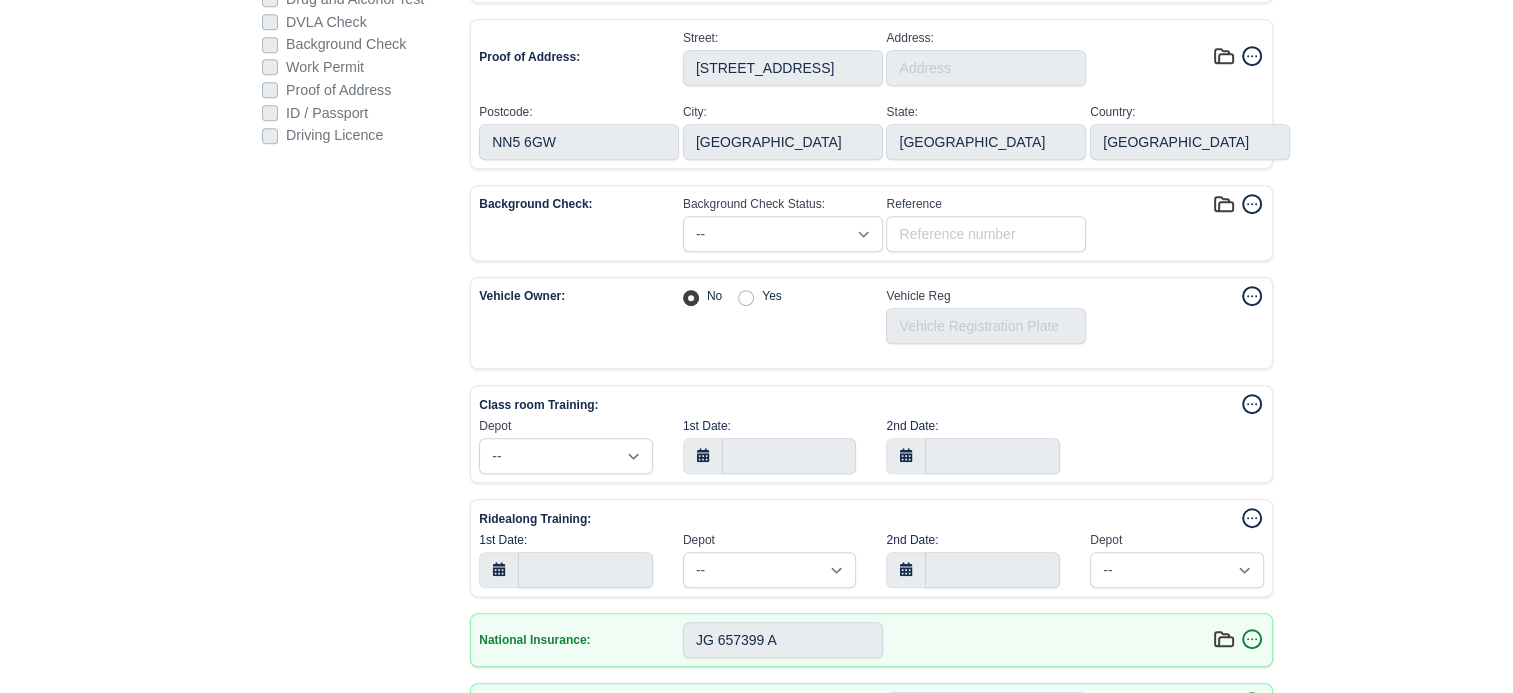 scroll, scrollTop: 831, scrollLeft: 0, axis: vertical 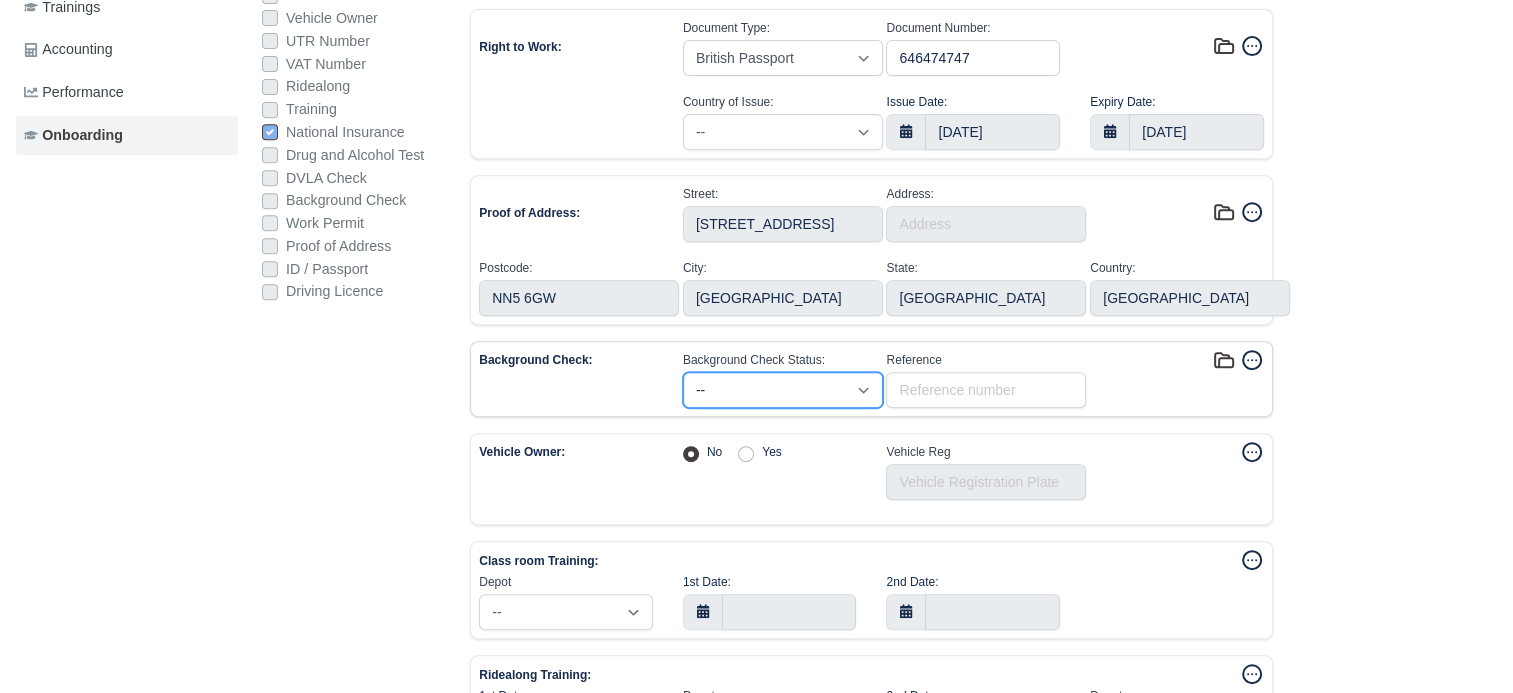 click on "--
Applied
Approved
Failed" at bounding box center (783, 390) 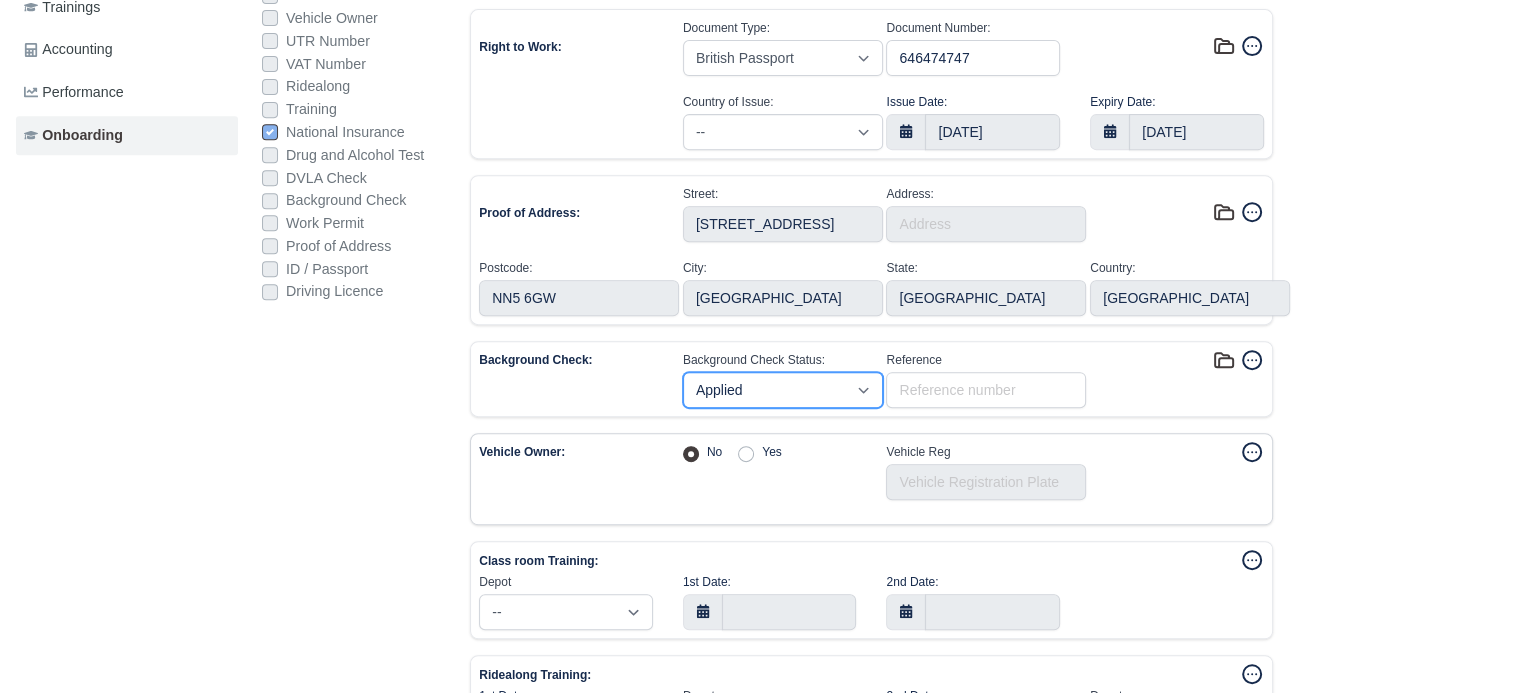 type 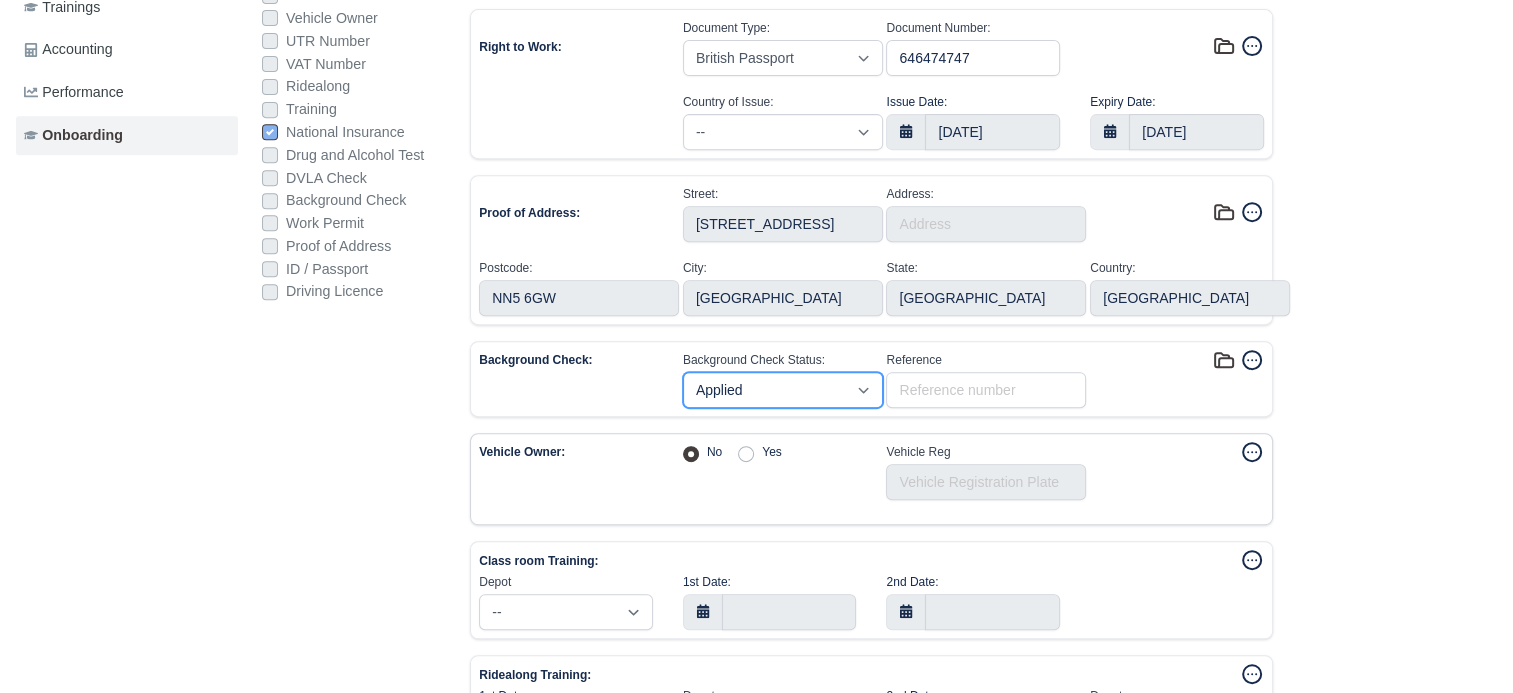 type 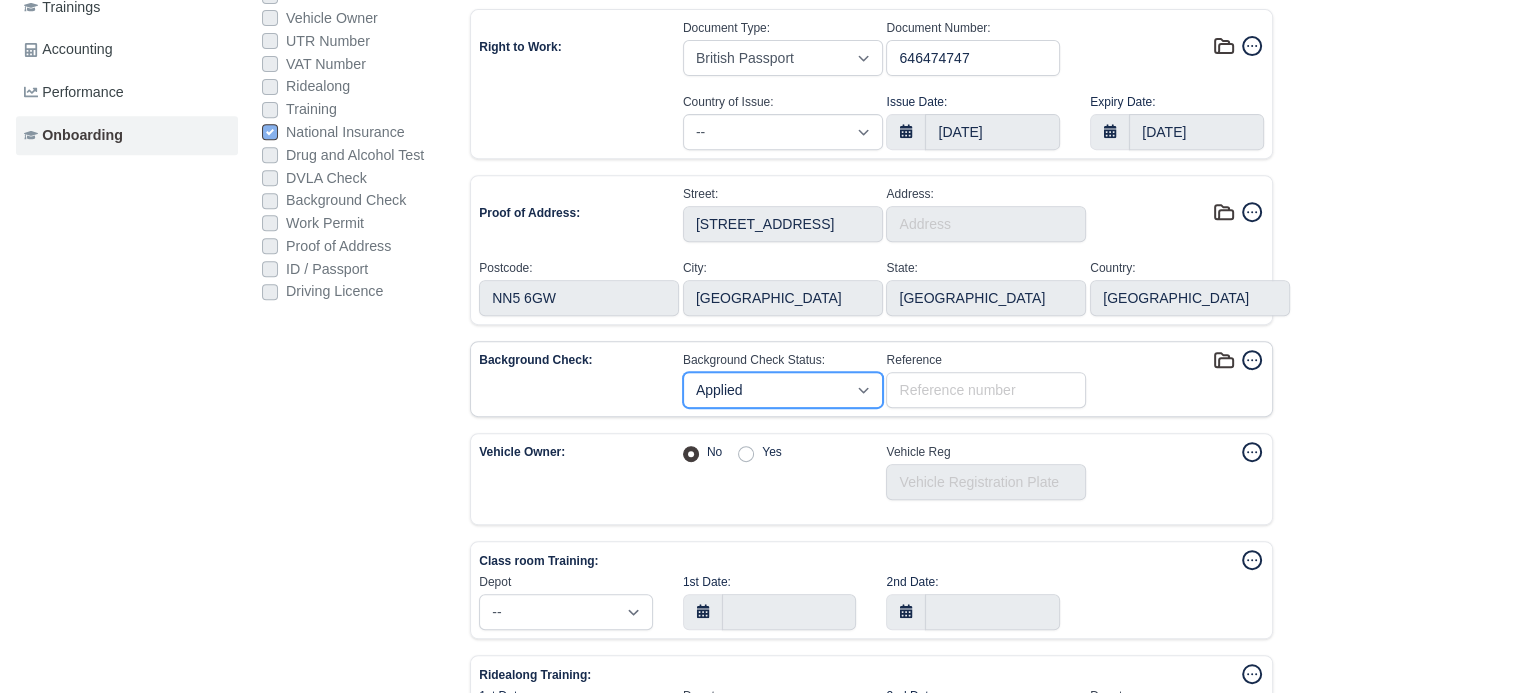 click on "--
Applied
Approved
Failed" at bounding box center (783, 390) 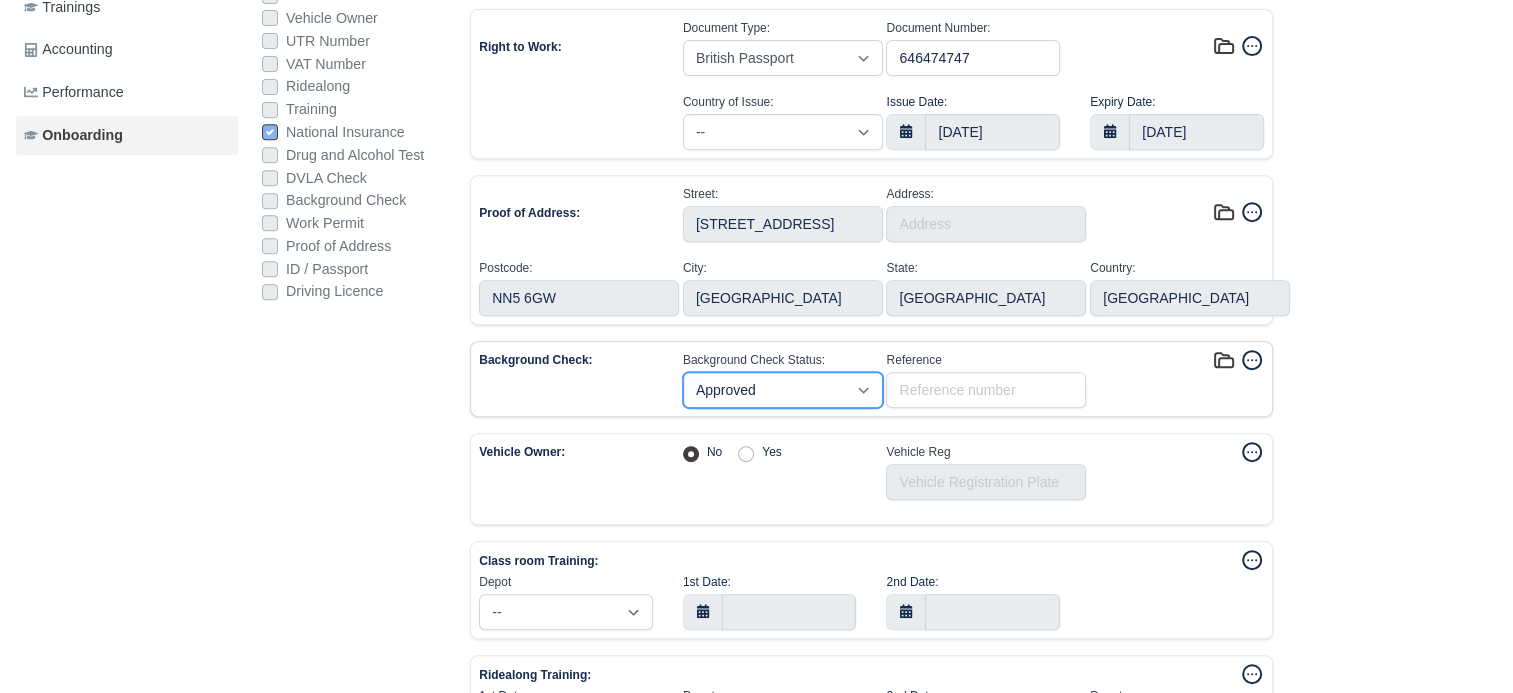 type 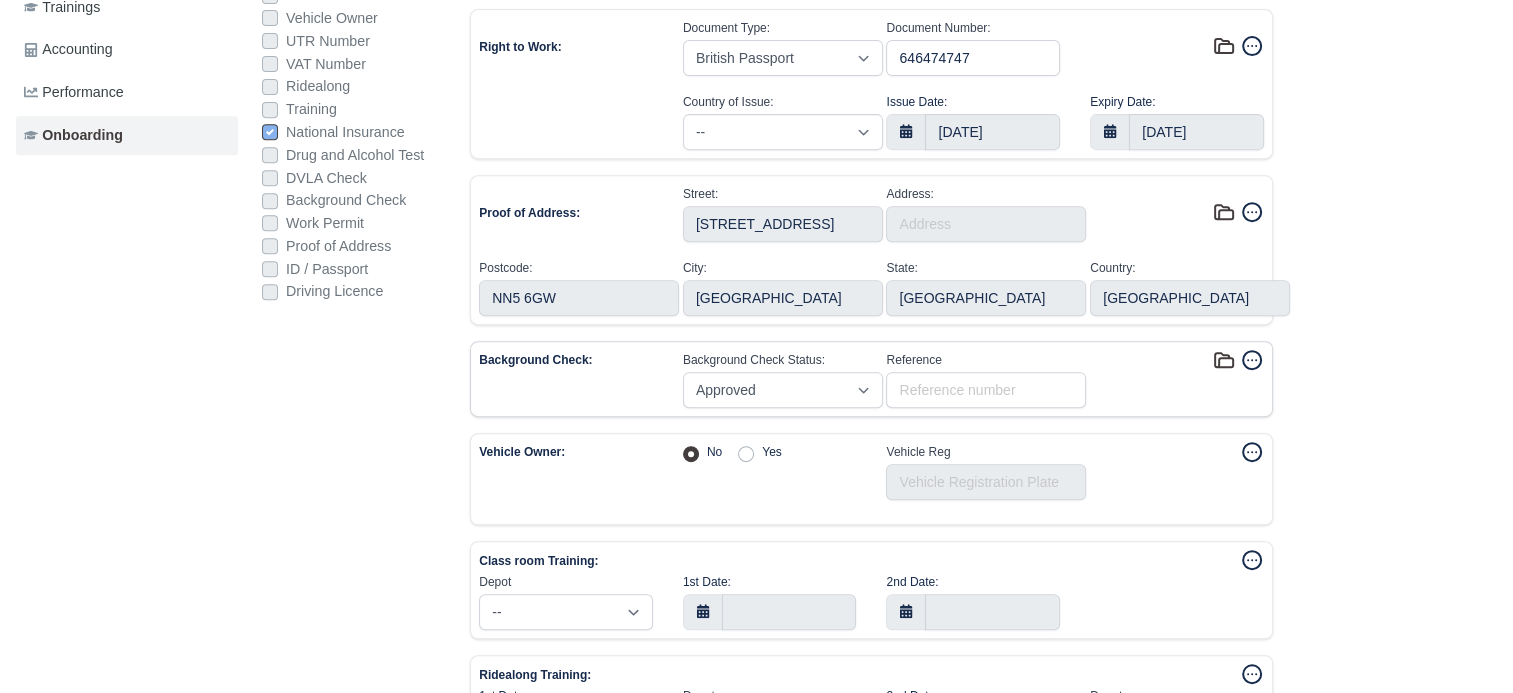 click 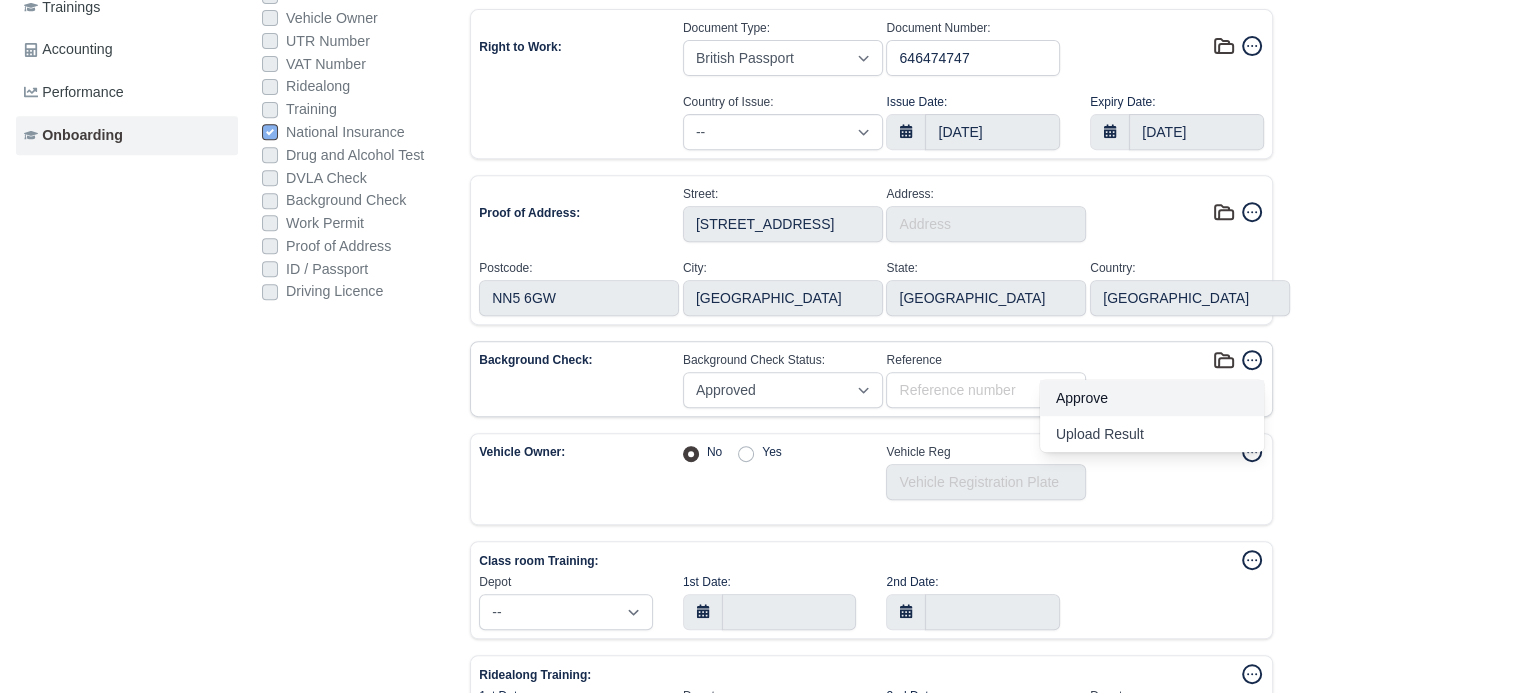 click on "Approve" at bounding box center (1152, 398) 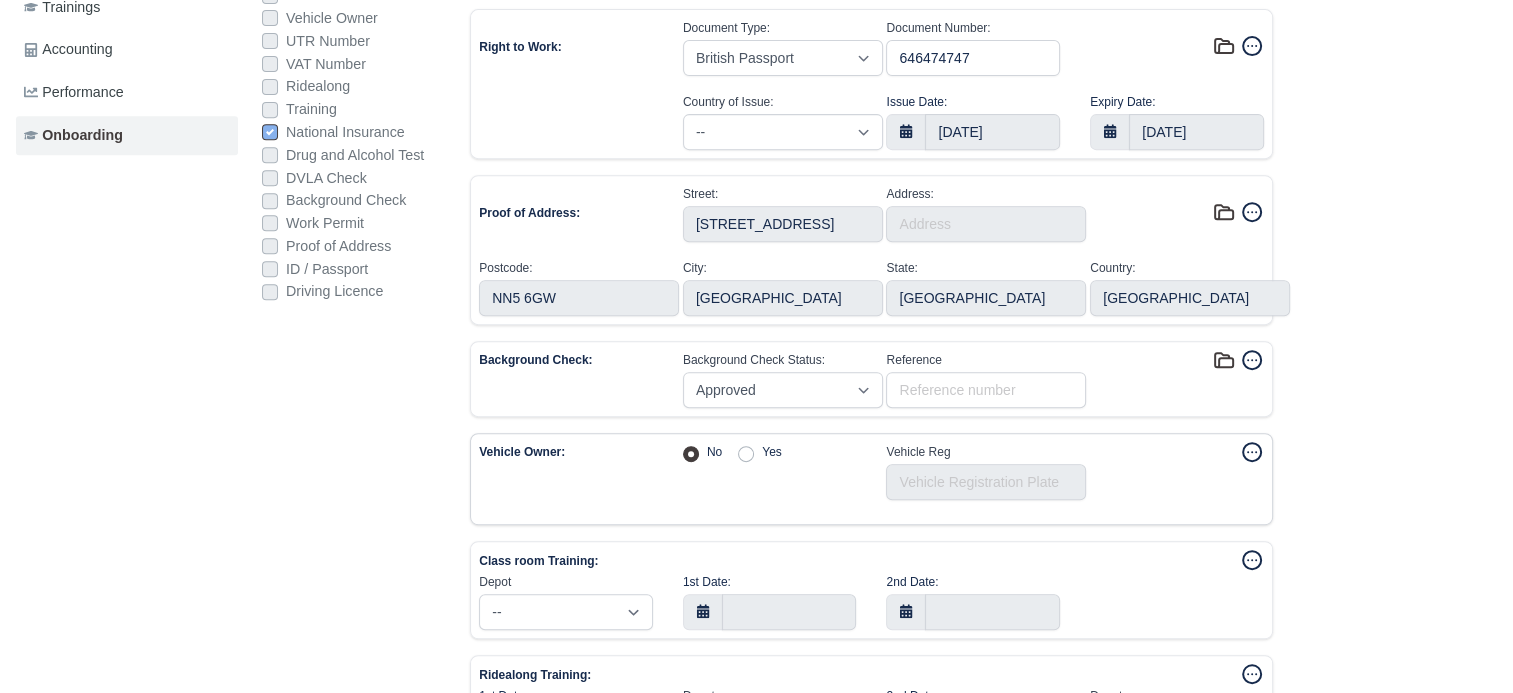 type 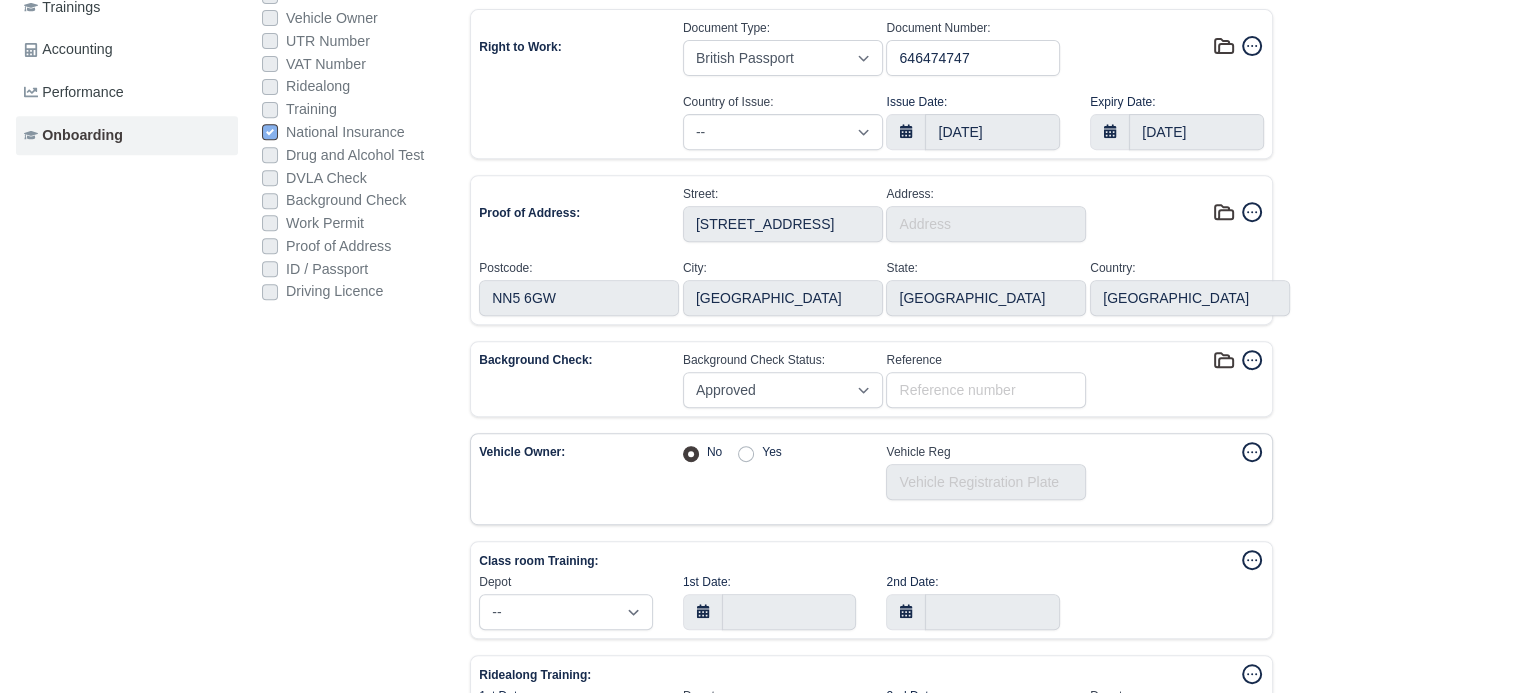 type 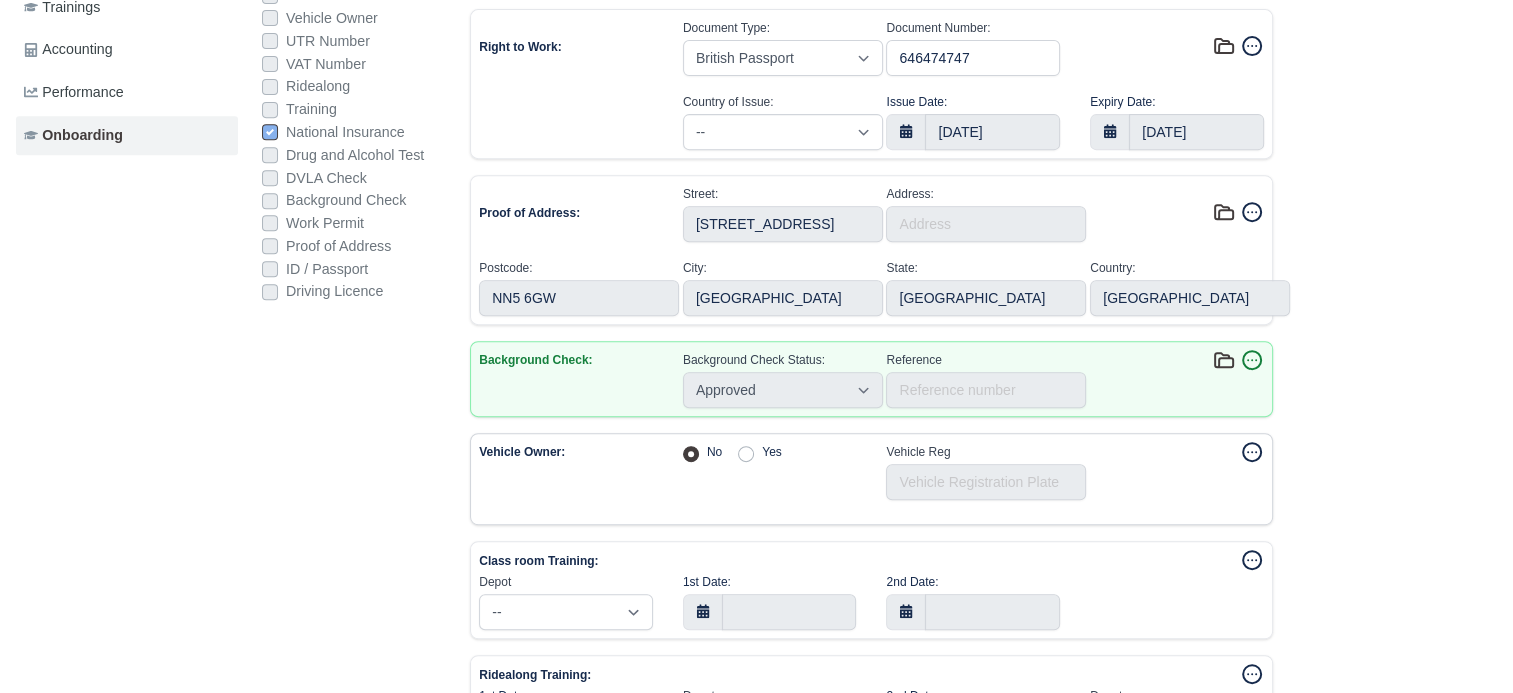 click 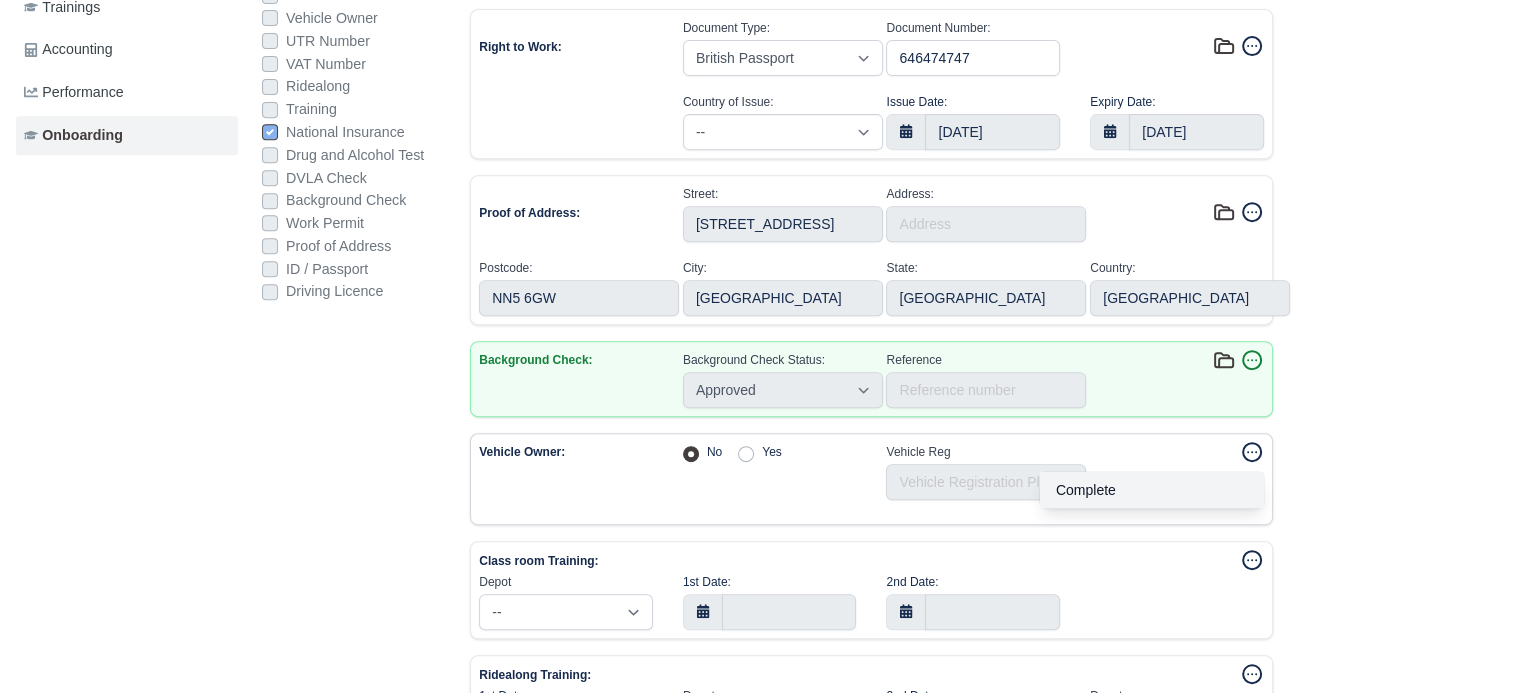 click on "Complete" at bounding box center [1152, 490] 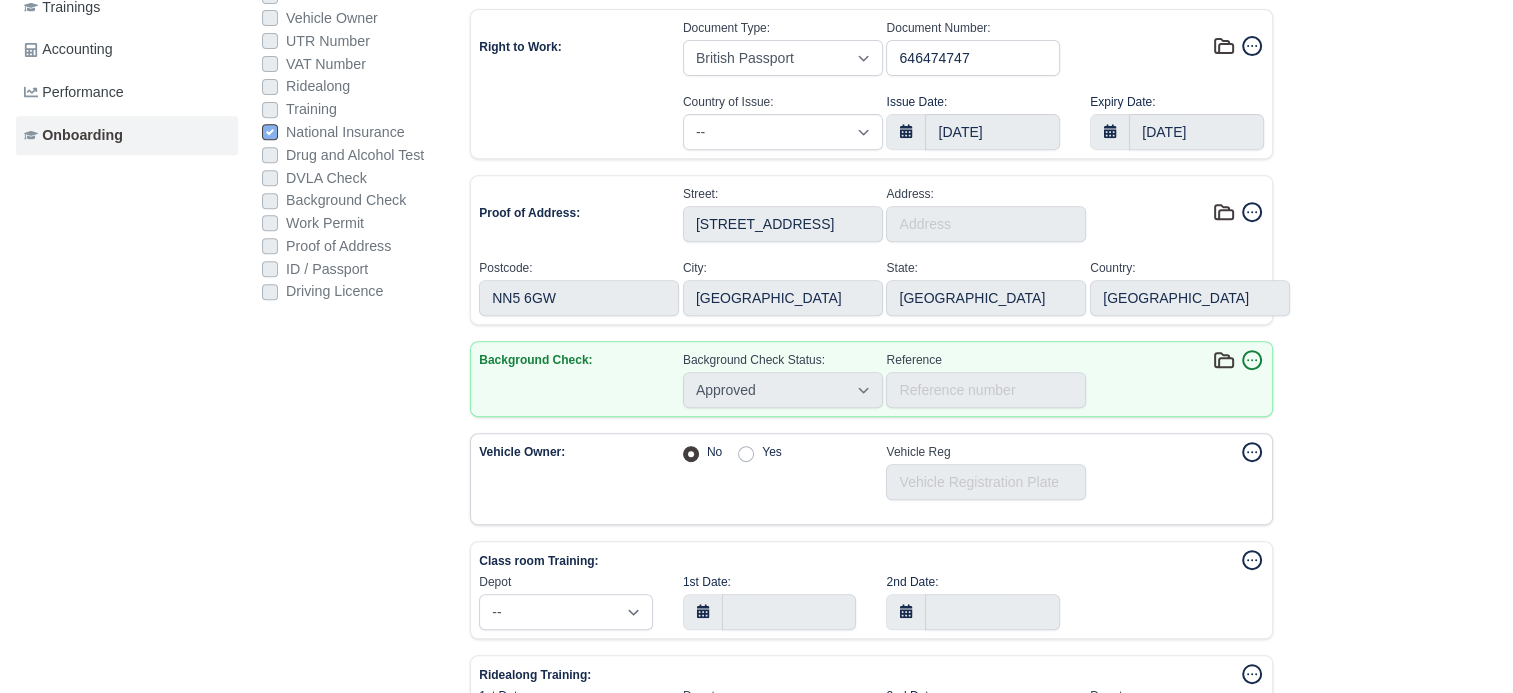 type 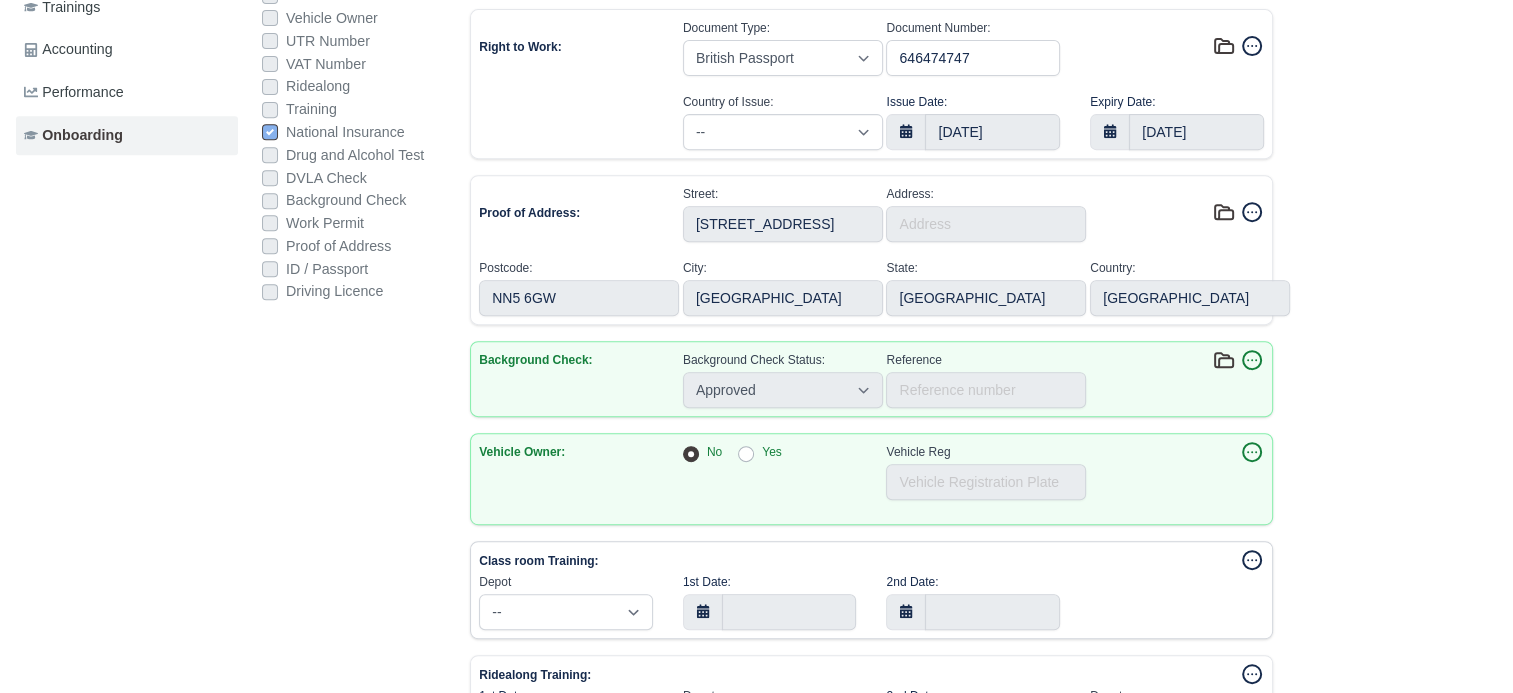 click 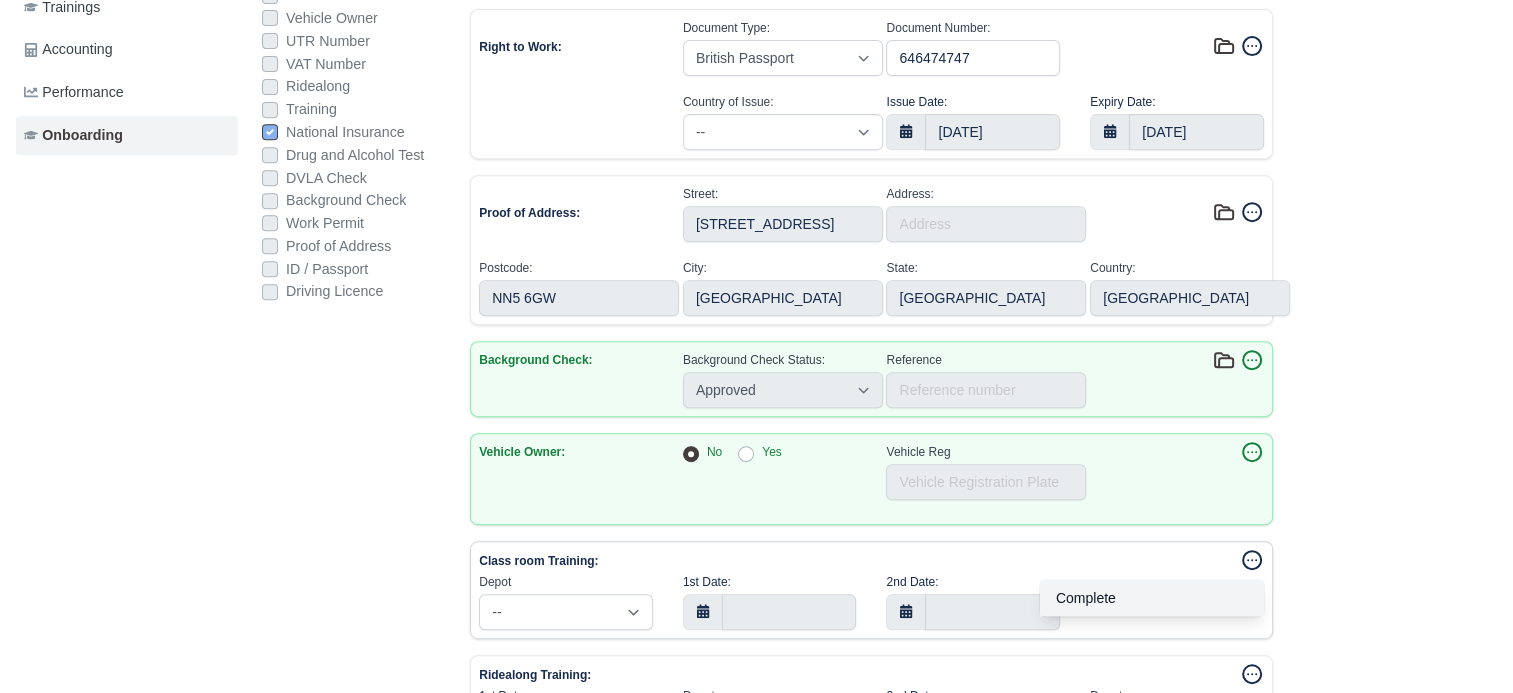 click on "Complete" at bounding box center [1152, 598] 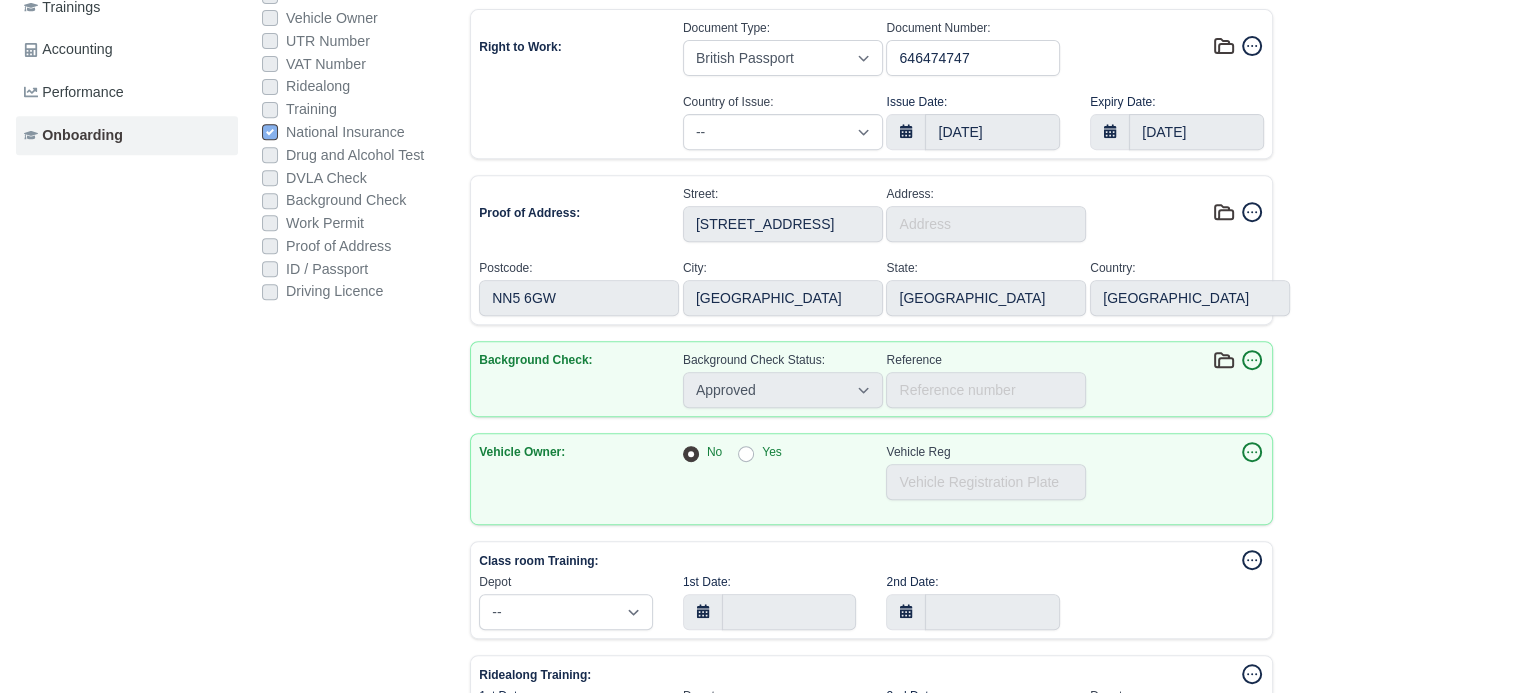 type 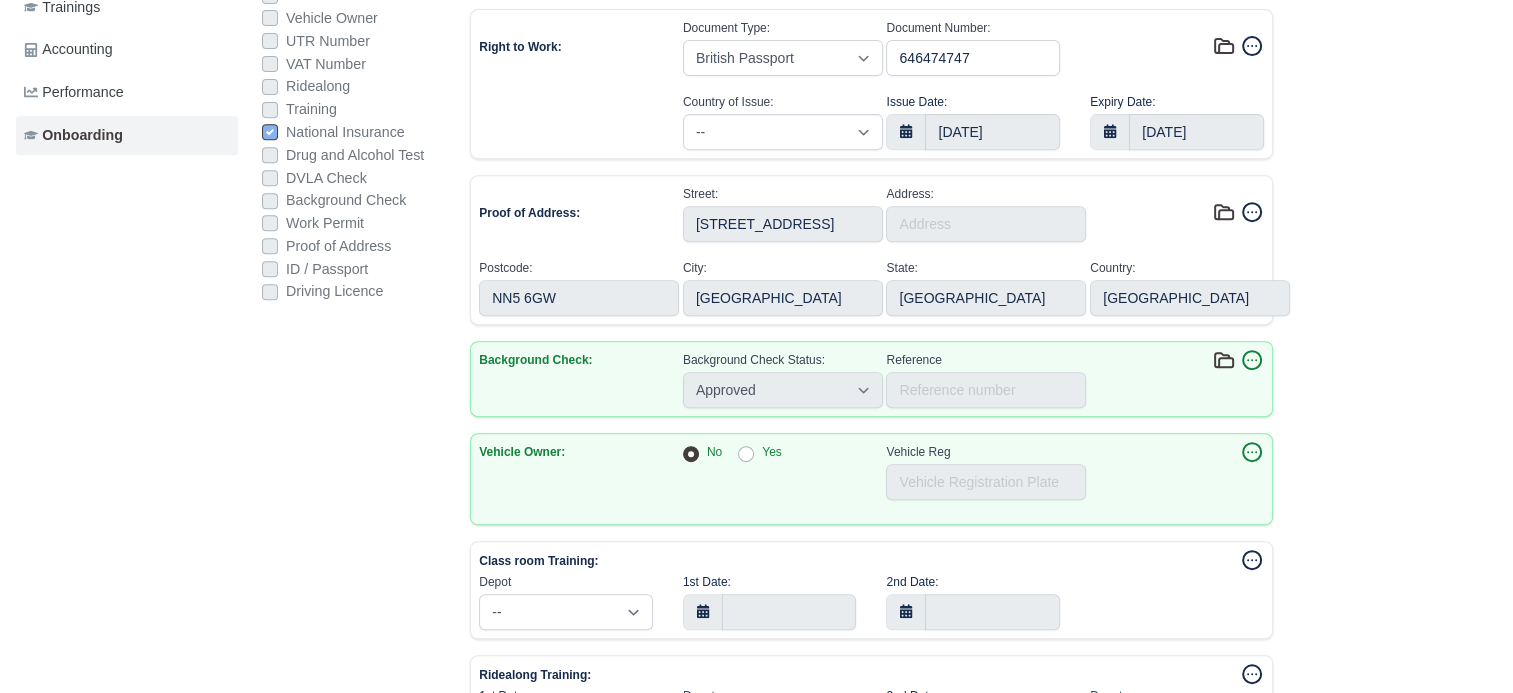 type 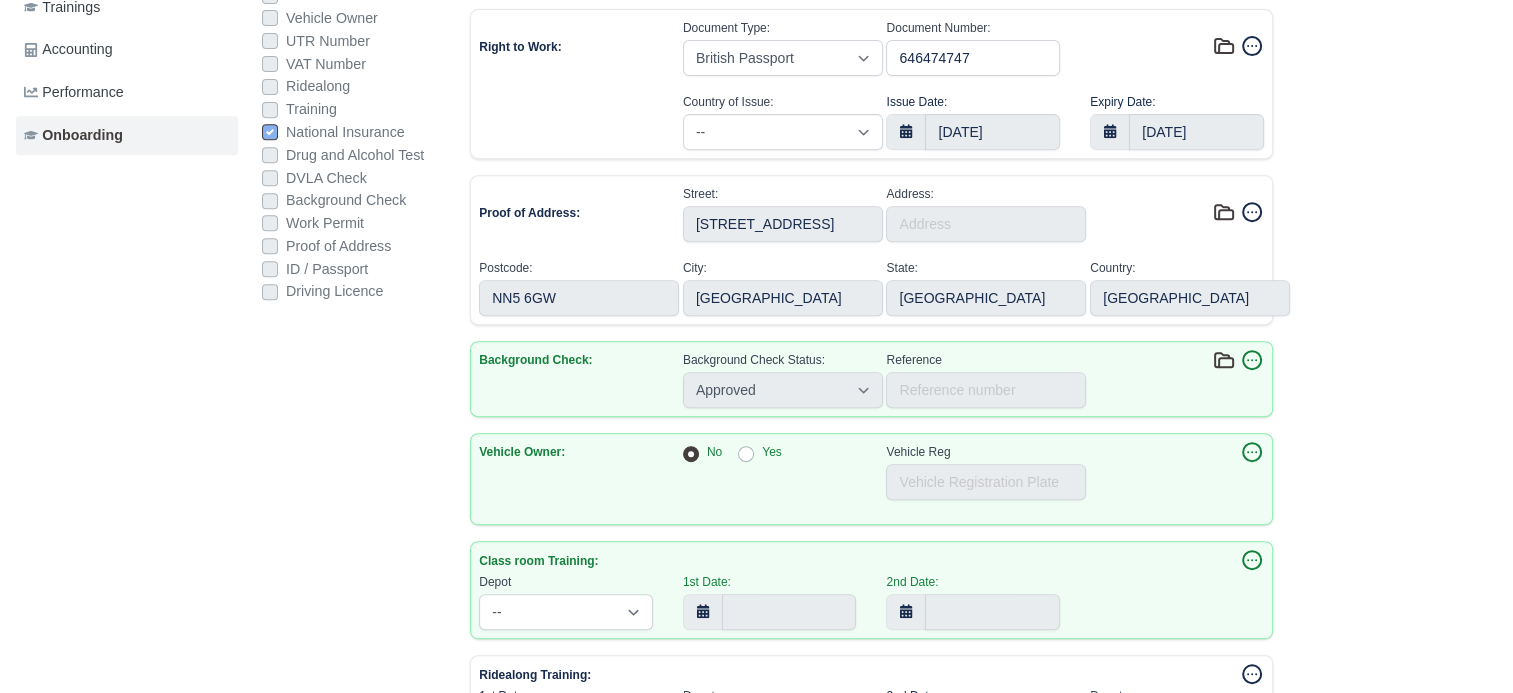 scroll, scrollTop: 1231, scrollLeft: 0, axis: vertical 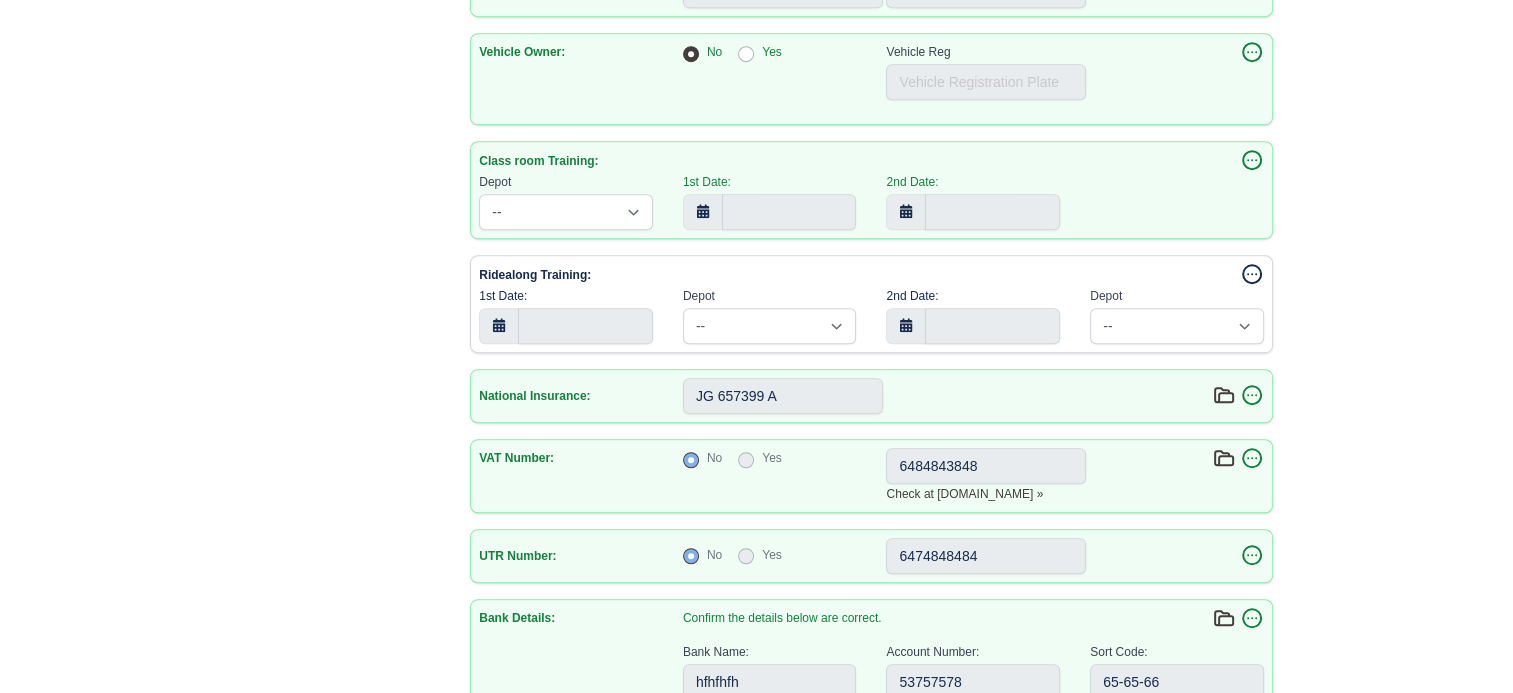 click 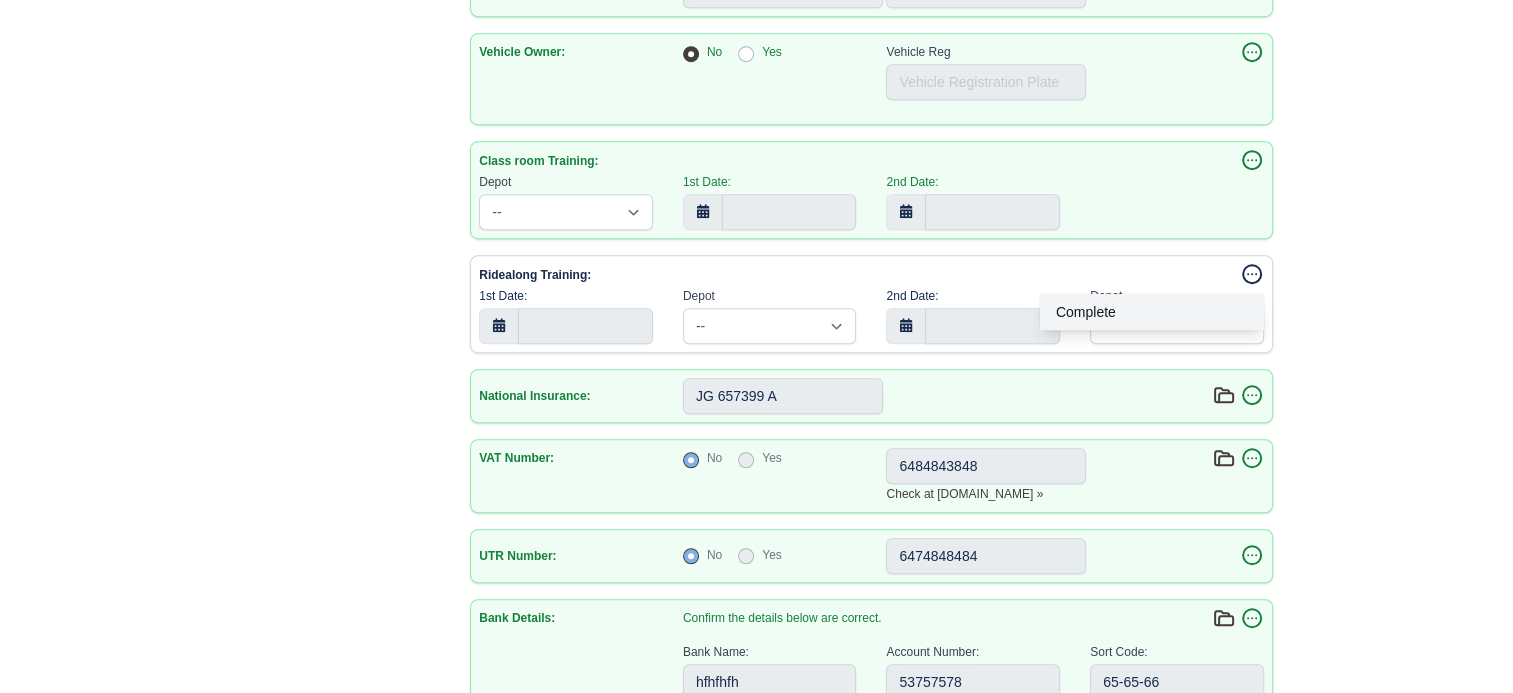 click on "Complete" at bounding box center (1152, 312) 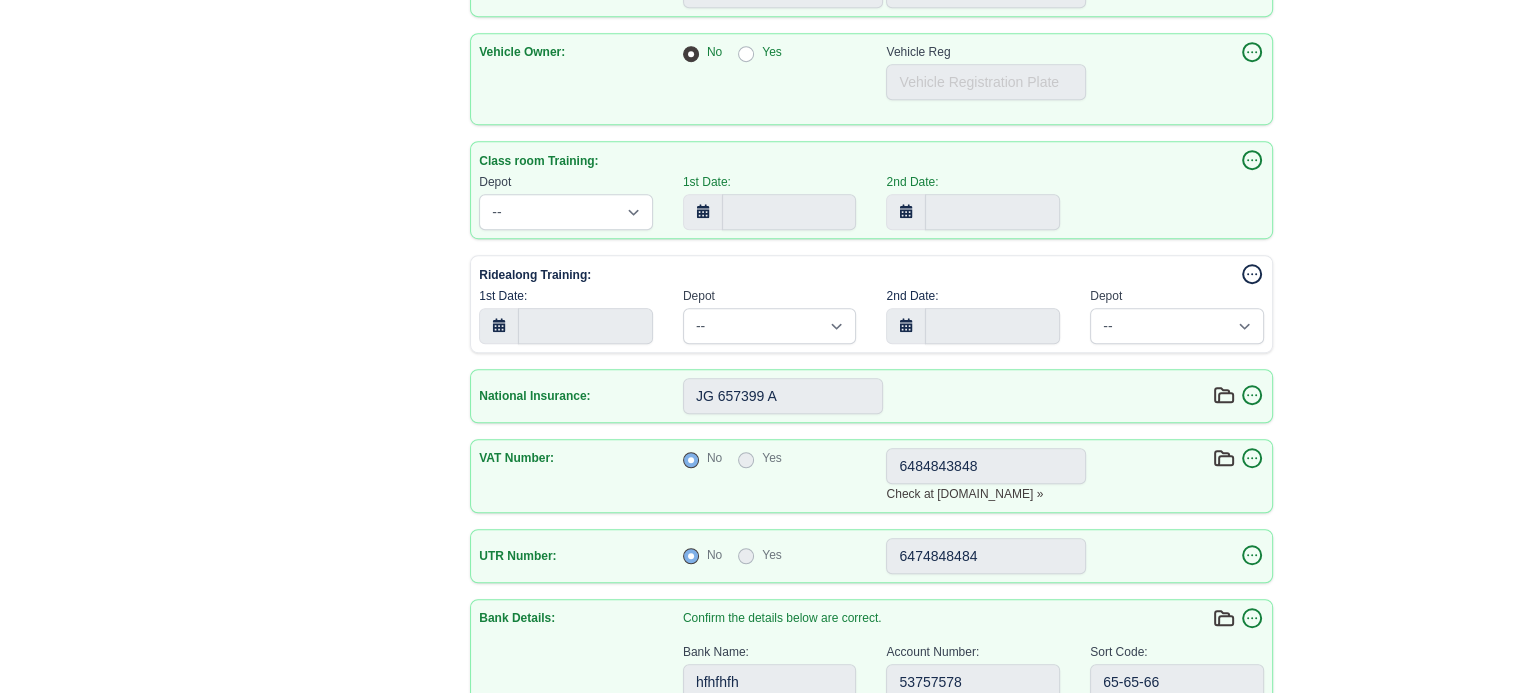 type 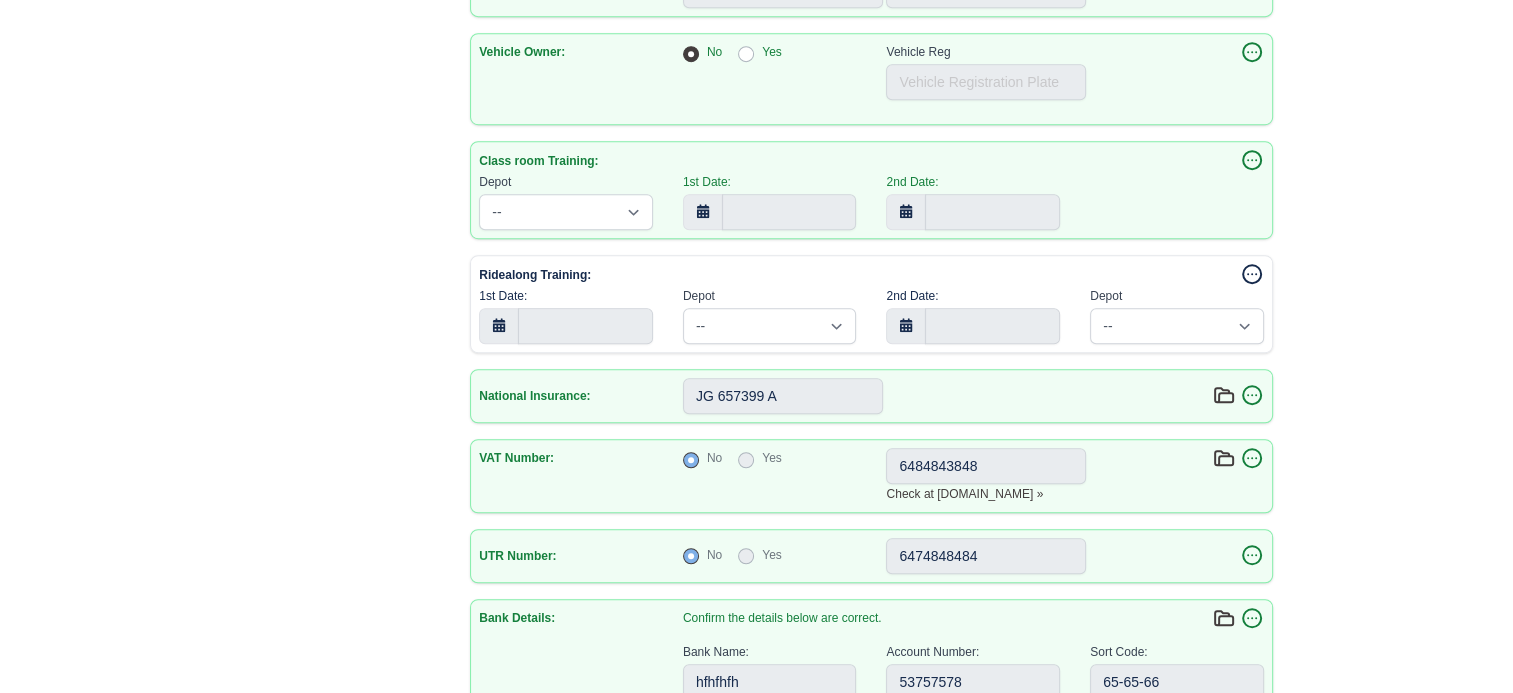 type 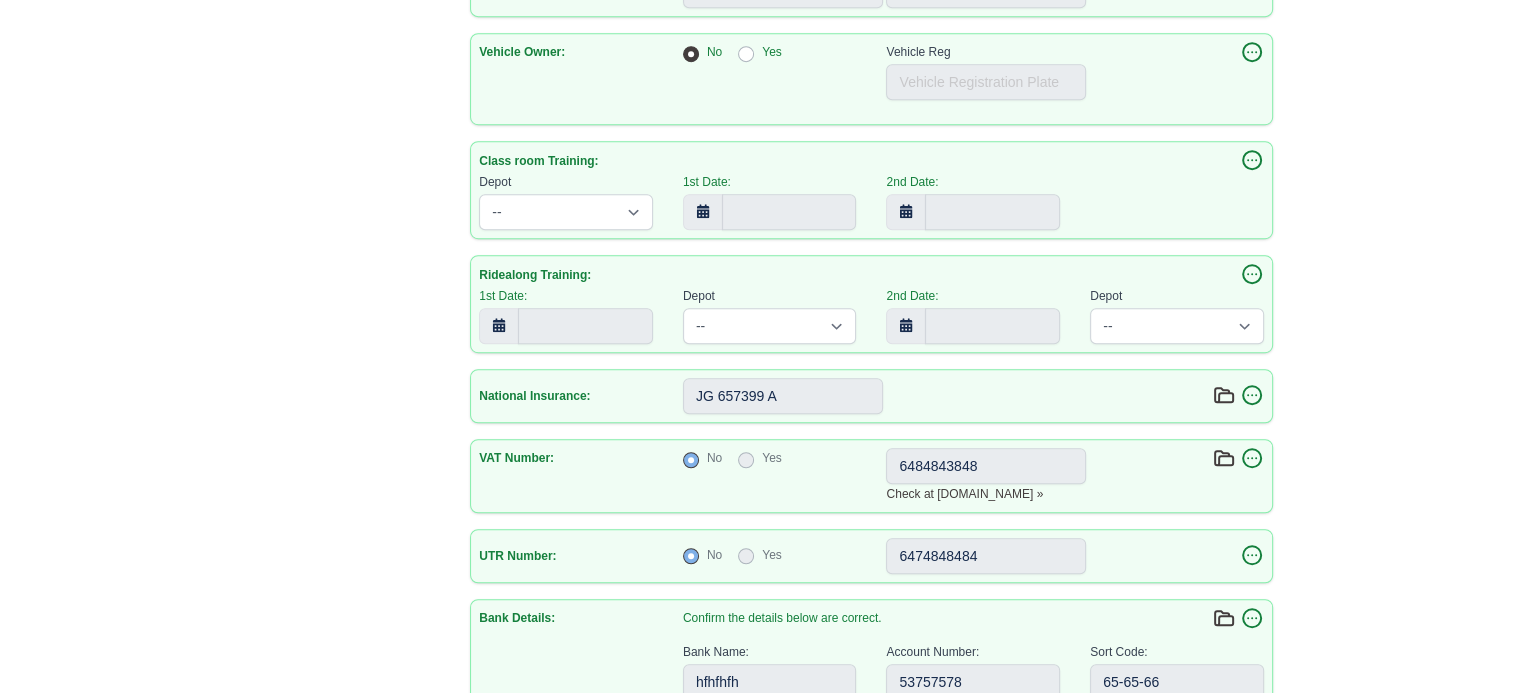 scroll, scrollTop: 731, scrollLeft: 0, axis: vertical 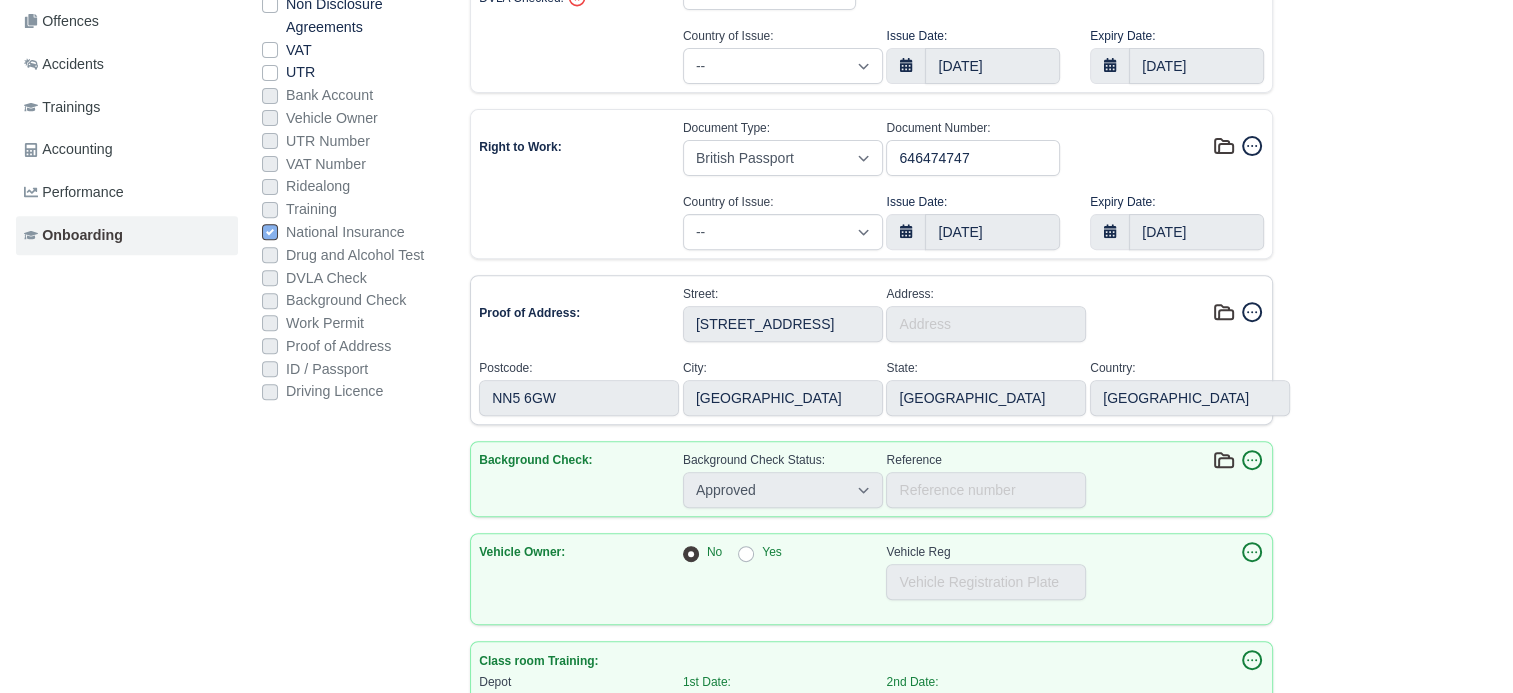 click 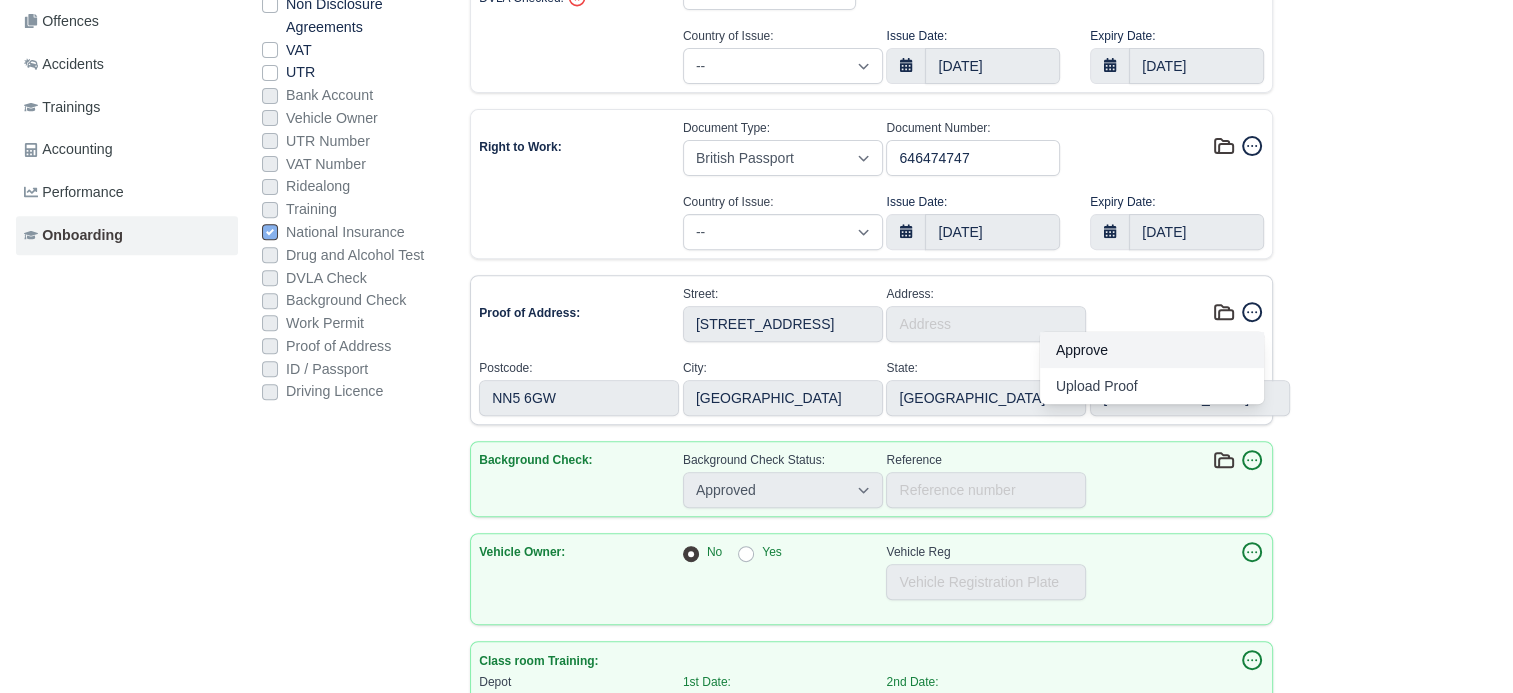 click on "Approve" at bounding box center [1152, 350] 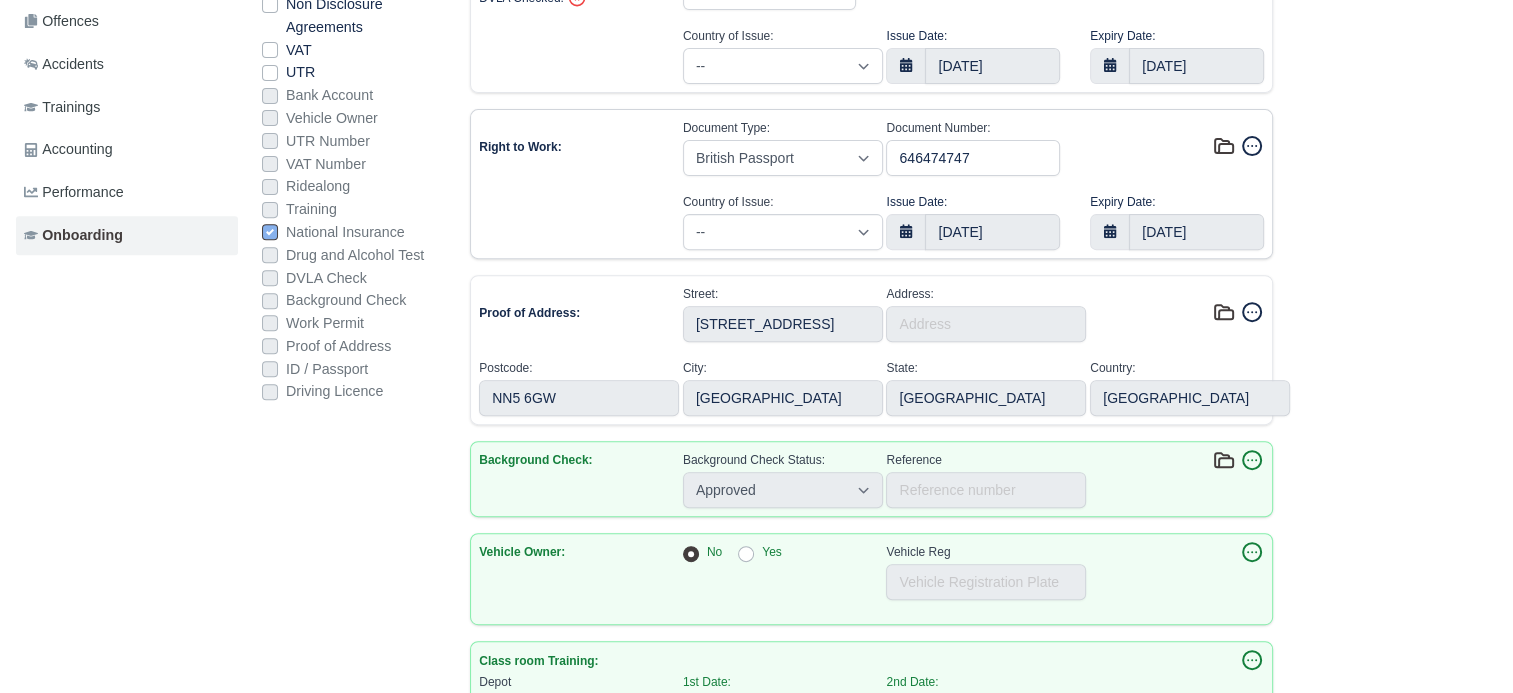 type 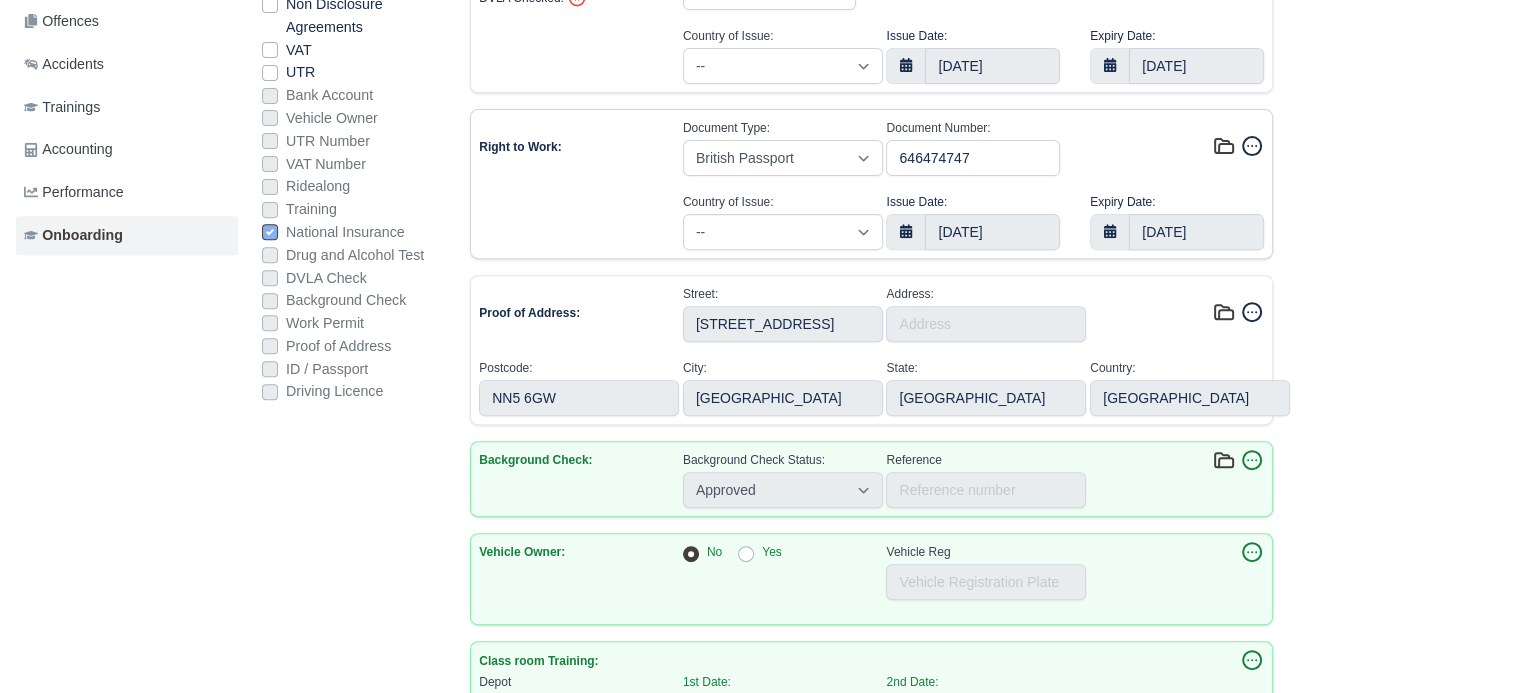 type 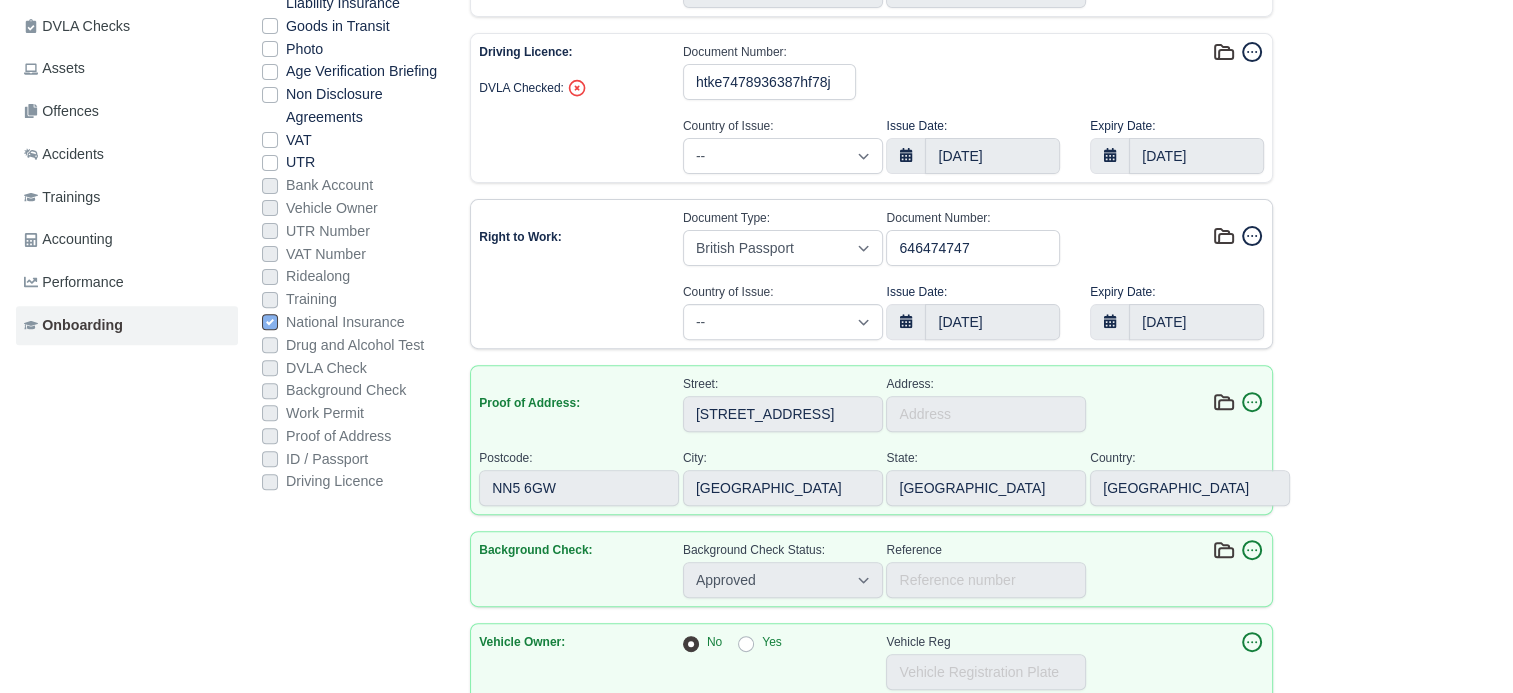 scroll, scrollTop: 431, scrollLeft: 0, axis: vertical 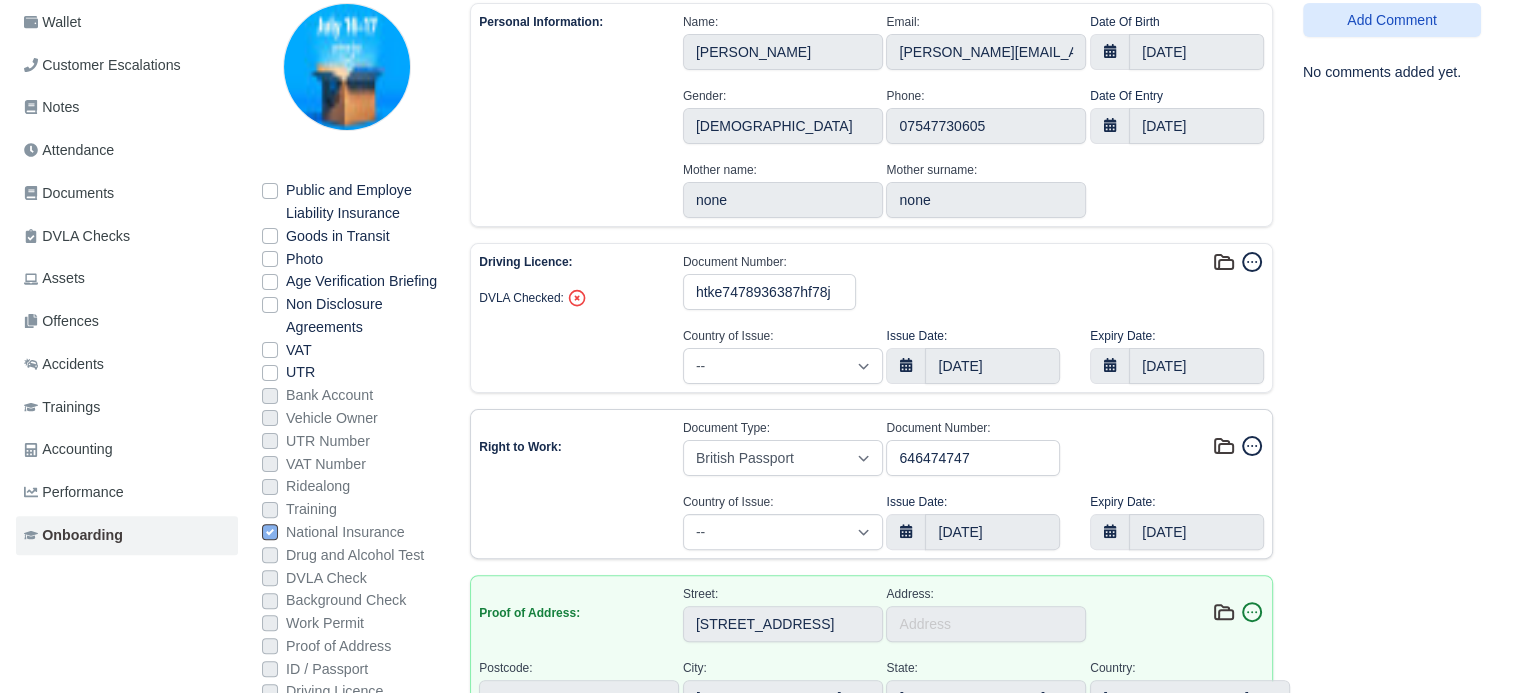 click 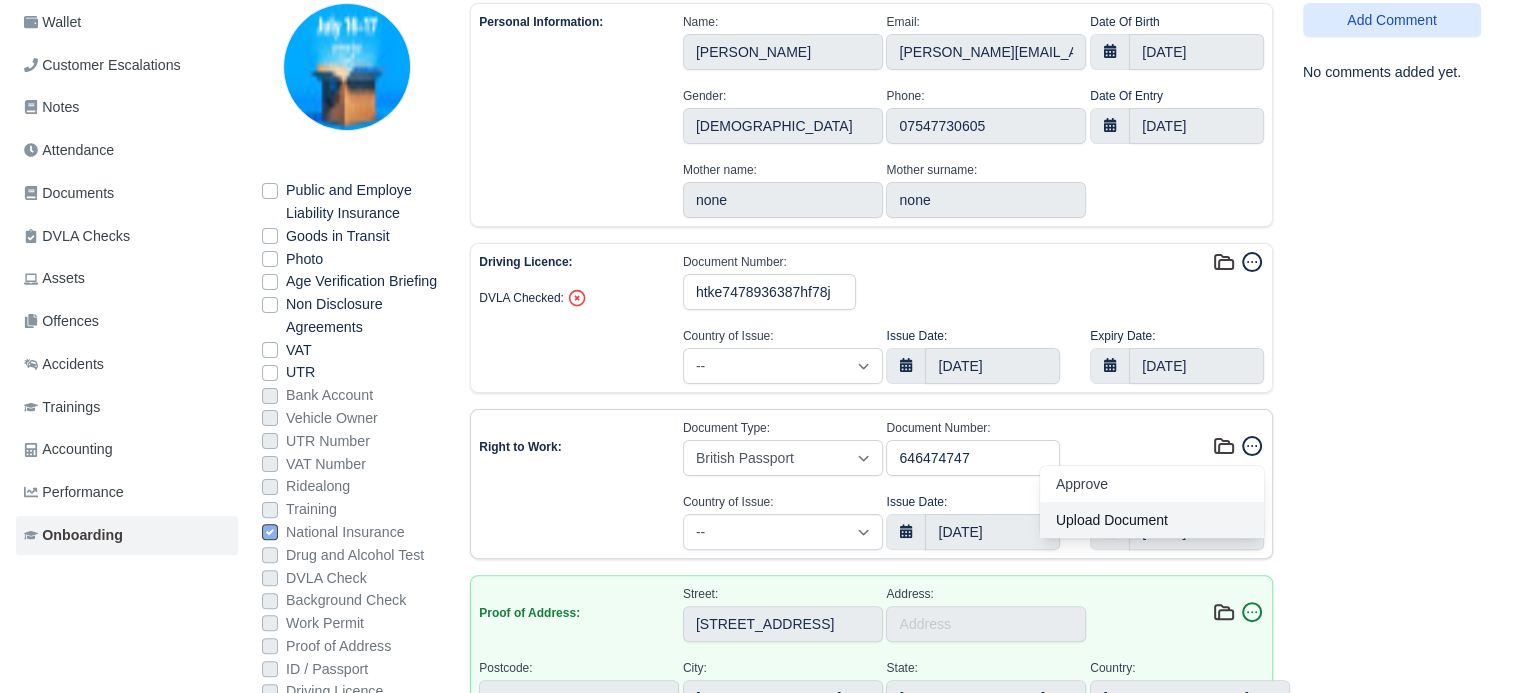 click on "Upload Document" at bounding box center [1152, 520] 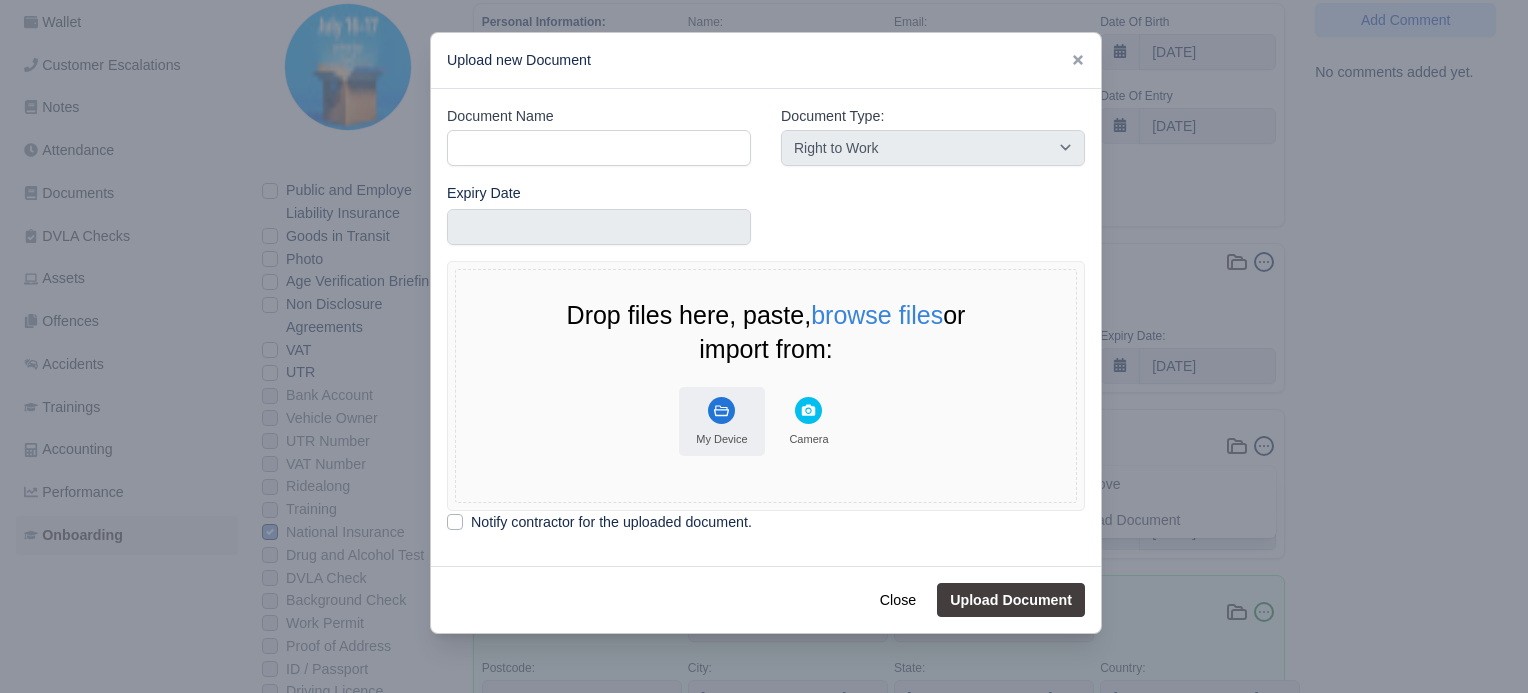 click on "My Device" at bounding box center (721, 439) 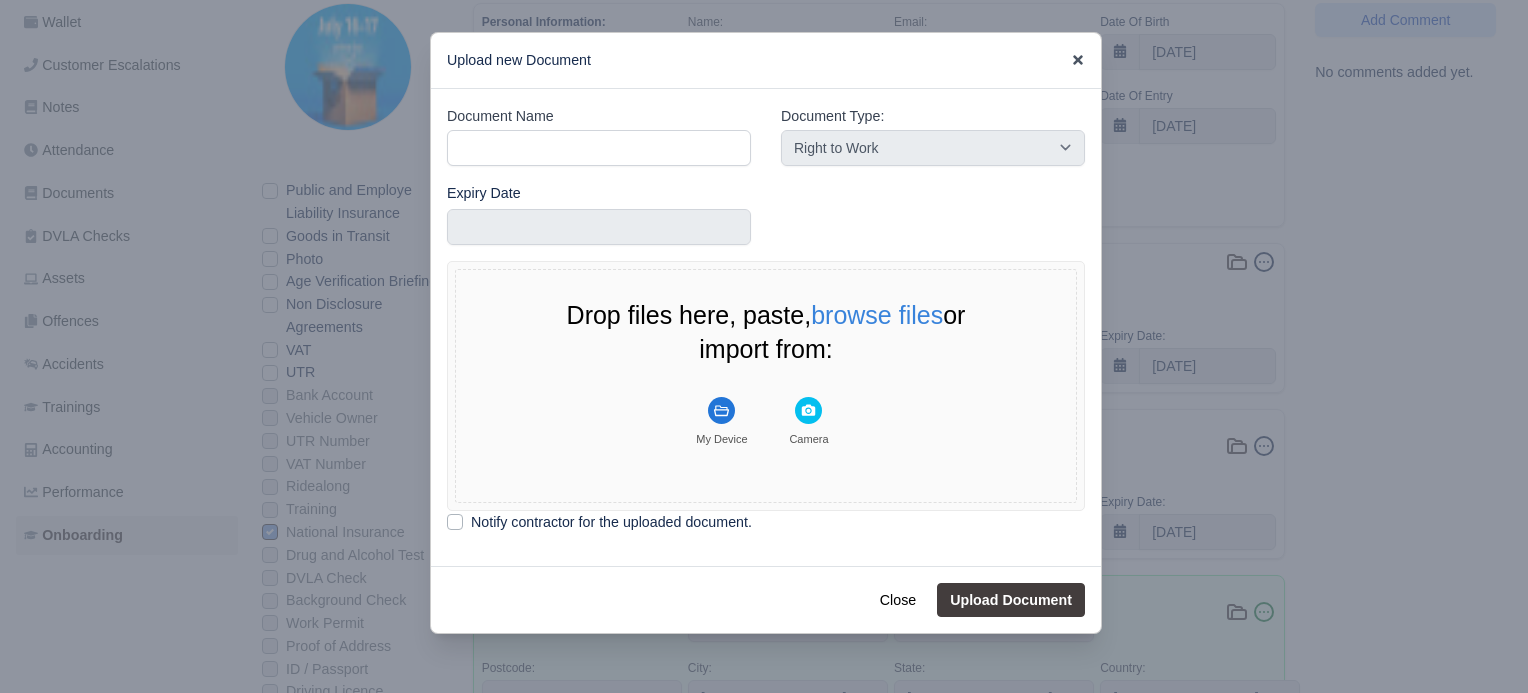 click 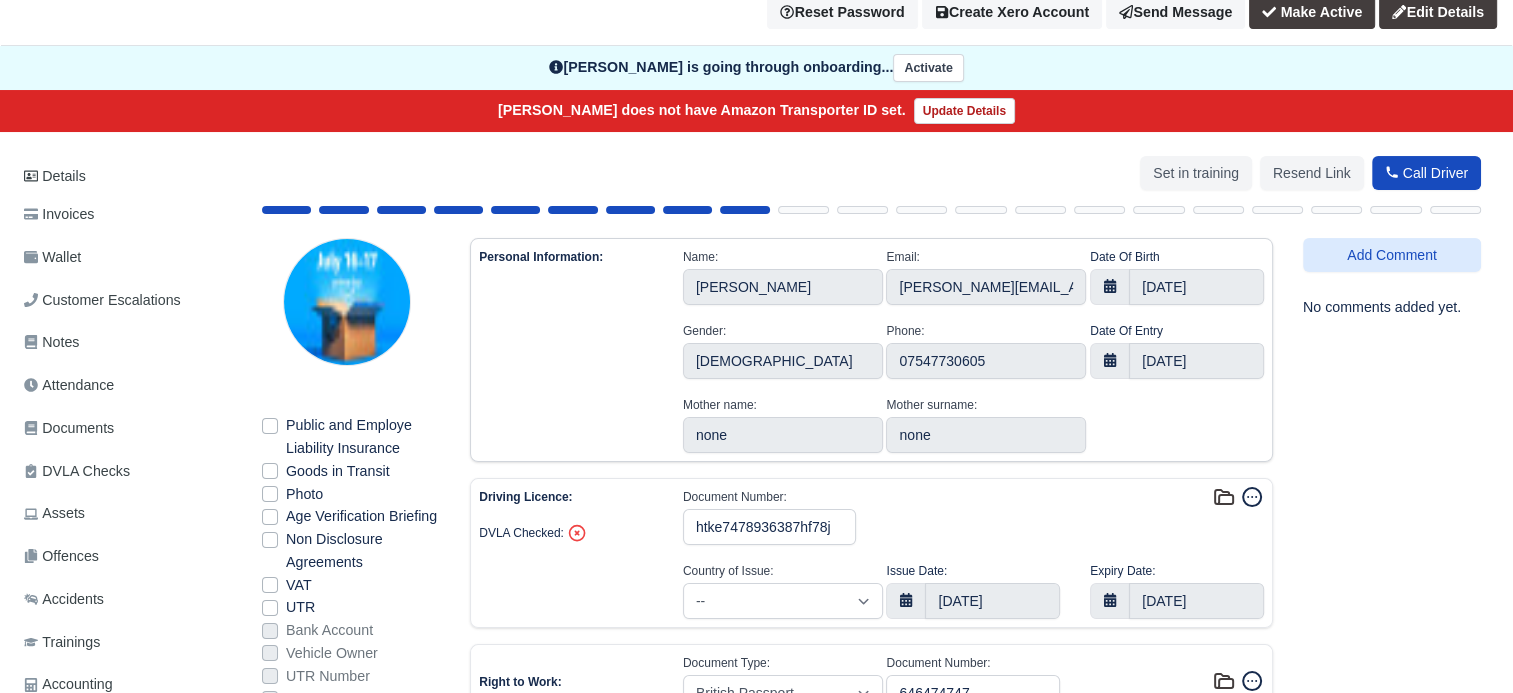 scroll, scrollTop: 231, scrollLeft: 0, axis: vertical 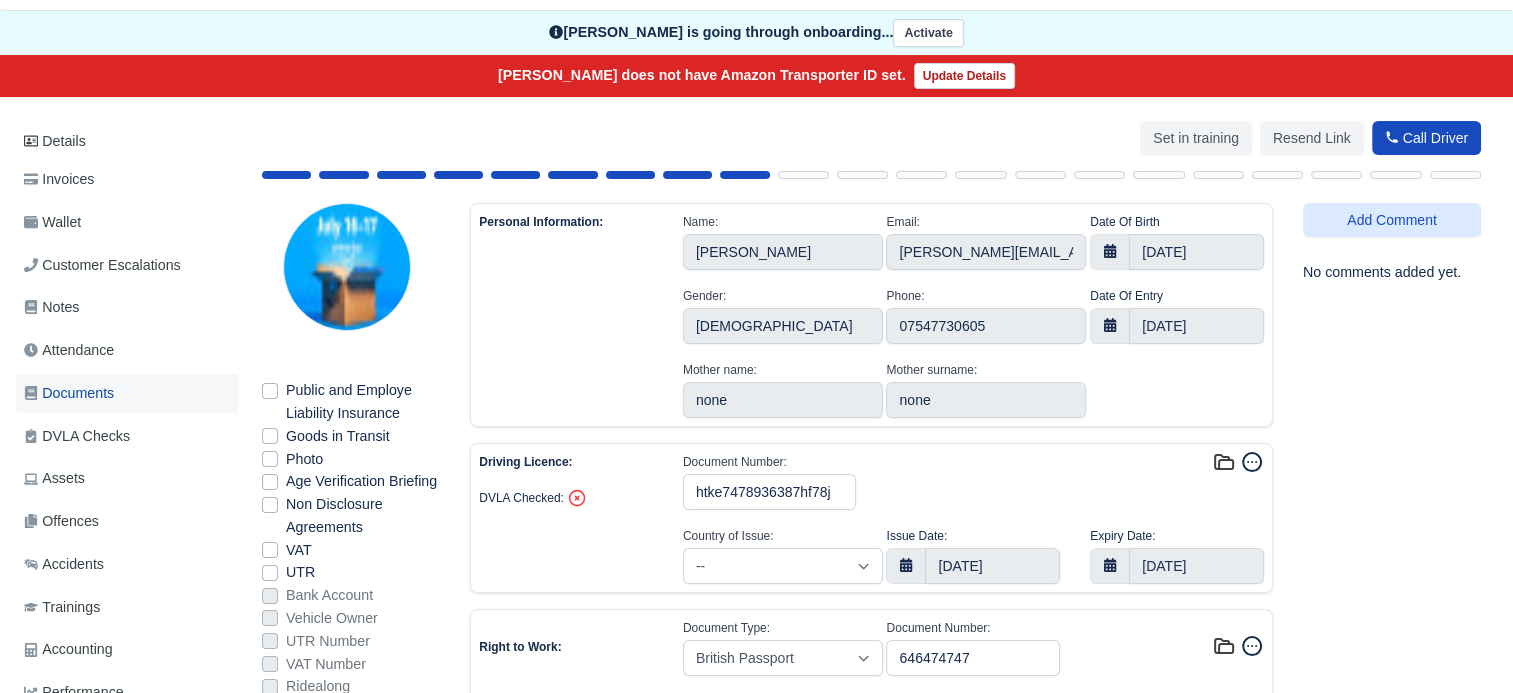 click on "Documents" at bounding box center [69, 393] 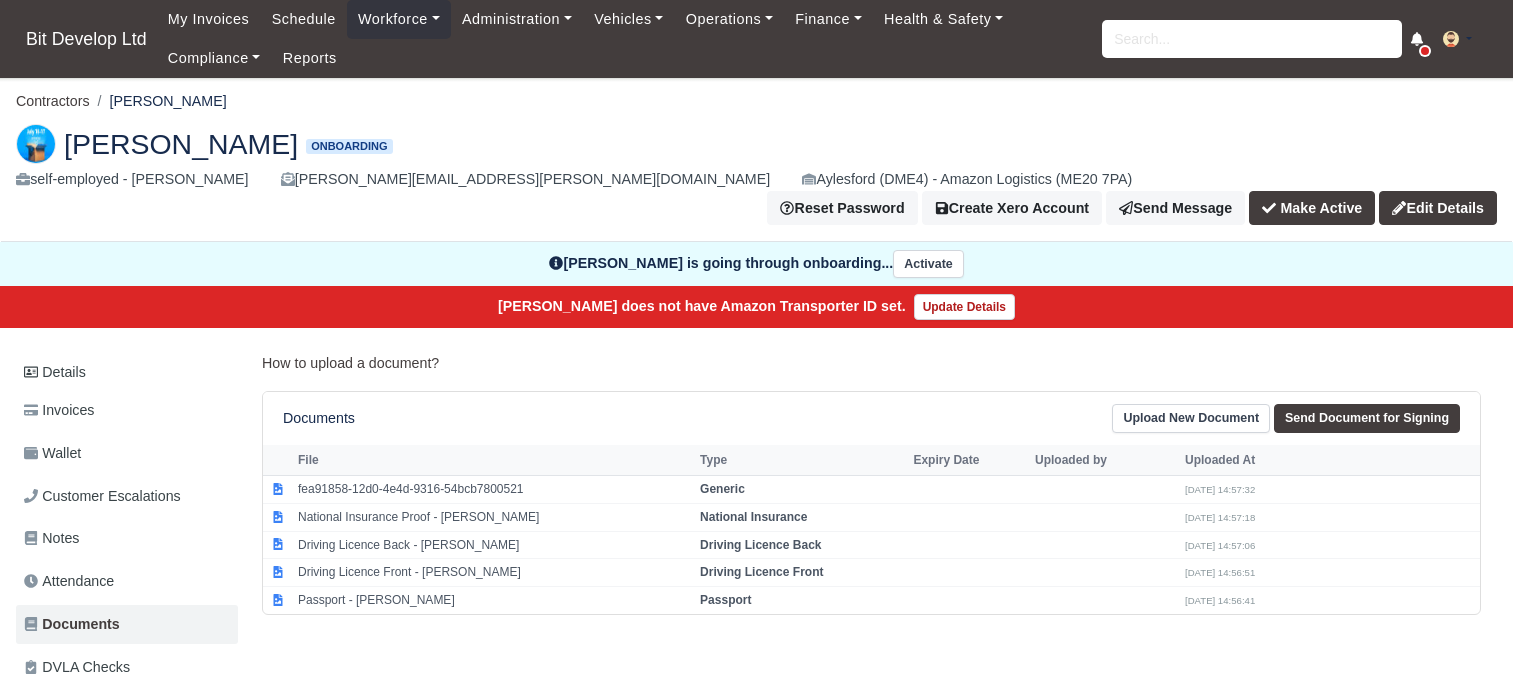 scroll, scrollTop: 0, scrollLeft: 0, axis: both 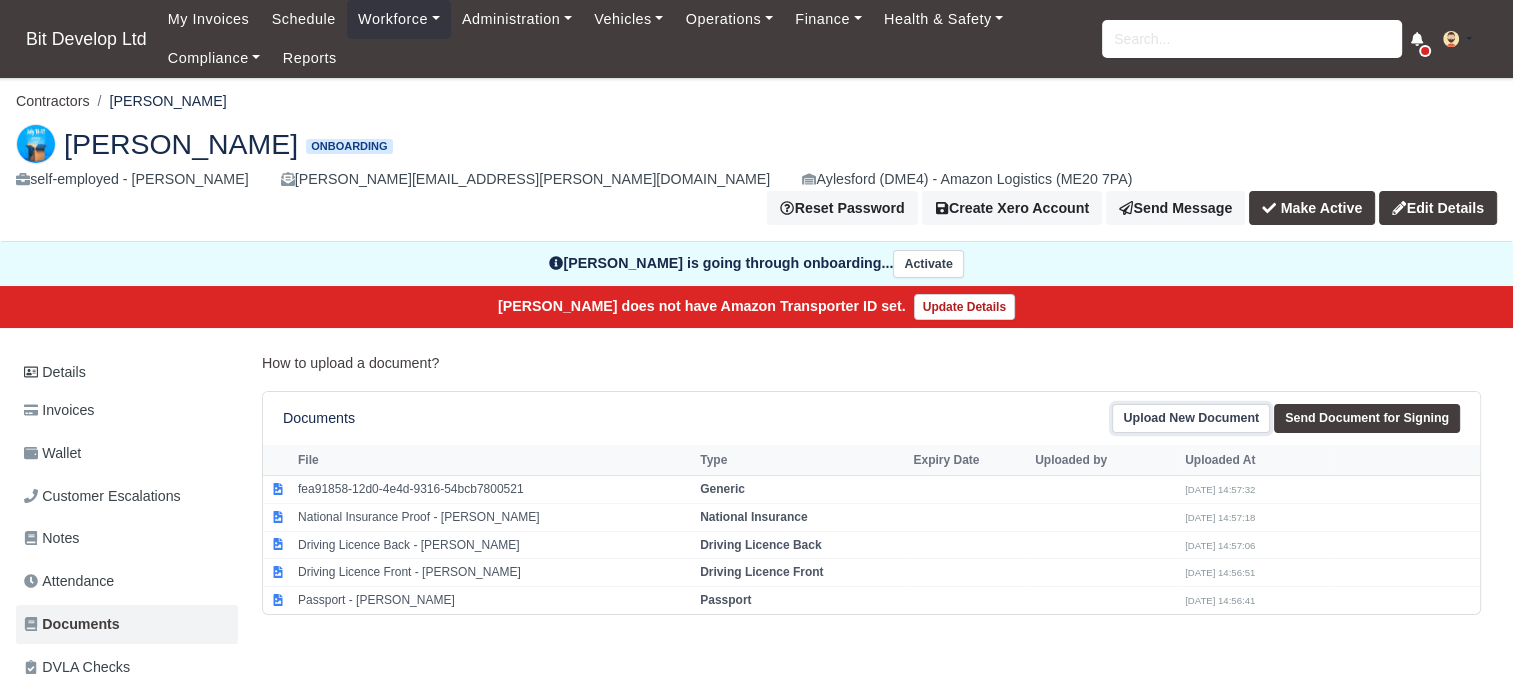 click on "Upload
New Document" at bounding box center [1191, 418] 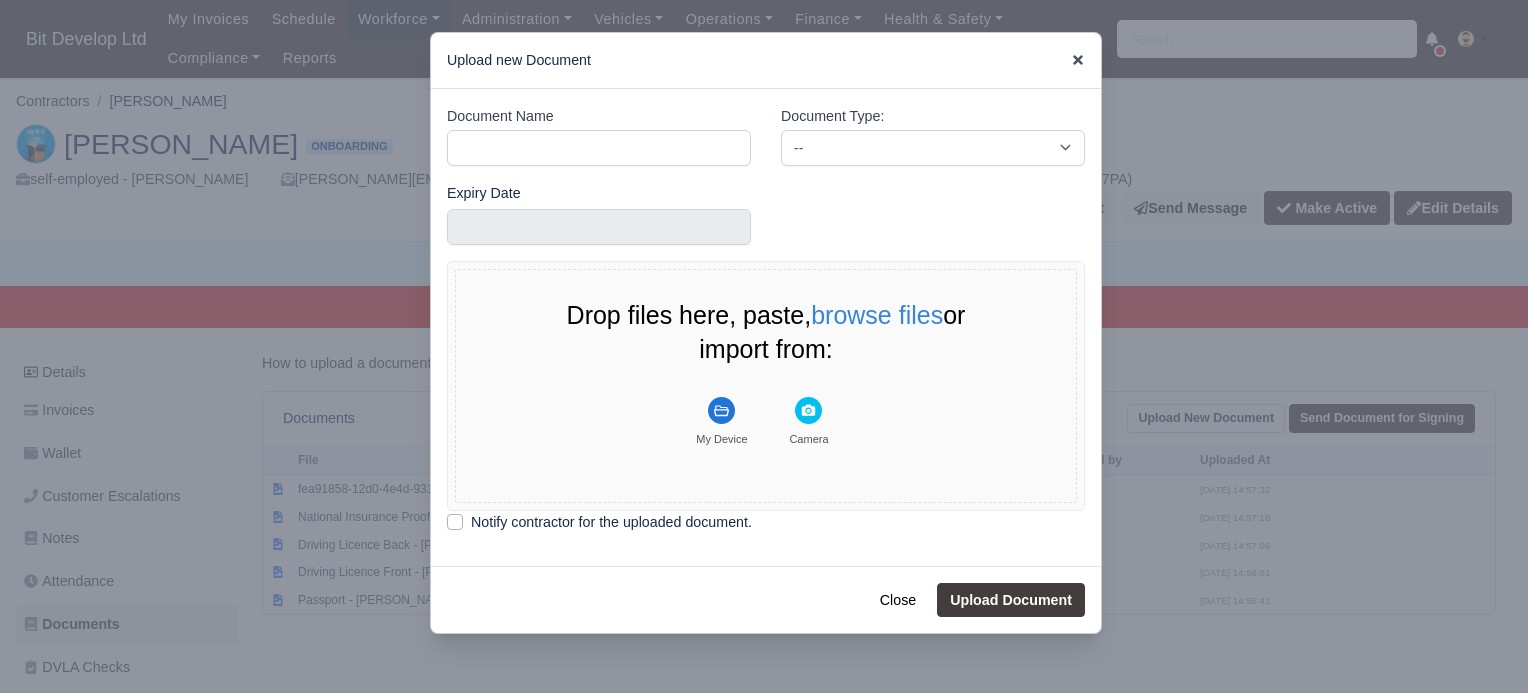 click 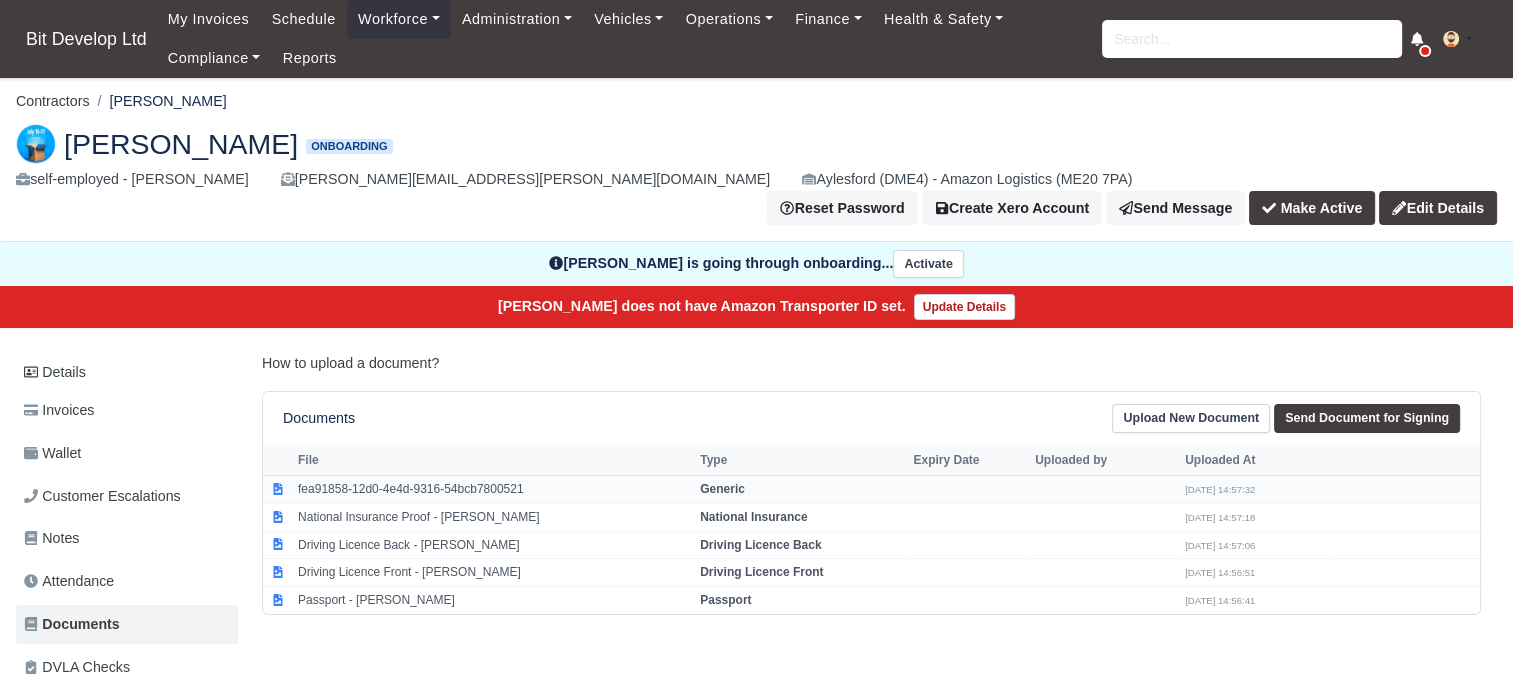 click on "fea91858-12d0-4e4d-9316-54bcb7800521" at bounding box center (494, 489) 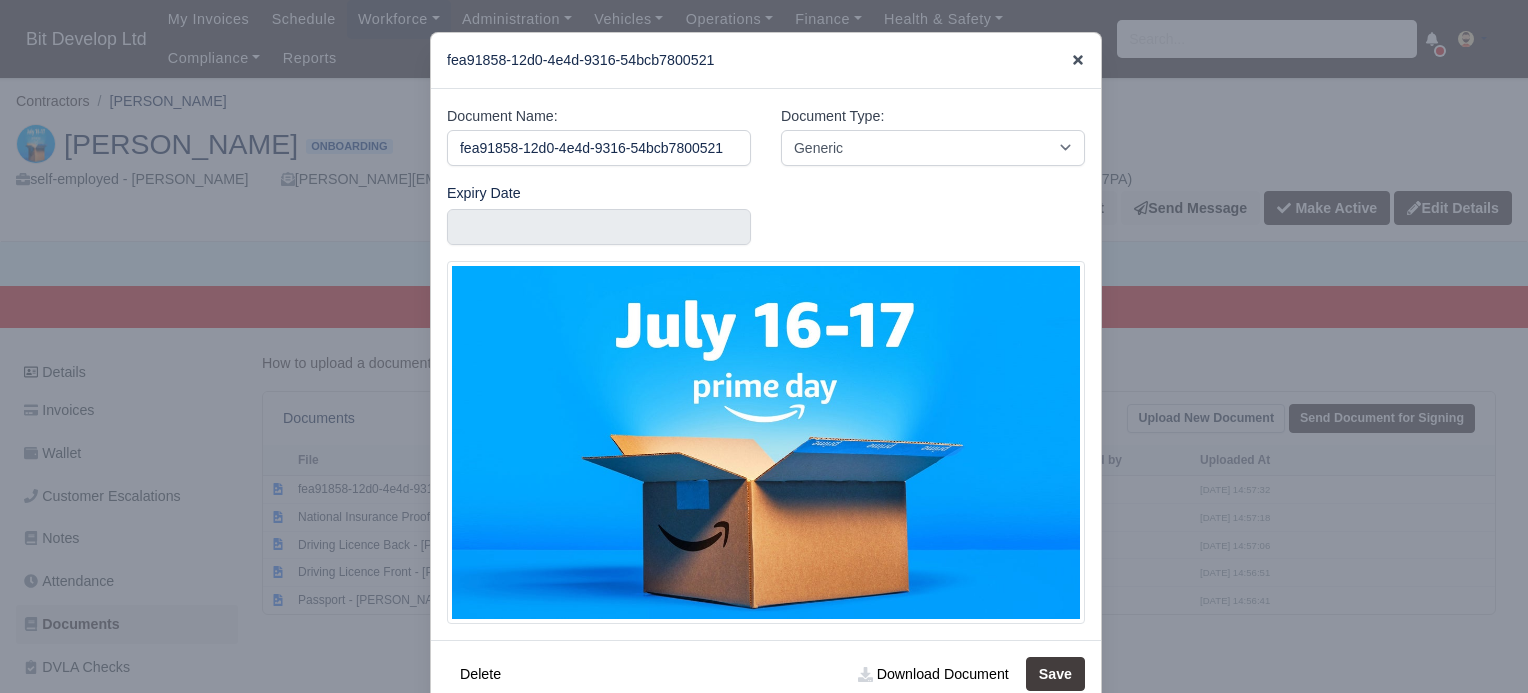 click 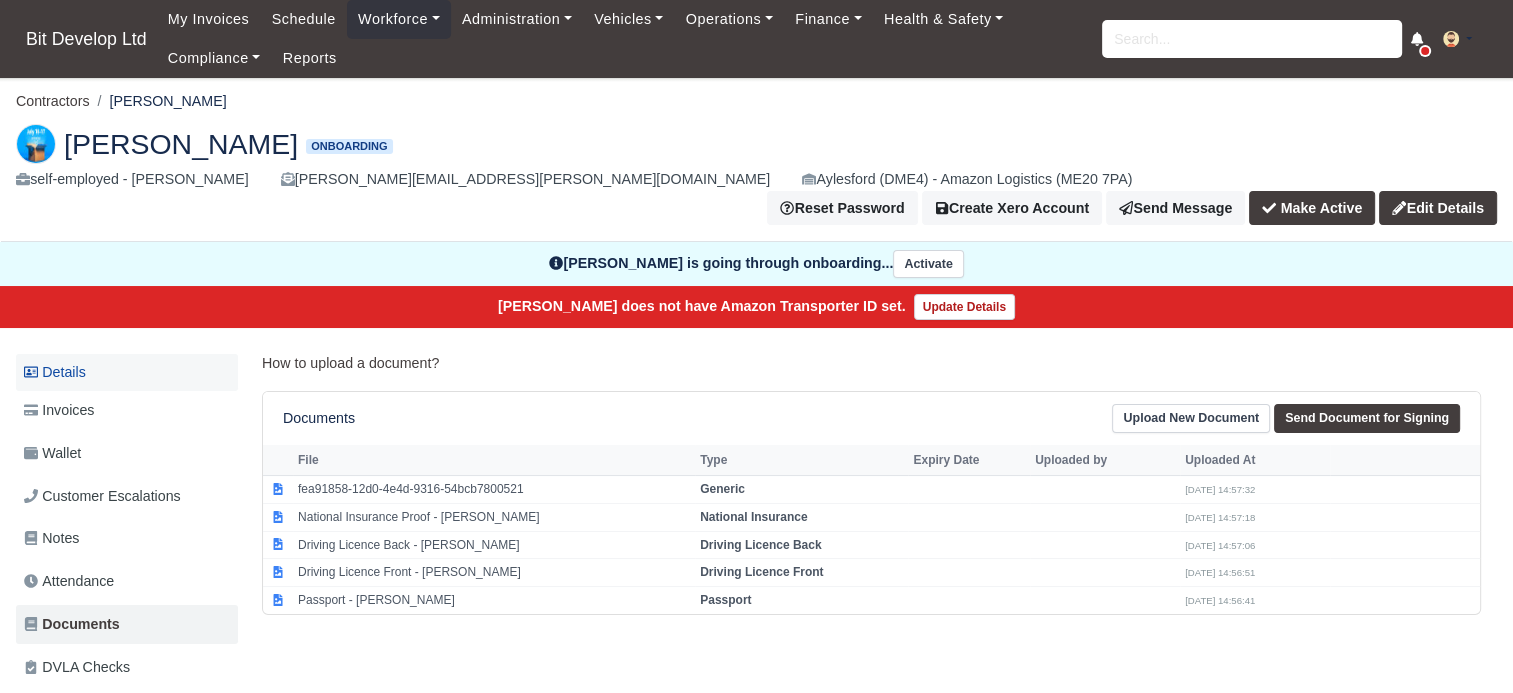 click on "Details" at bounding box center [127, 372] 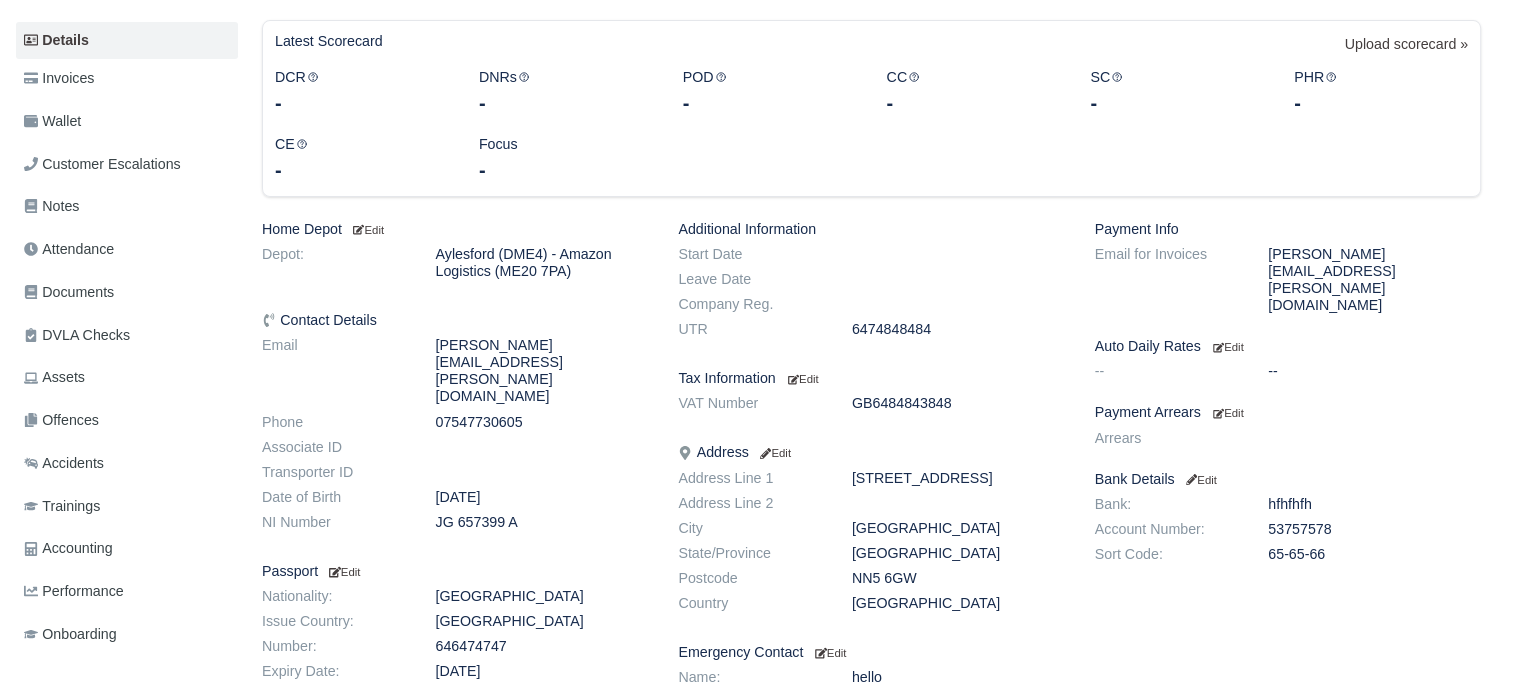scroll, scrollTop: 492, scrollLeft: 0, axis: vertical 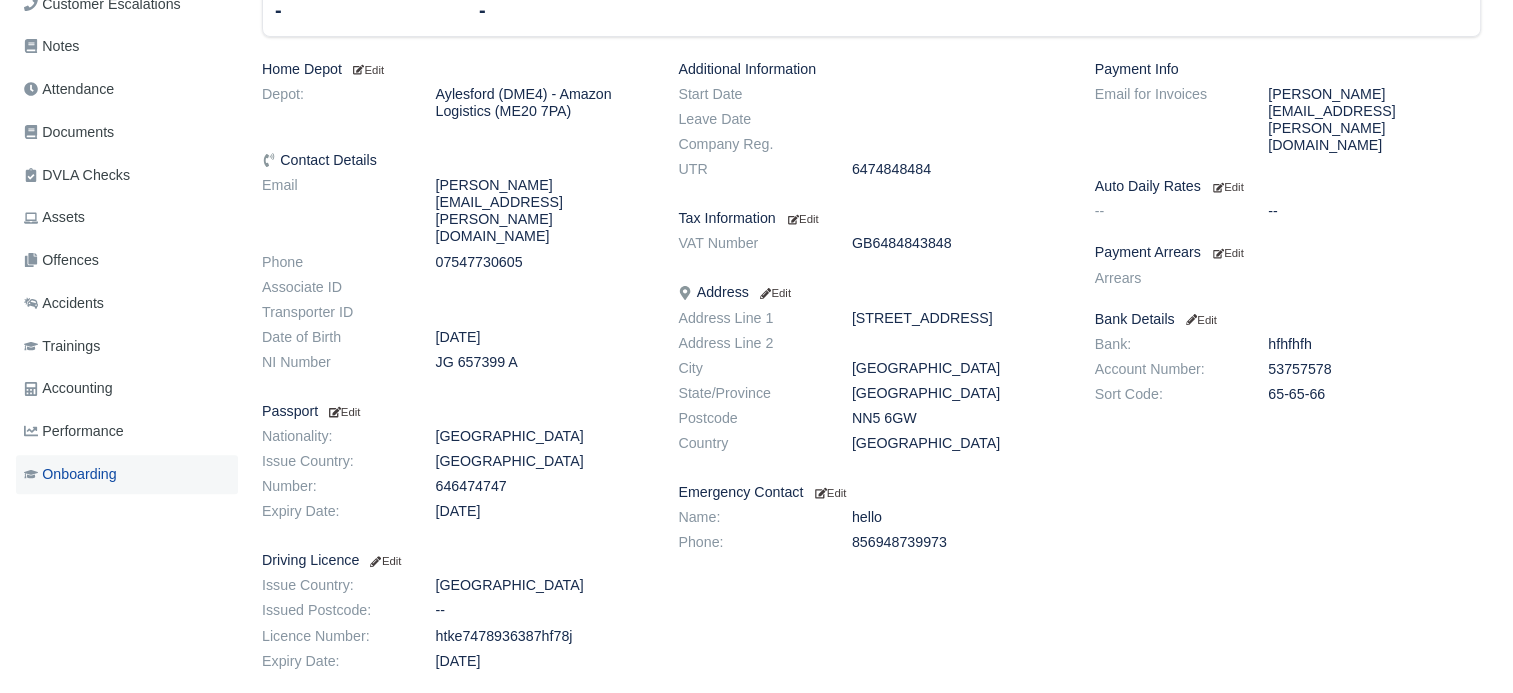 click on "Onboarding" at bounding box center (70, 474) 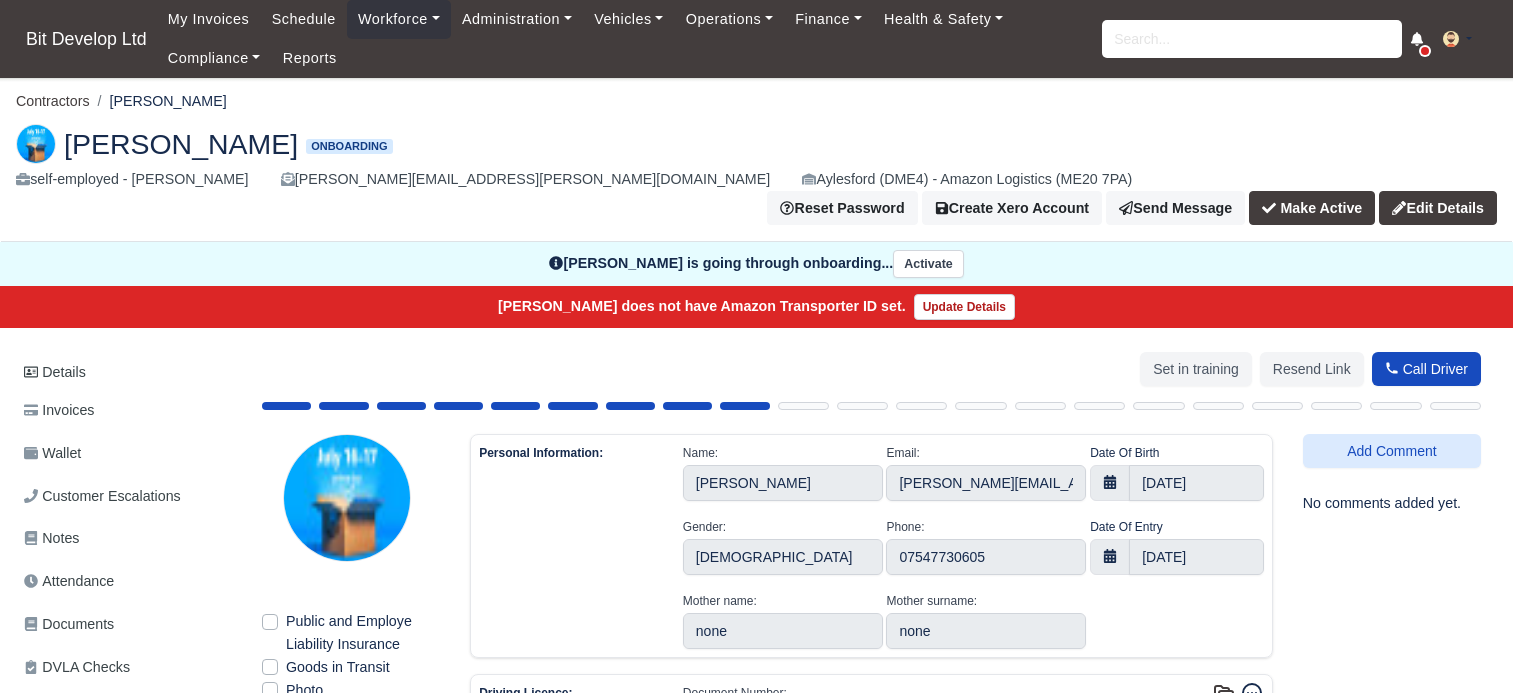 select on "[GEOGRAPHIC_DATA]" 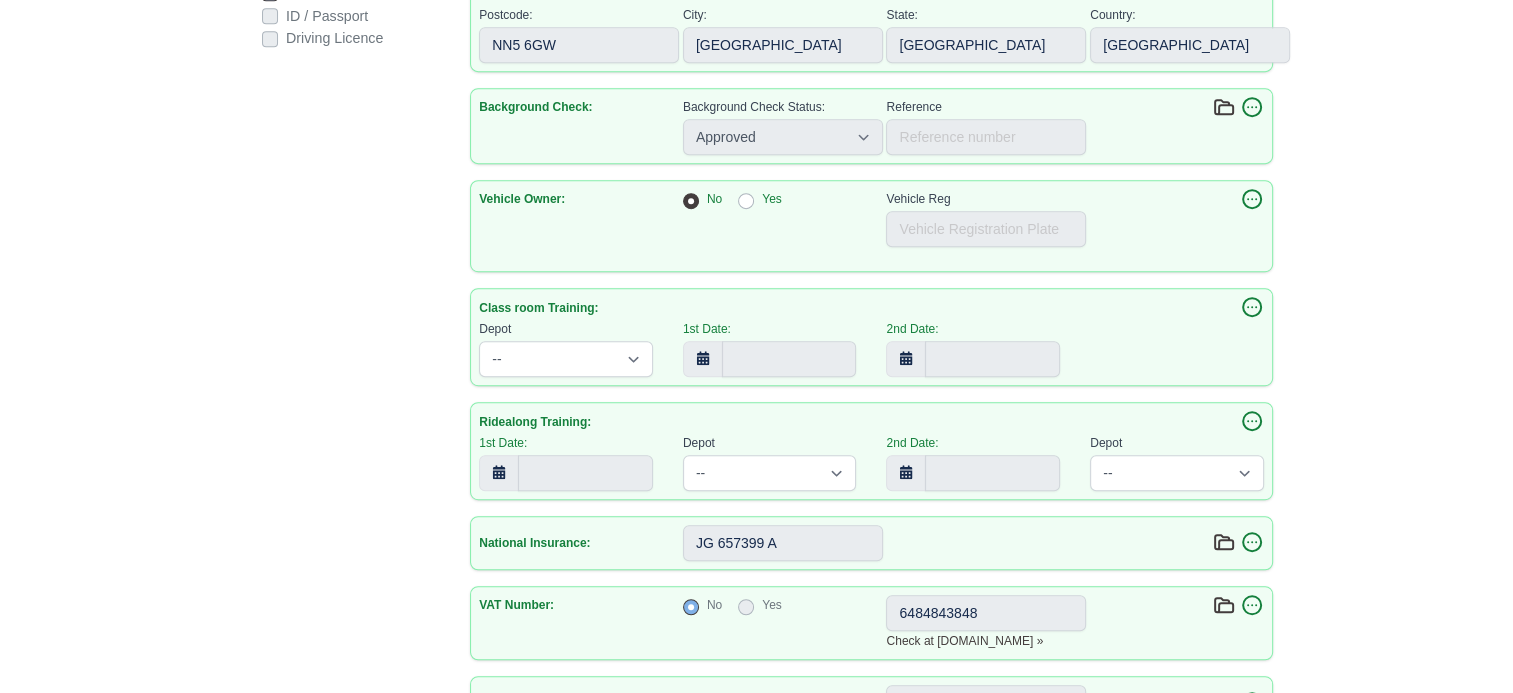scroll, scrollTop: 1200, scrollLeft: 0, axis: vertical 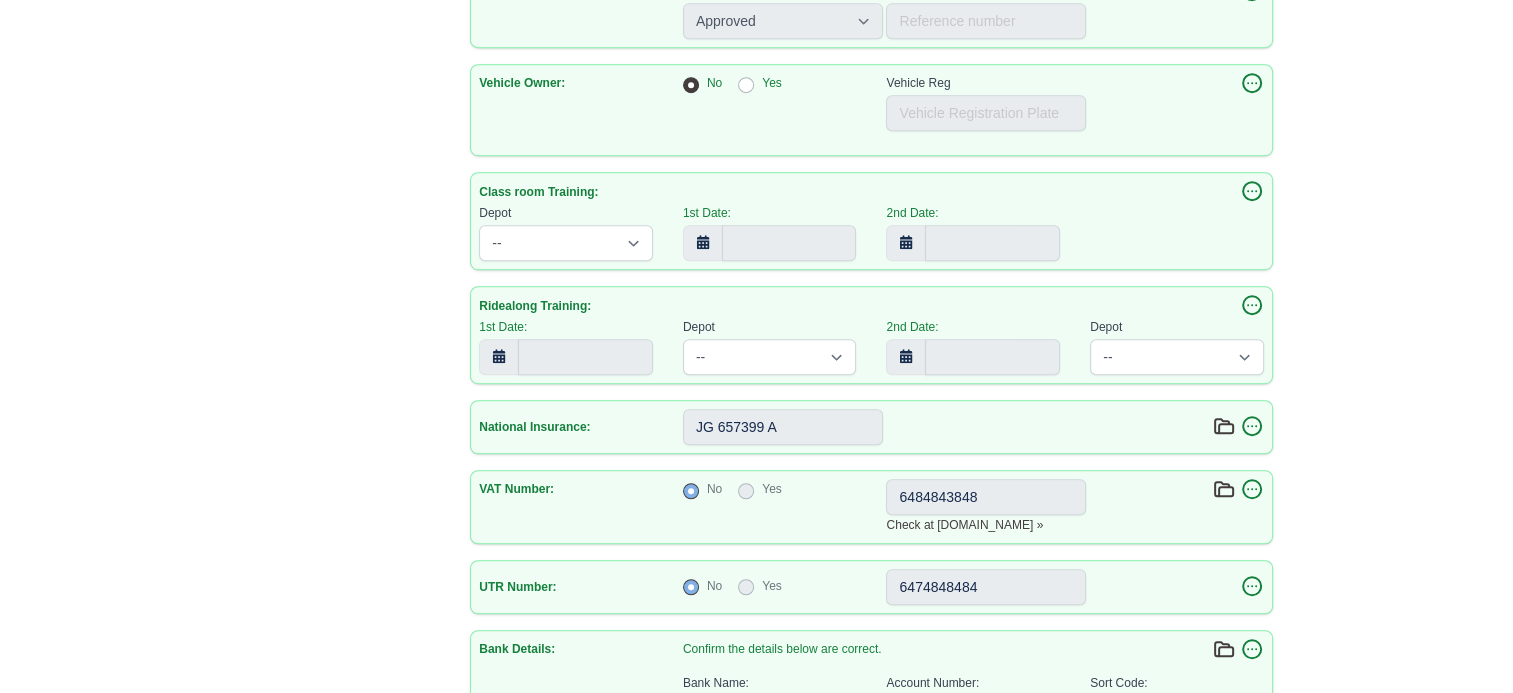 click 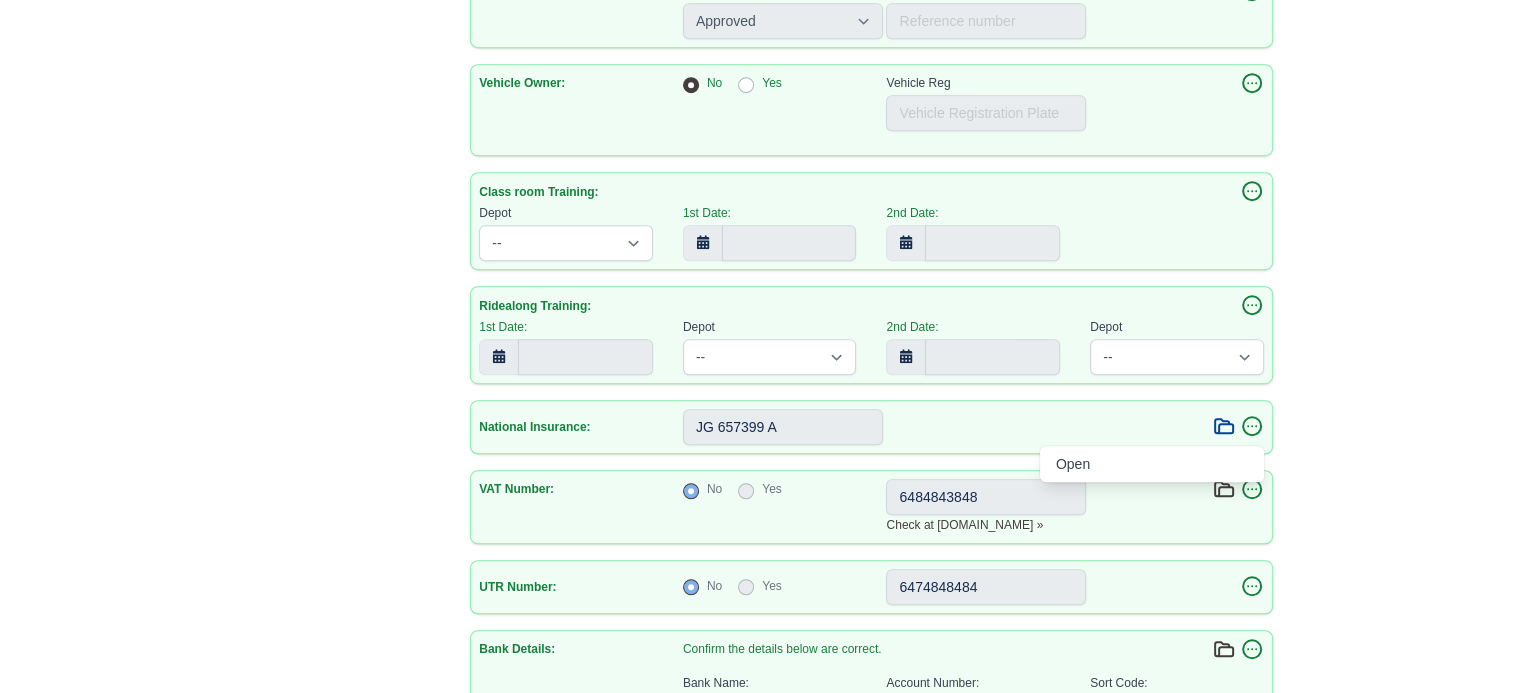 click 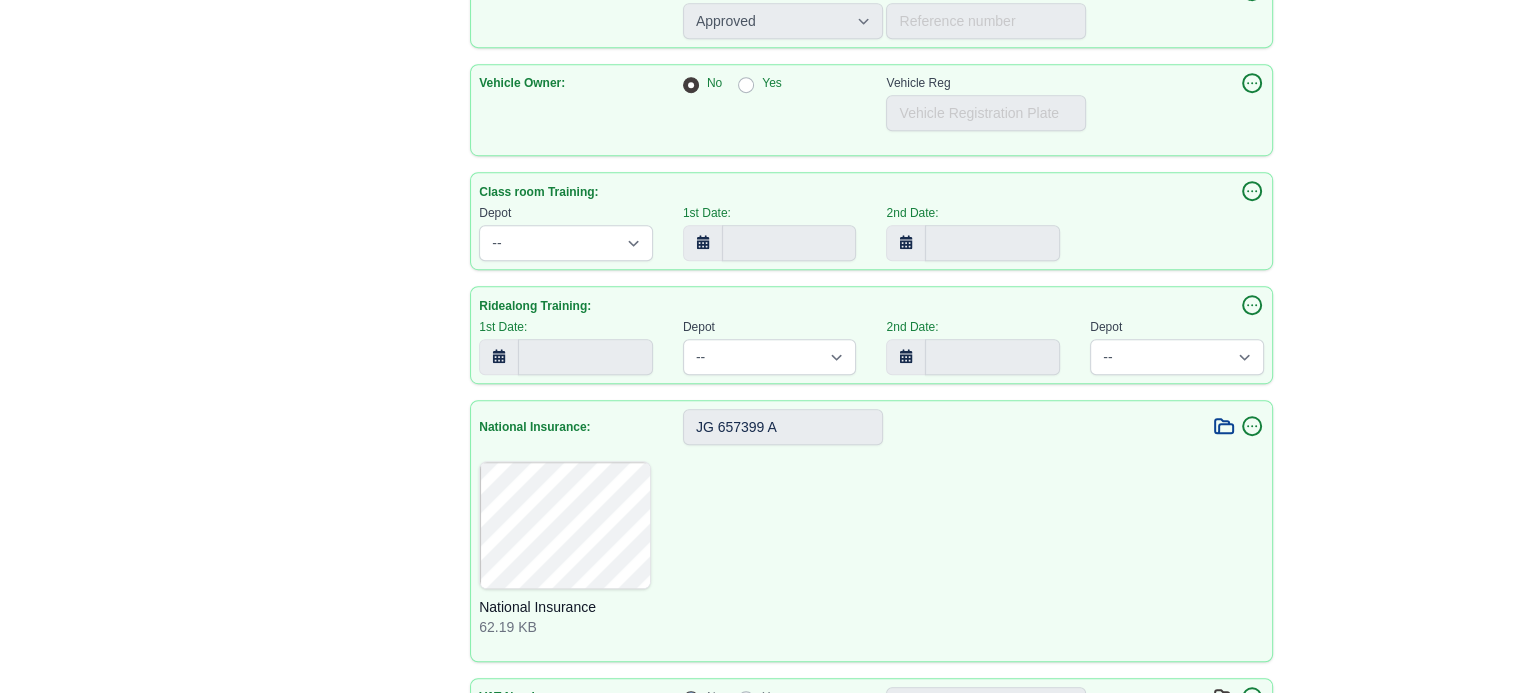 click 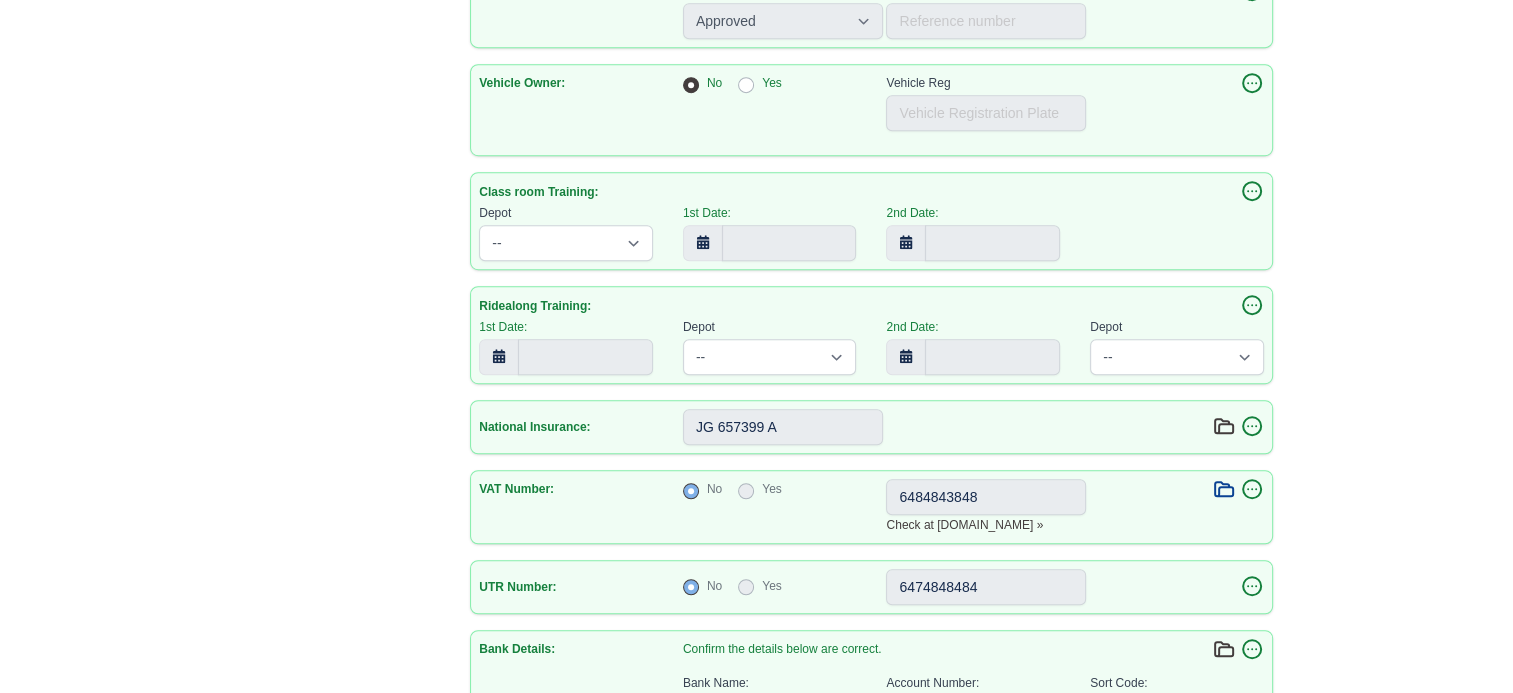 click 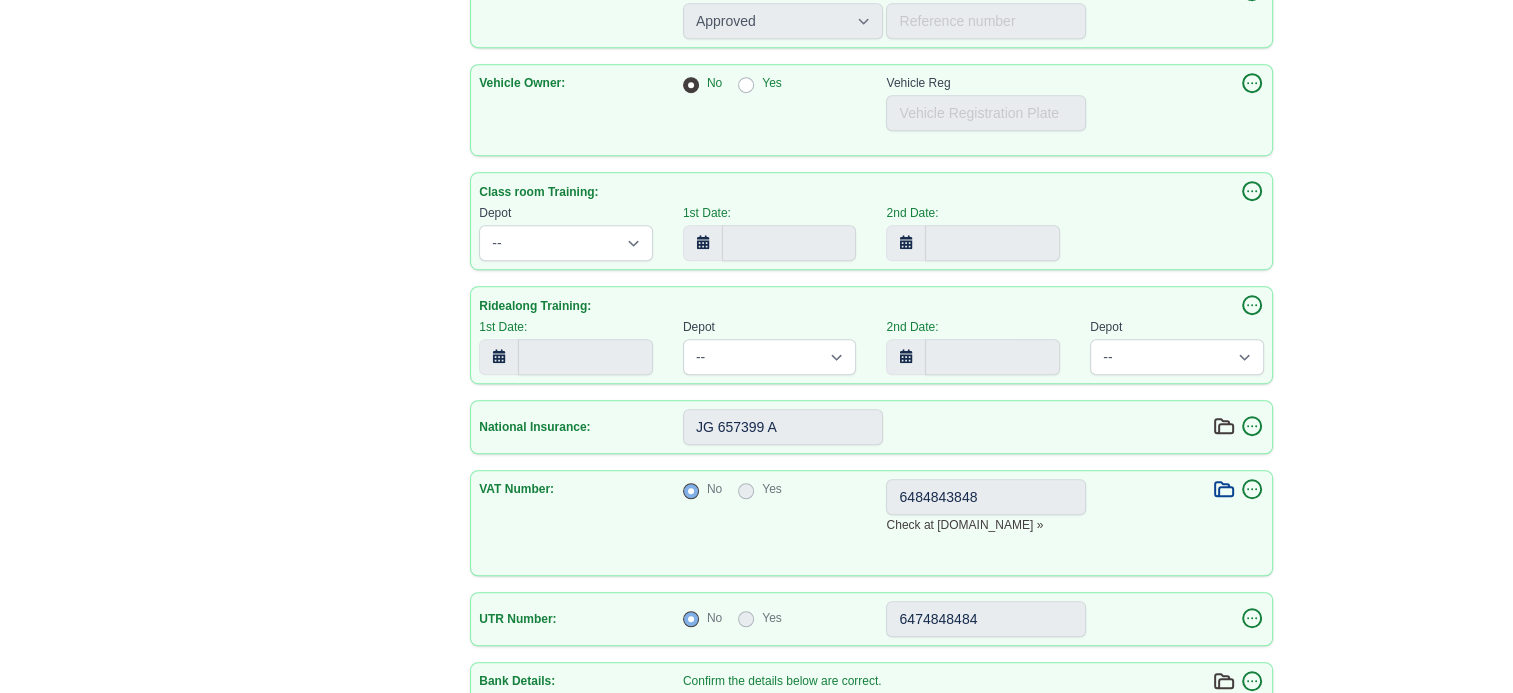 click 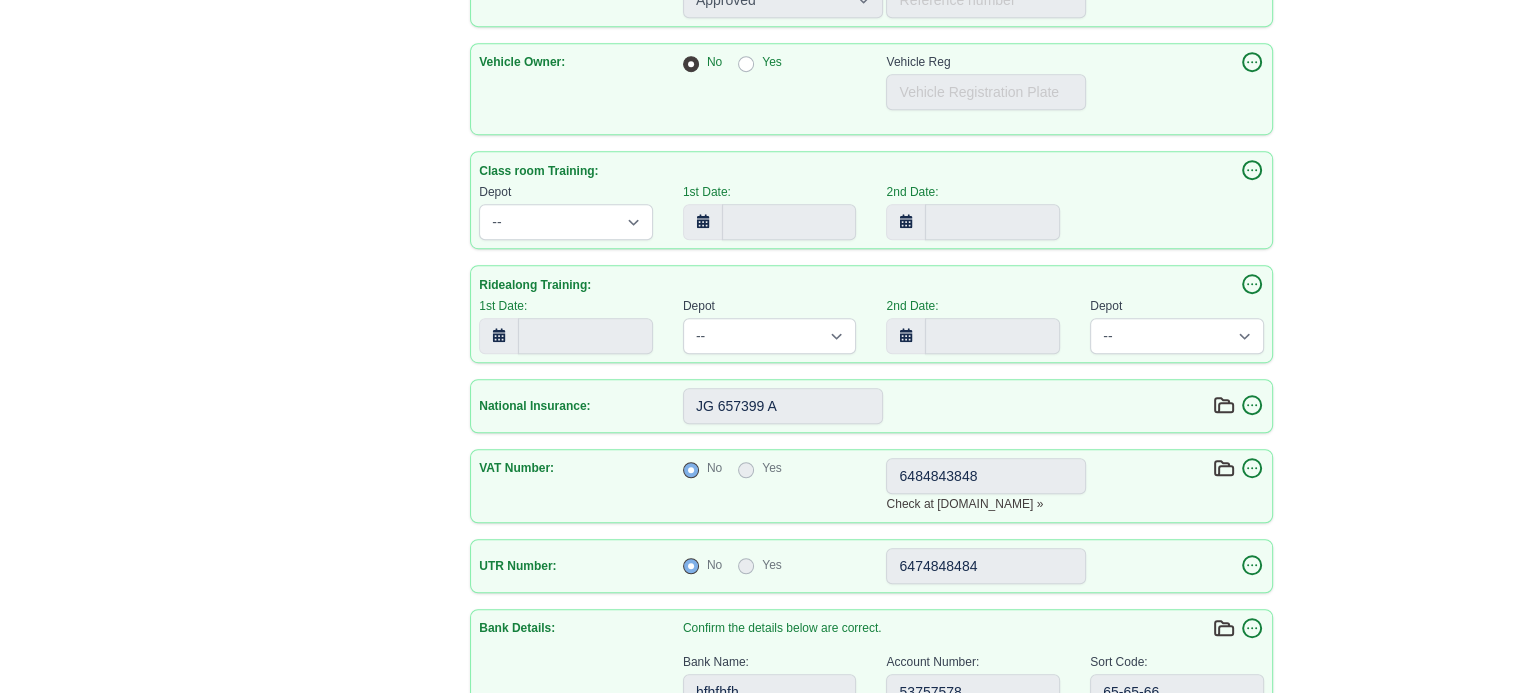 scroll, scrollTop: 1231, scrollLeft: 0, axis: vertical 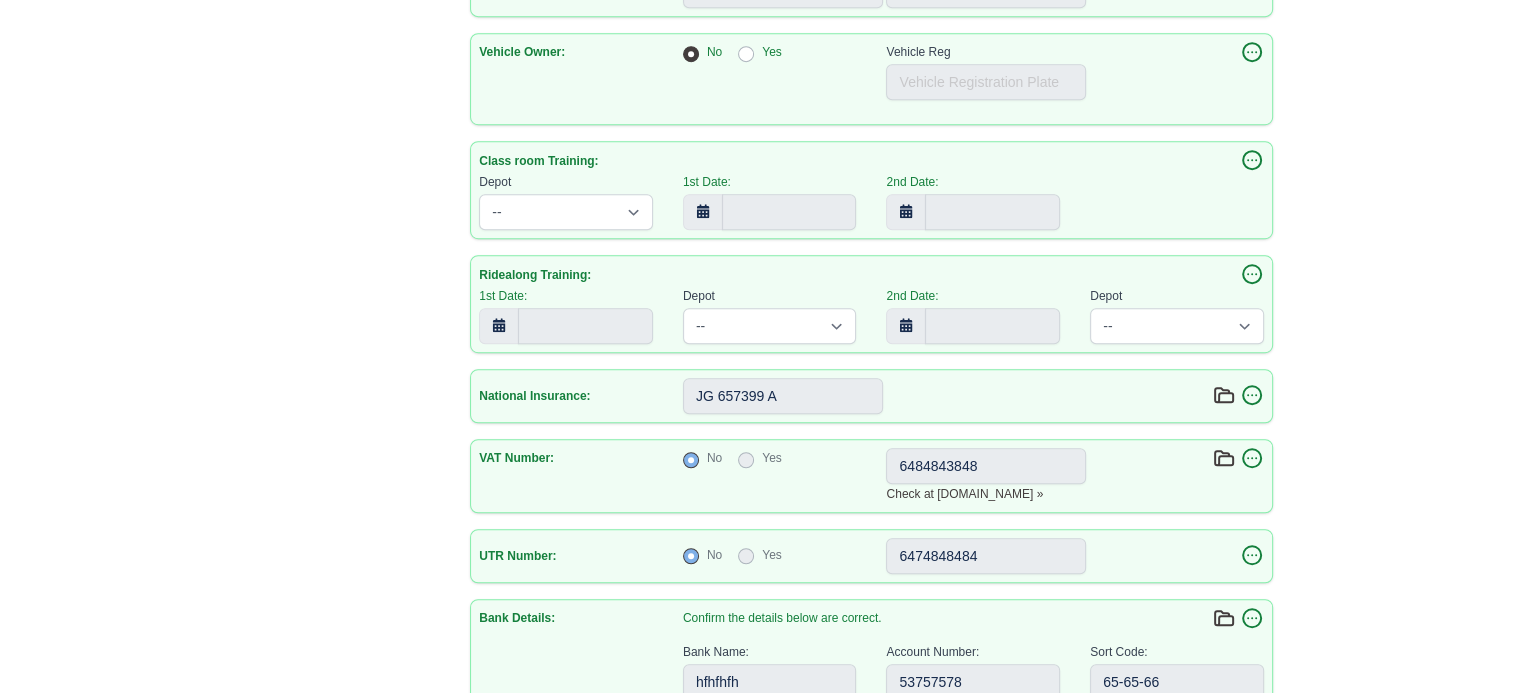 click 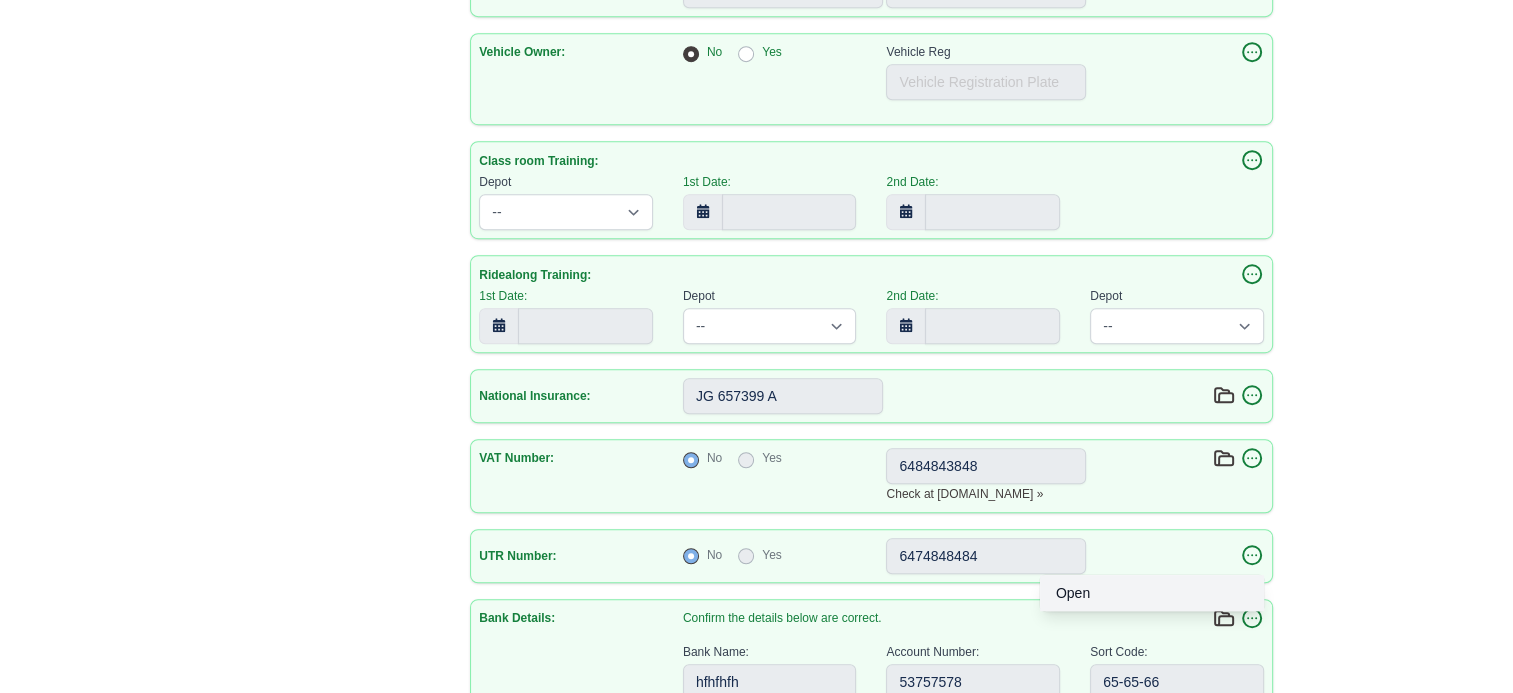 click on "Open" at bounding box center [1152, 593] 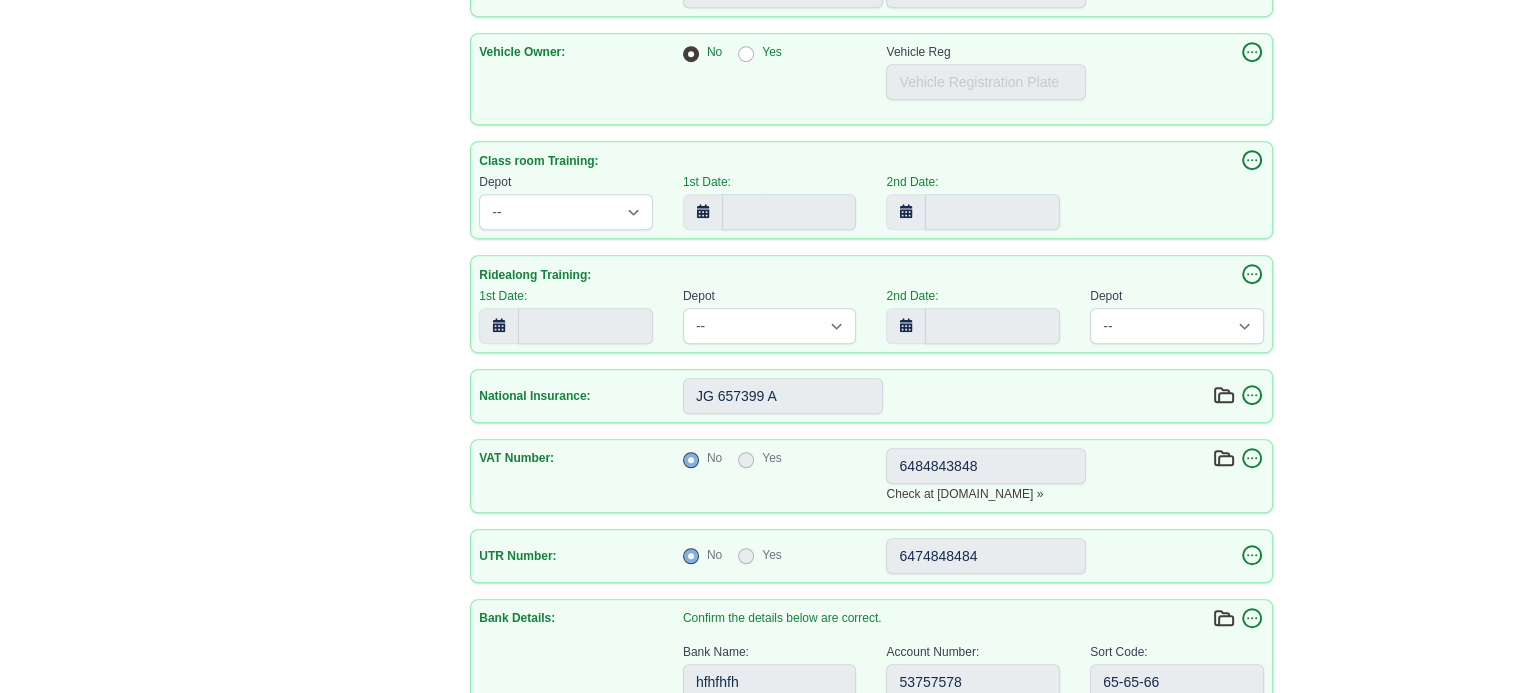 select on "Afghanistan" 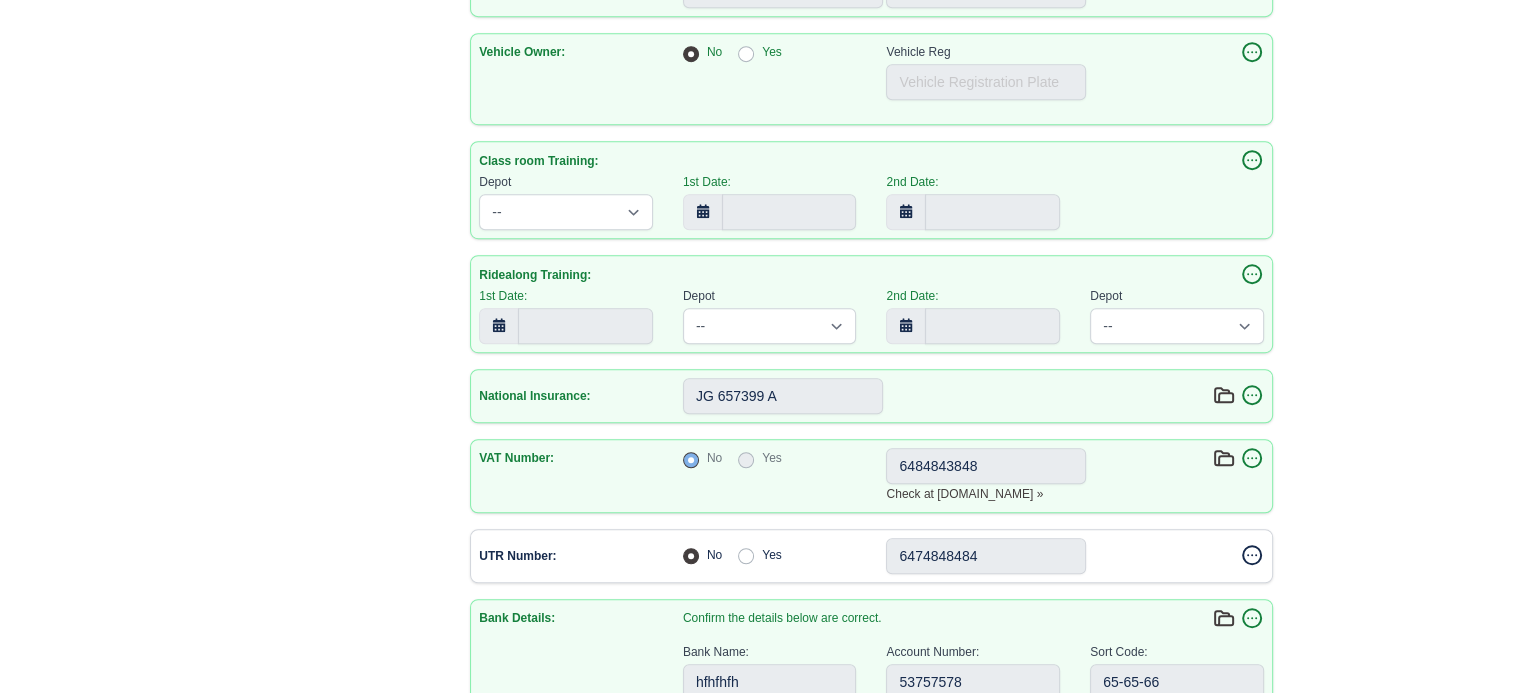 click on "Complete" at bounding box center (1177, 556) 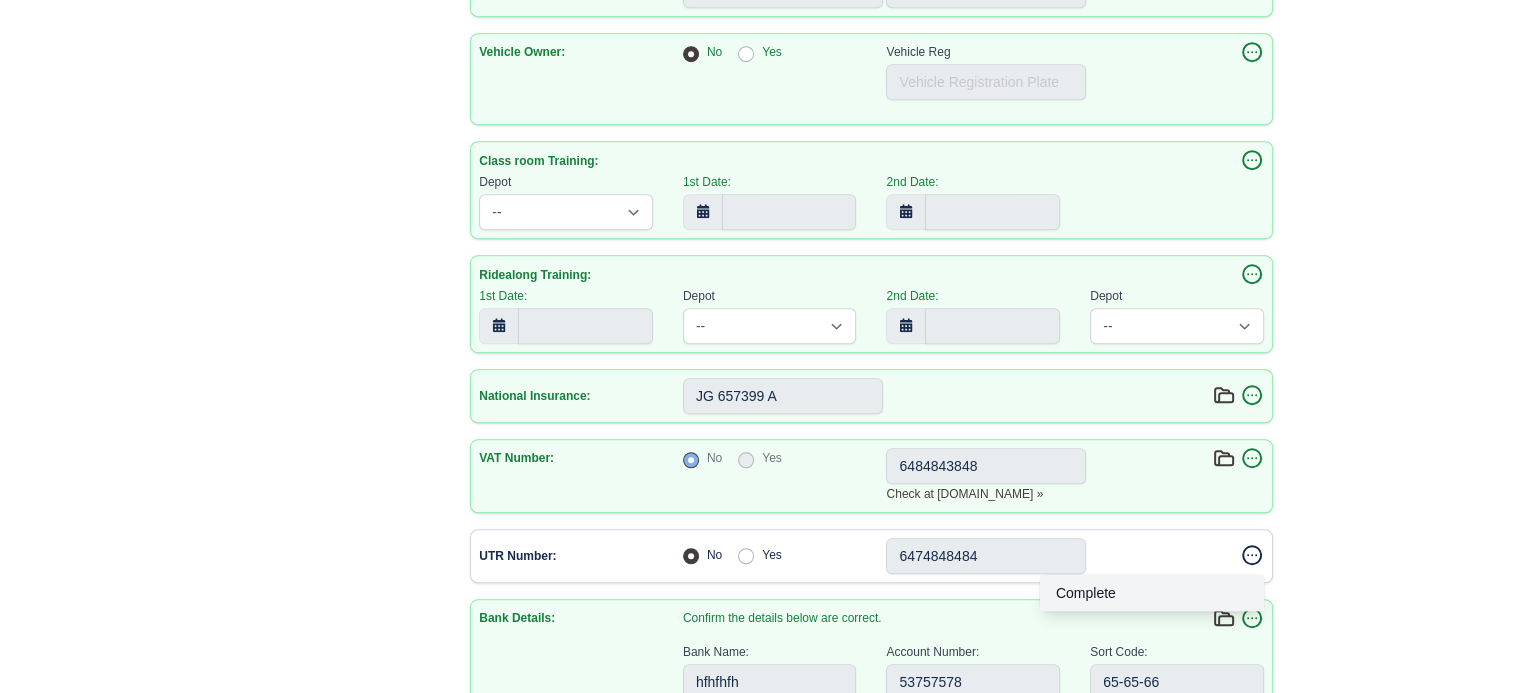 click on "Complete" at bounding box center [1152, 593] 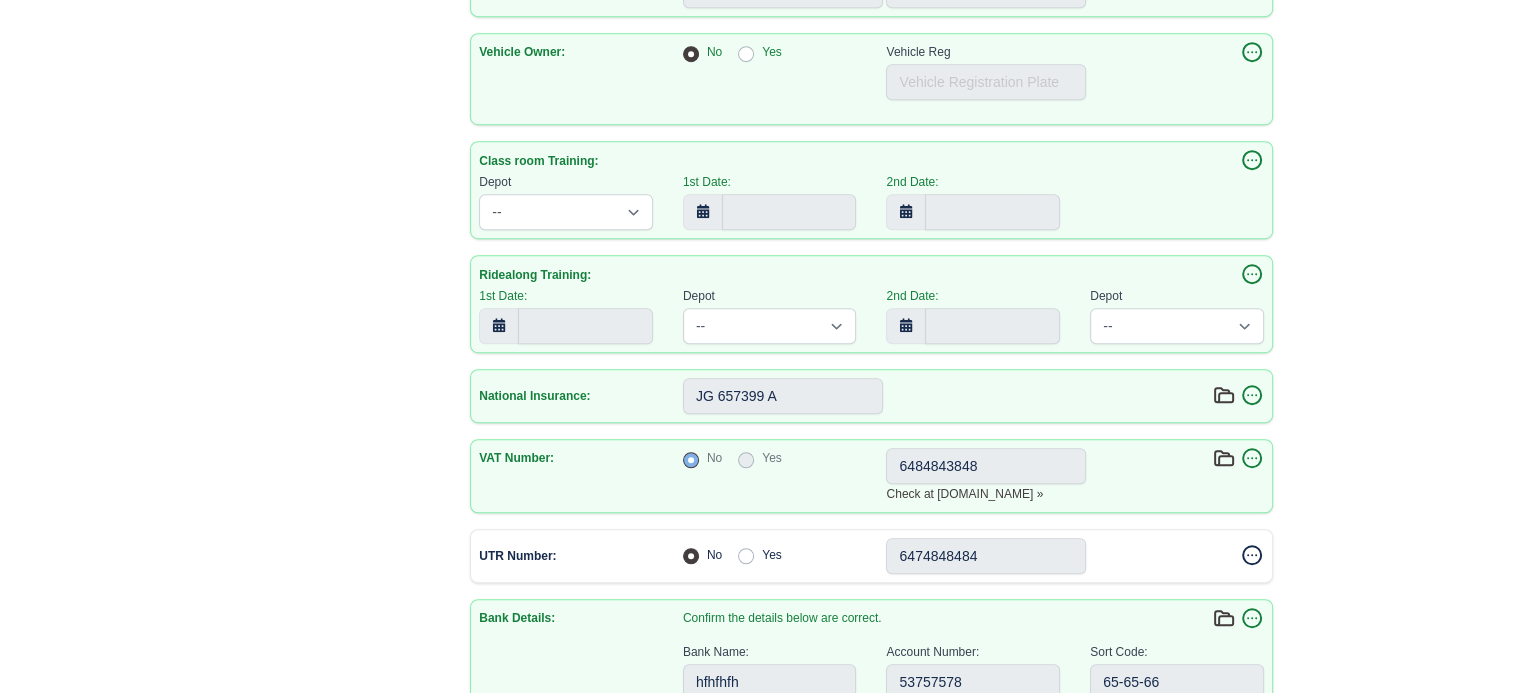 type 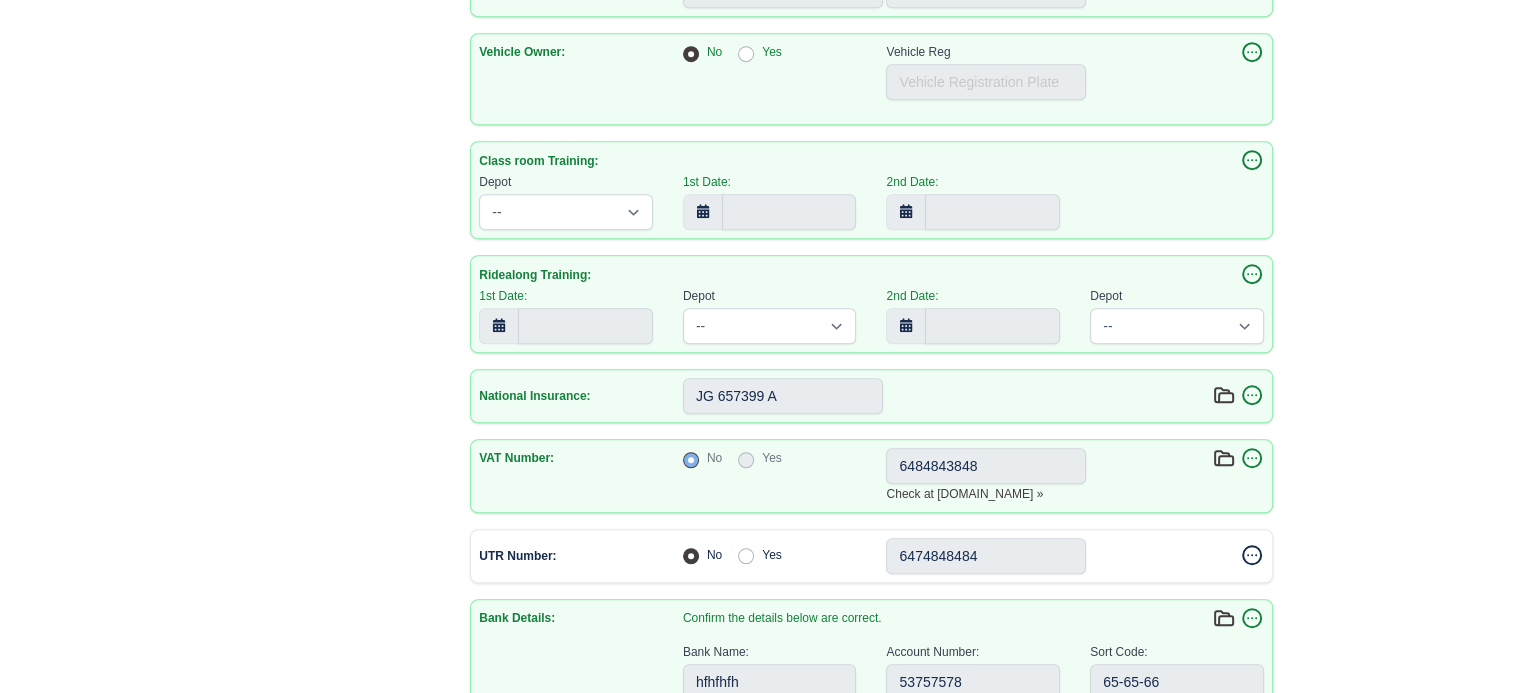 type 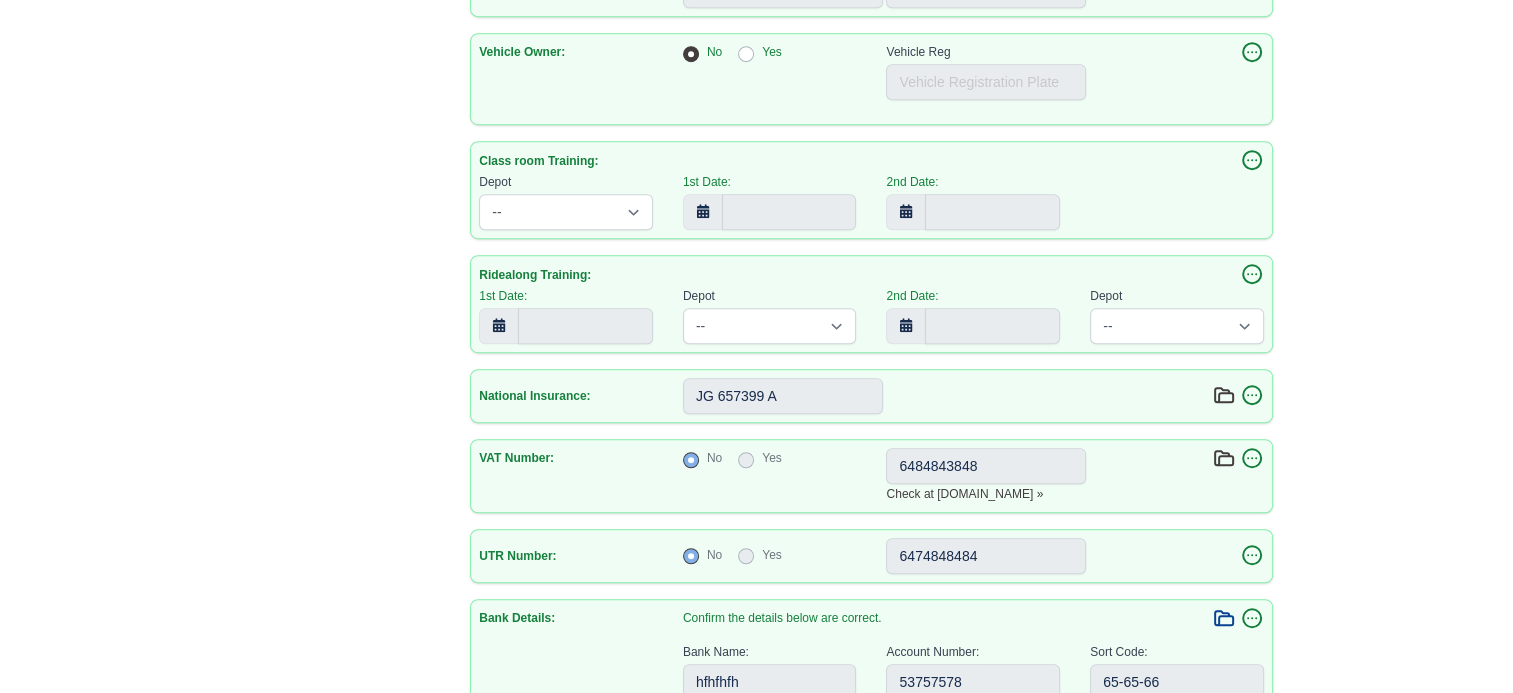 click 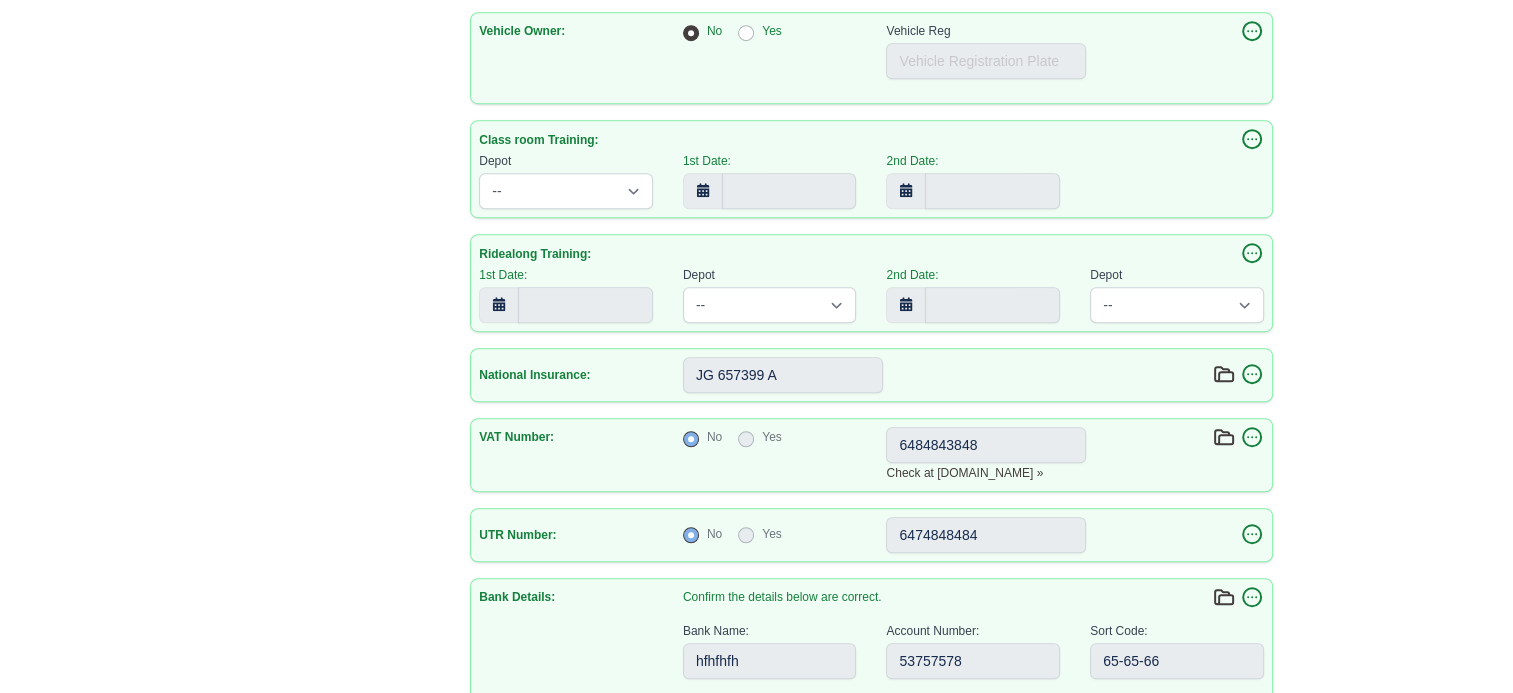 scroll, scrollTop: 1263, scrollLeft: 0, axis: vertical 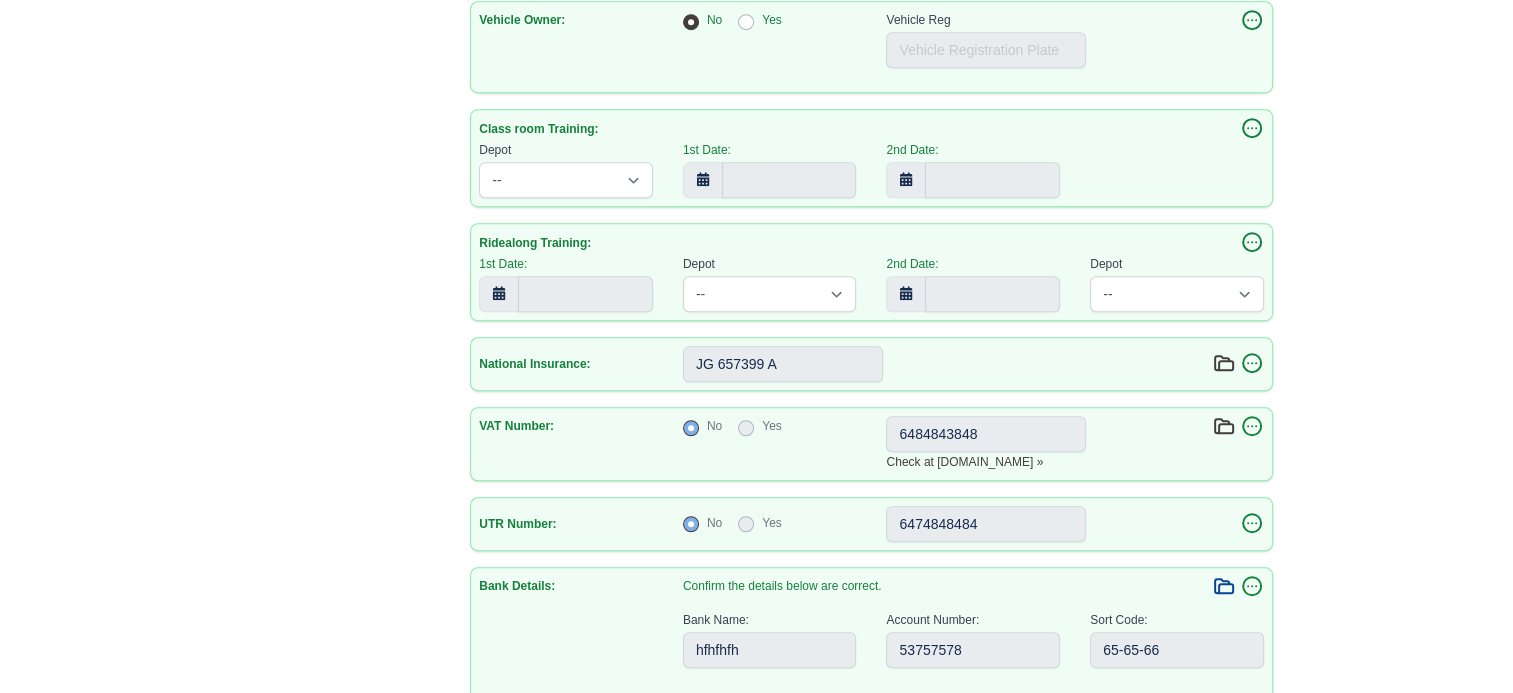 click 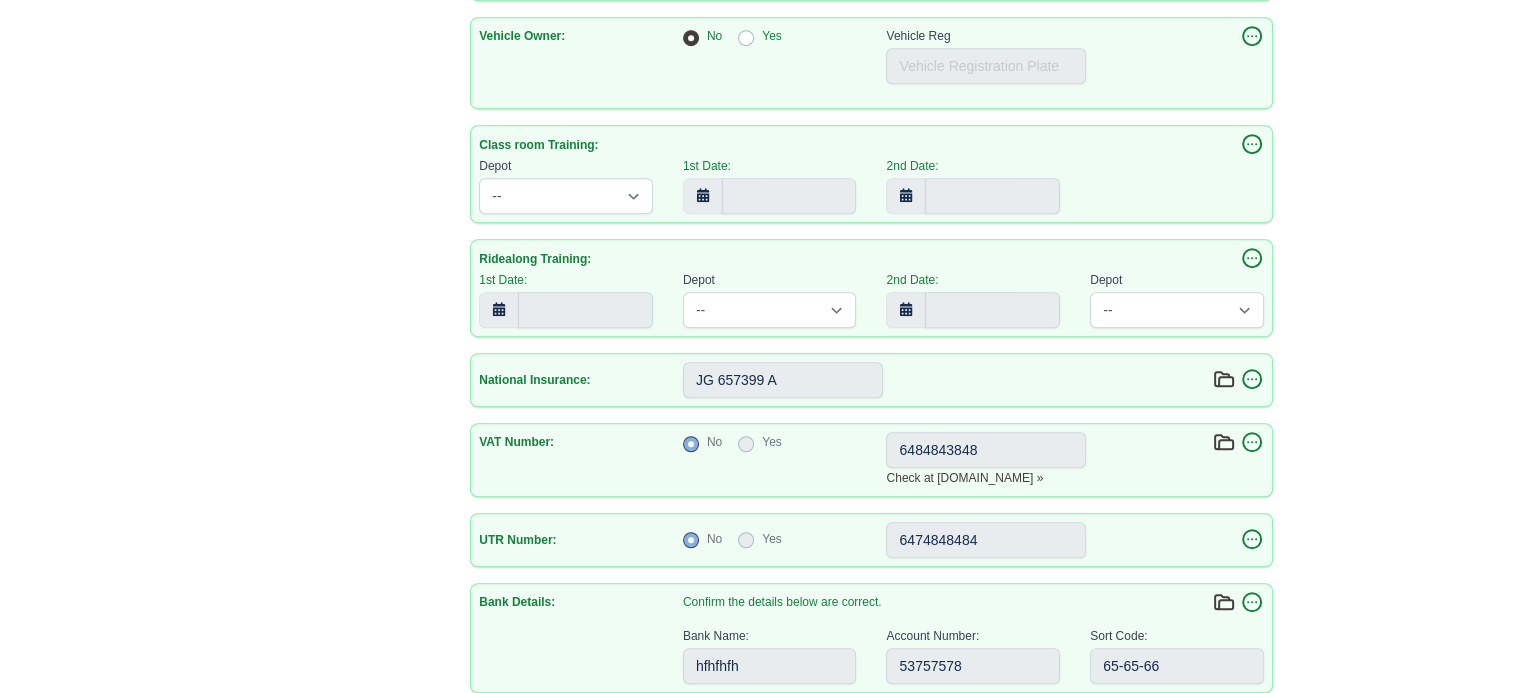 scroll, scrollTop: 1231, scrollLeft: 0, axis: vertical 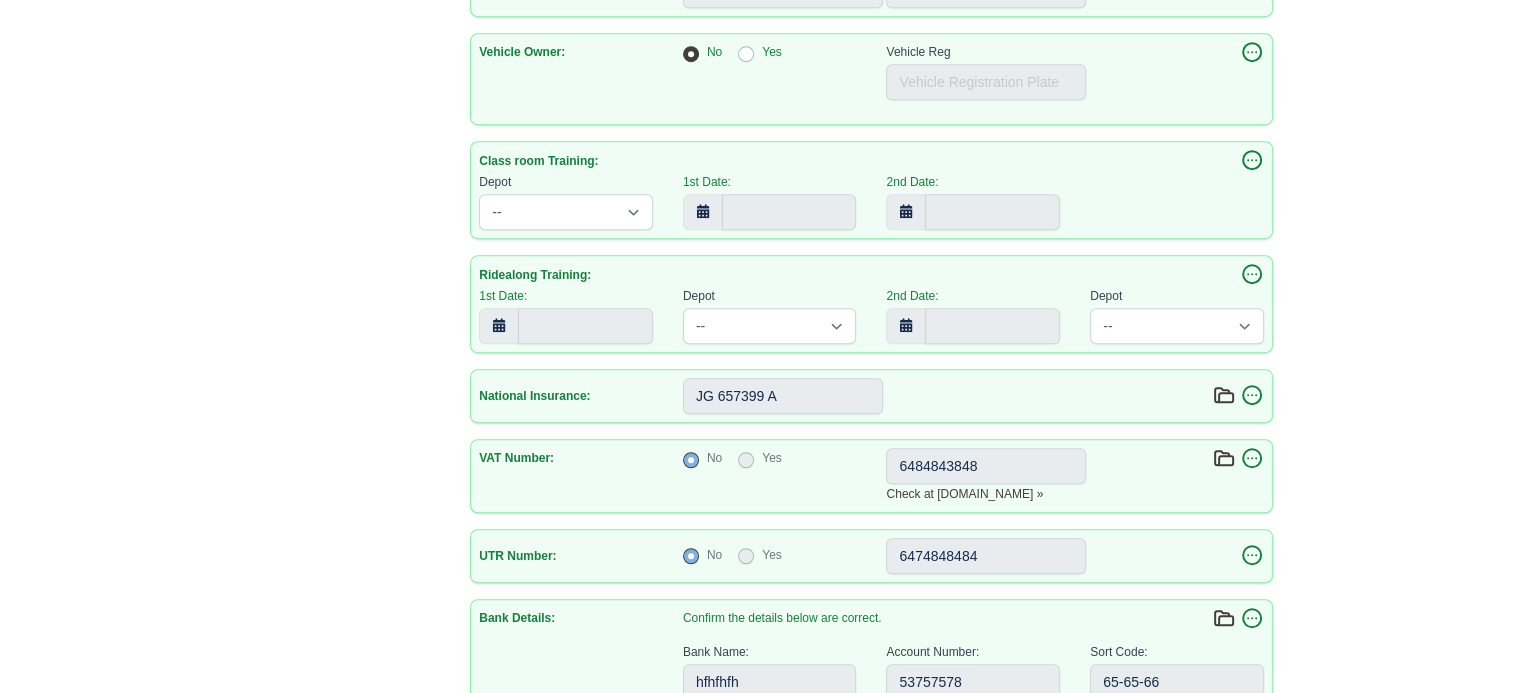 click 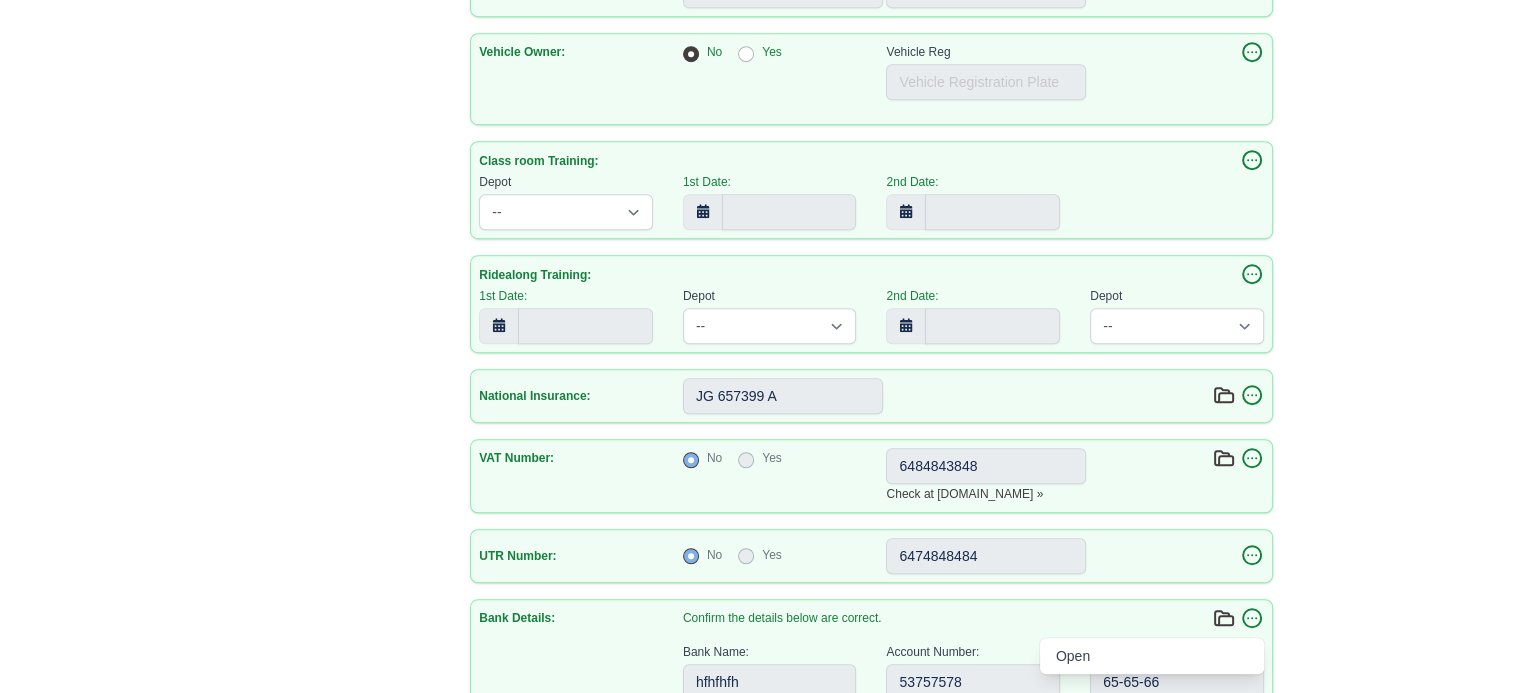 click on "Open" at bounding box center (1177, 619) 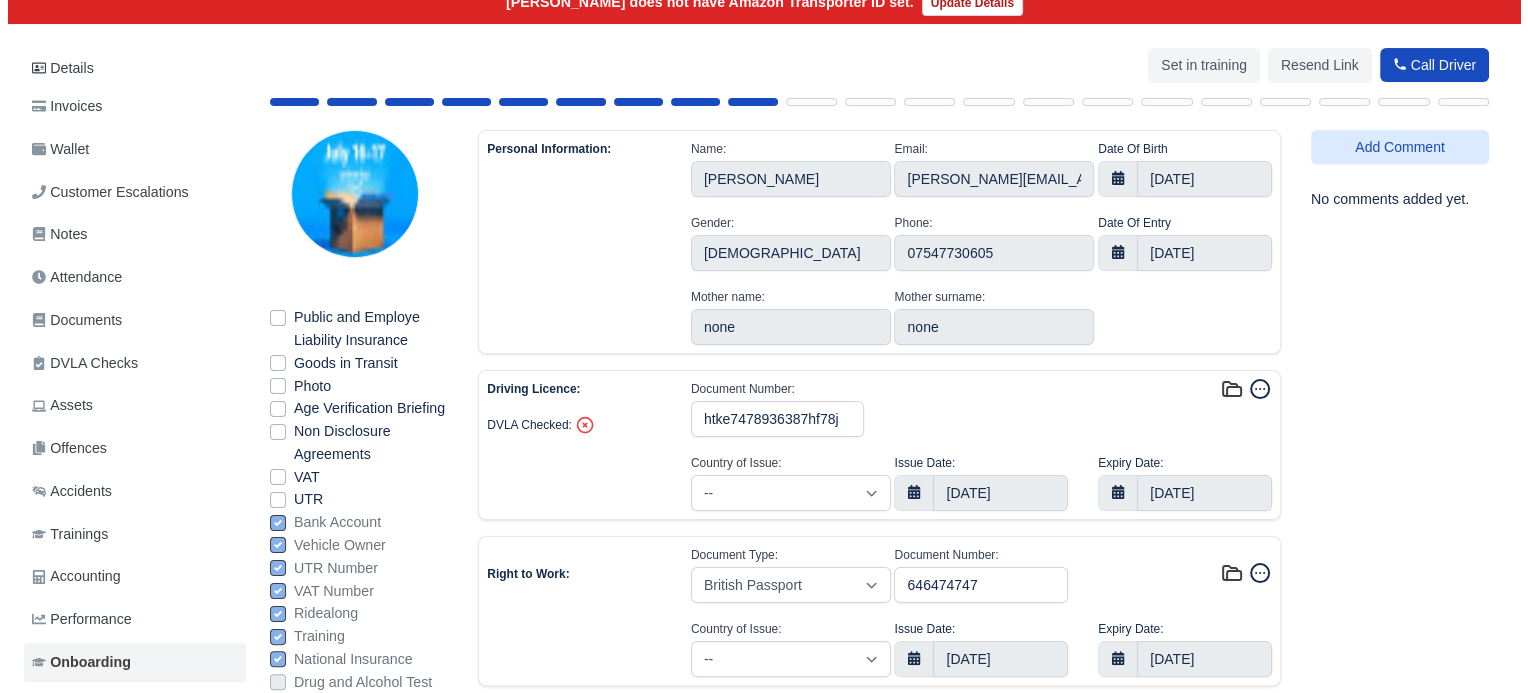 scroll, scrollTop: 431, scrollLeft: 0, axis: vertical 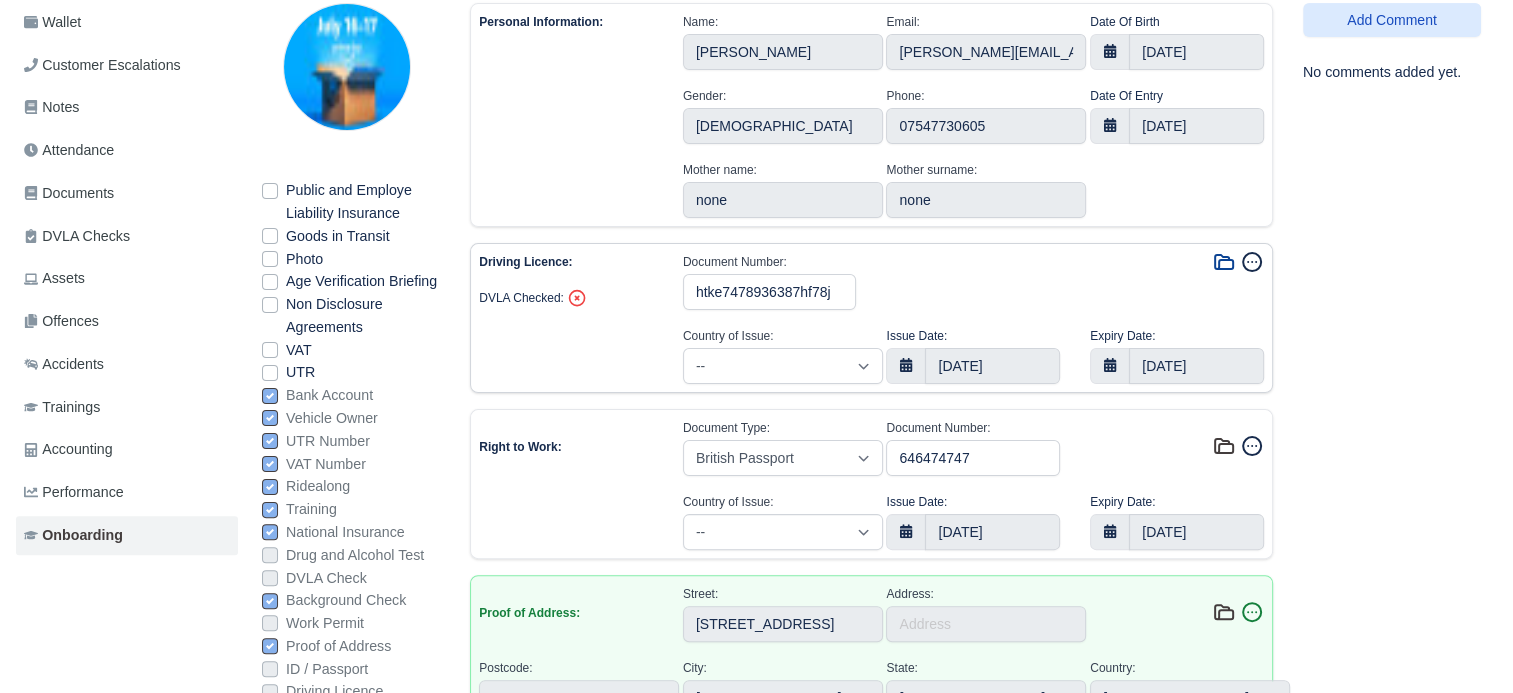 click 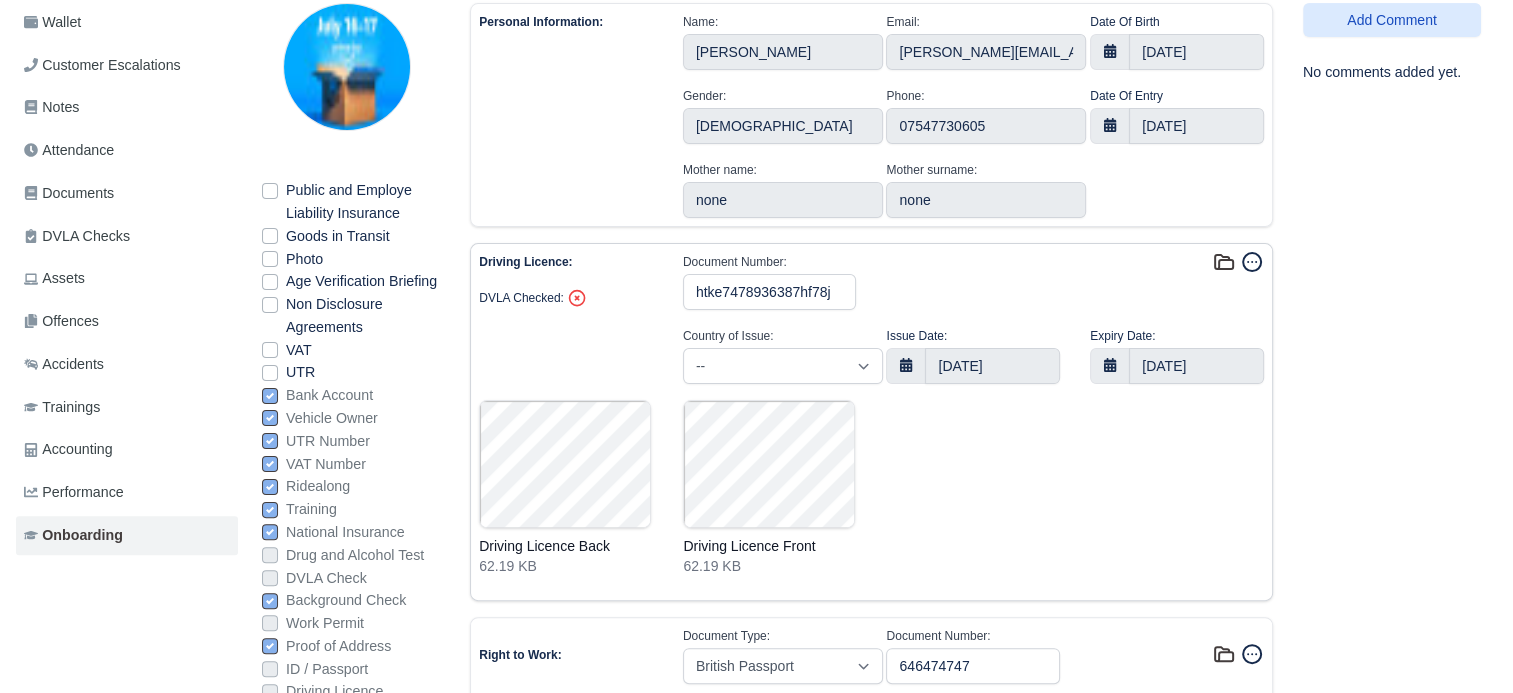 click on "Driving Licence Back
62.19 KB
Driving Licence Front
62.19 KB" at bounding box center [871, 488] 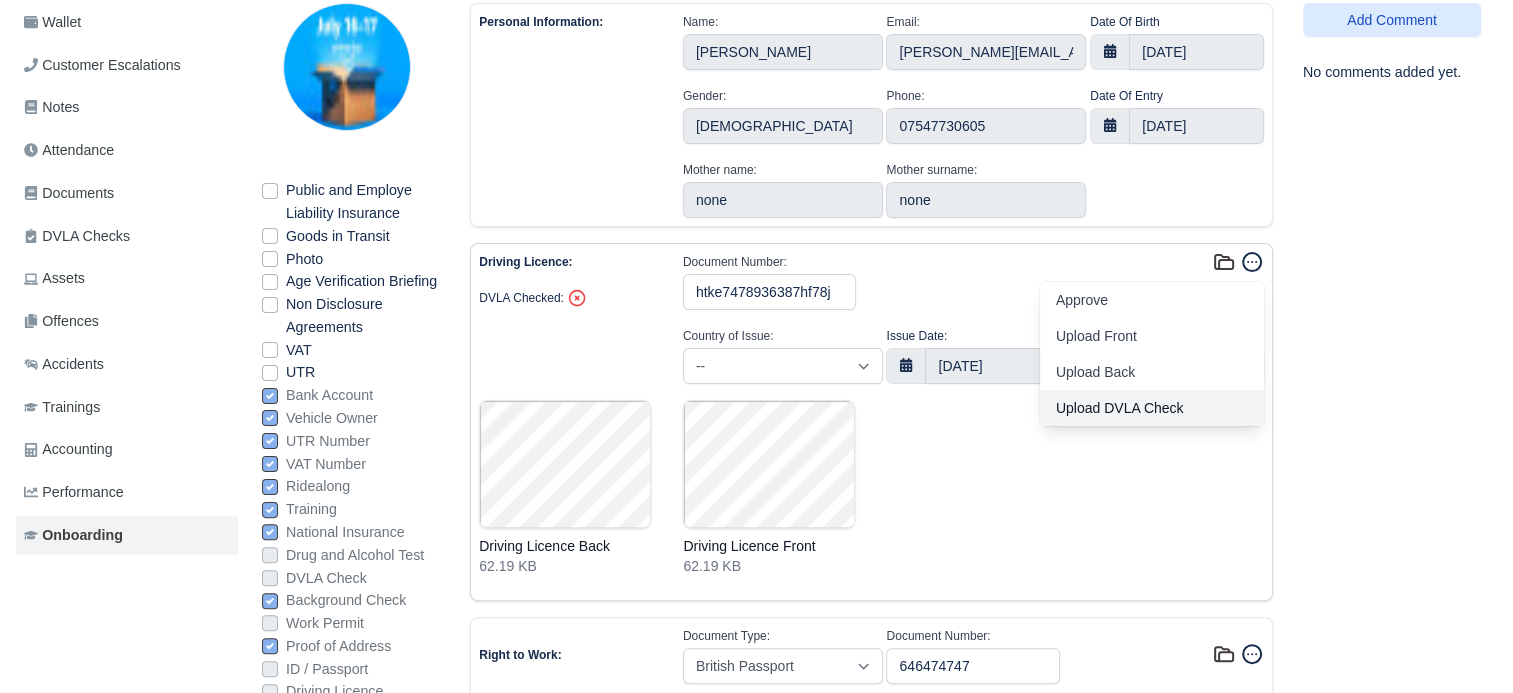 click on "Upload DVLA Check" at bounding box center (1152, 408) 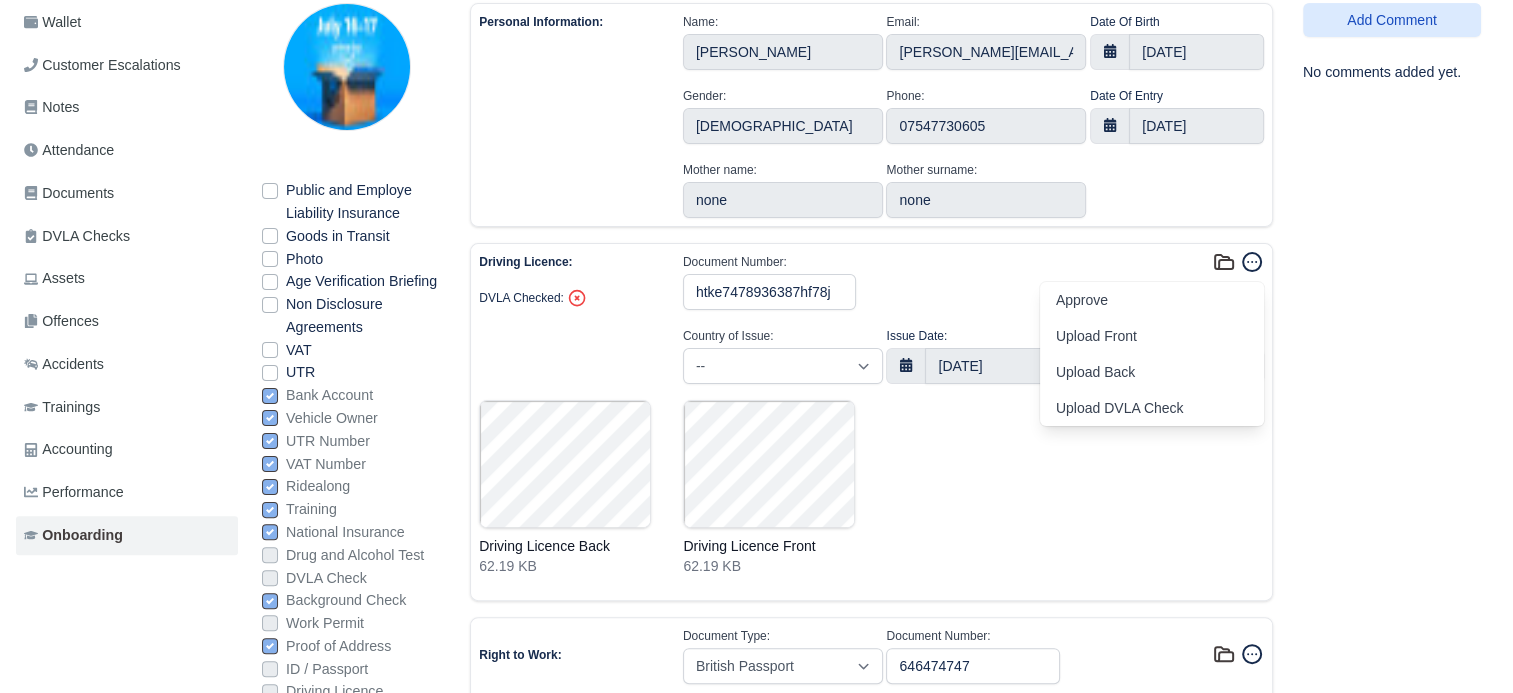 select on "dvla-check" 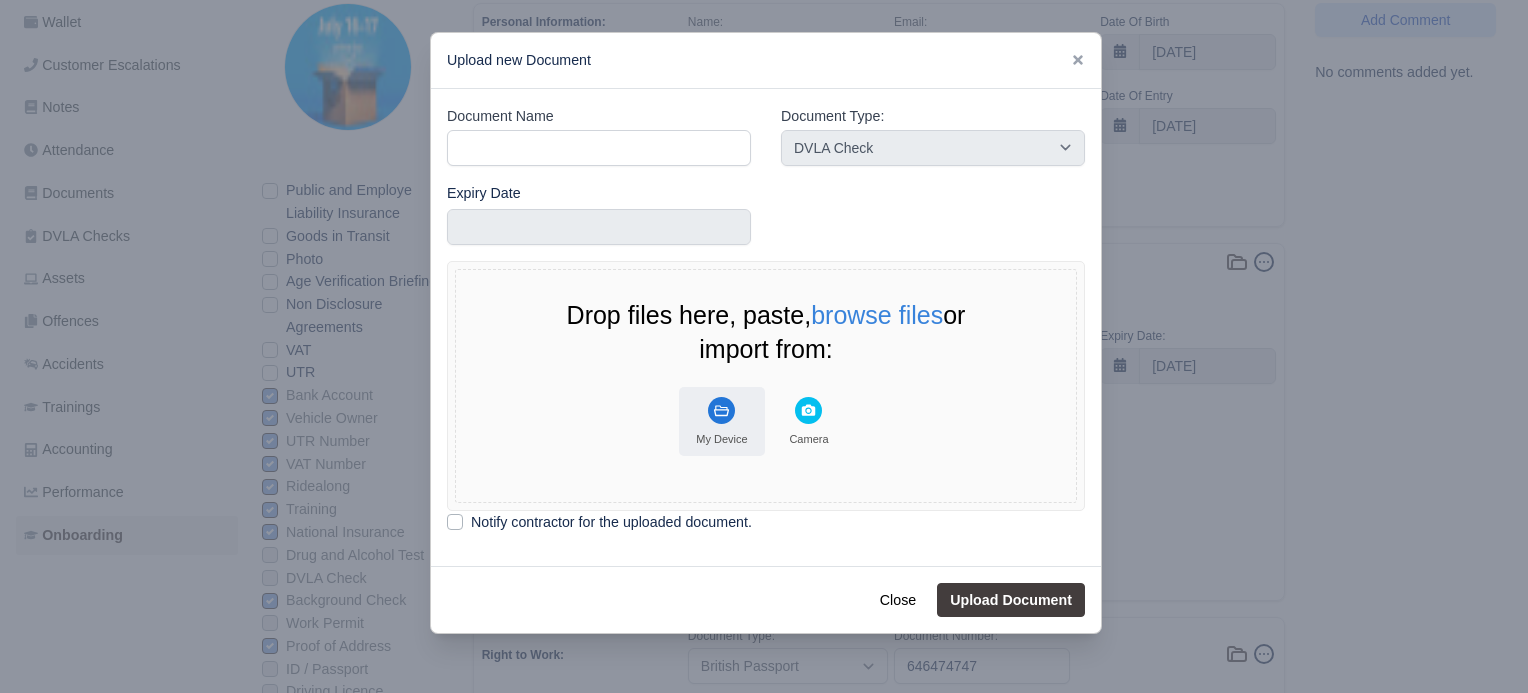 click 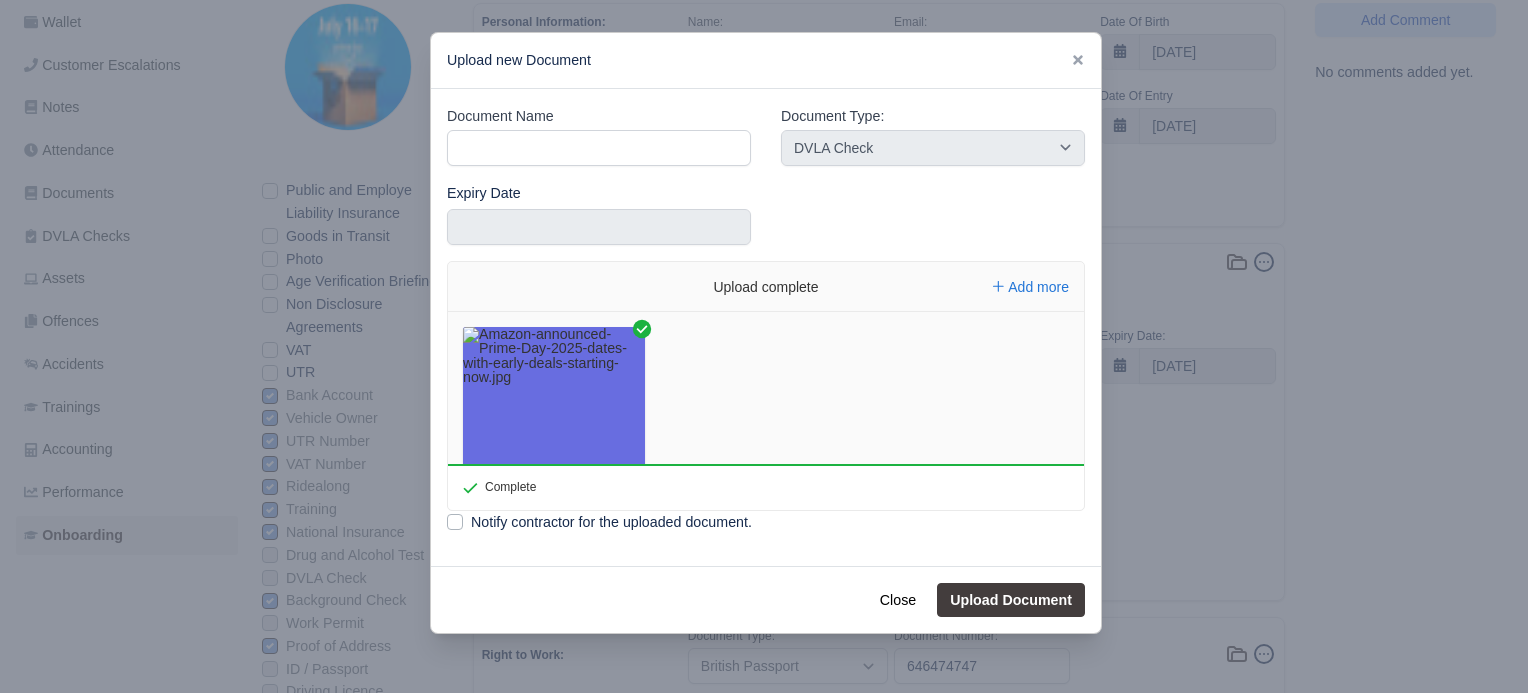 type 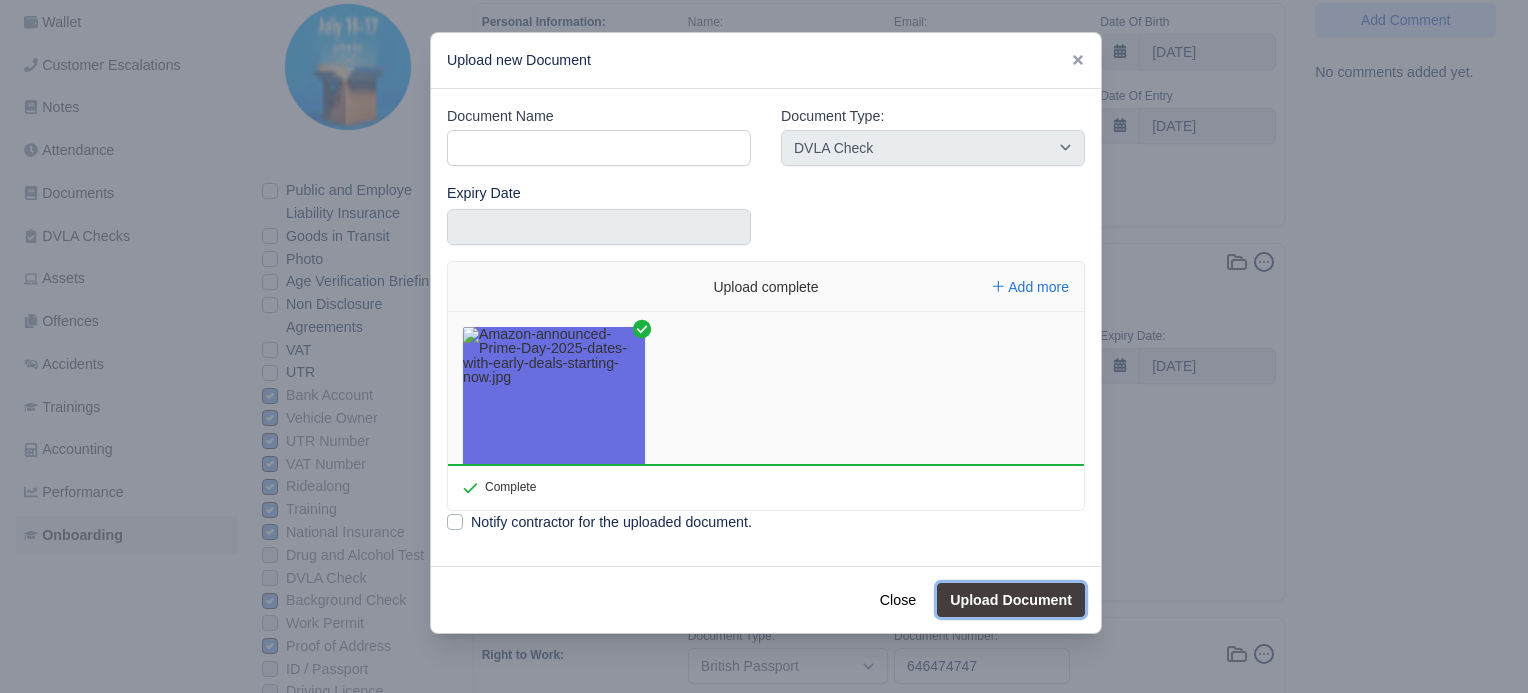 click on "Upload Document" at bounding box center (1011, 600) 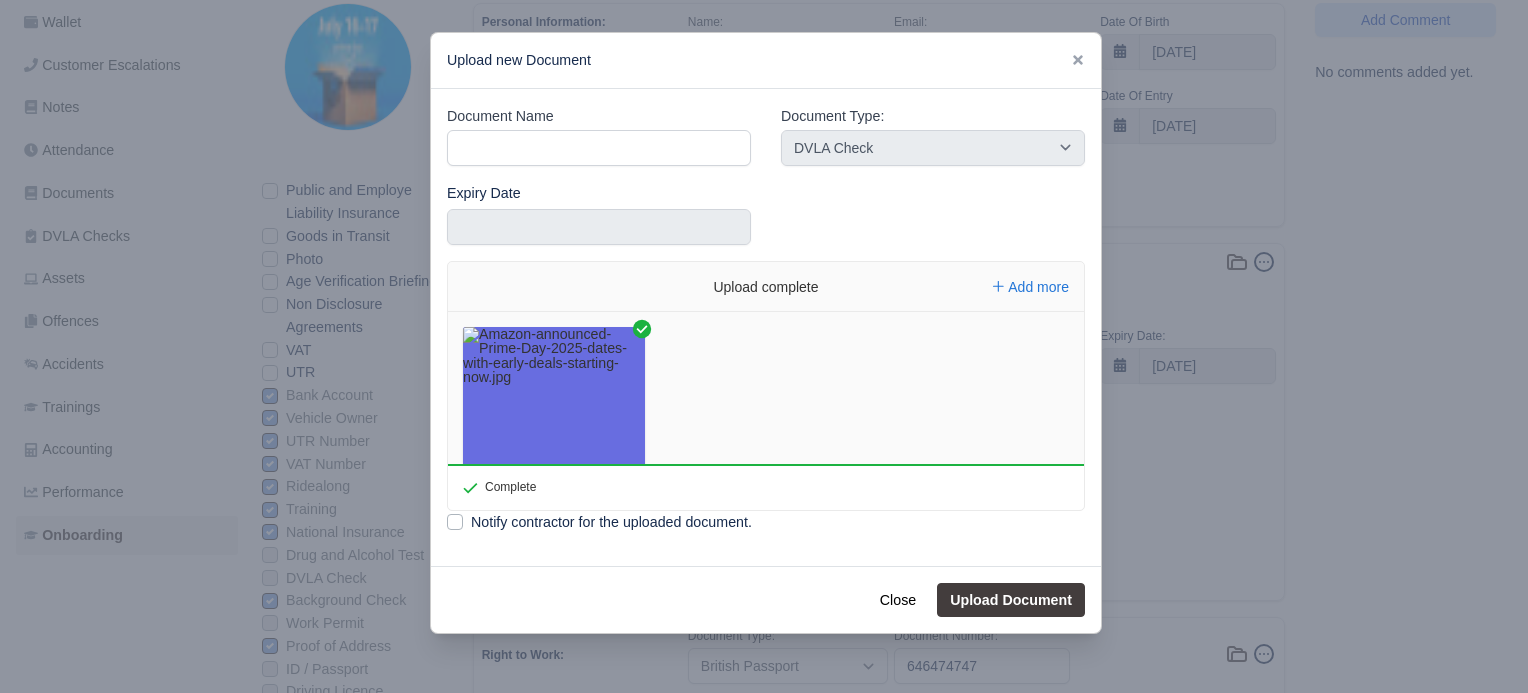 type 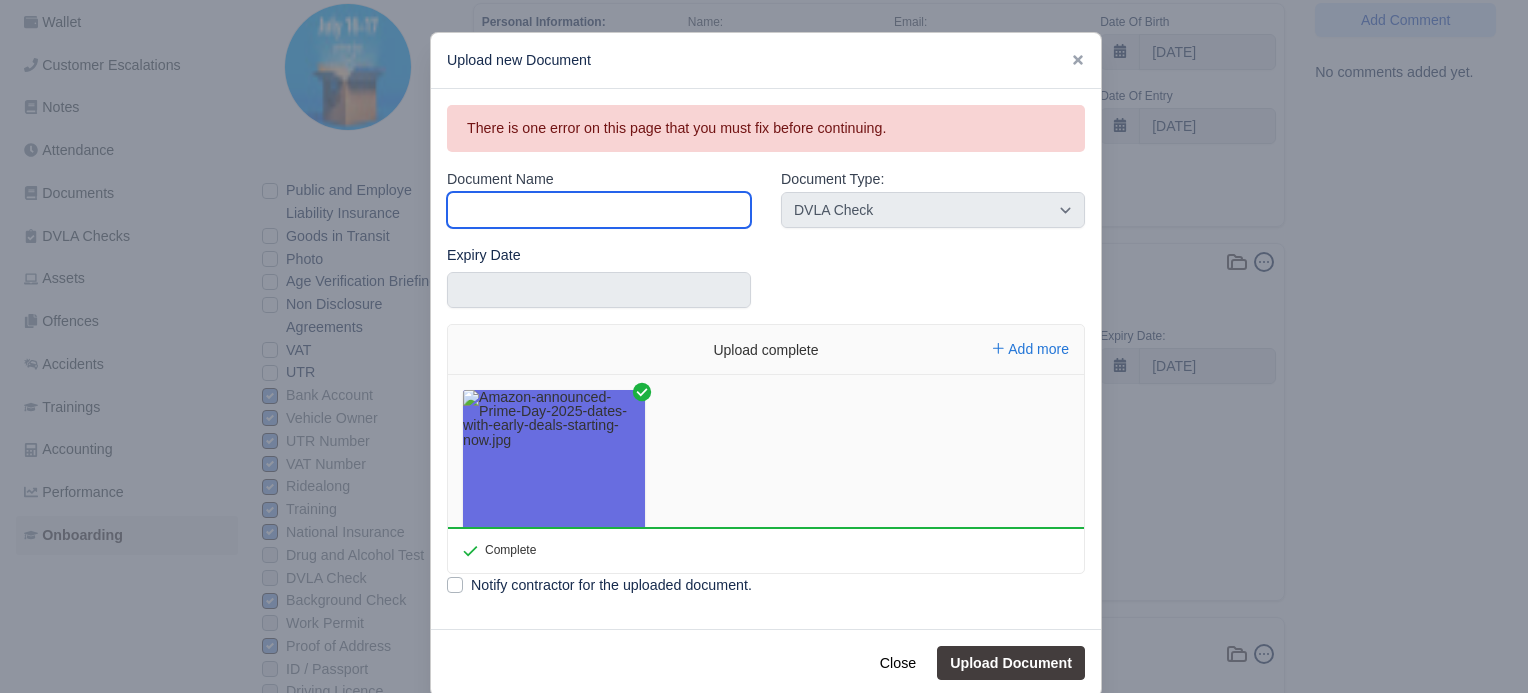 click on "Document Name" at bounding box center [599, 210] 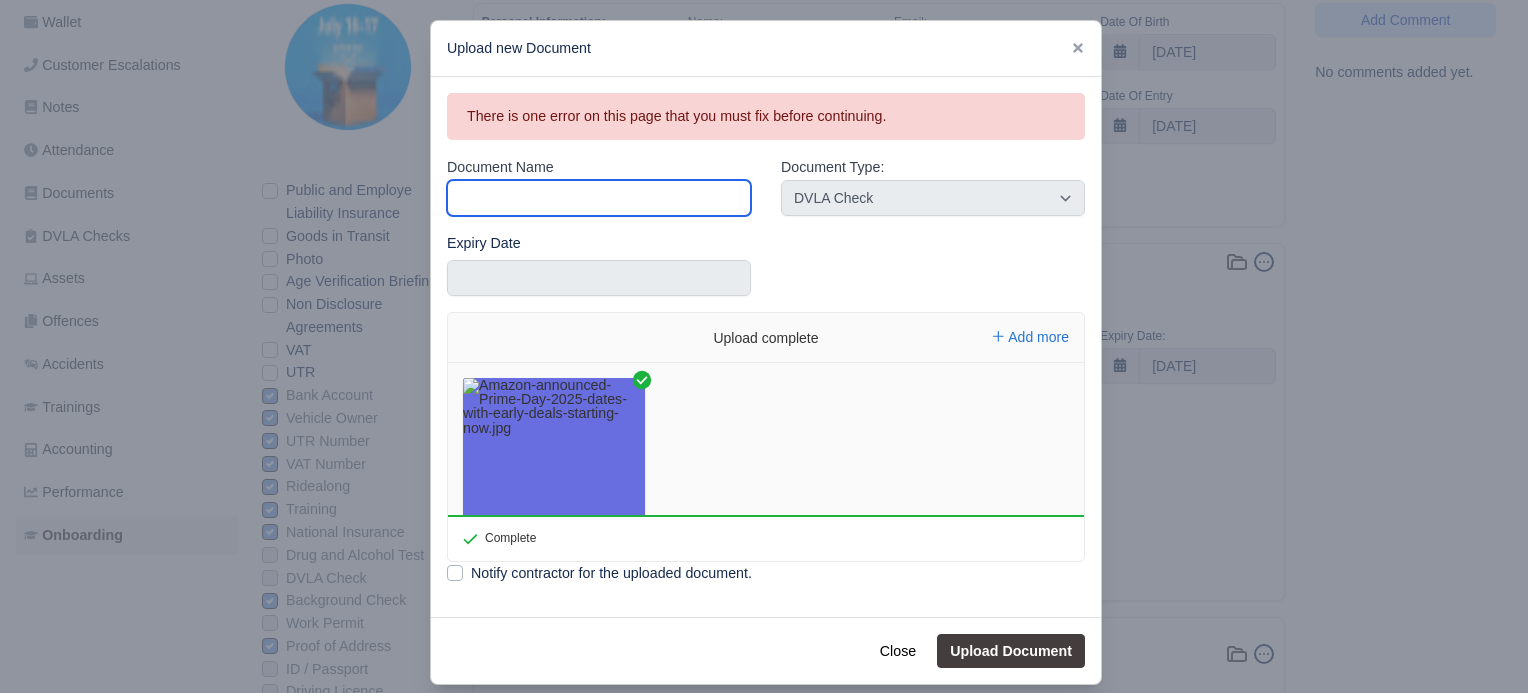 scroll, scrollTop: 0, scrollLeft: 0, axis: both 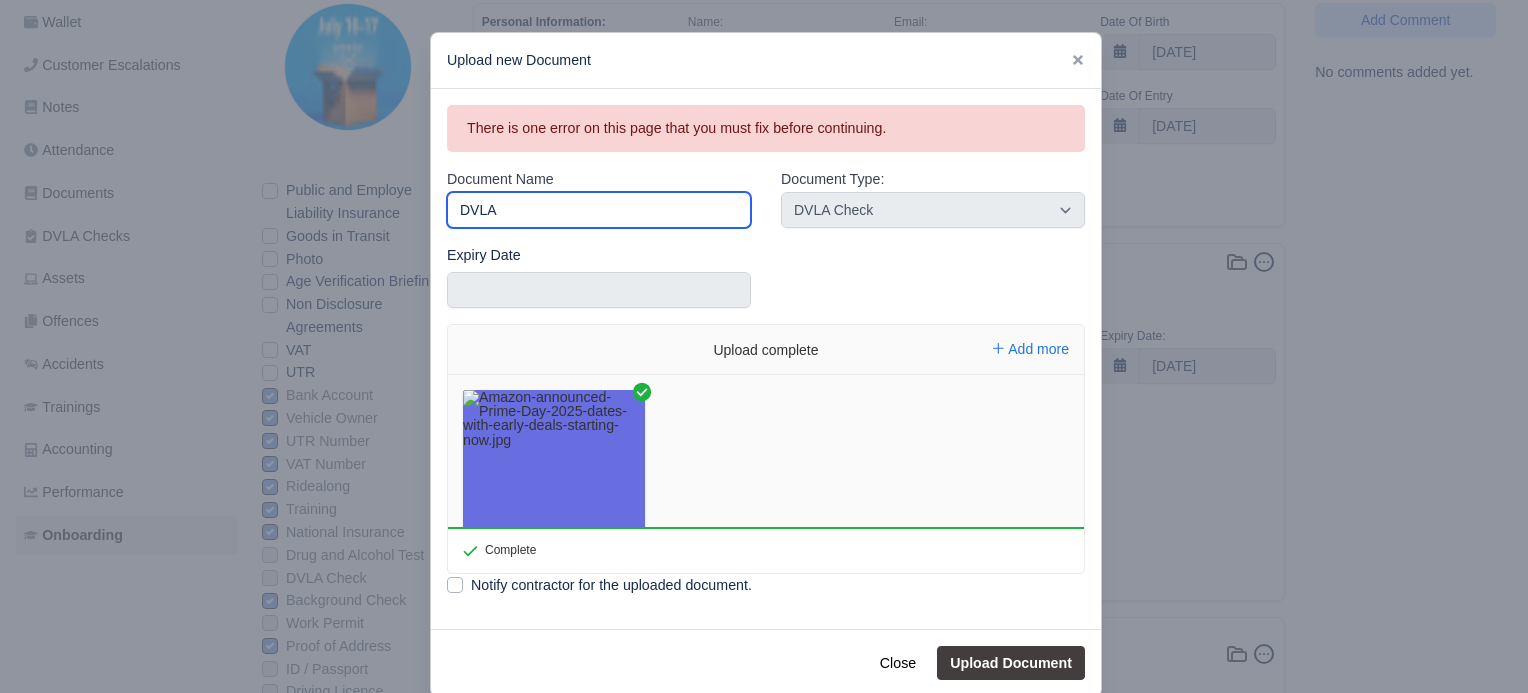 type on "DVLA" 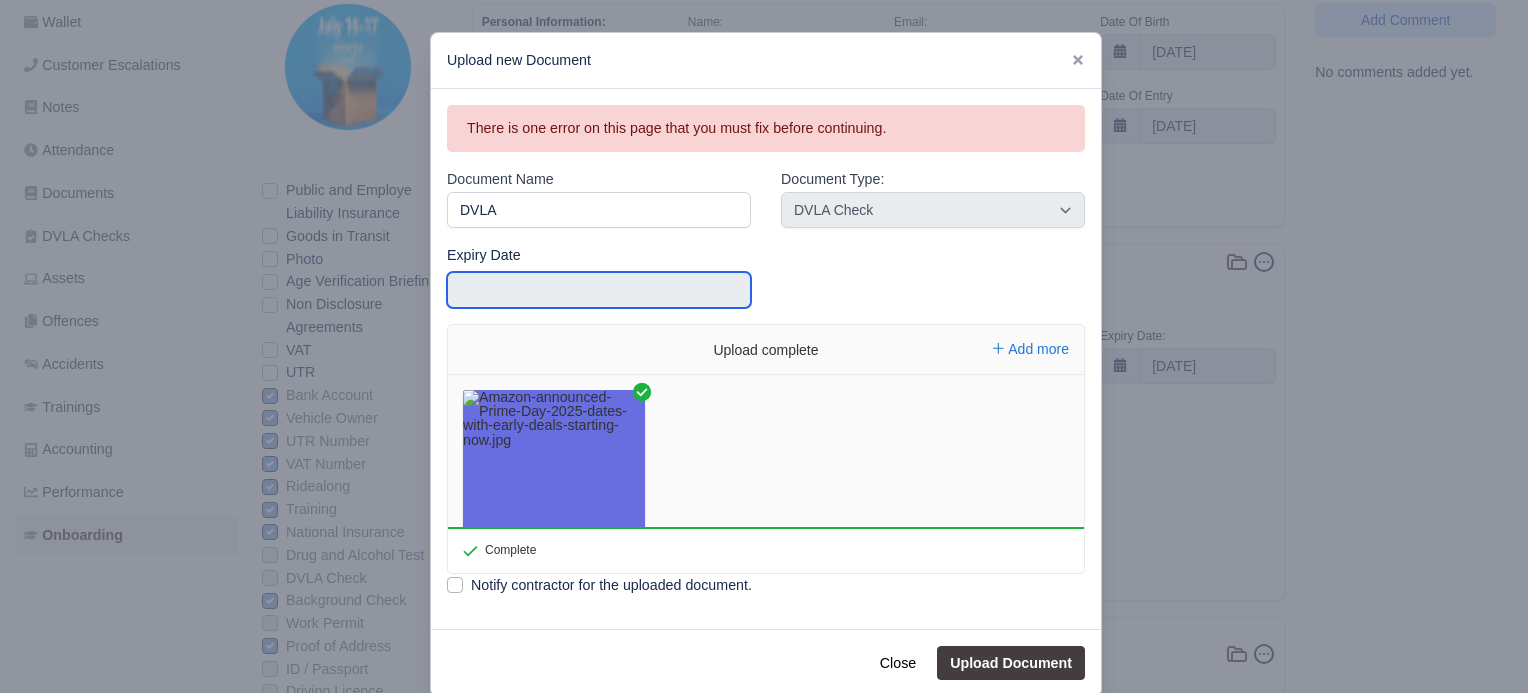 click at bounding box center [599, 290] 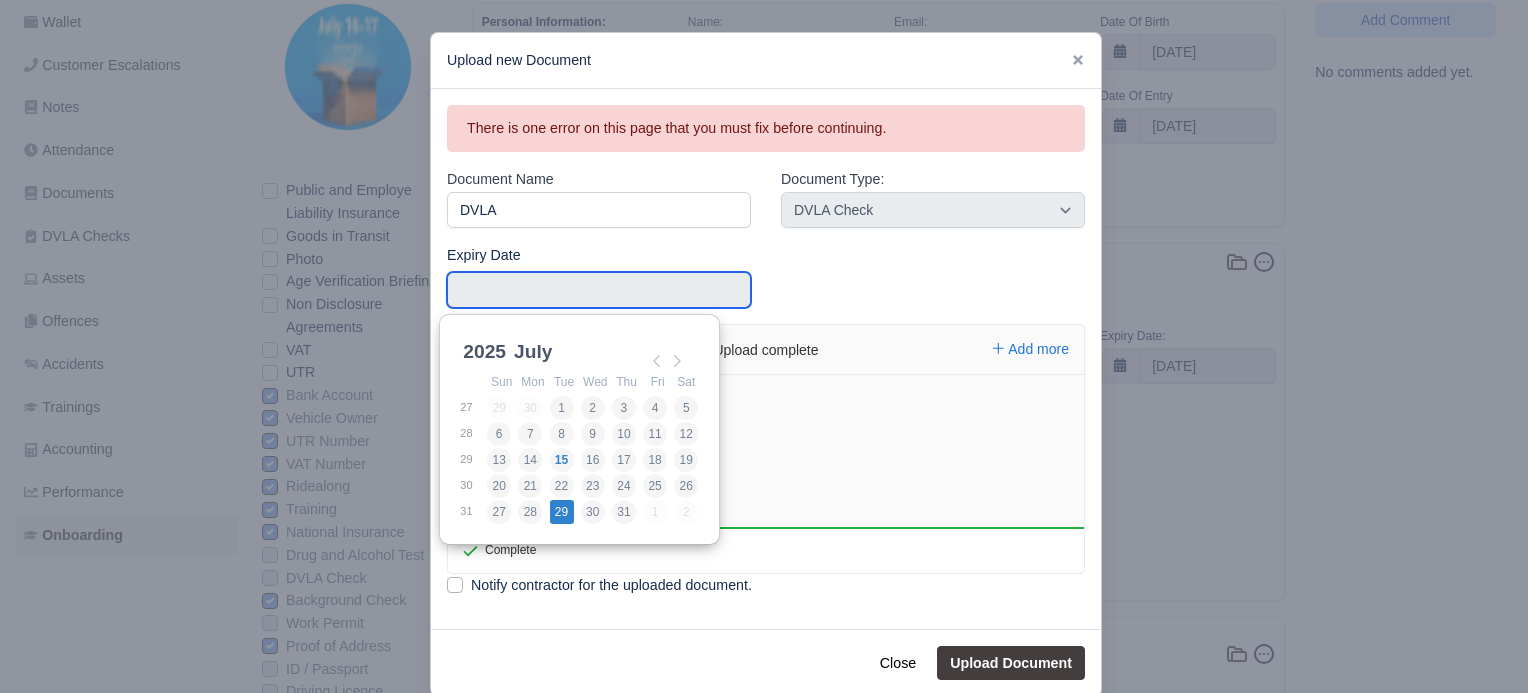 type on "2025-07-29" 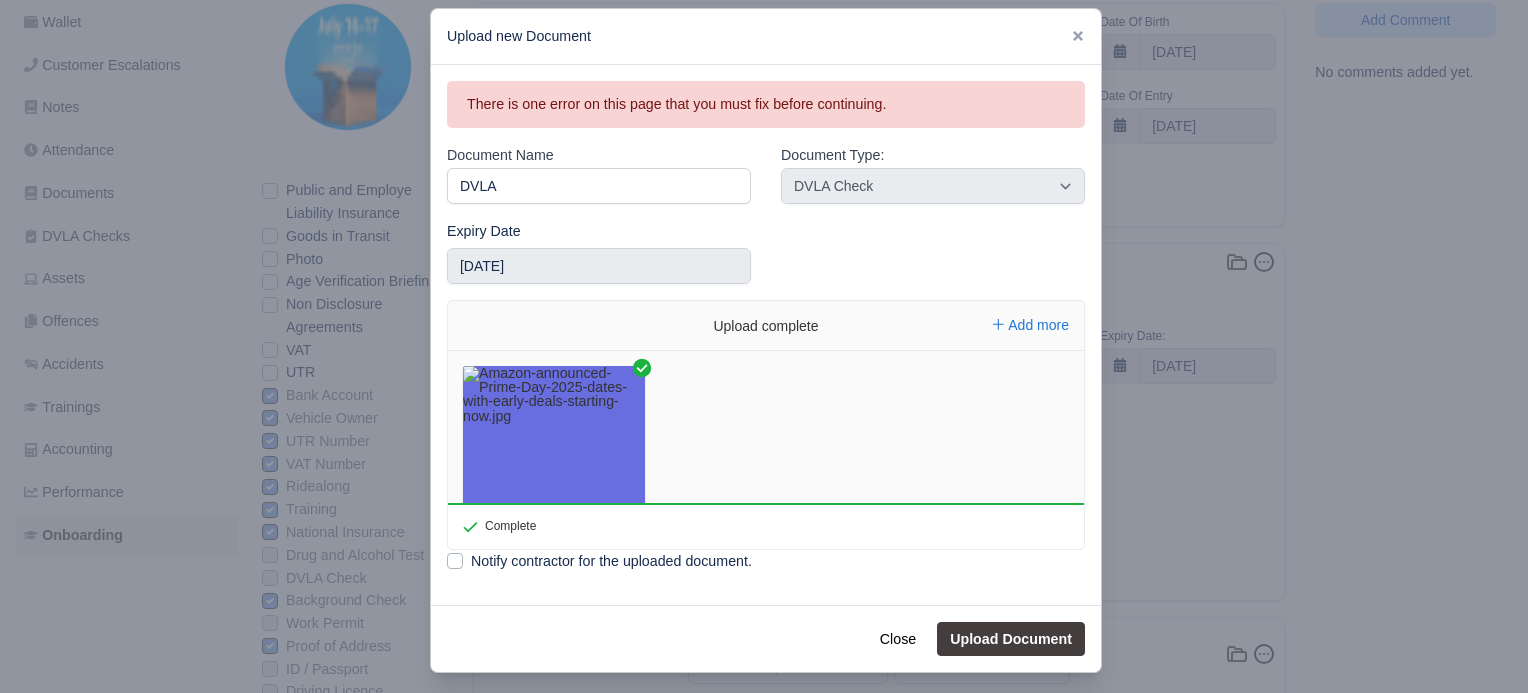 scroll, scrollTop: 36, scrollLeft: 0, axis: vertical 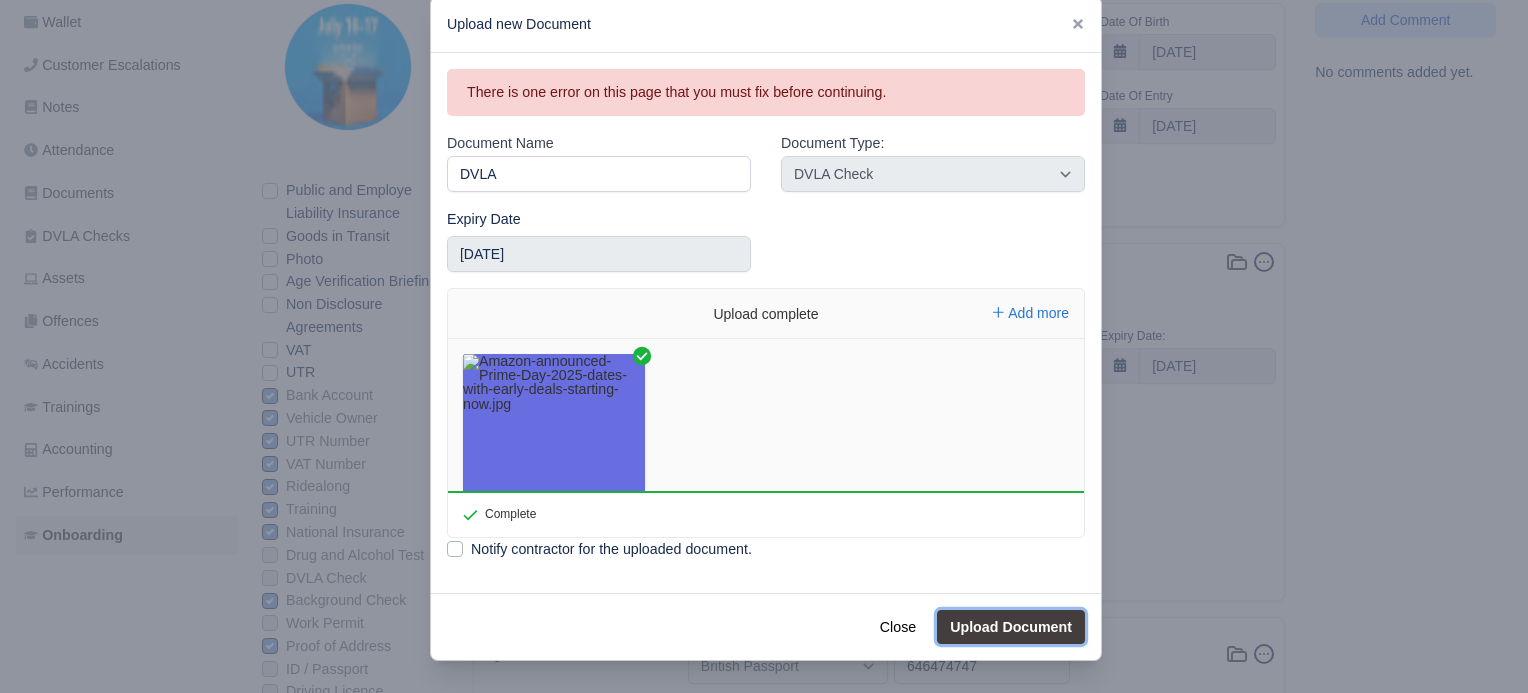 click on "Upload Document" at bounding box center [1011, 627] 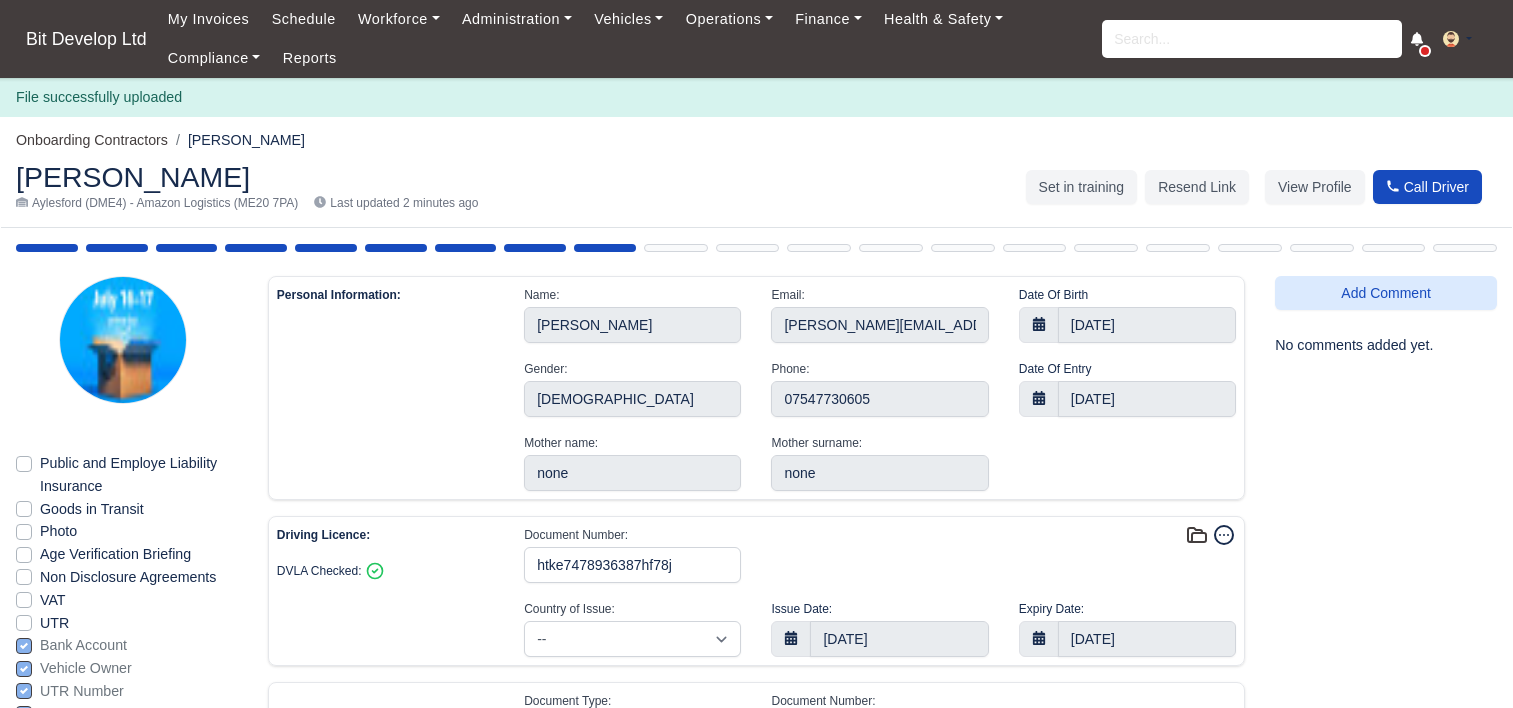 select on "[GEOGRAPHIC_DATA]" 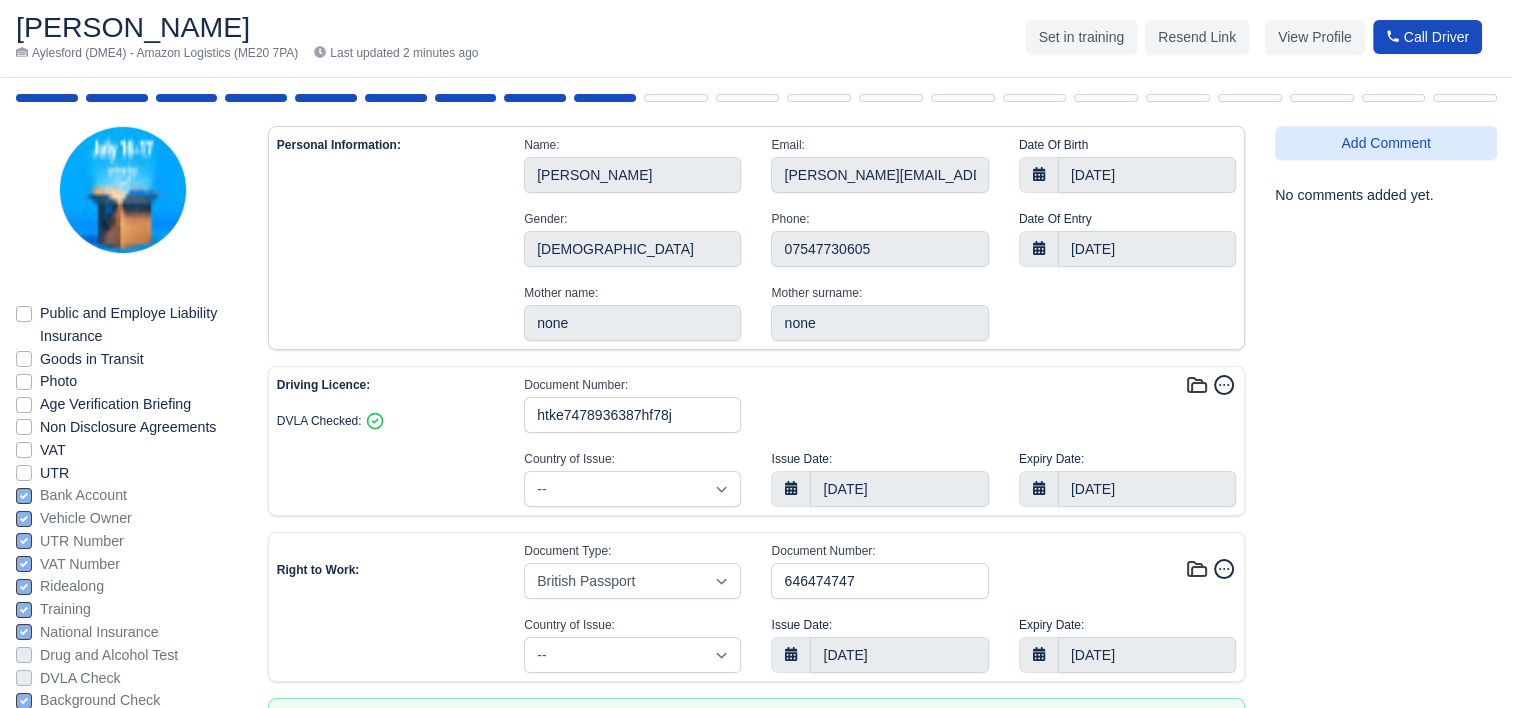 scroll, scrollTop: 400, scrollLeft: 0, axis: vertical 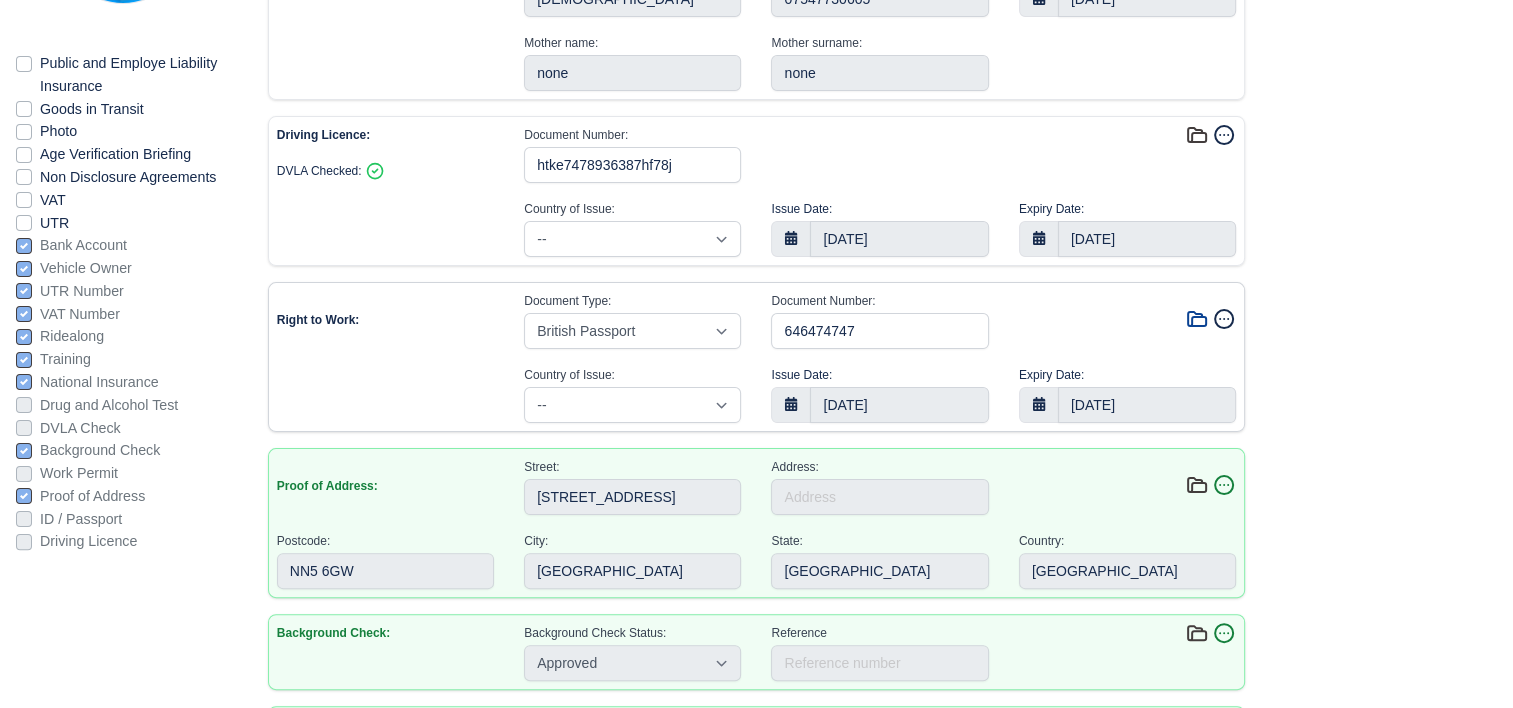 click 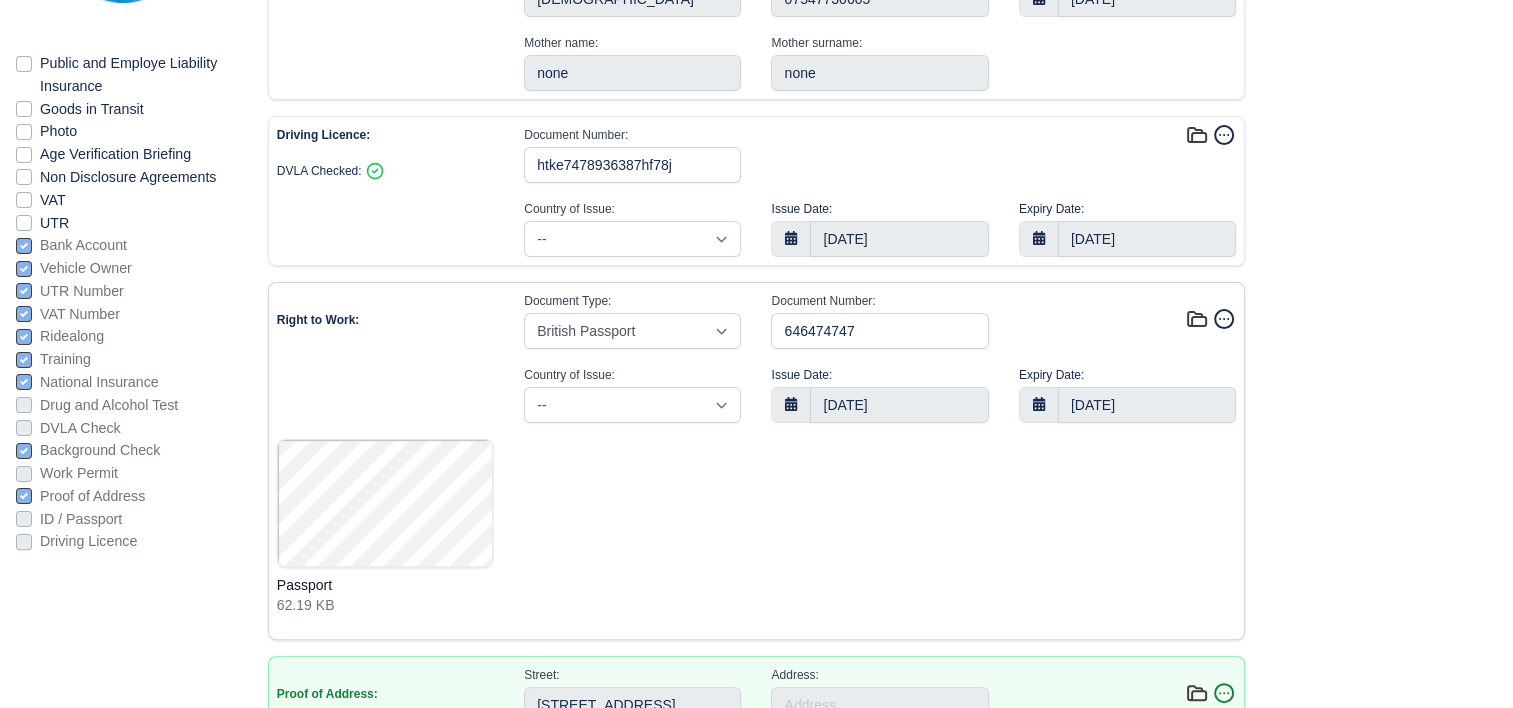 click at bounding box center (385, 527) 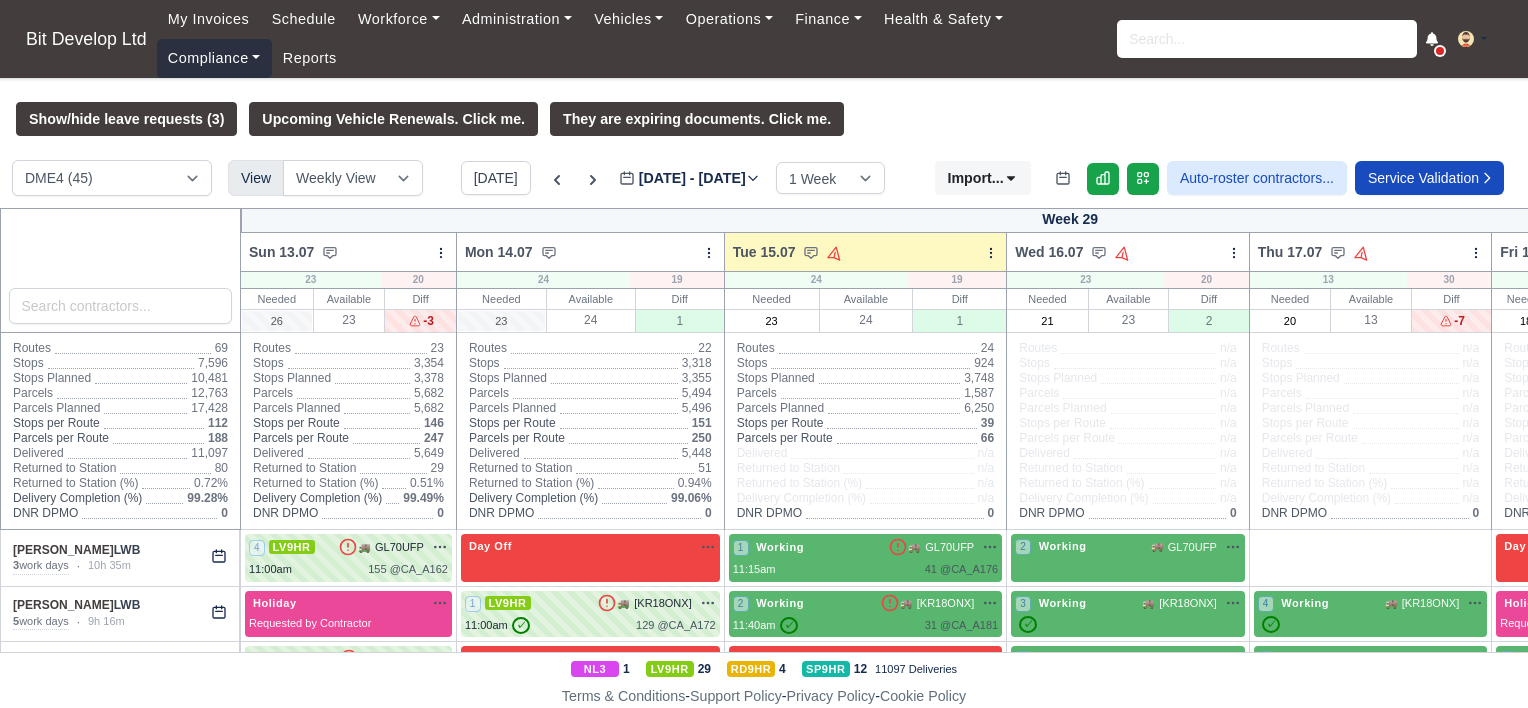 click on "Compliance" at bounding box center [214, 58] 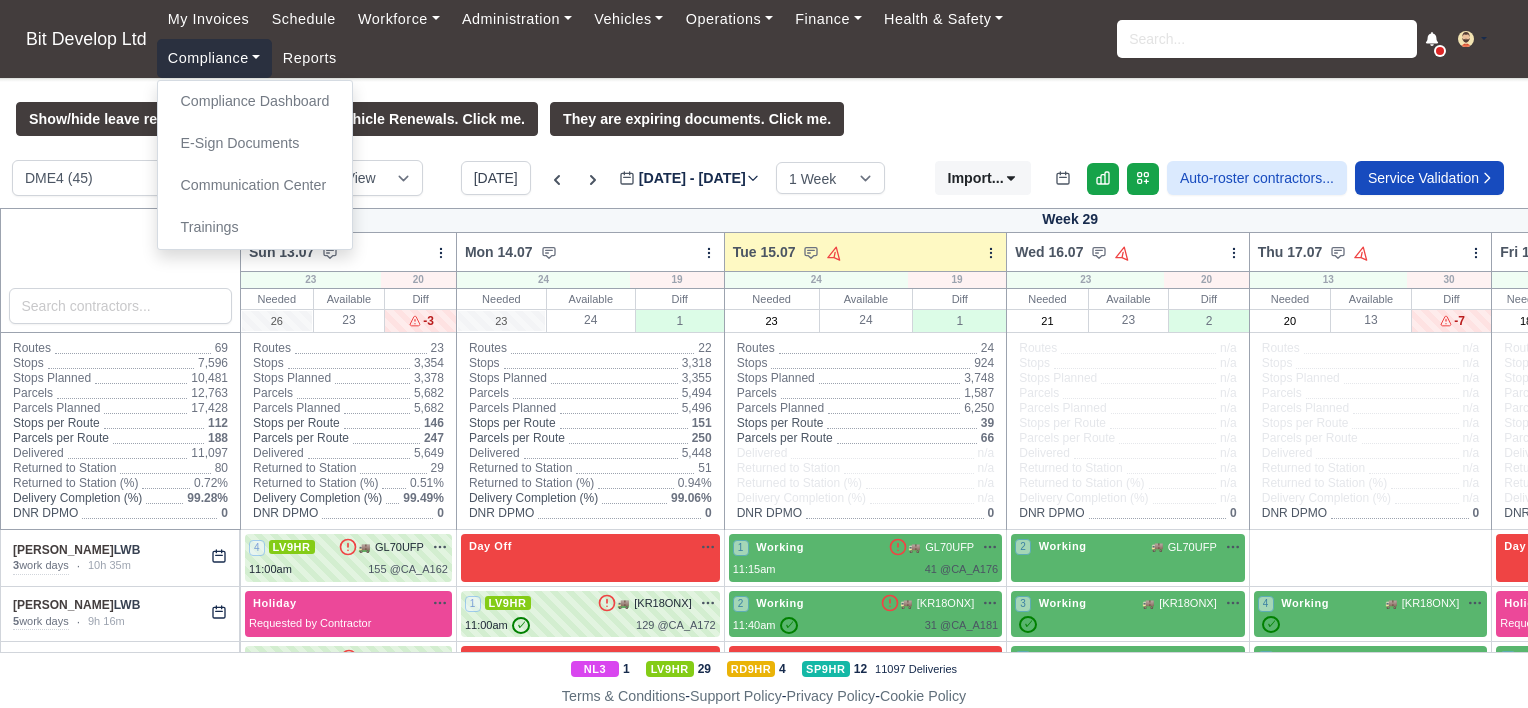 scroll, scrollTop: 0, scrollLeft: 0, axis: both 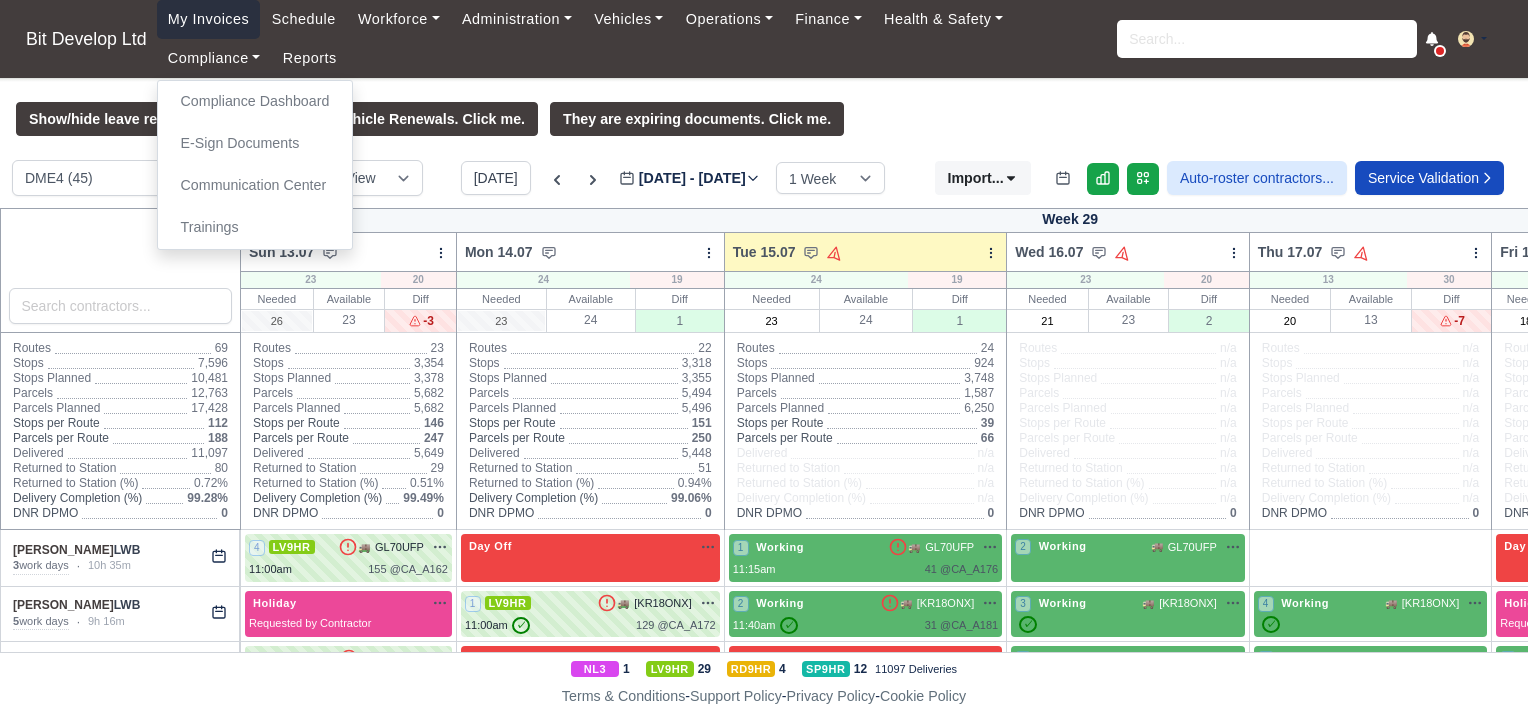 click on "My Invoices" at bounding box center (209, 19) 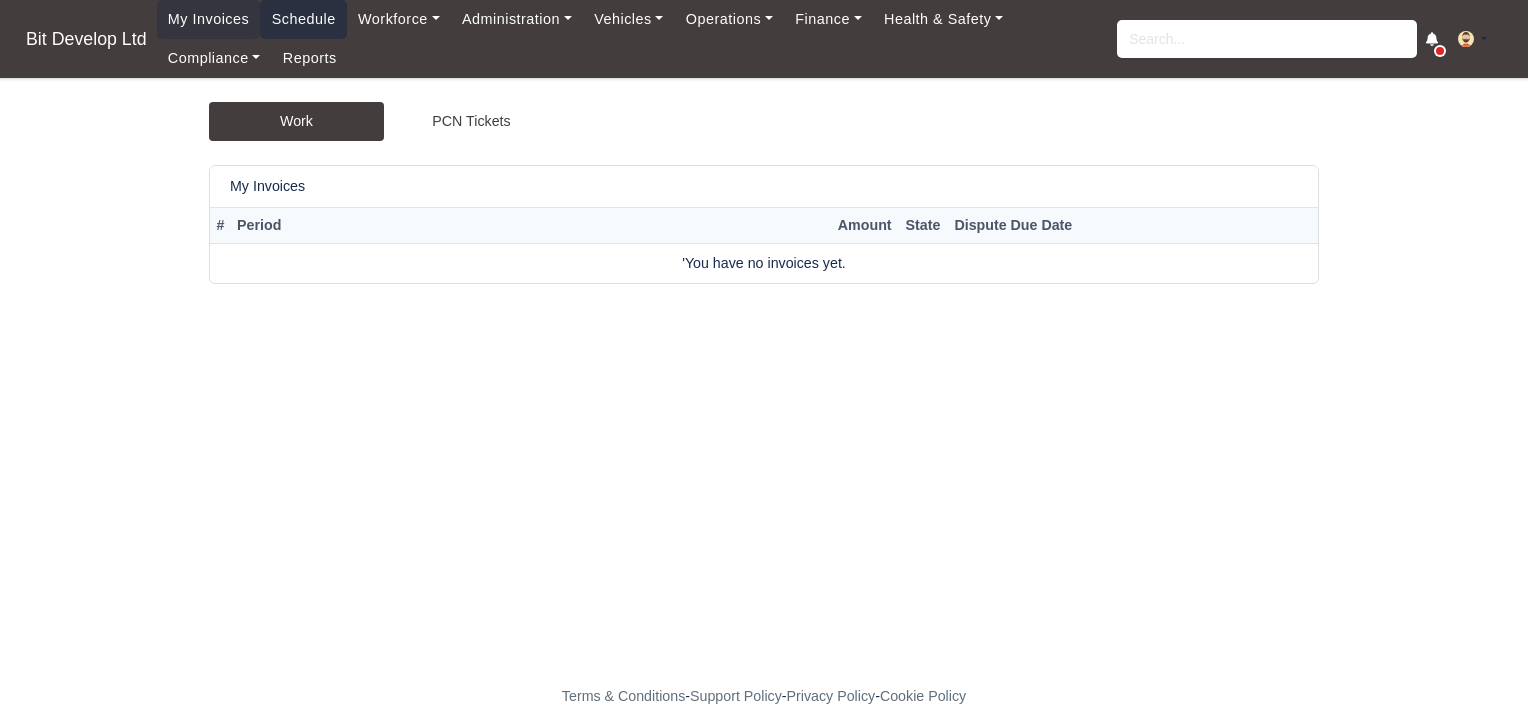 scroll, scrollTop: 0, scrollLeft: 0, axis: both 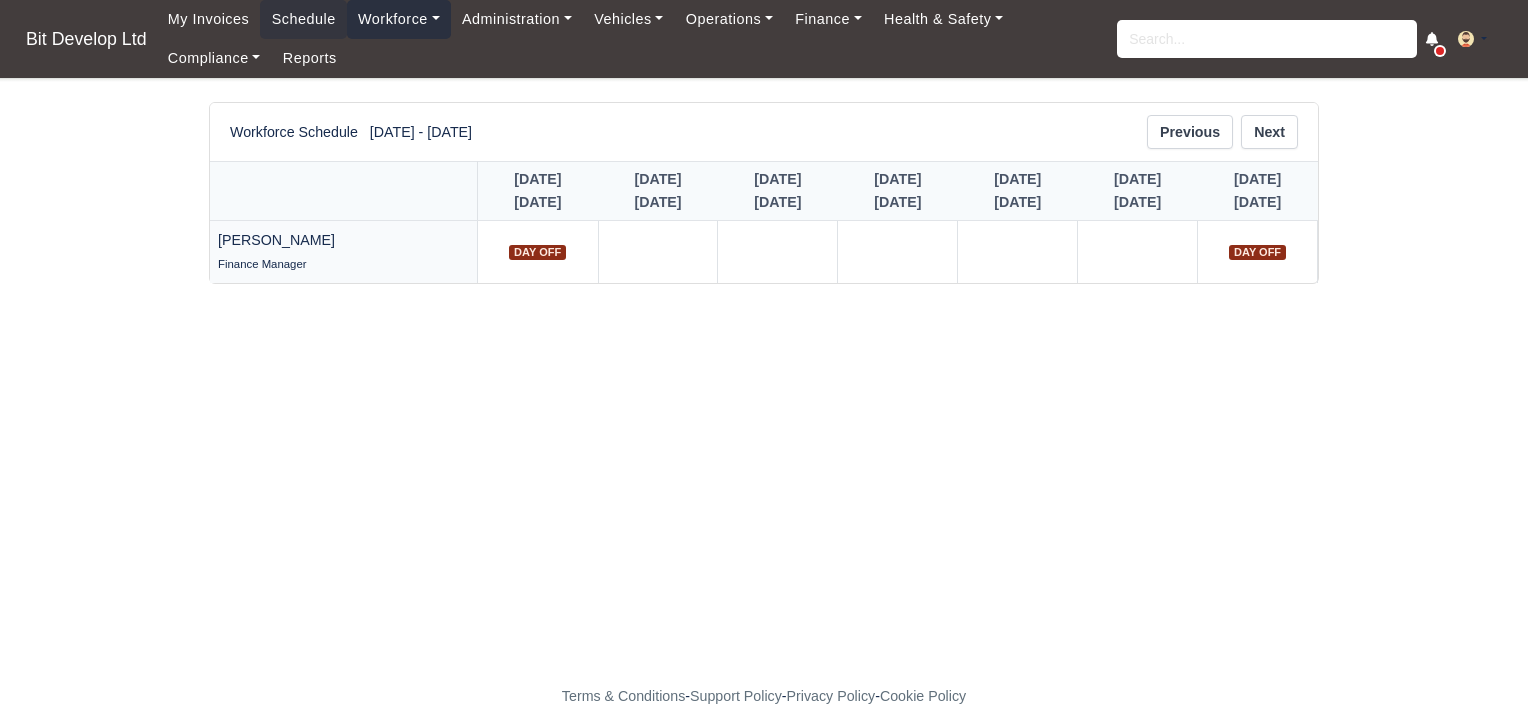 click on "Workforce" at bounding box center (399, 19) 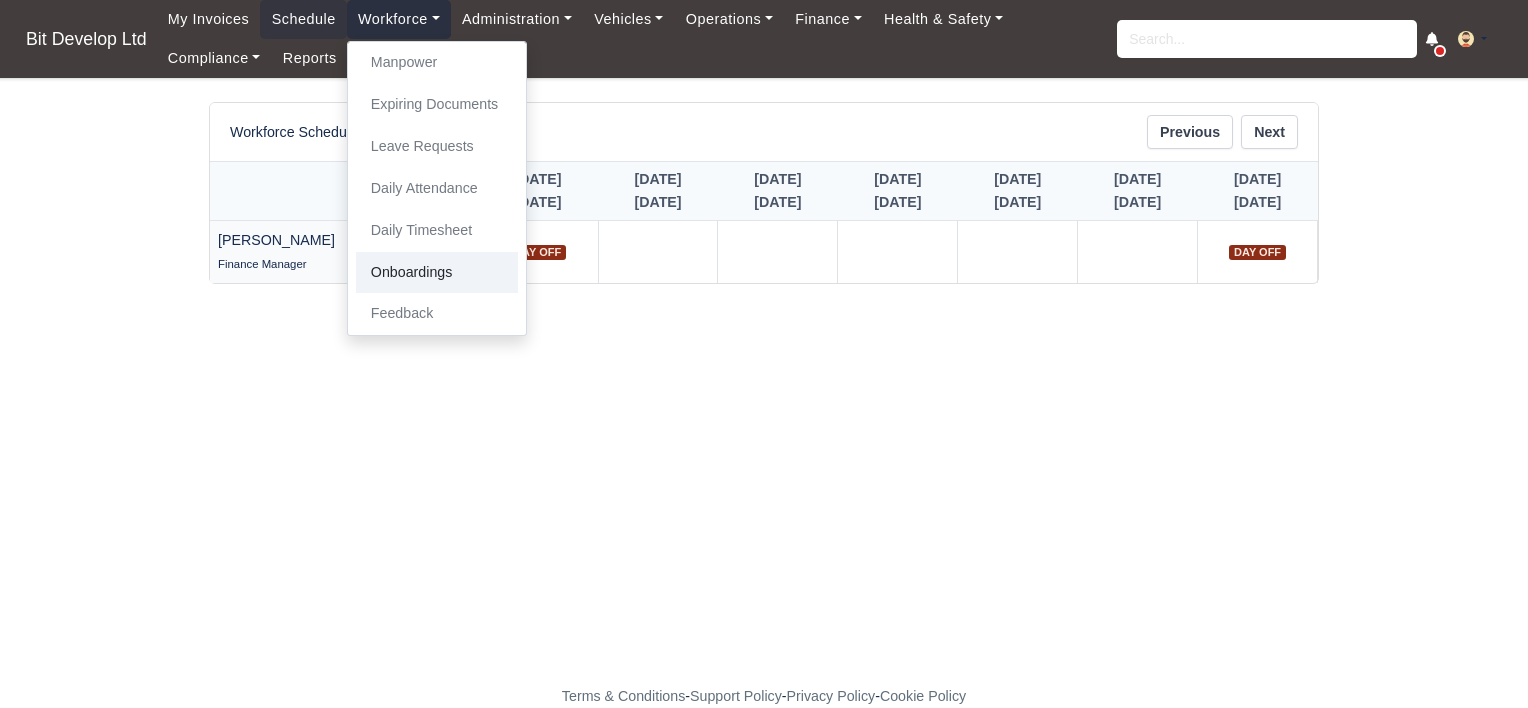 click on "Onboardings" at bounding box center (437, 273) 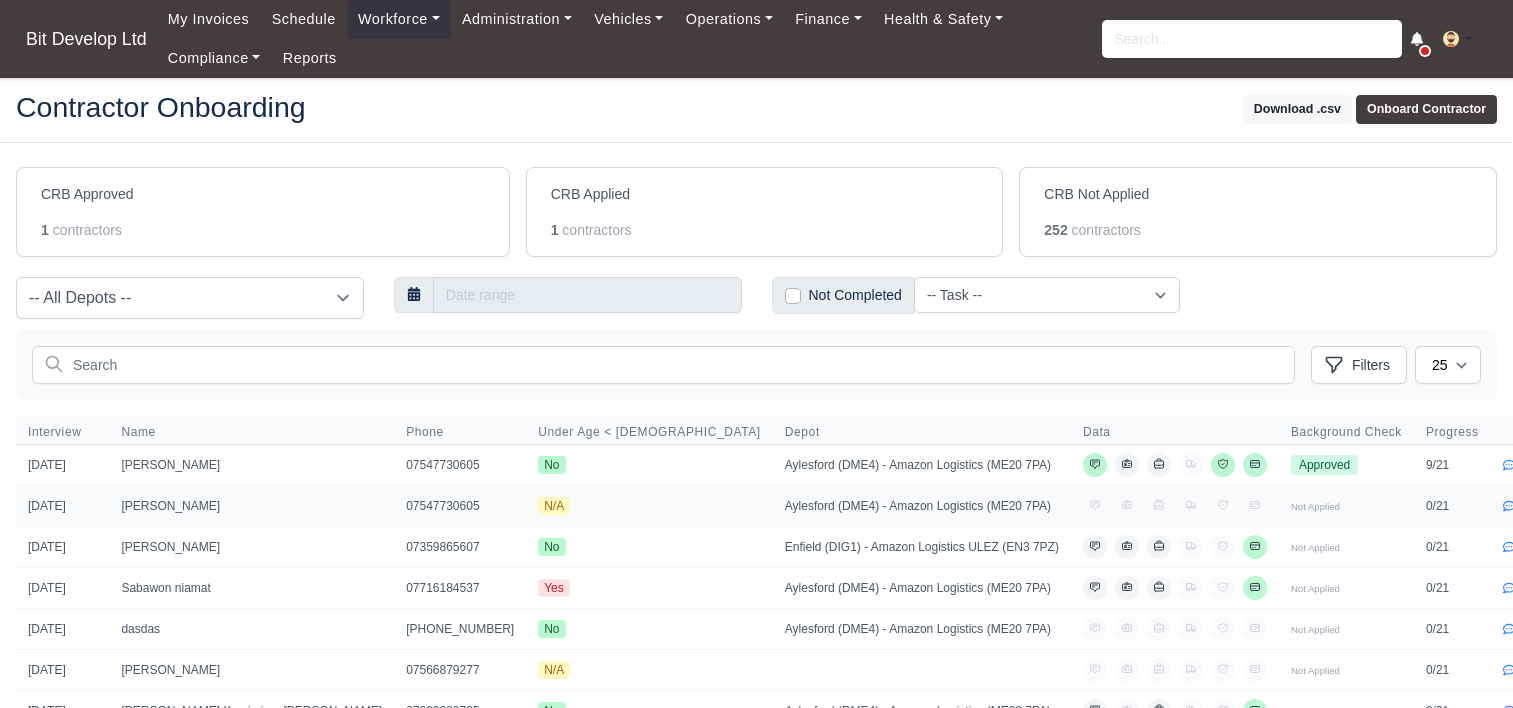 scroll, scrollTop: 0, scrollLeft: 0, axis: both 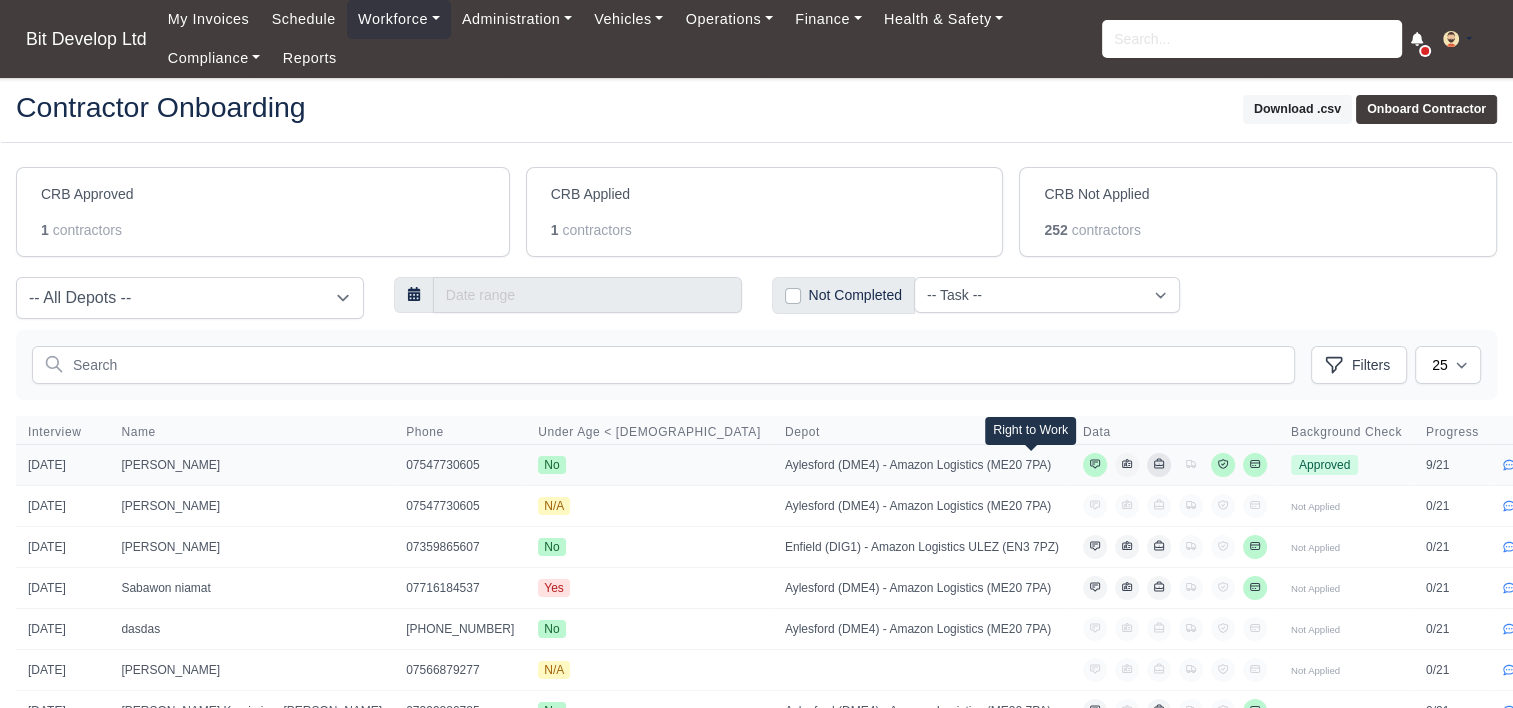 click 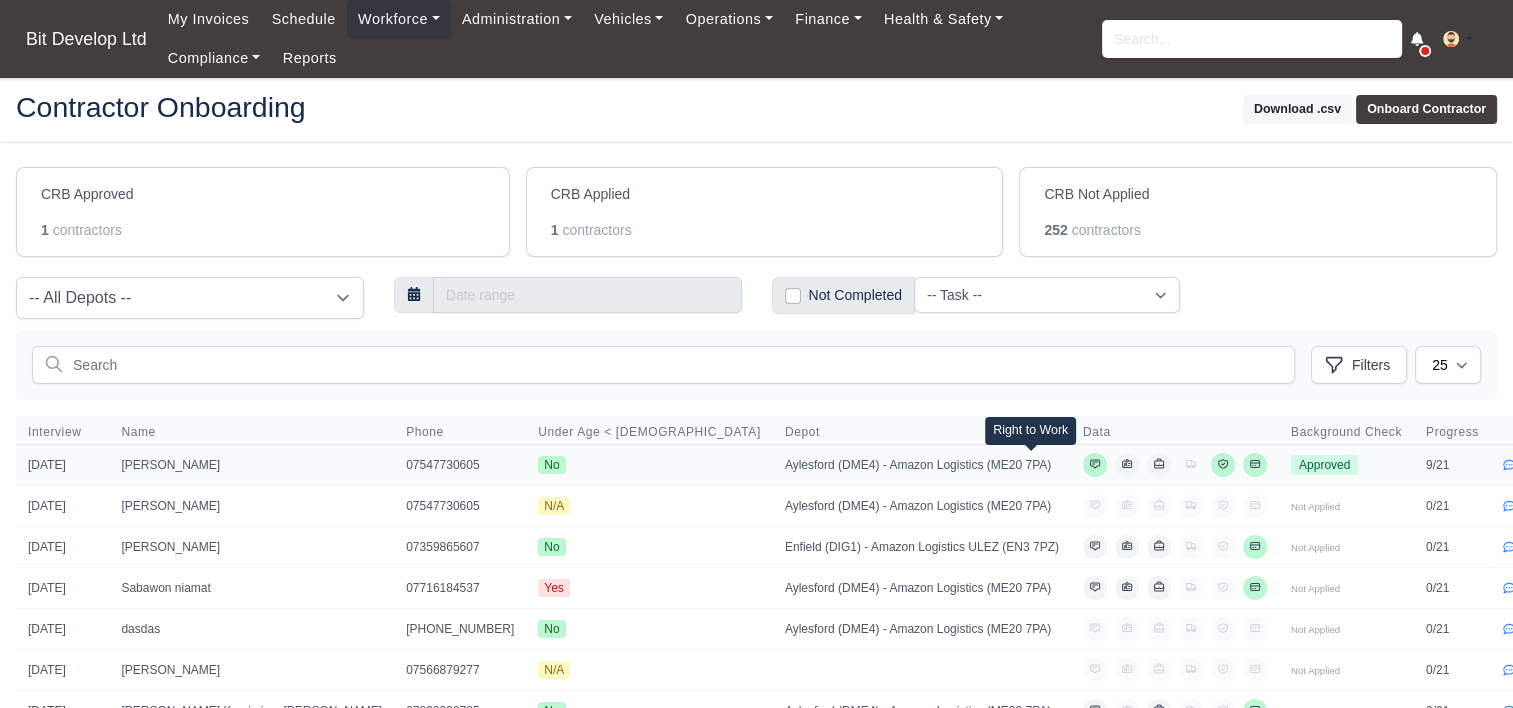 click on "[PERSON_NAME]" at bounding box center (251, 465) 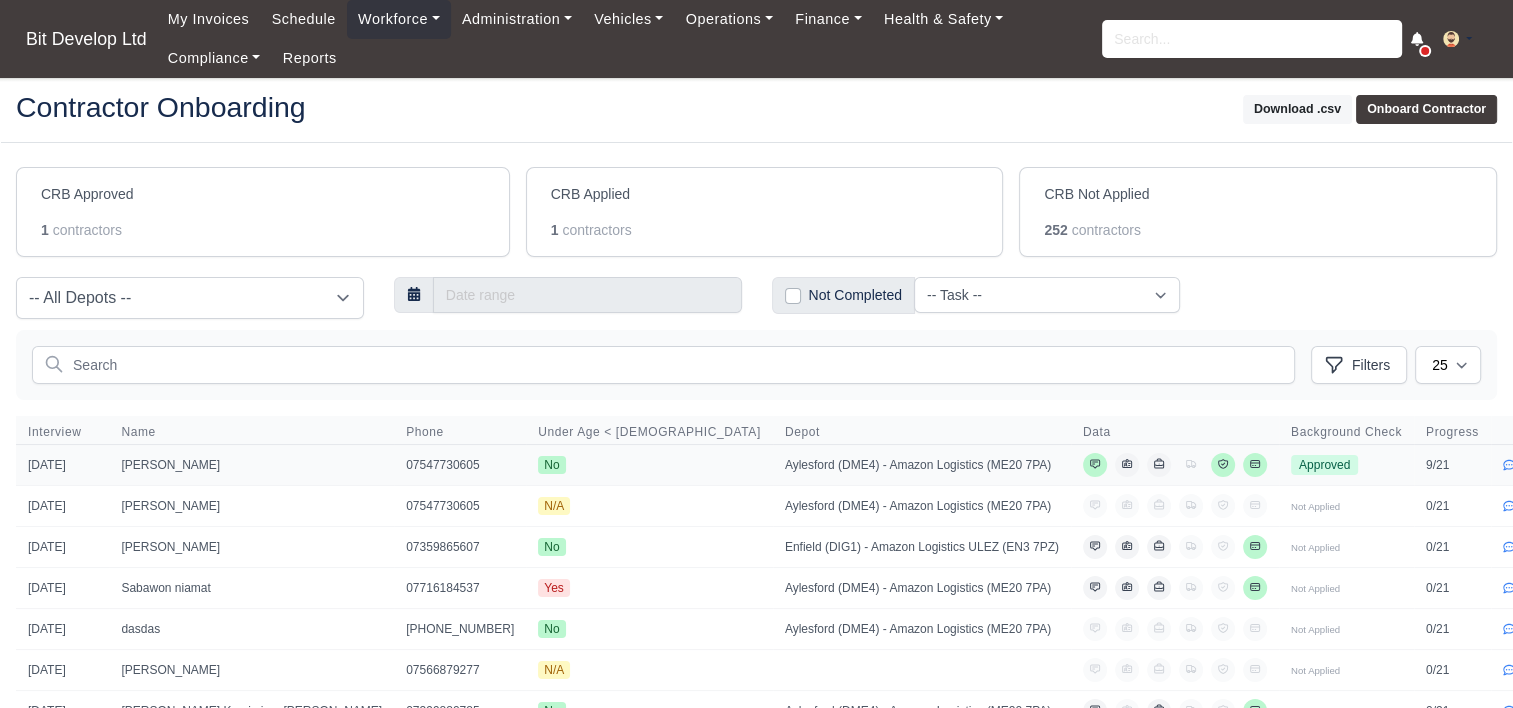 type 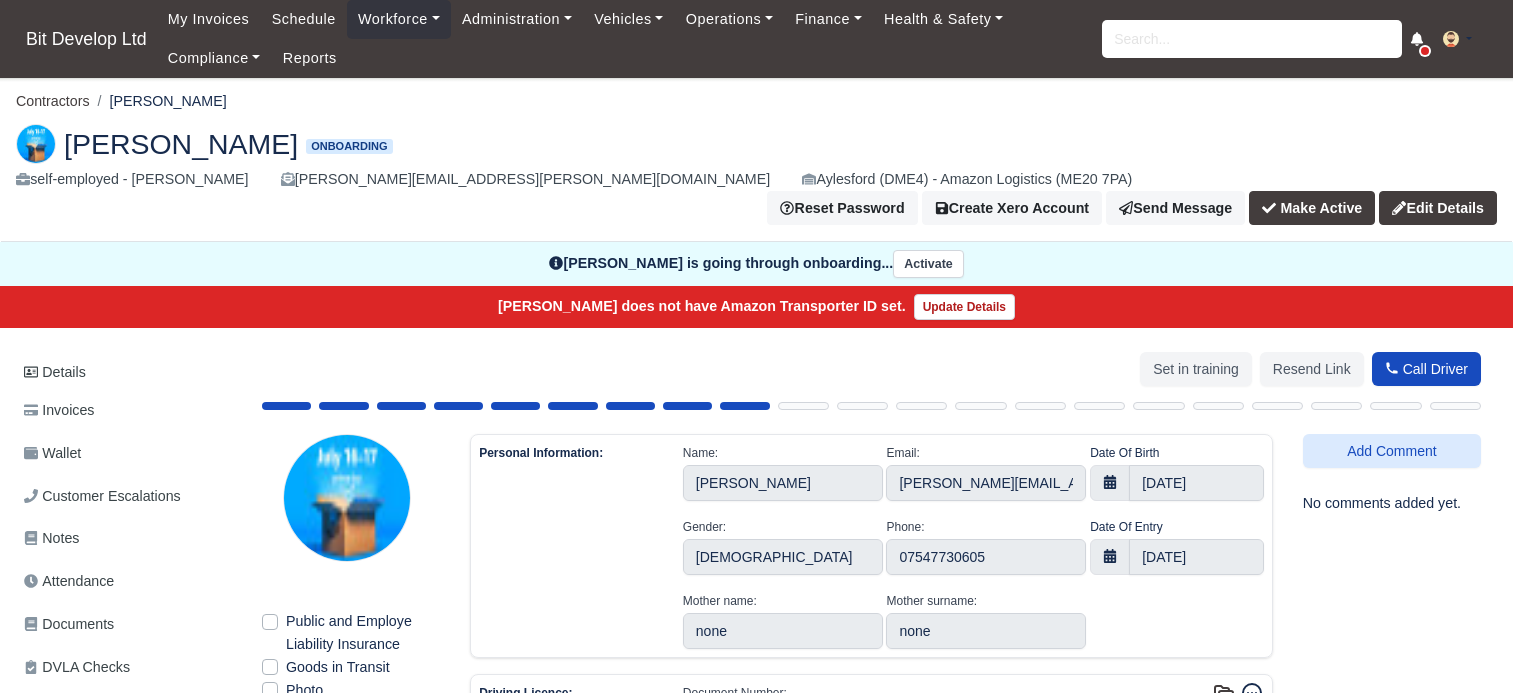 select on "[GEOGRAPHIC_DATA]" 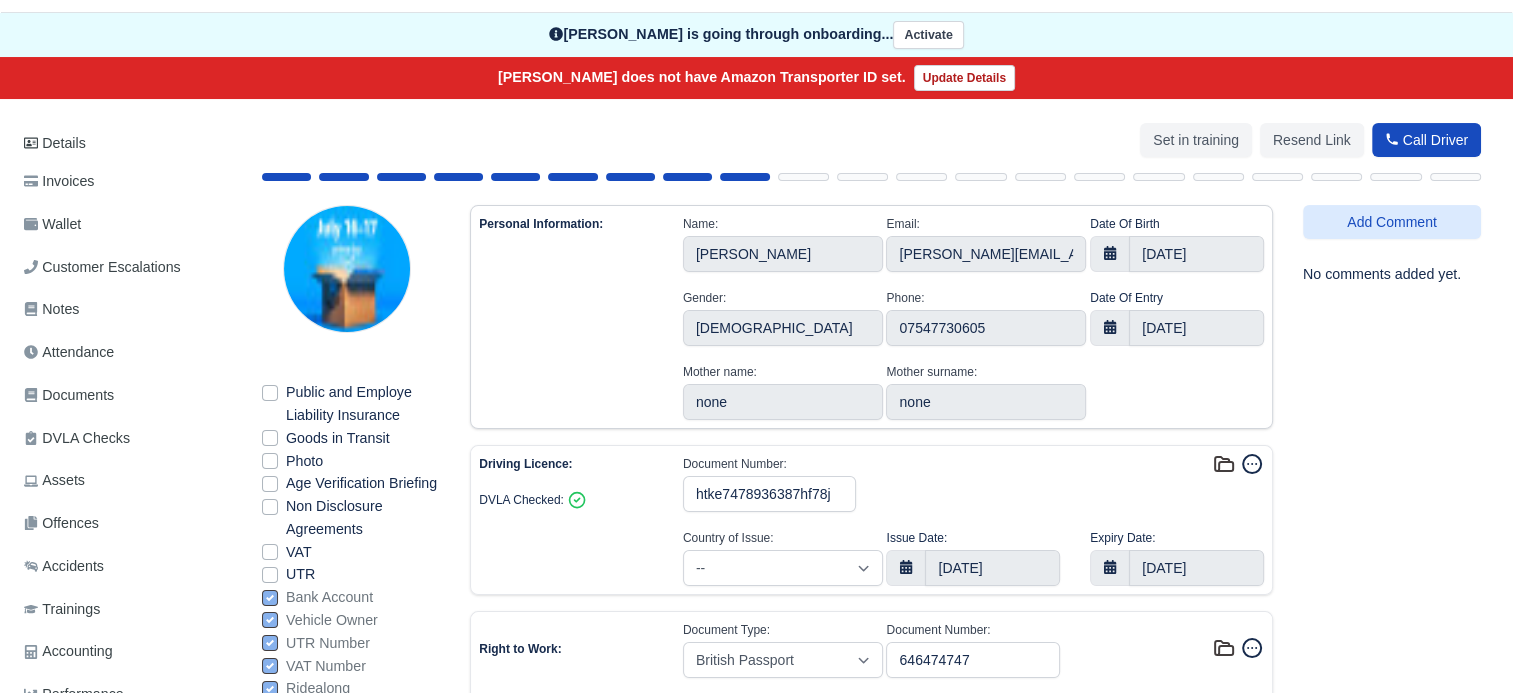 scroll, scrollTop: 200, scrollLeft: 0, axis: vertical 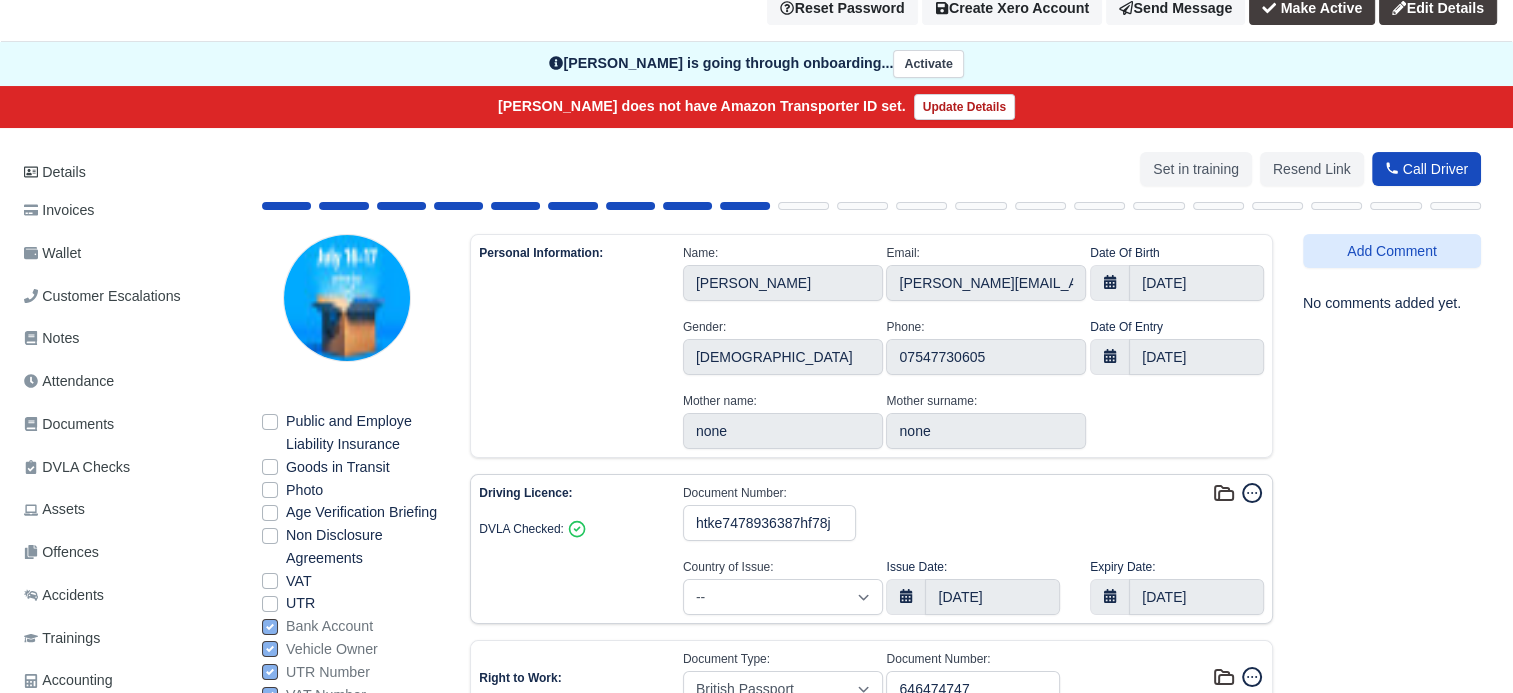click 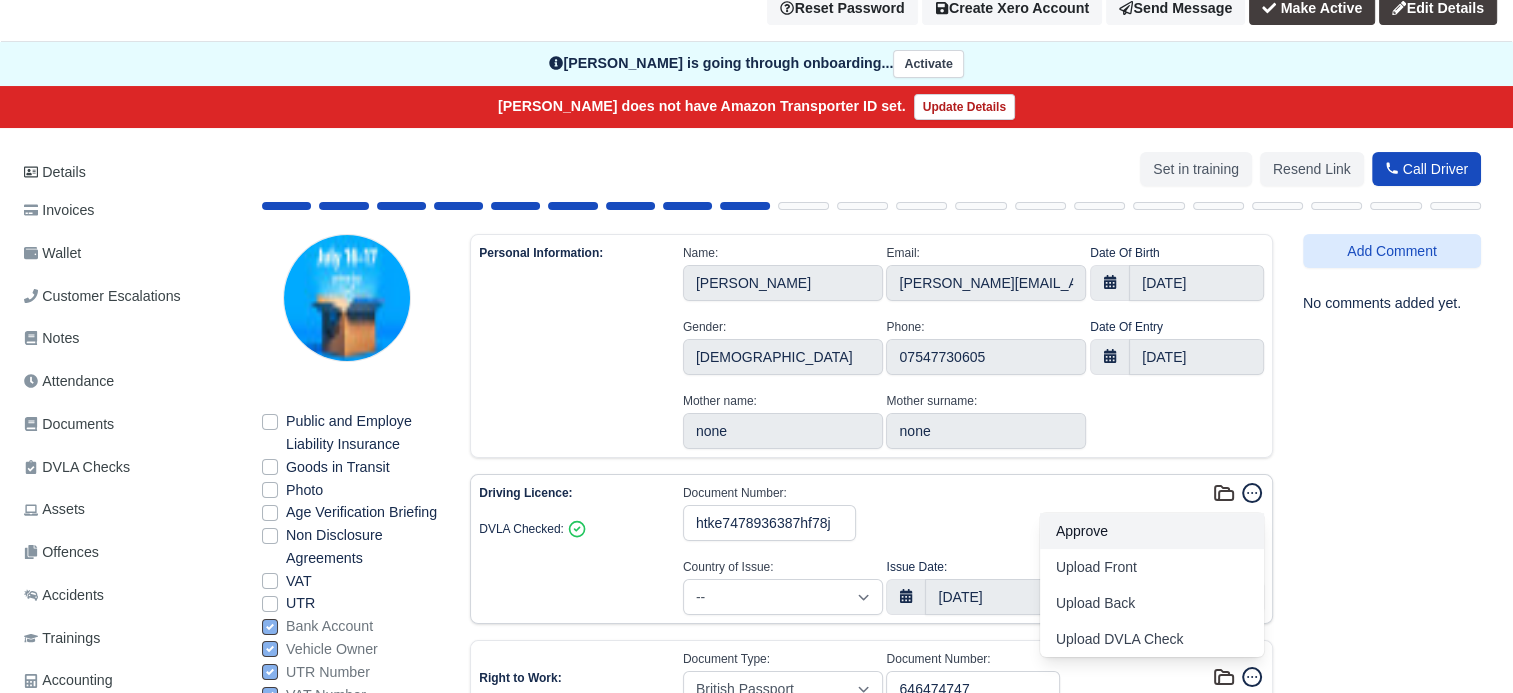 click on "Approve" at bounding box center [1152, 531] 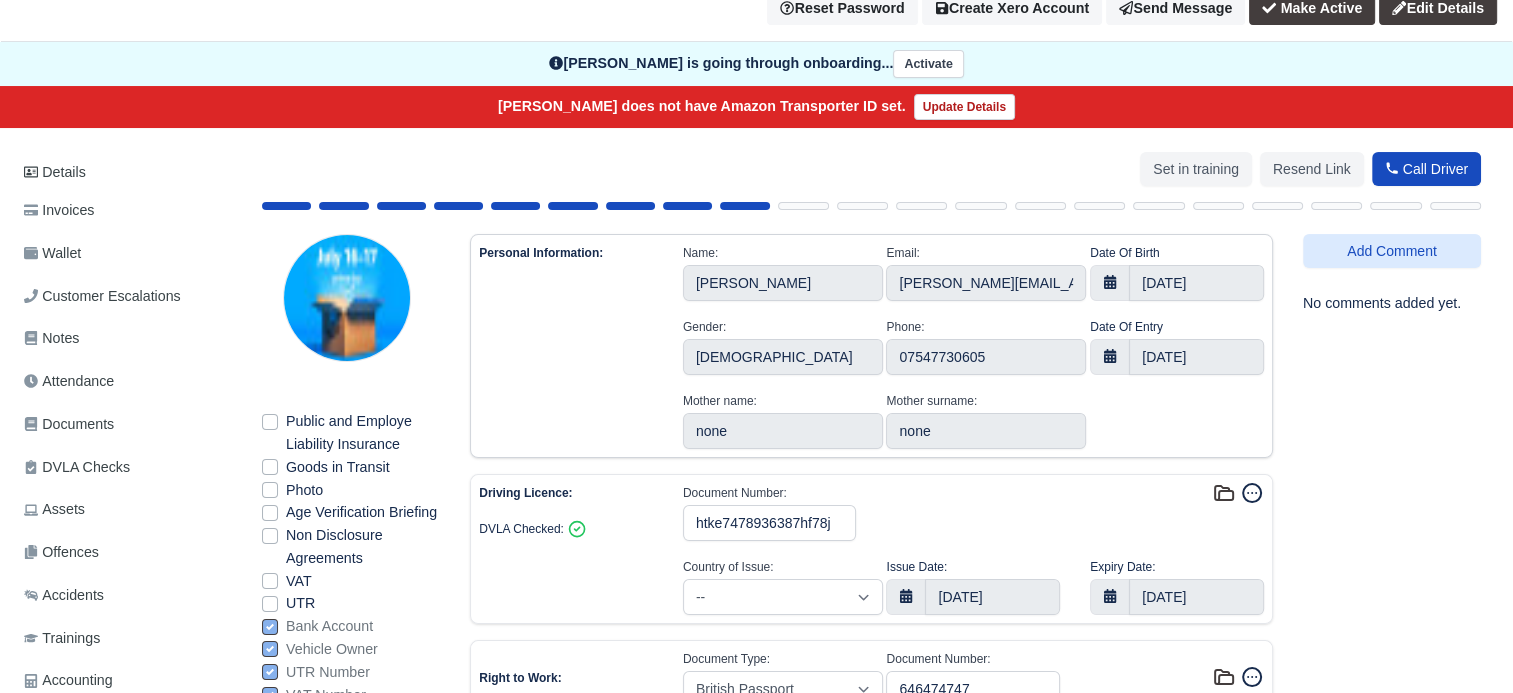 select on "Afghanistan" 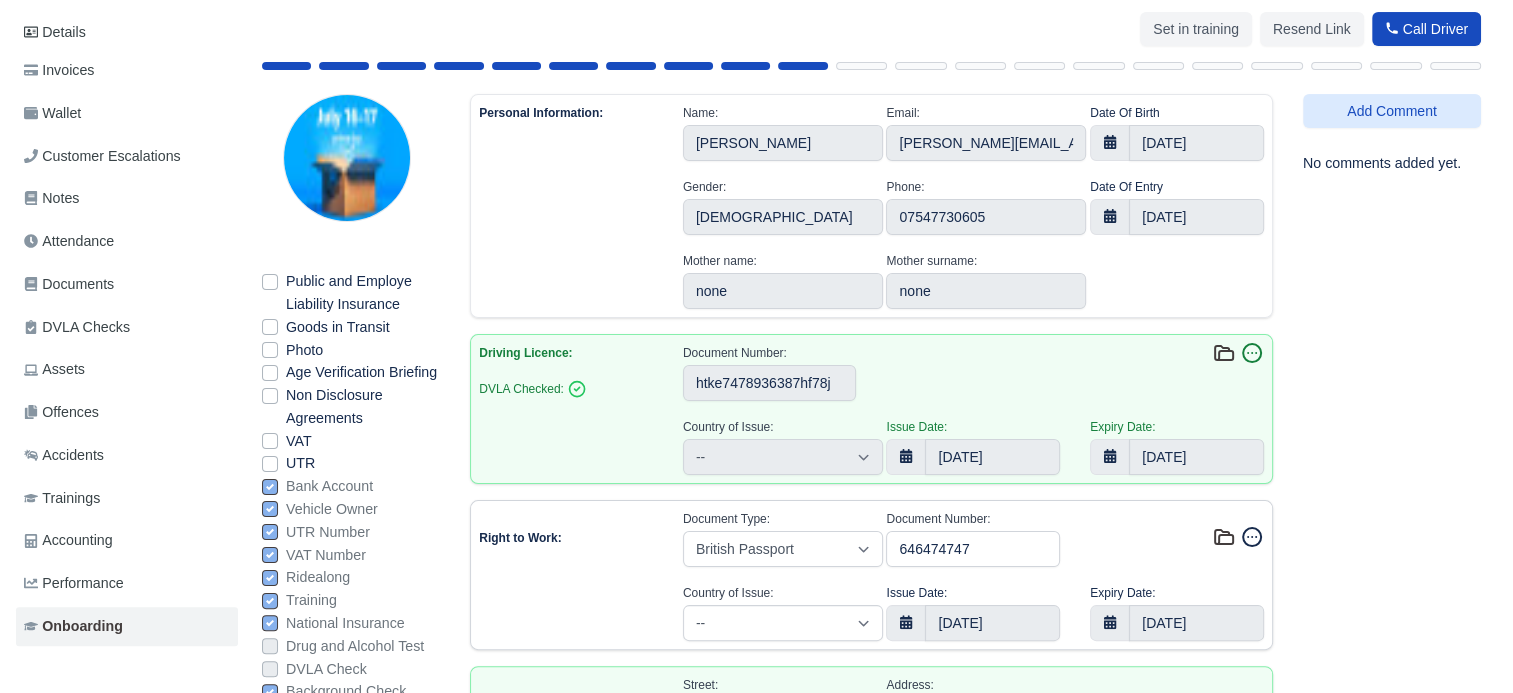 scroll, scrollTop: 400, scrollLeft: 0, axis: vertical 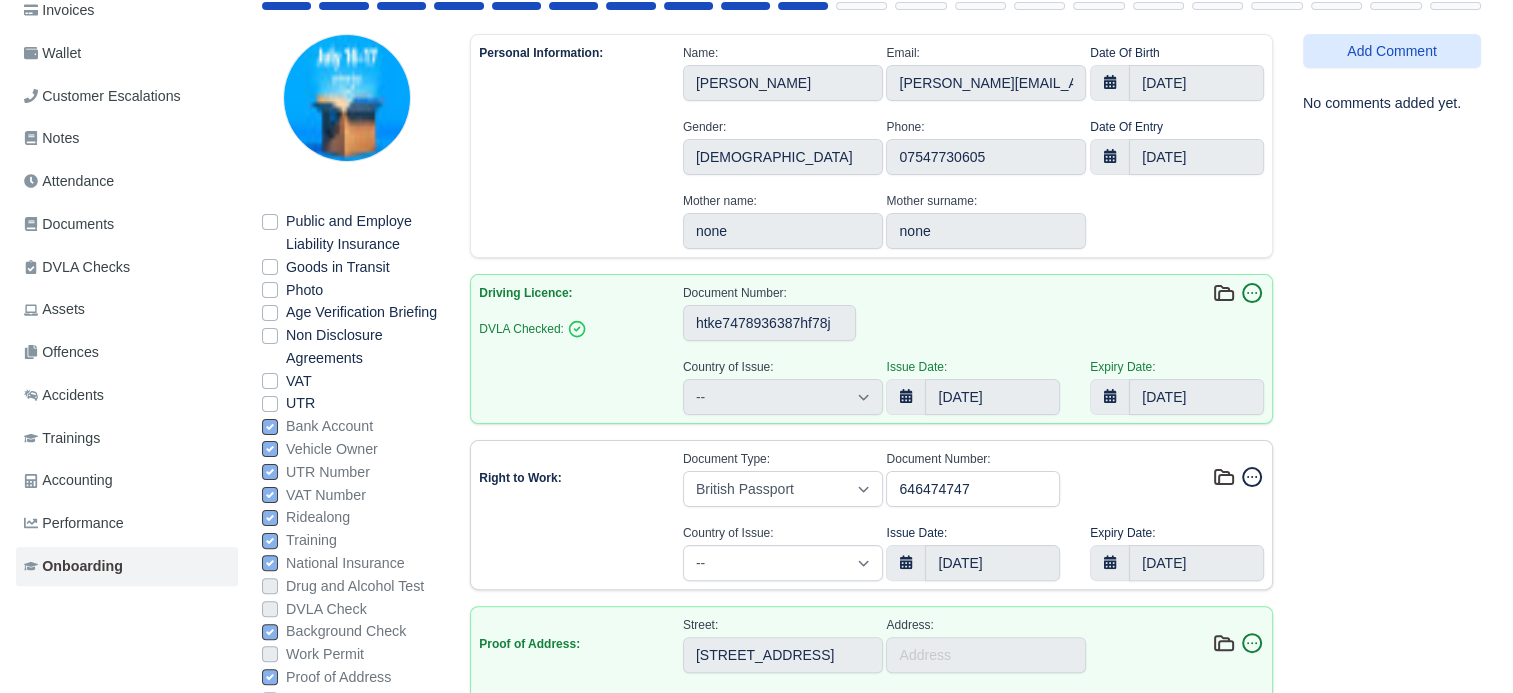 click 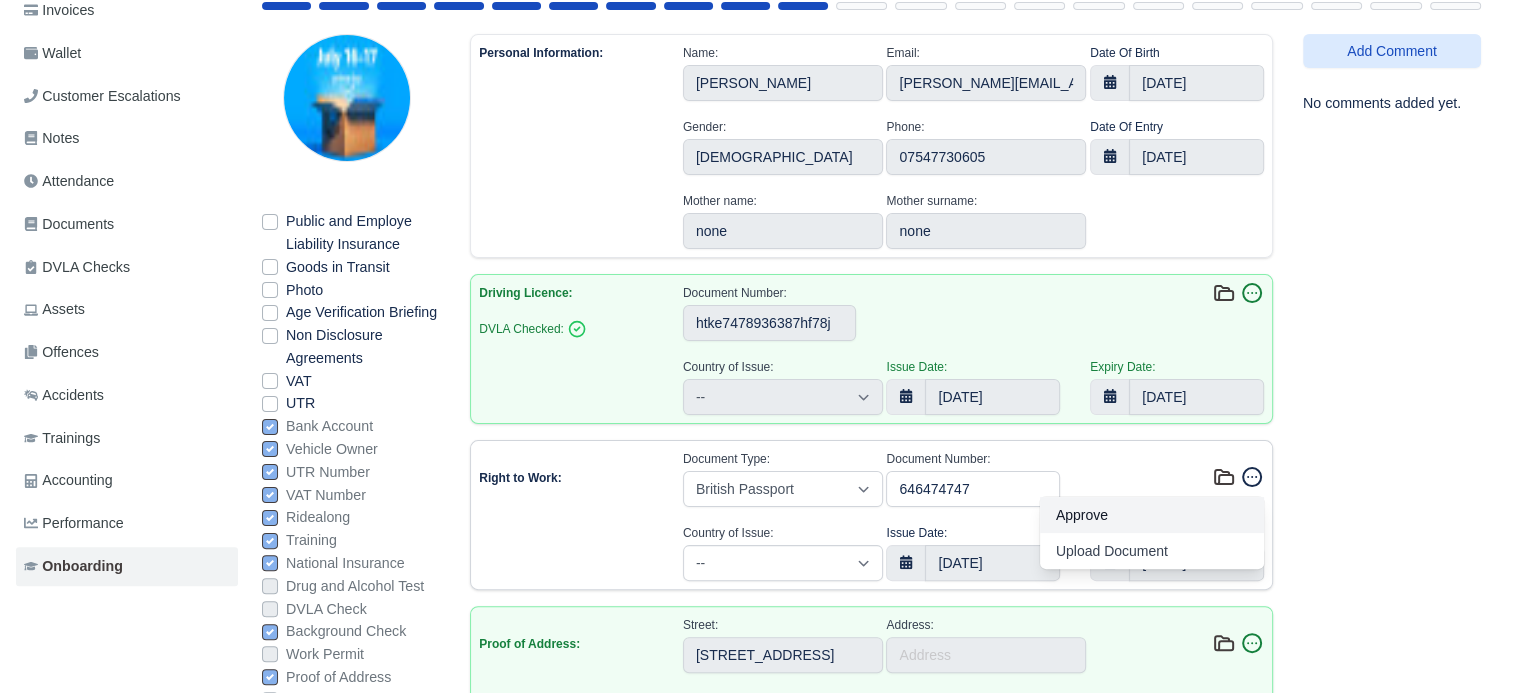 click on "Approve" at bounding box center (1152, 515) 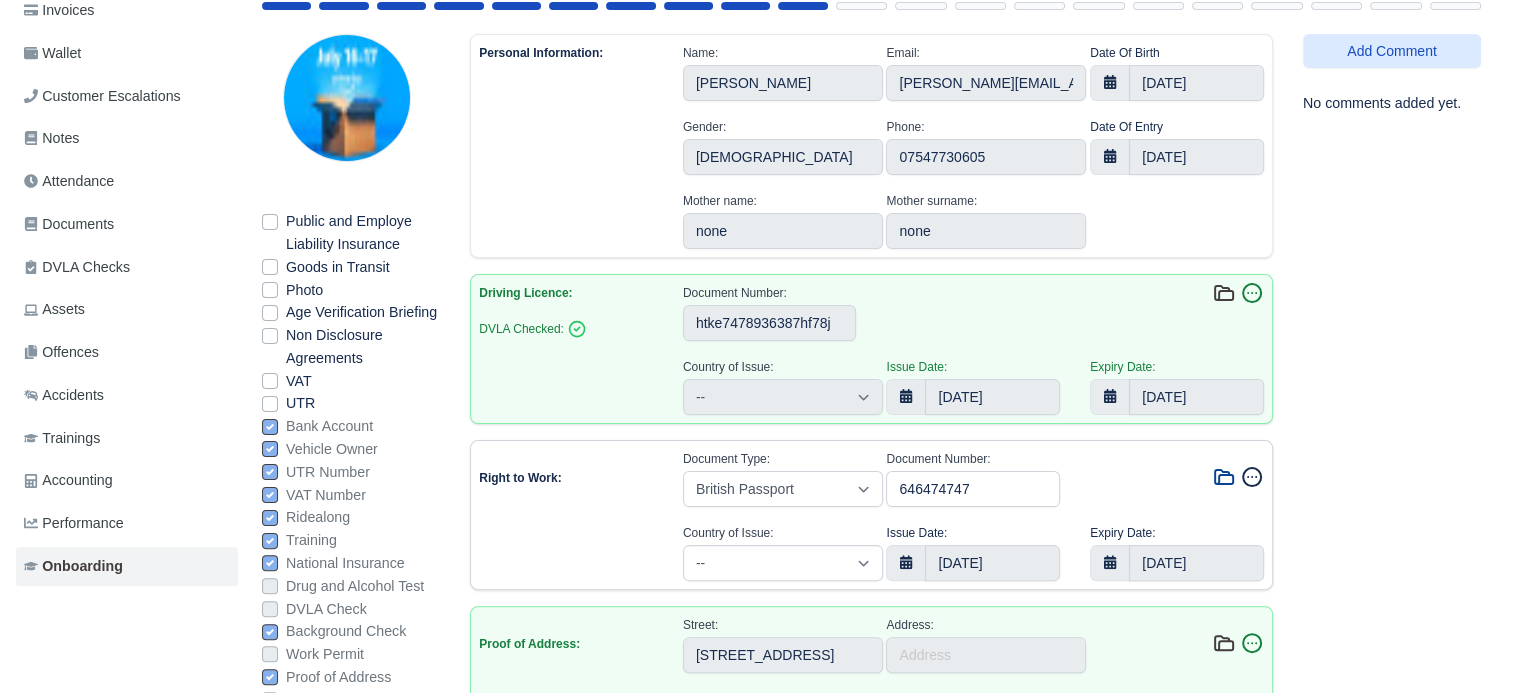 type 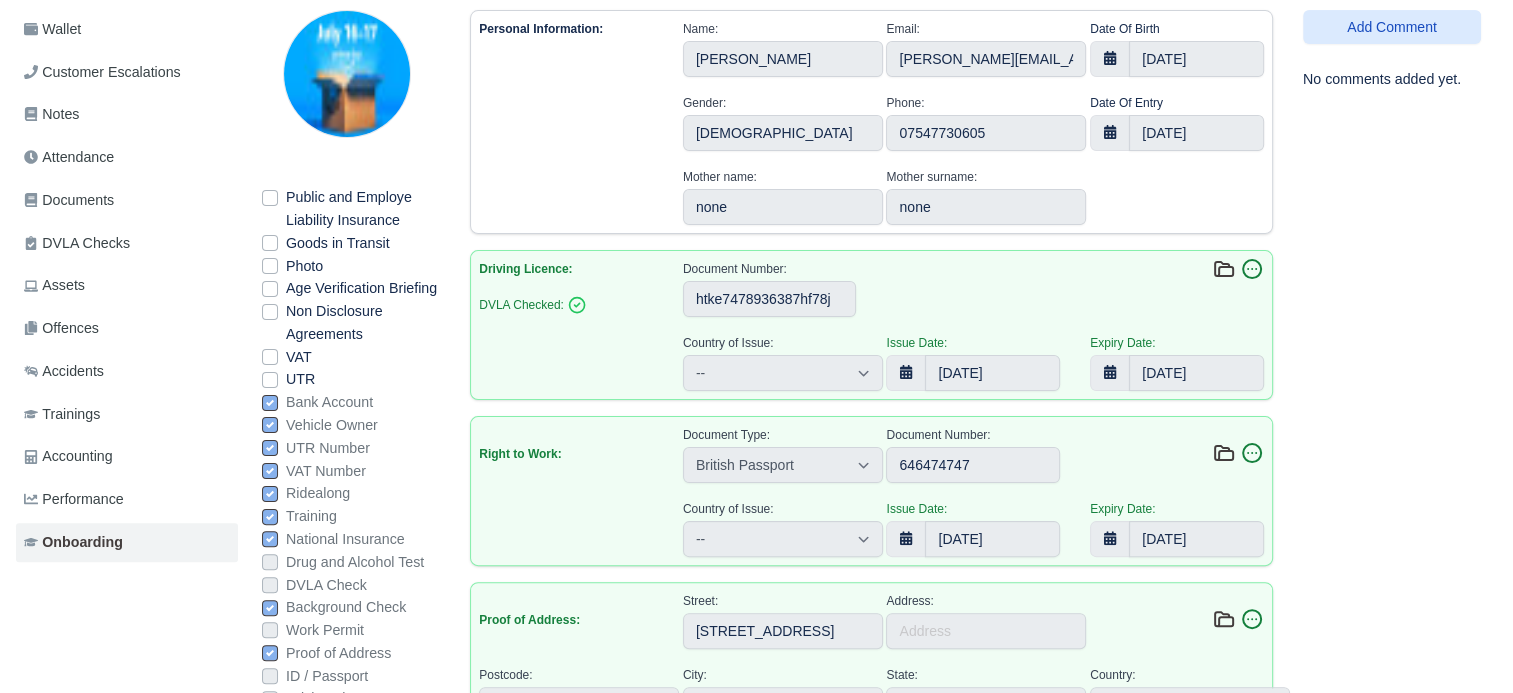 scroll, scrollTop: 500, scrollLeft: 0, axis: vertical 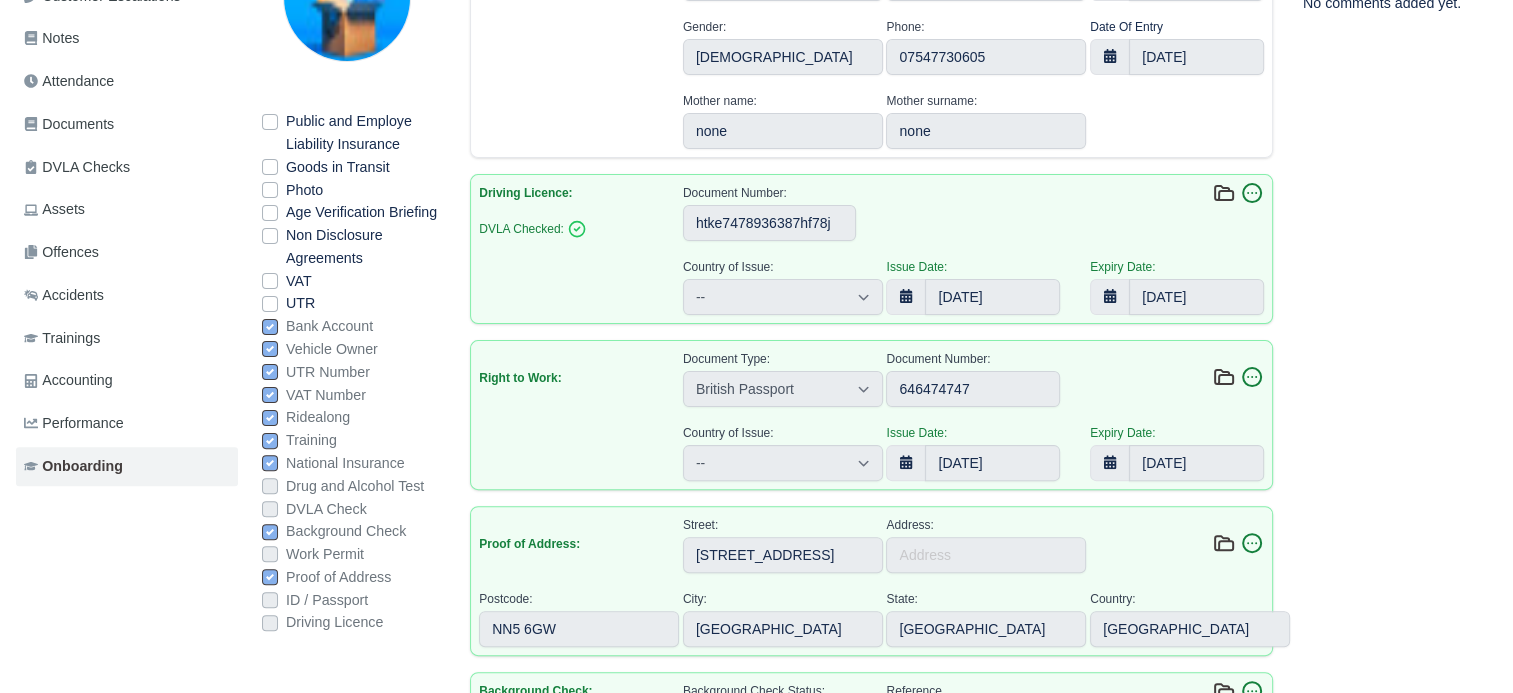click on "Drug and Alcohol Test" at bounding box center [355, 486] 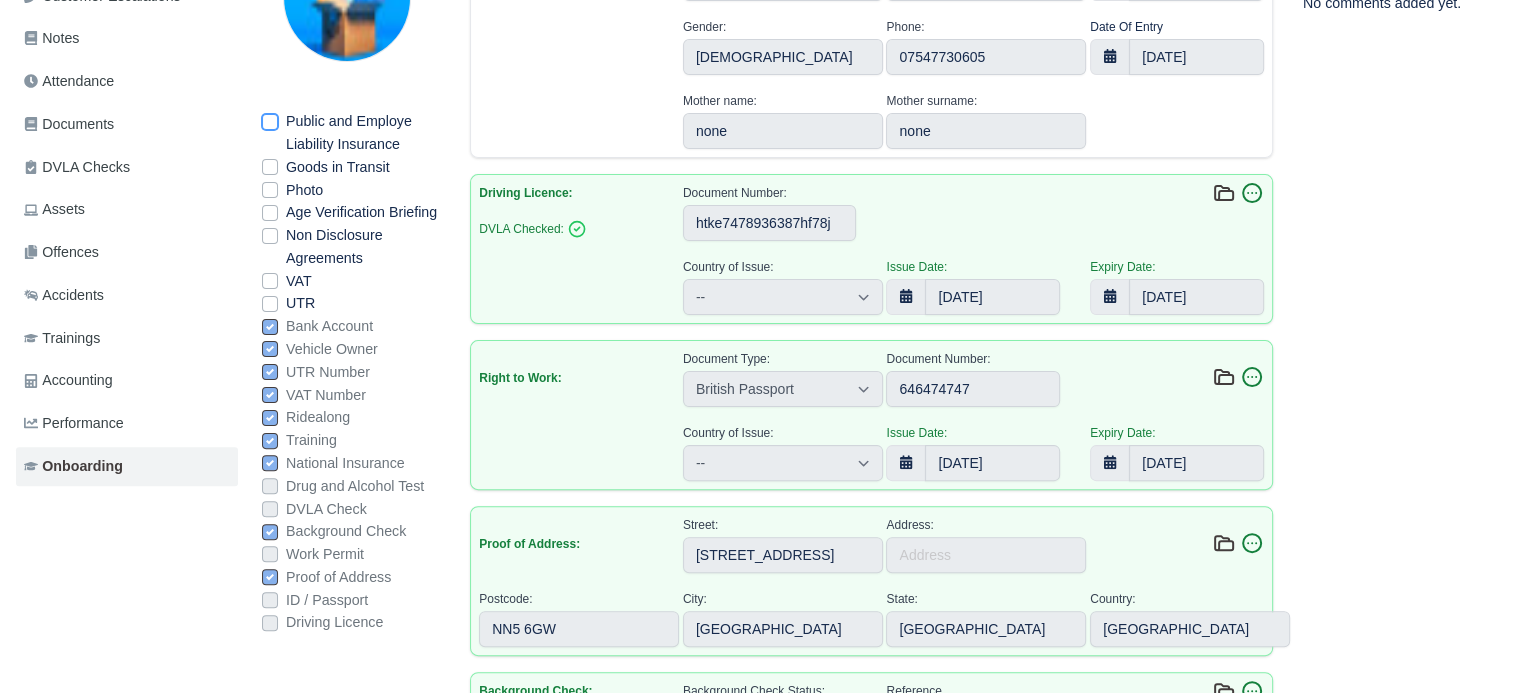 click on "Public and Employe Liability Insurance" at bounding box center [270, 118] 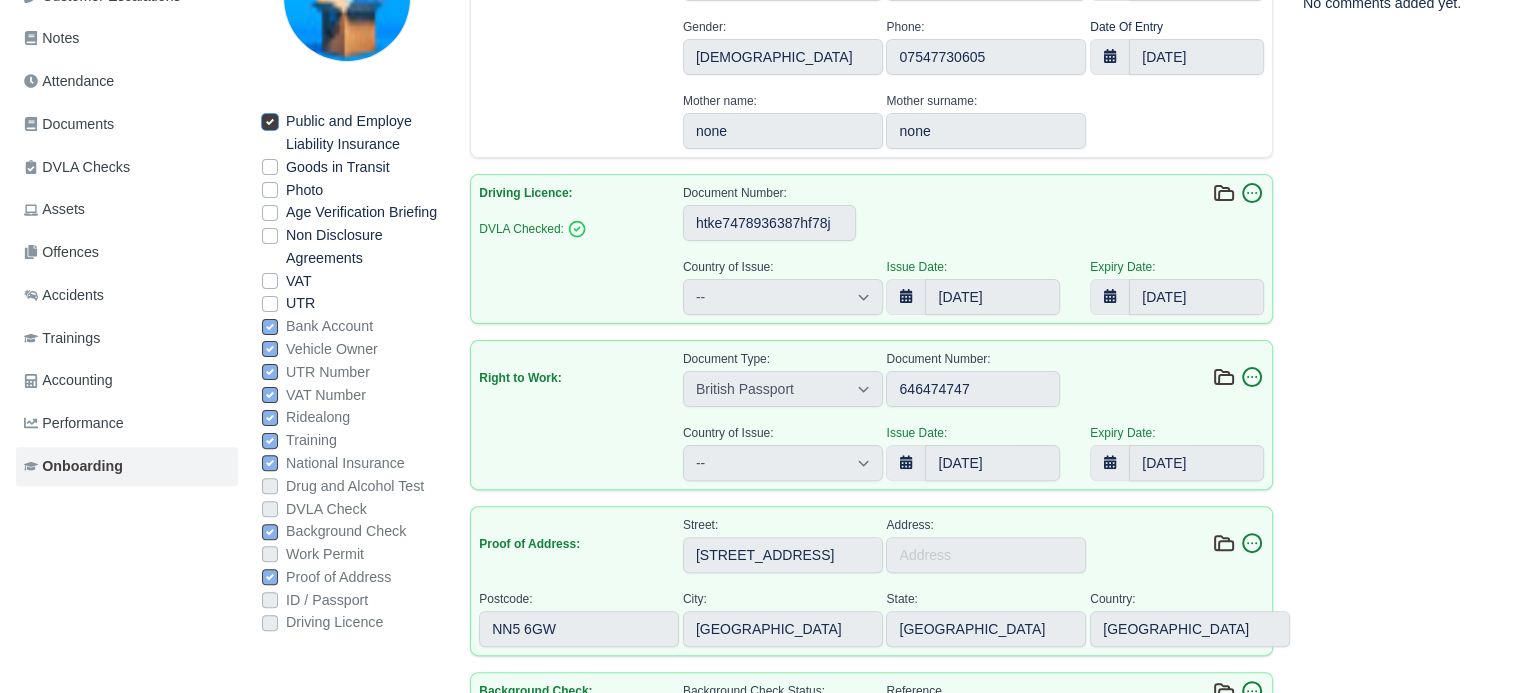 type 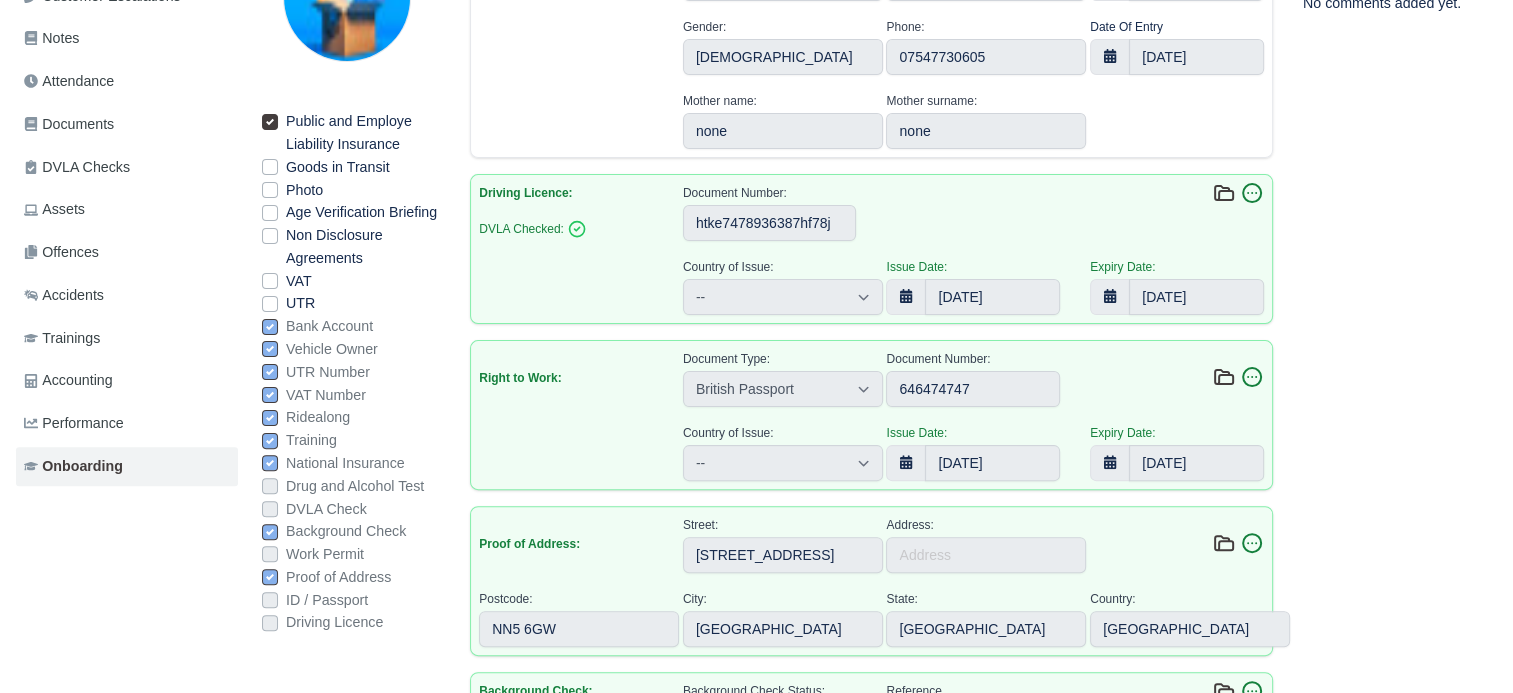 click on "Goods in Transit" at bounding box center [338, 167] 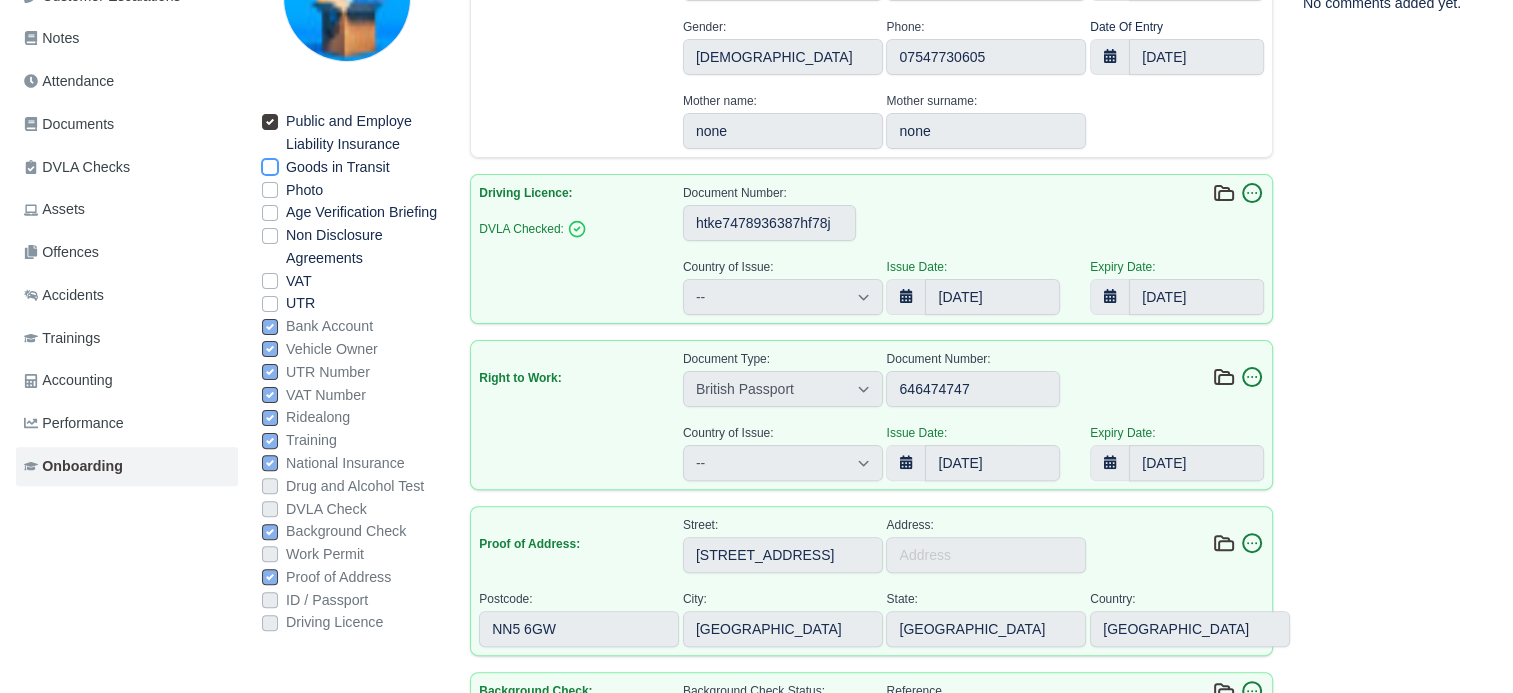 click on "Goods in Transit" at bounding box center (270, 164) 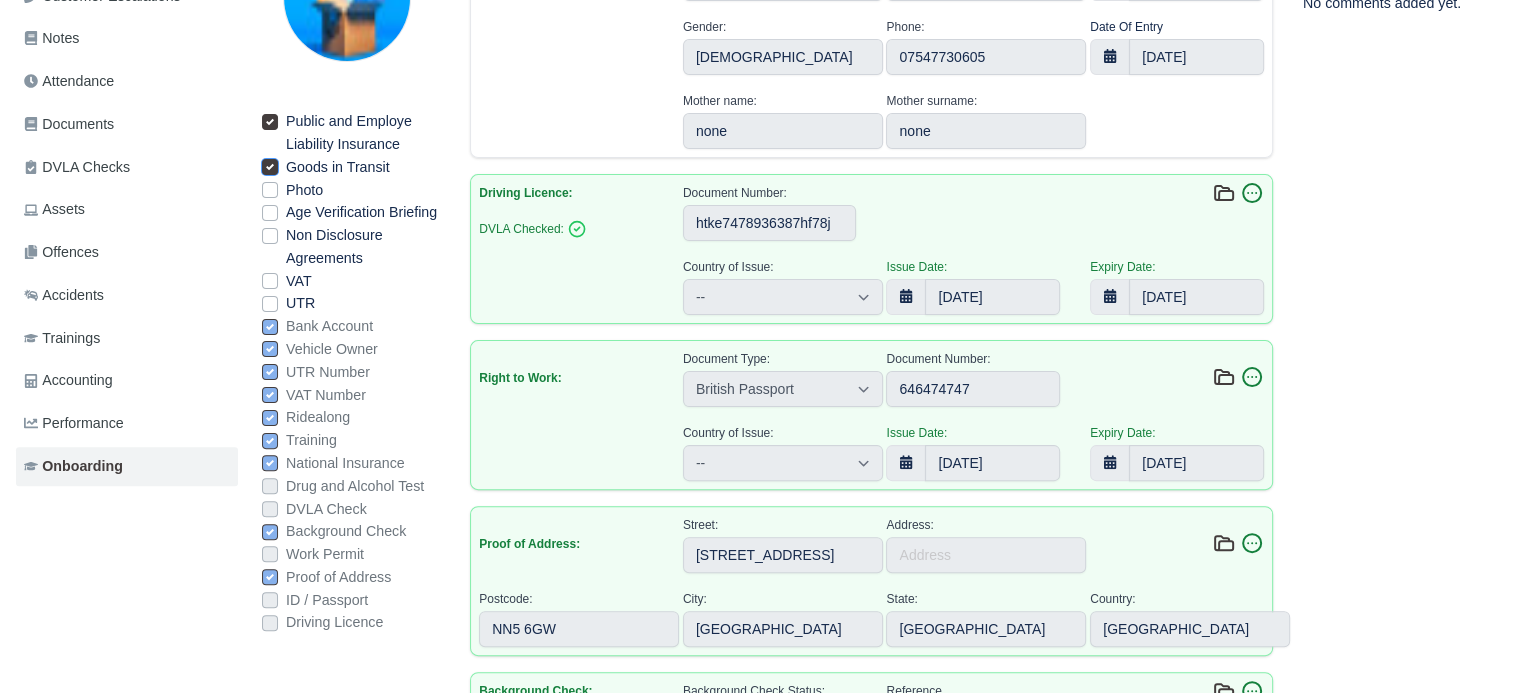 type 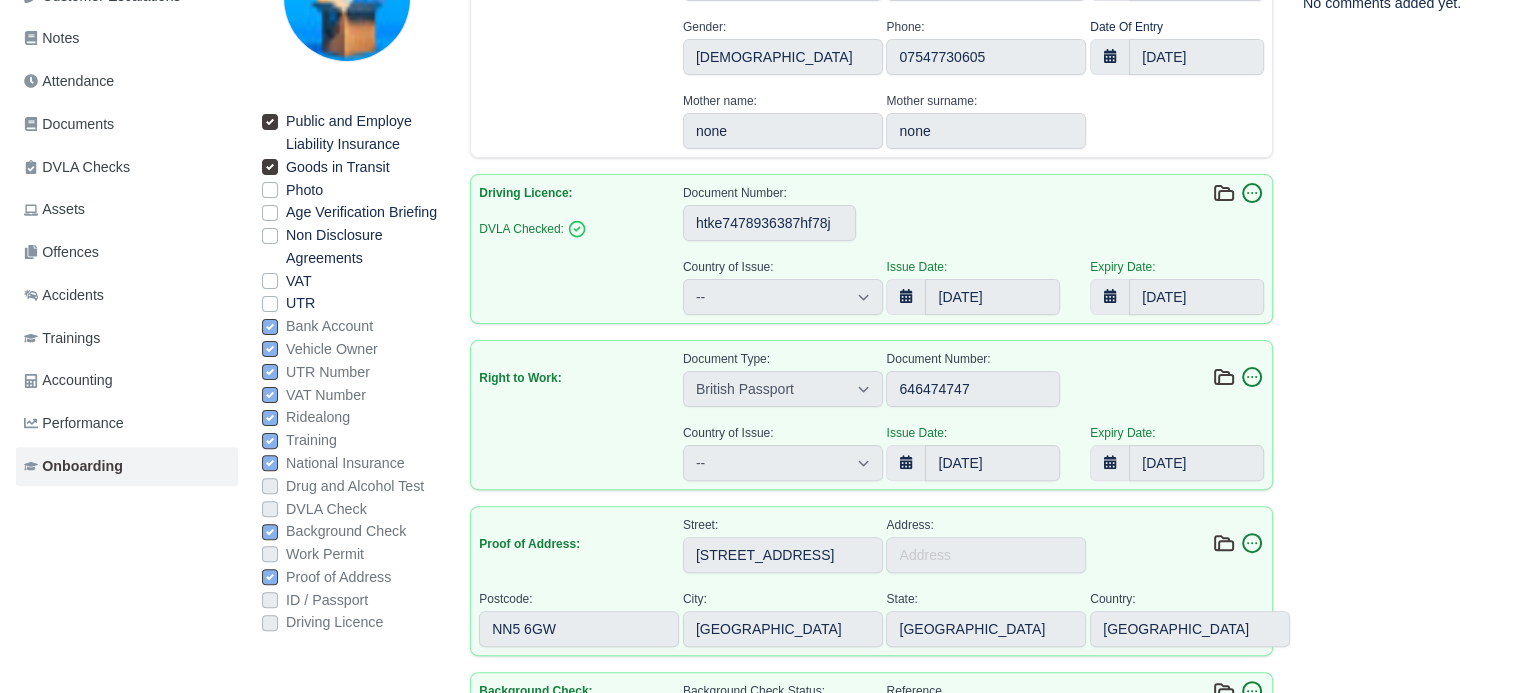 click on "Photo" at bounding box center [304, 190] 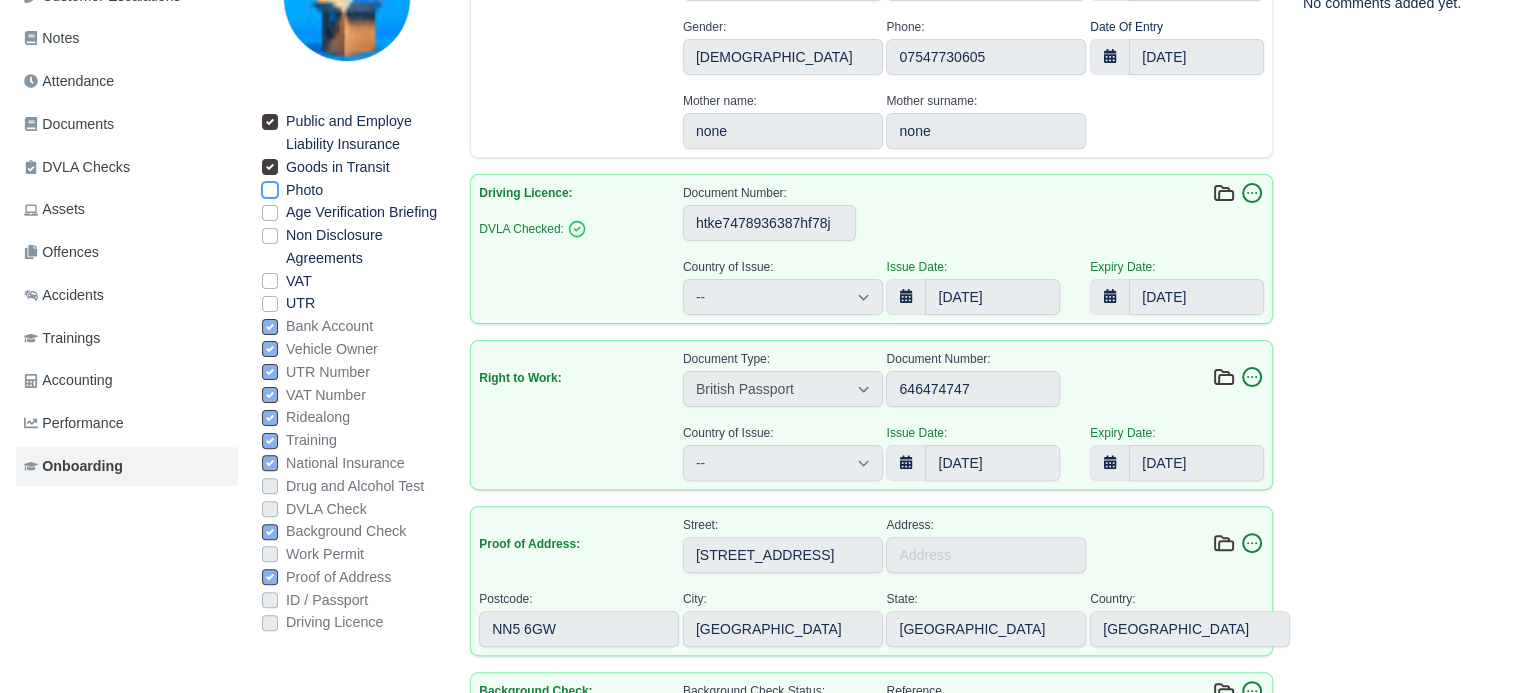 click on "Photo" at bounding box center [270, 187] 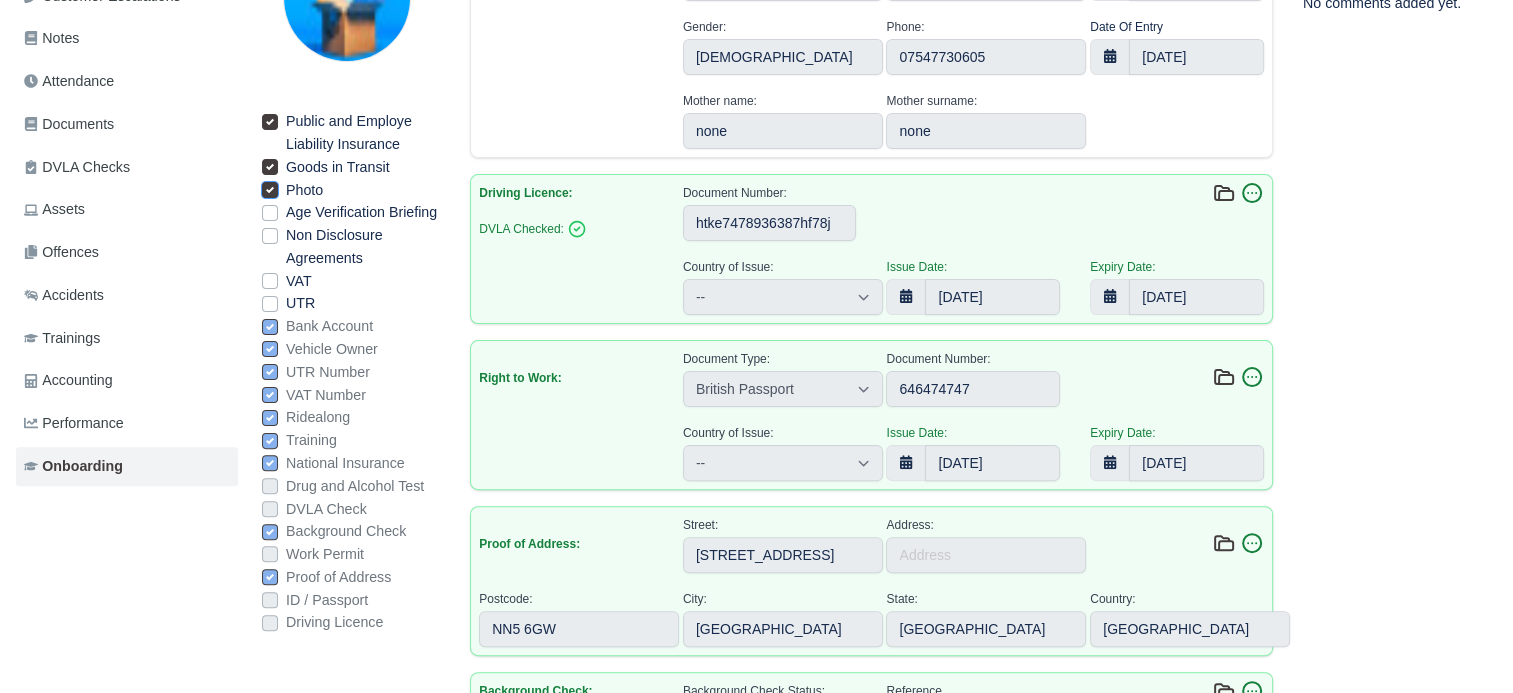 type 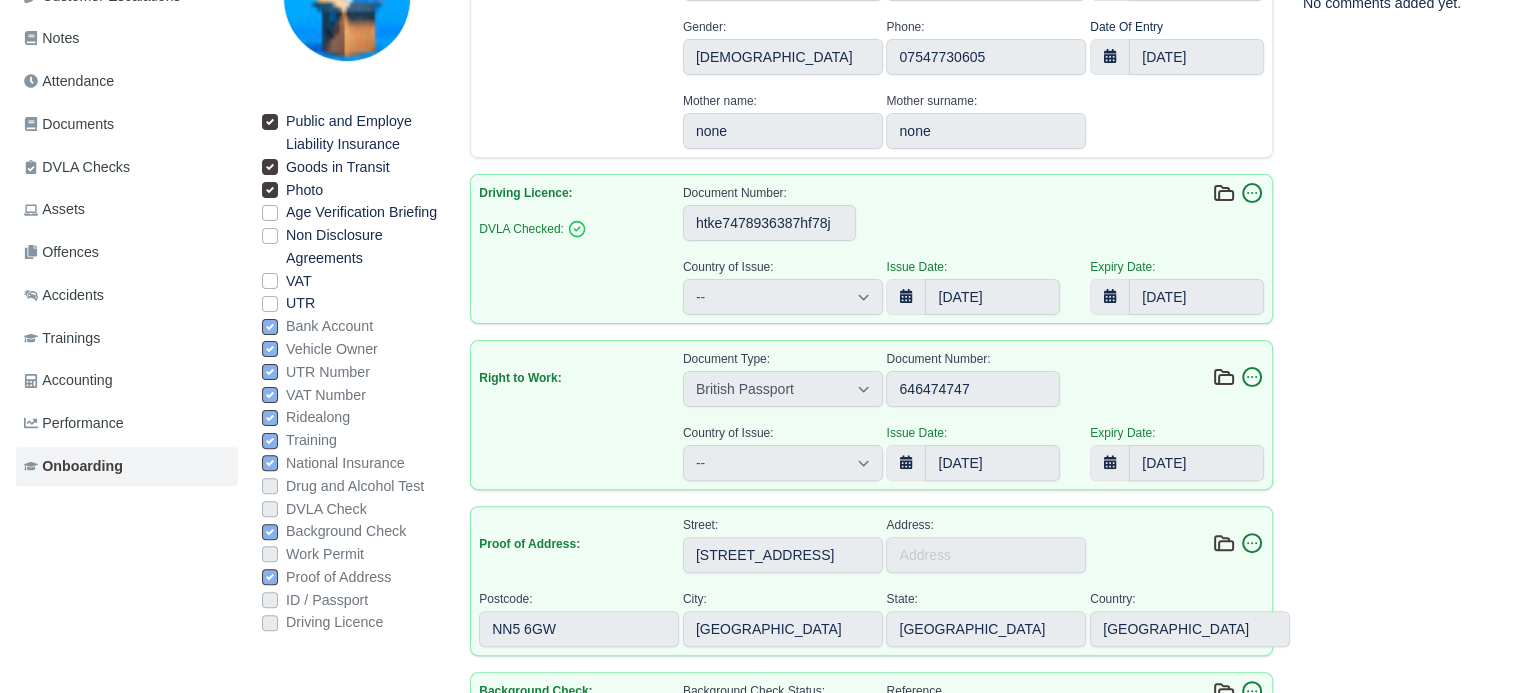 click on "Age Verification  Briefing" at bounding box center [361, 212] 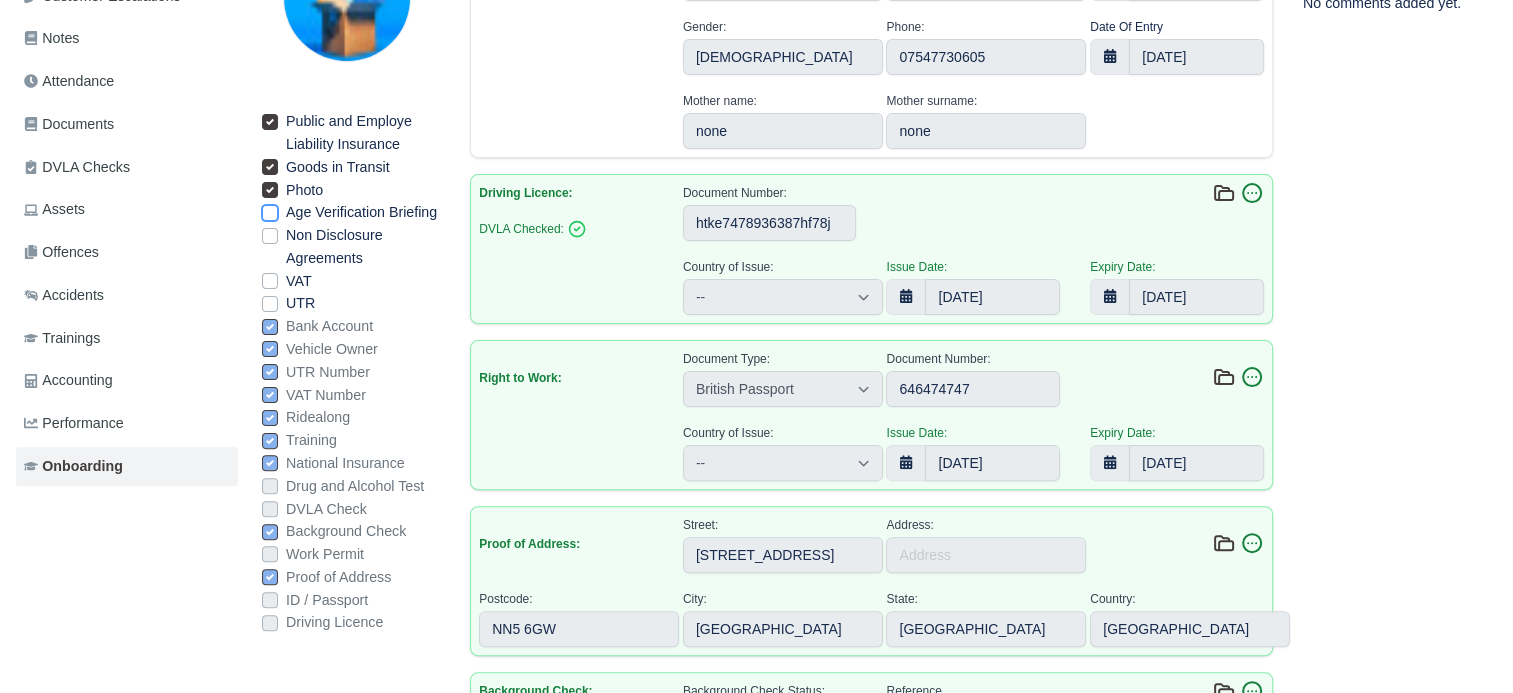 click on "Age Verification  Briefing" at bounding box center (270, 209) 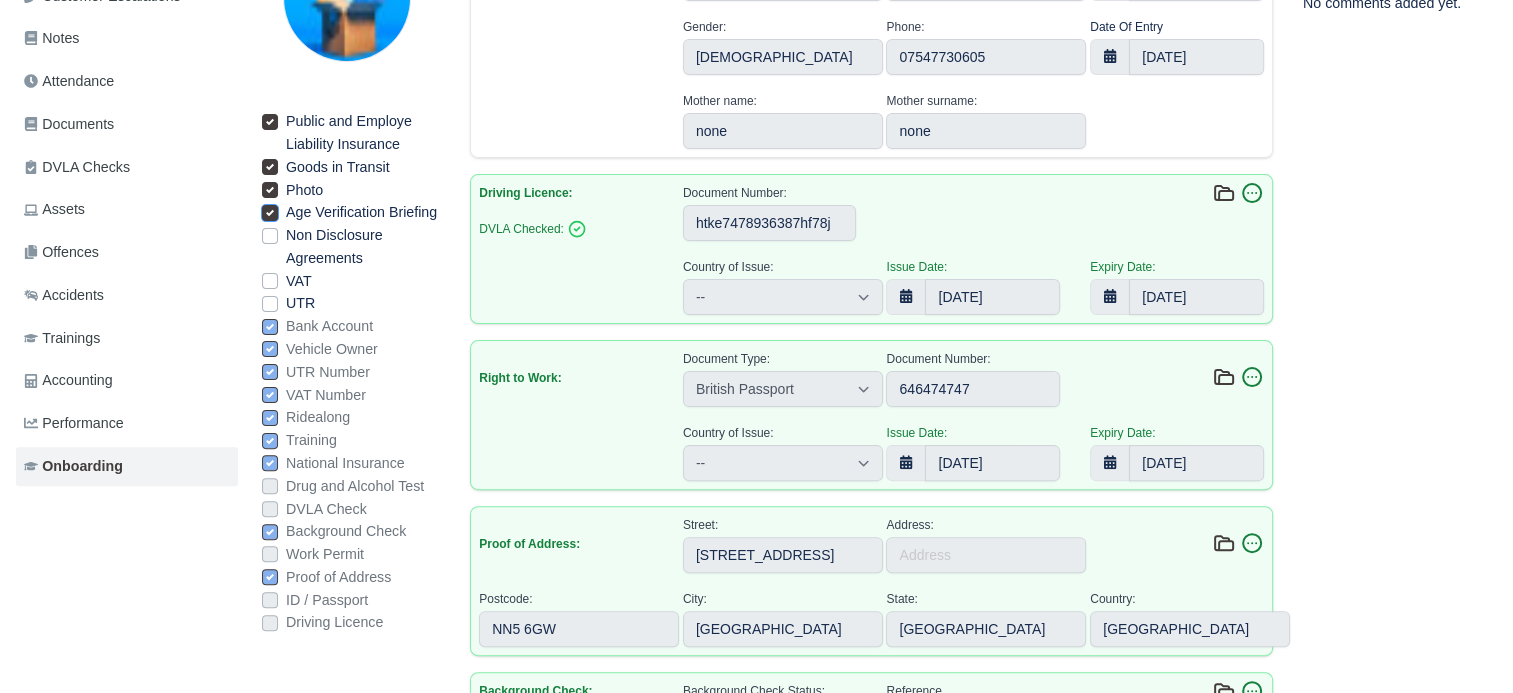 type 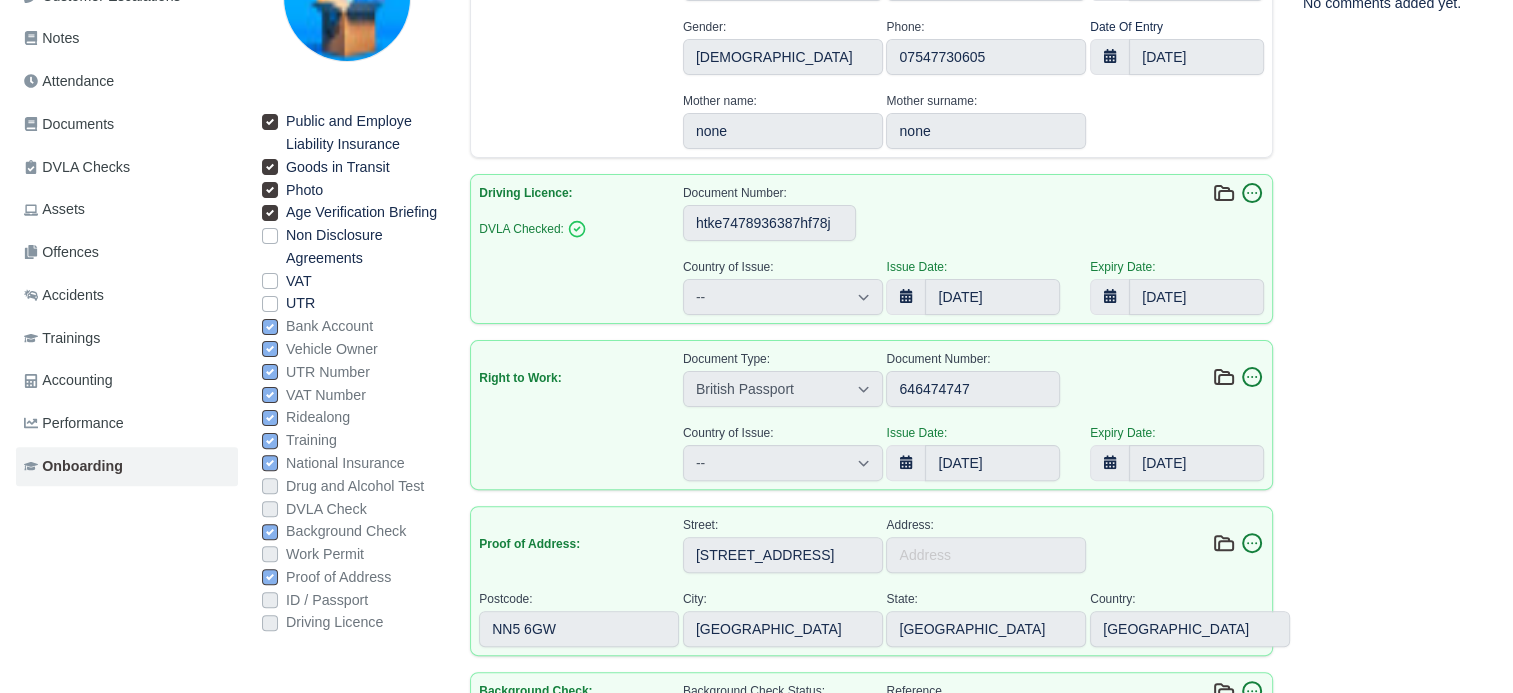 click on "Non Disclosure Agreements" at bounding box center (363, 247) 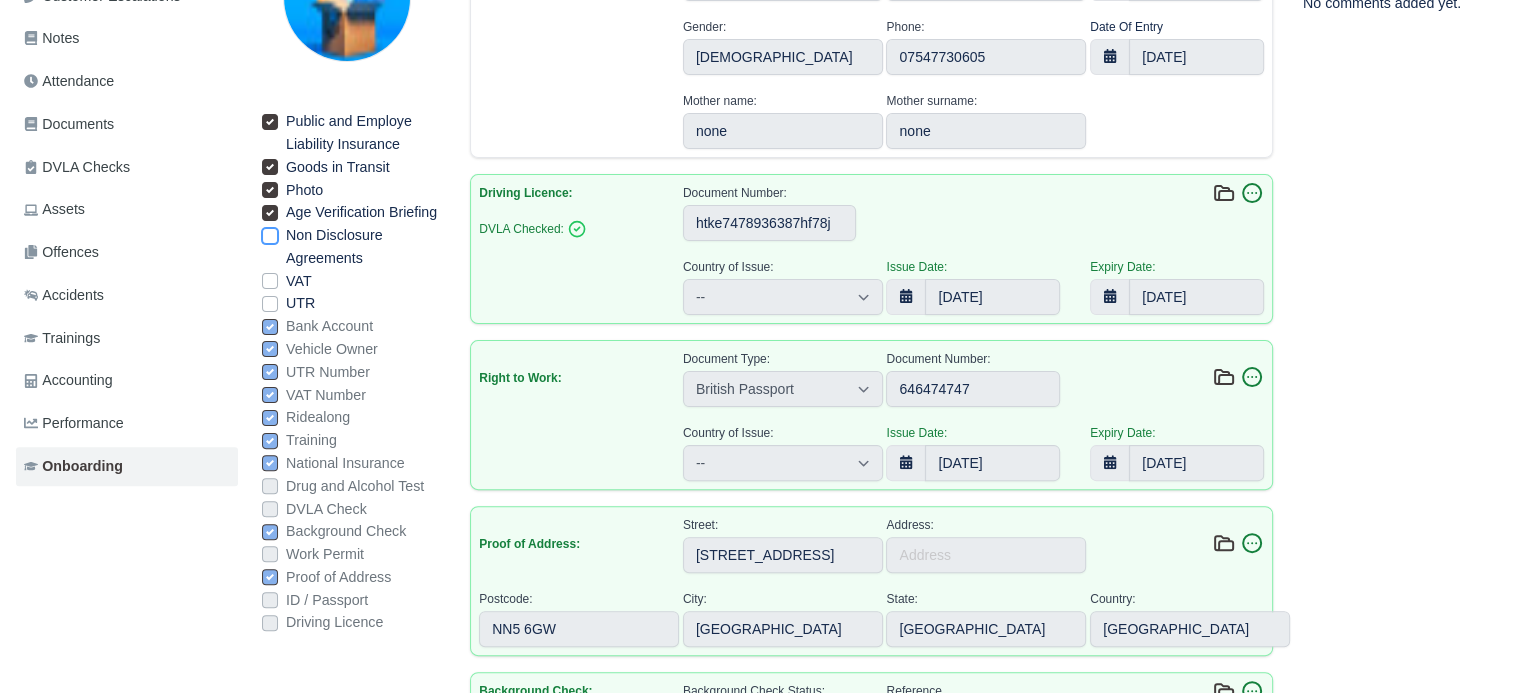 click on "Non Disclosure Agreements" at bounding box center [270, 232] 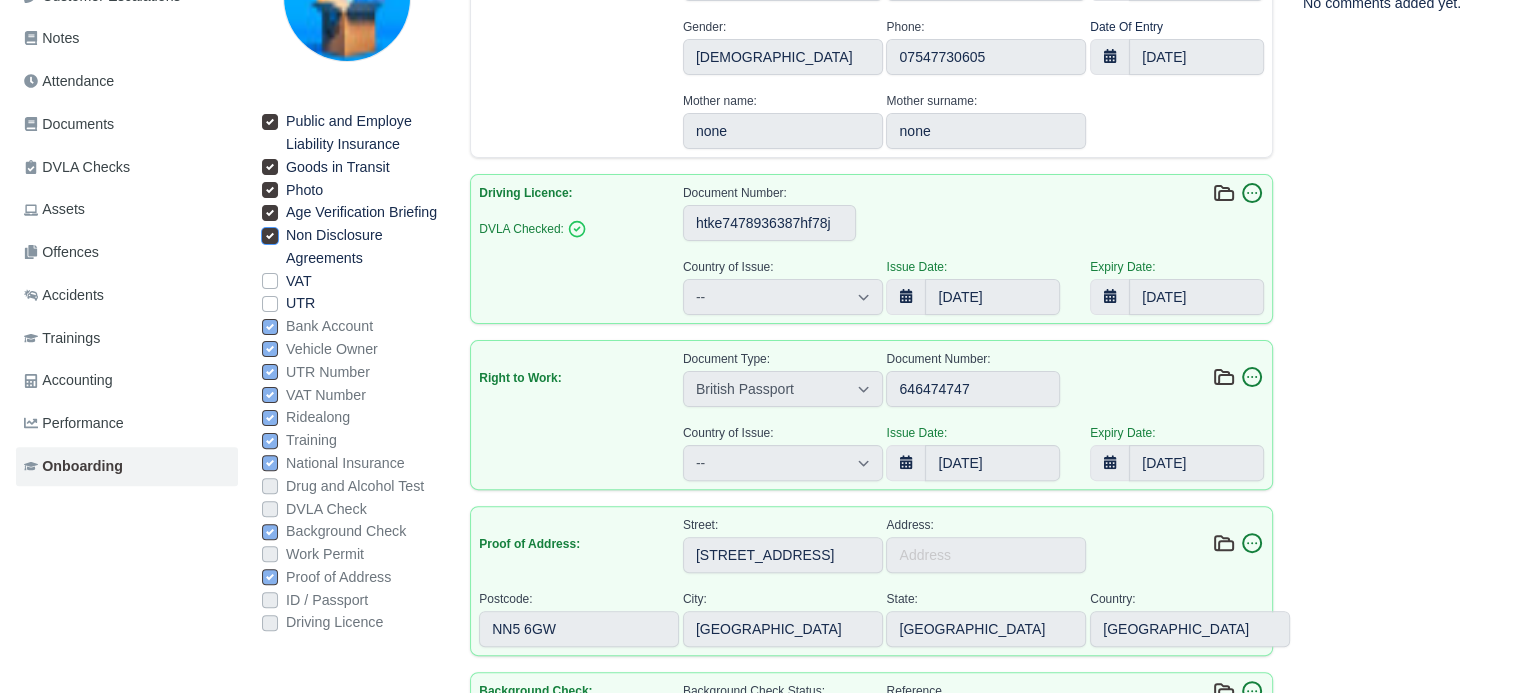 type 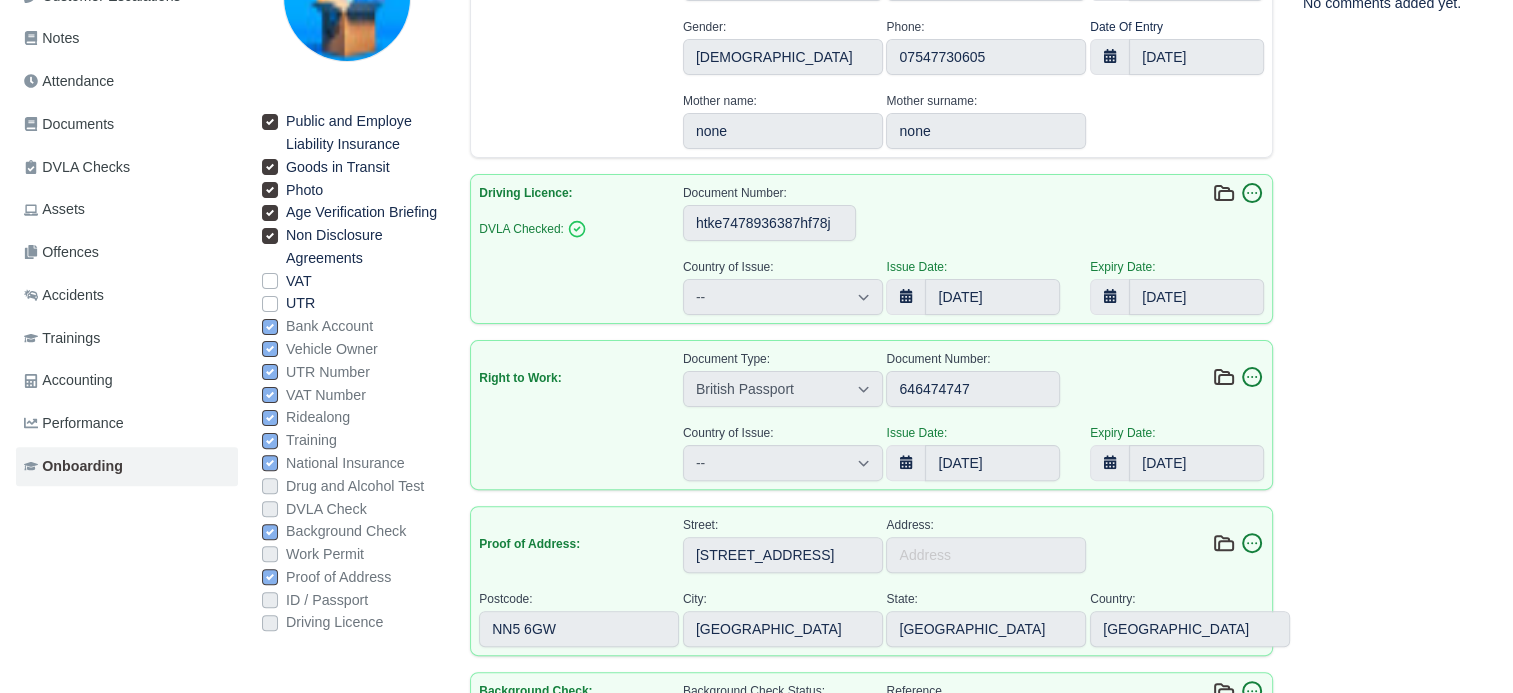 click on "VAT" at bounding box center [299, 281] 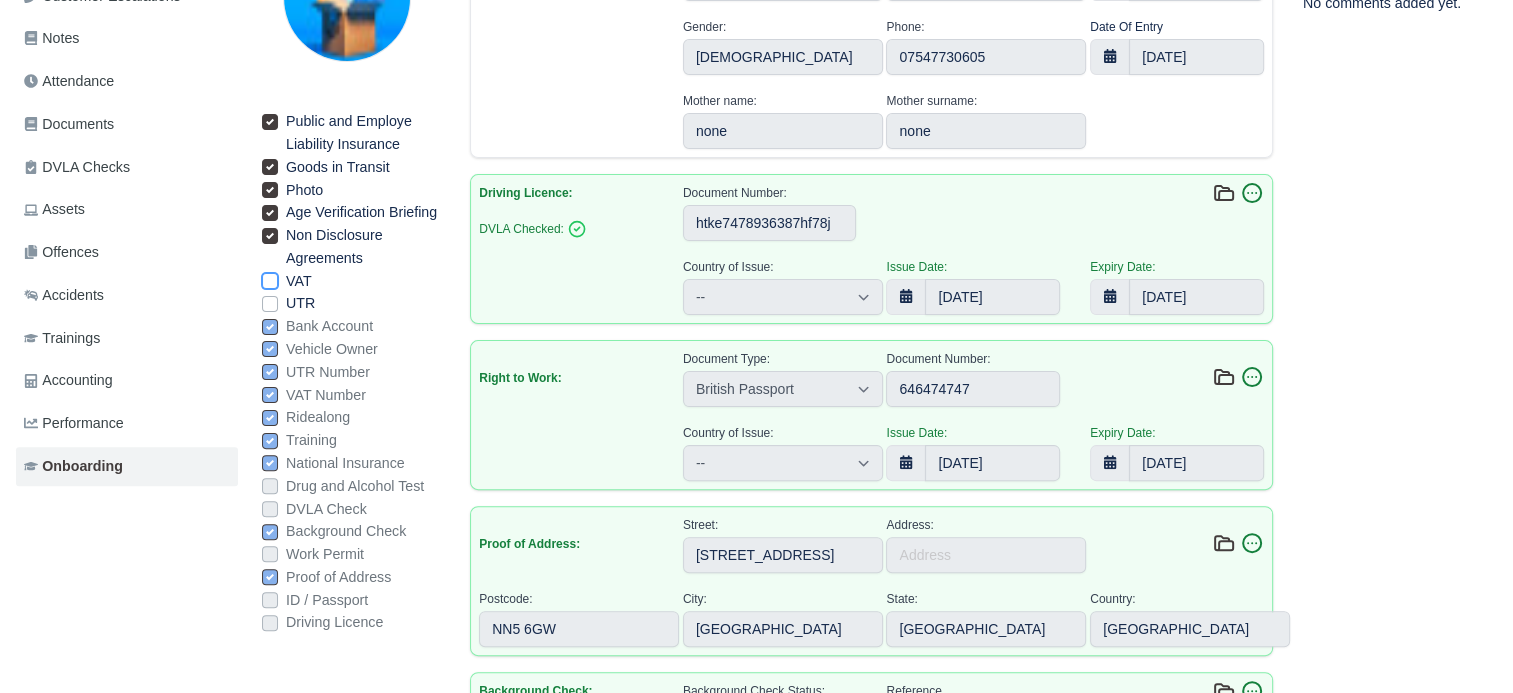 click on "VAT" at bounding box center [270, 278] 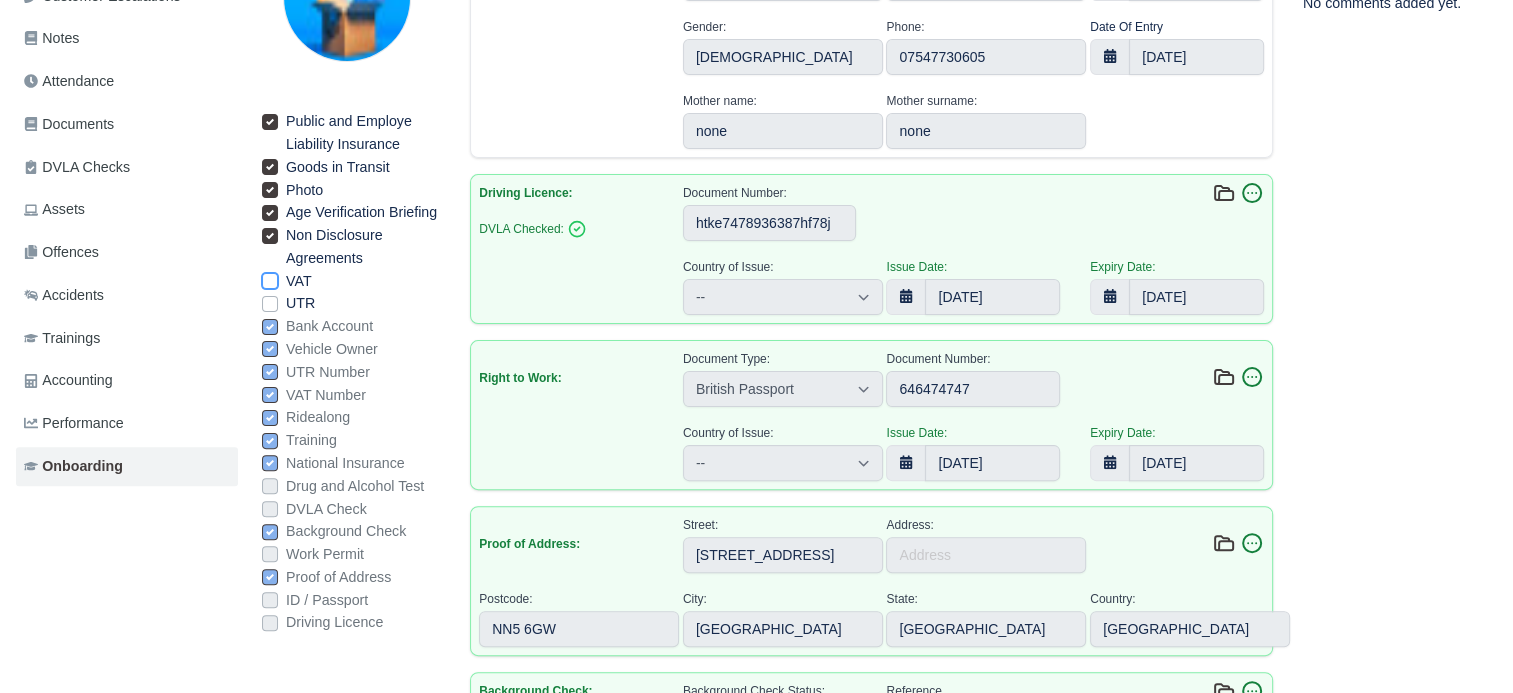 checkbox on "true" 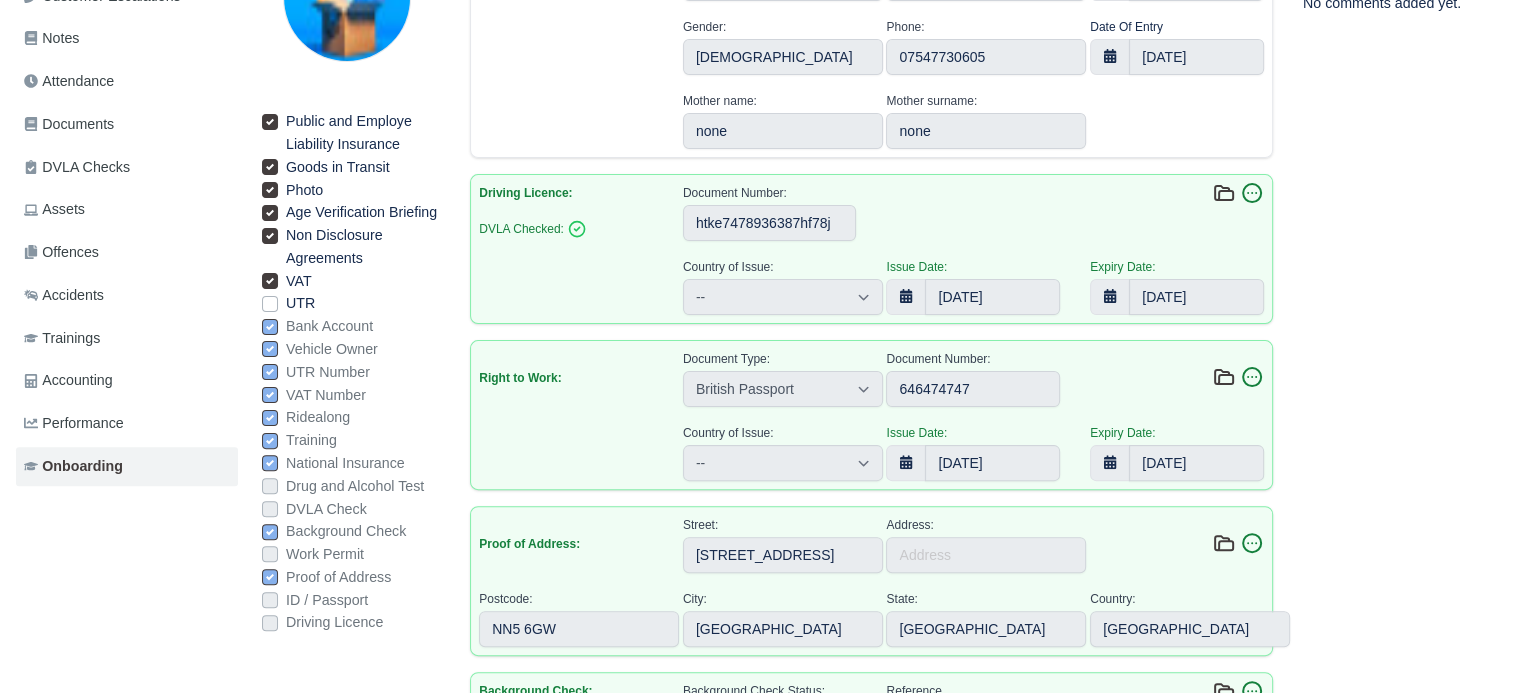 click on "UTR" at bounding box center (300, 303) 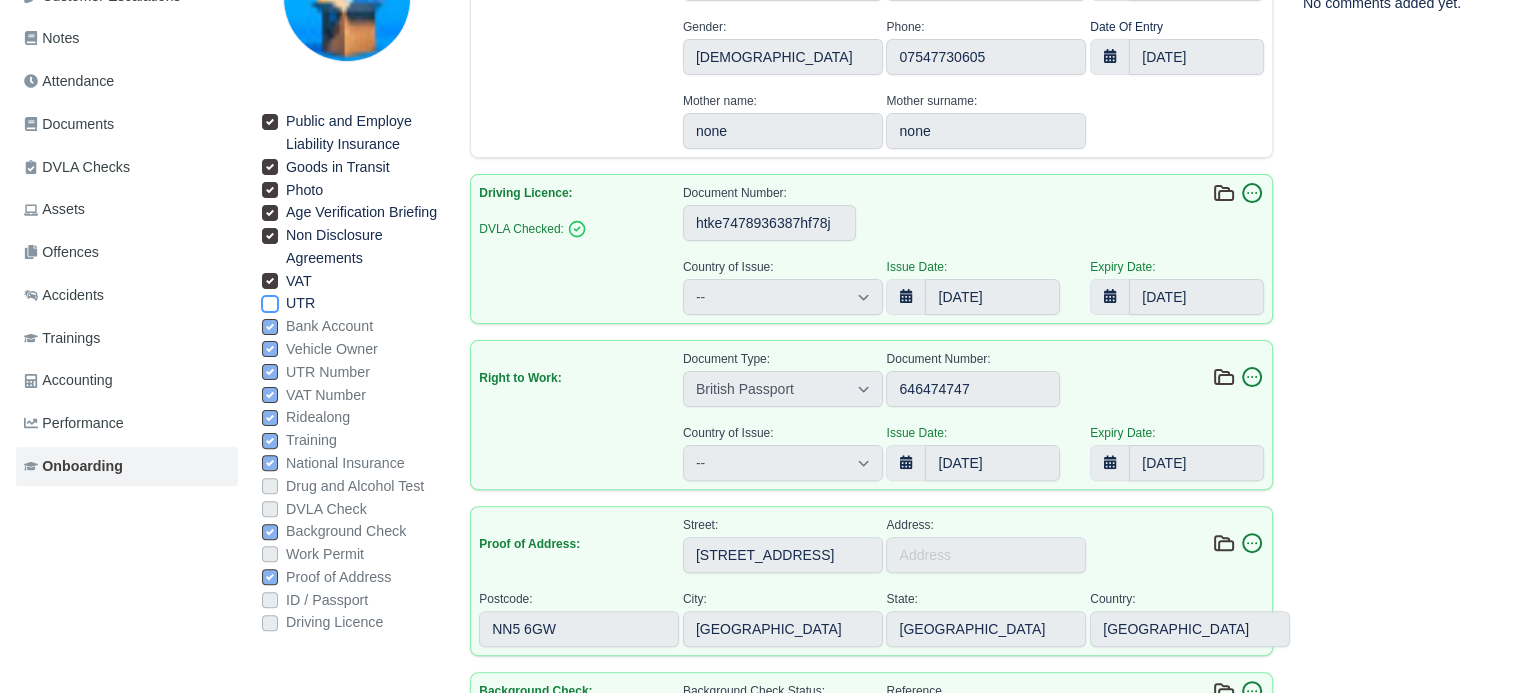 click on "UTR" at bounding box center [270, 300] 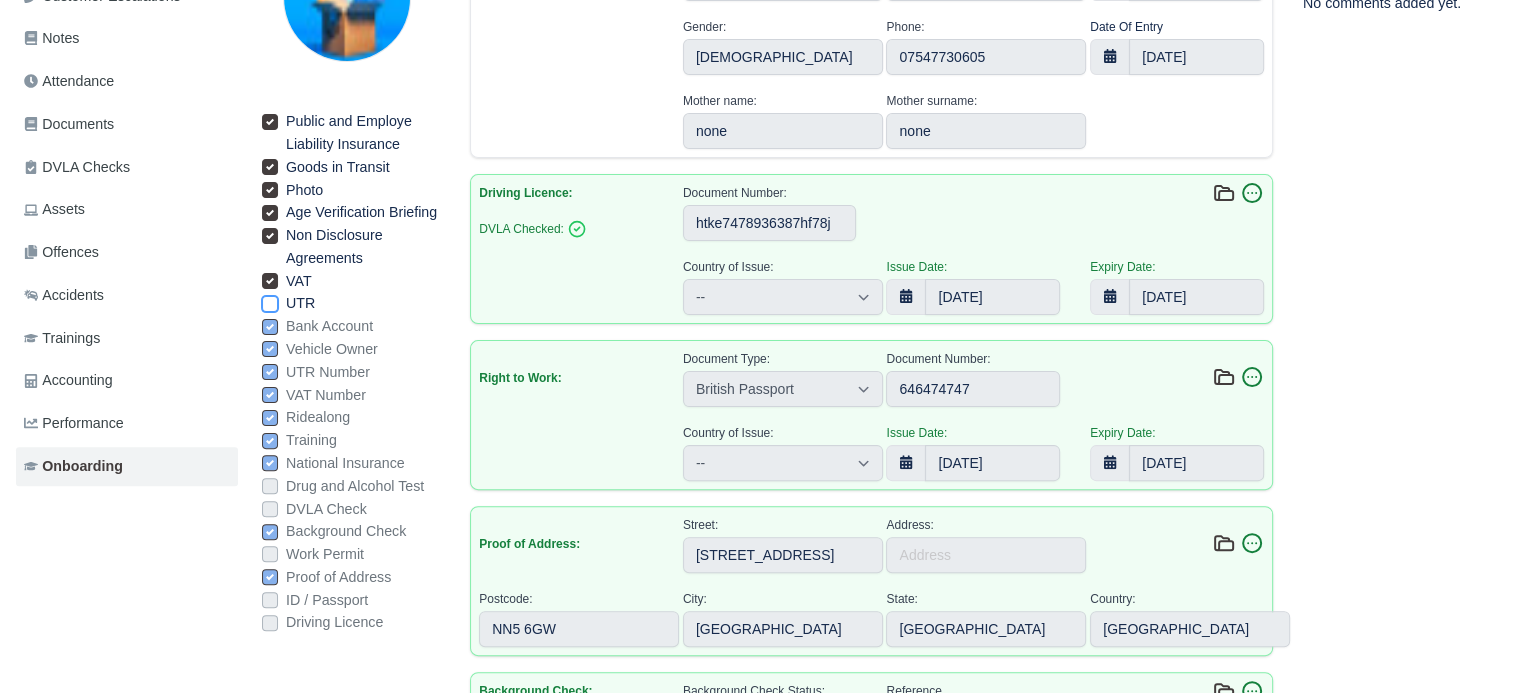 checkbox on "true" 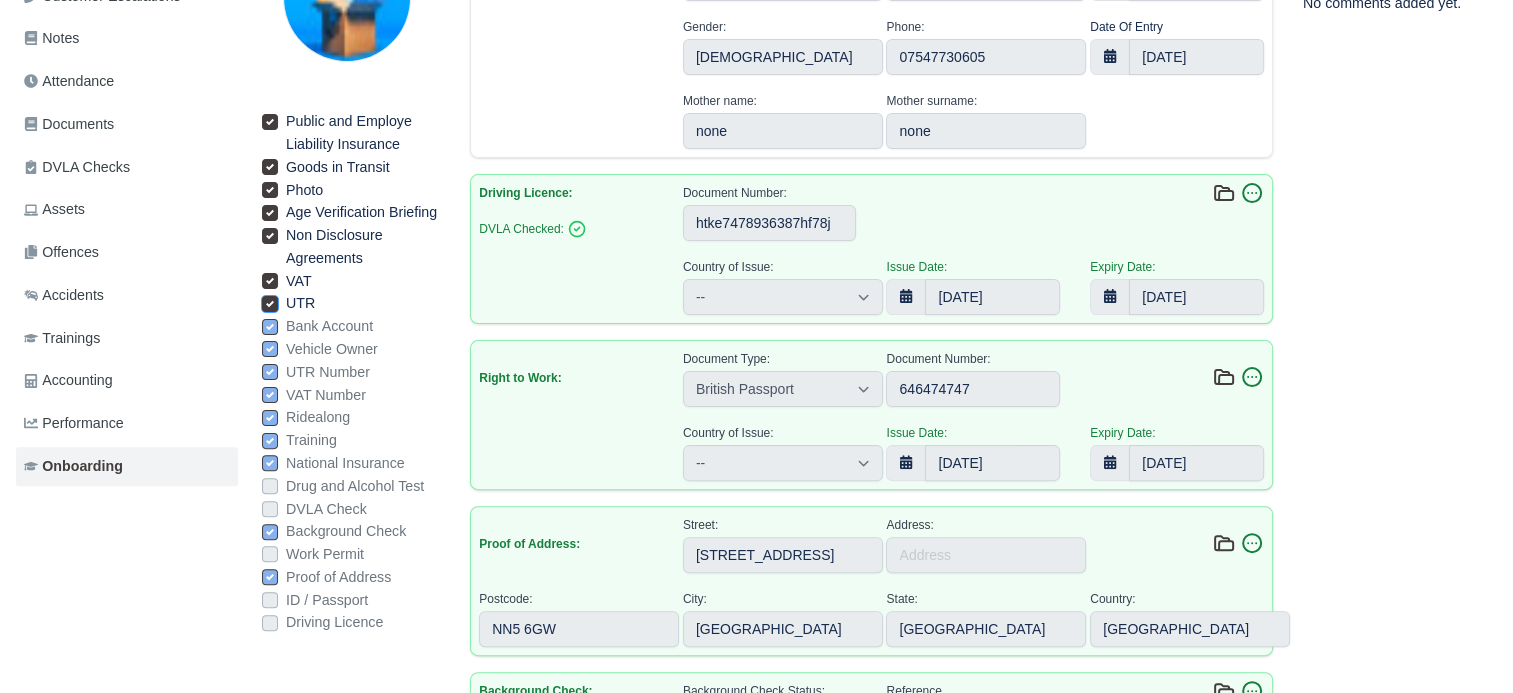 type 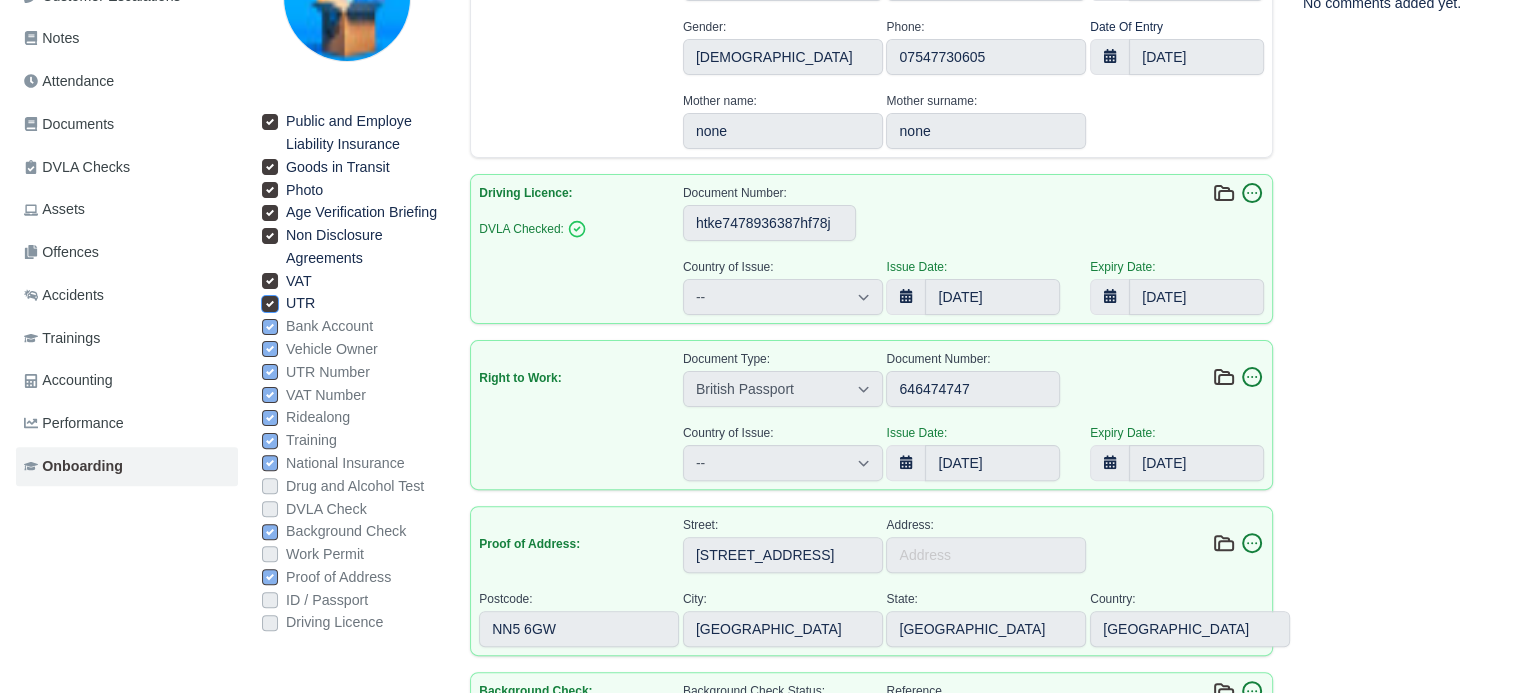 type 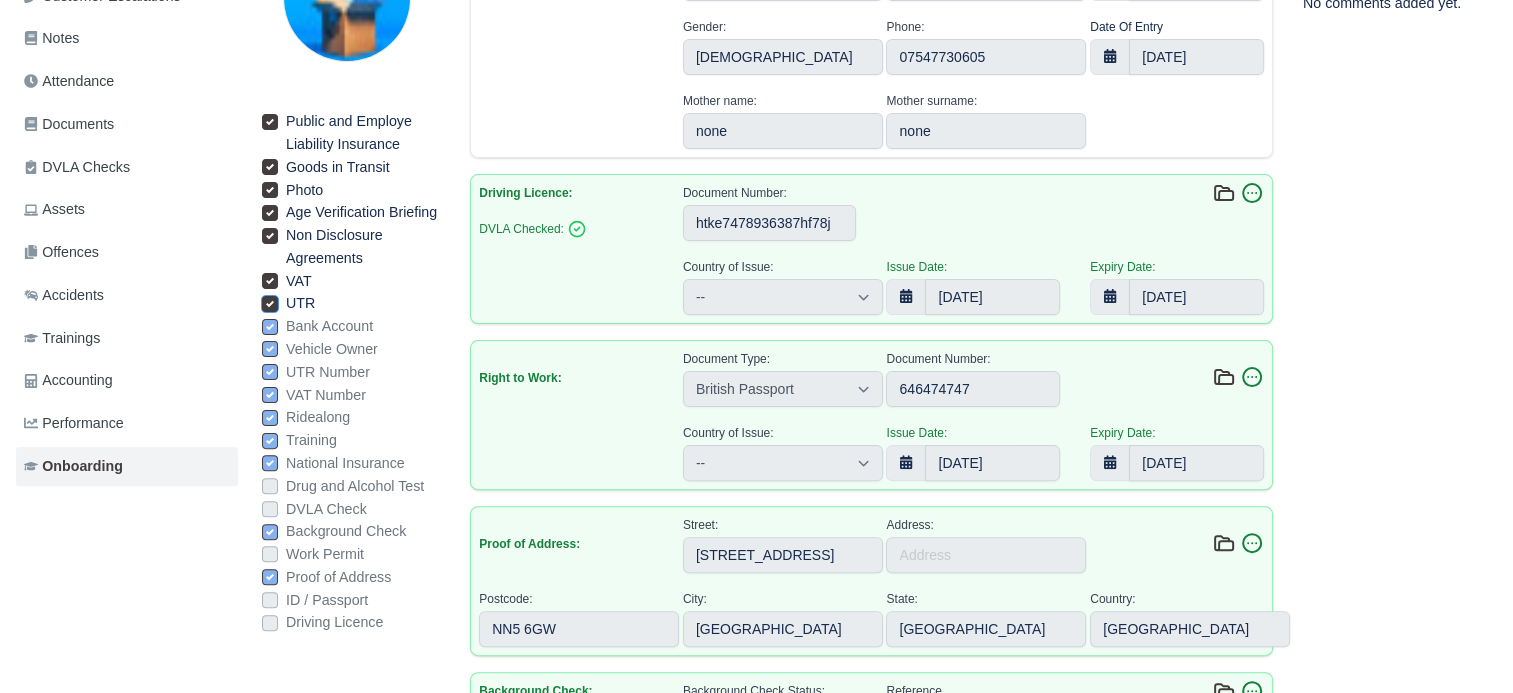type 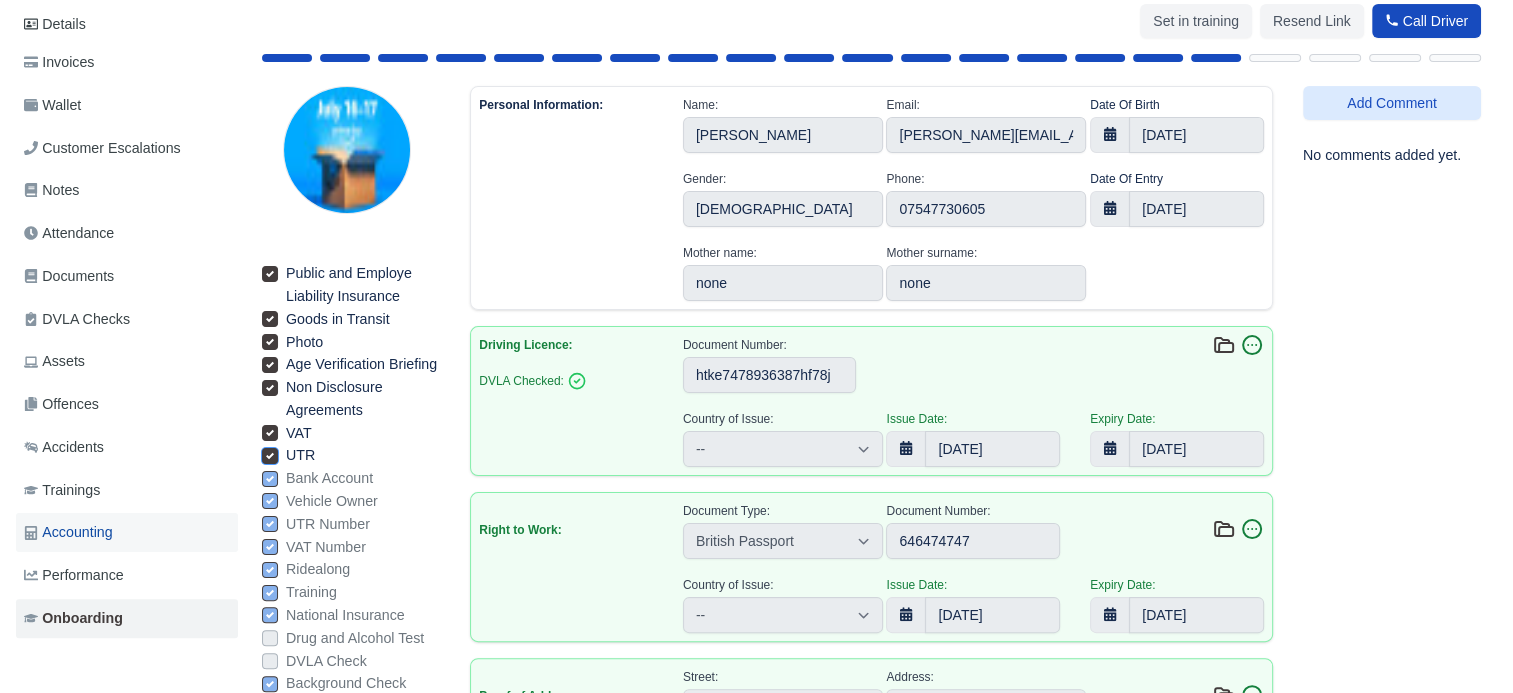 scroll, scrollTop: 400, scrollLeft: 0, axis: vertical 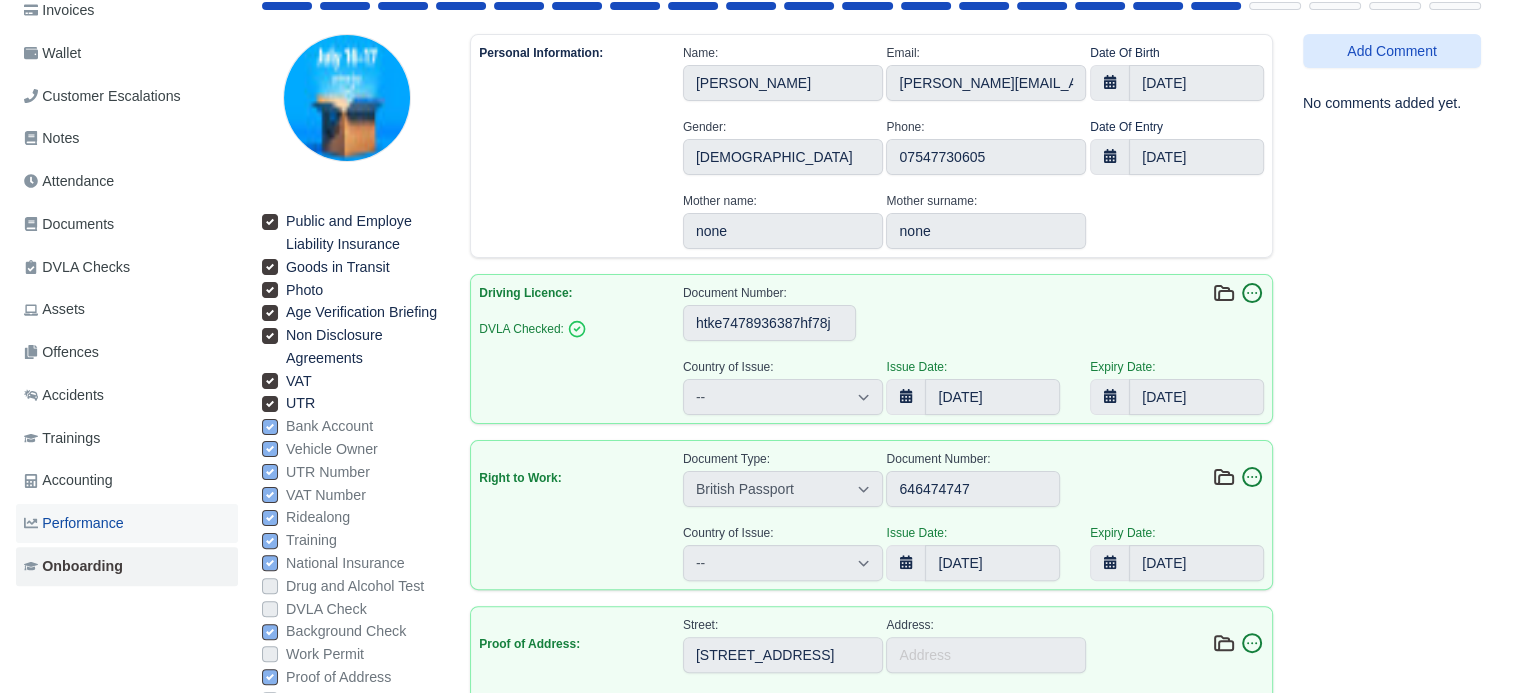 click on "Performance" at bounding box center (74, 523) 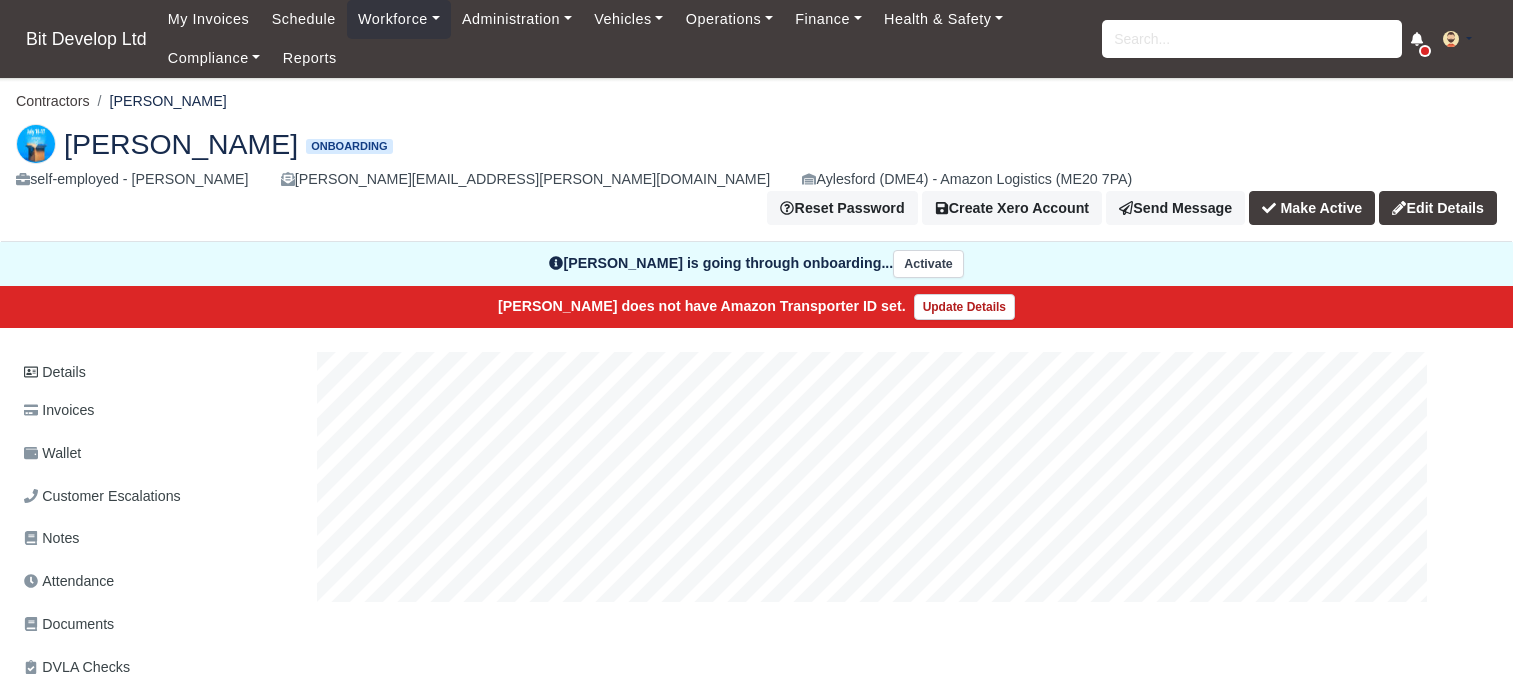 scroll, scrollTop: 0, scrollLeft: 0, axis: both 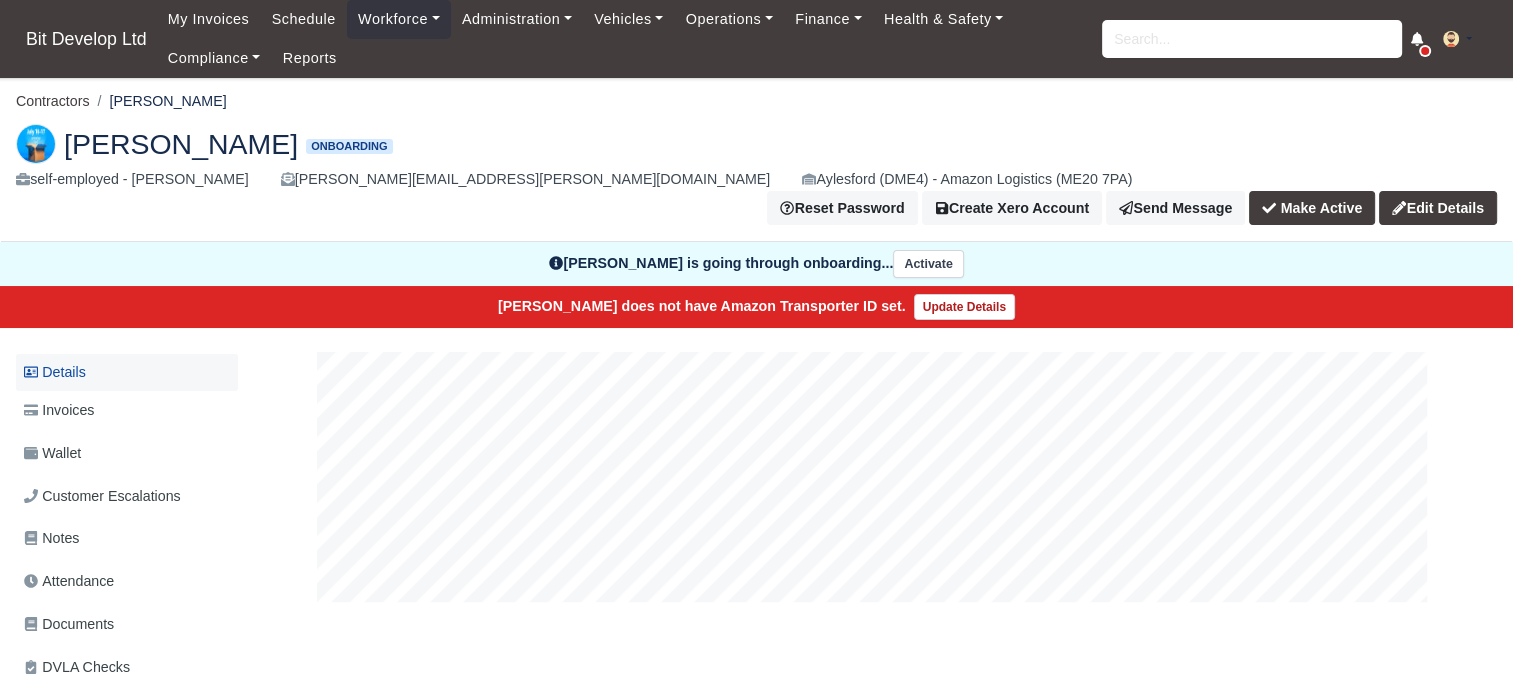 click on "Details" at bounding box center [127, 372] 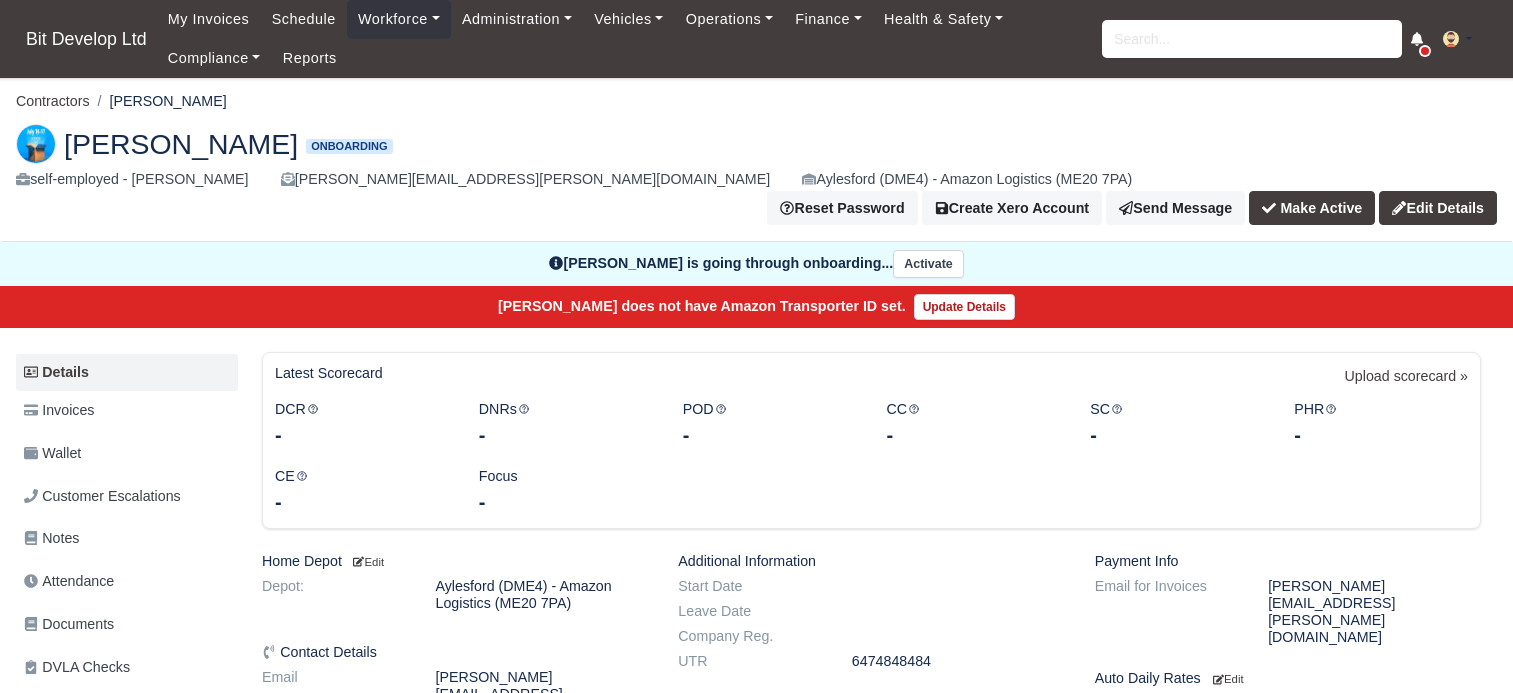 scroll, scrollTop: 0, scrollLeft: 0, axis: both 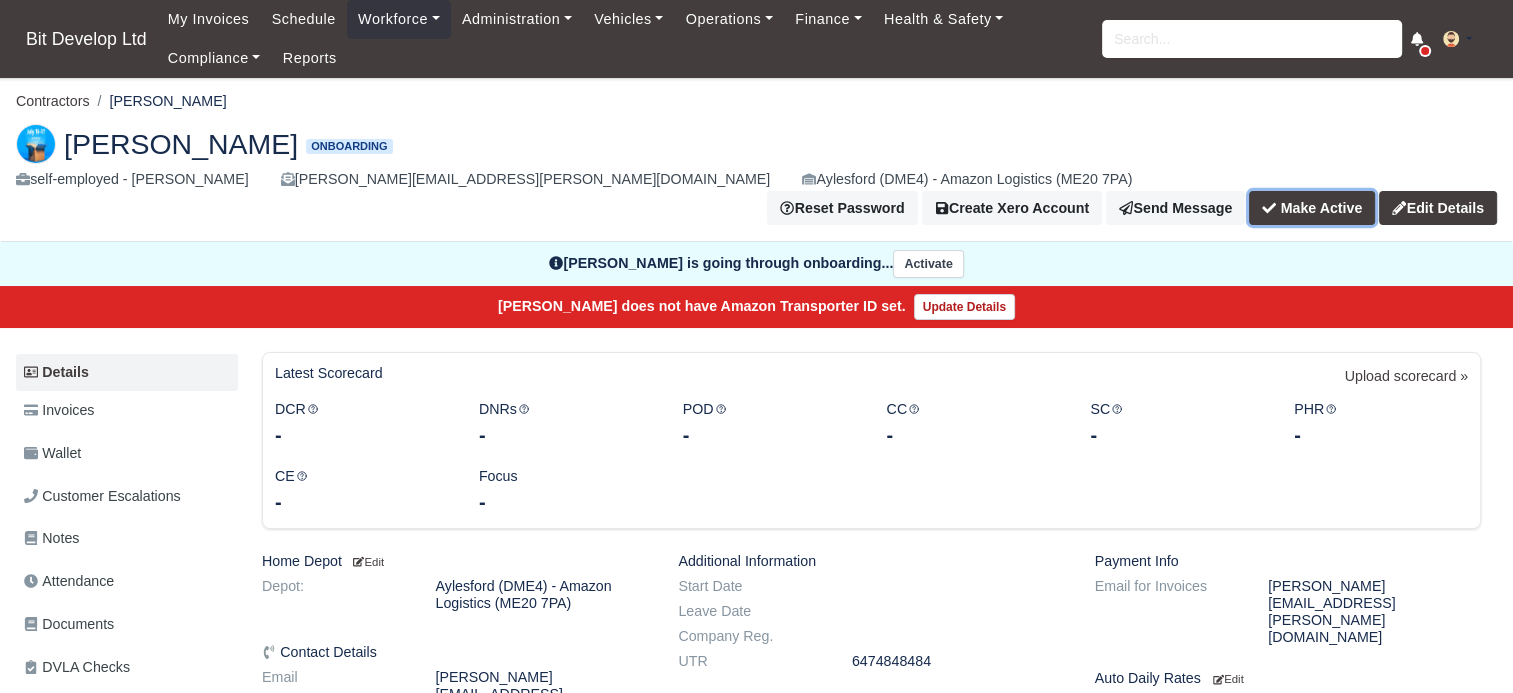 drag, startPoint x: 1357, startPoint y: 156, endPoint x: 1400, endPoint y: 202, distance: 62.968246 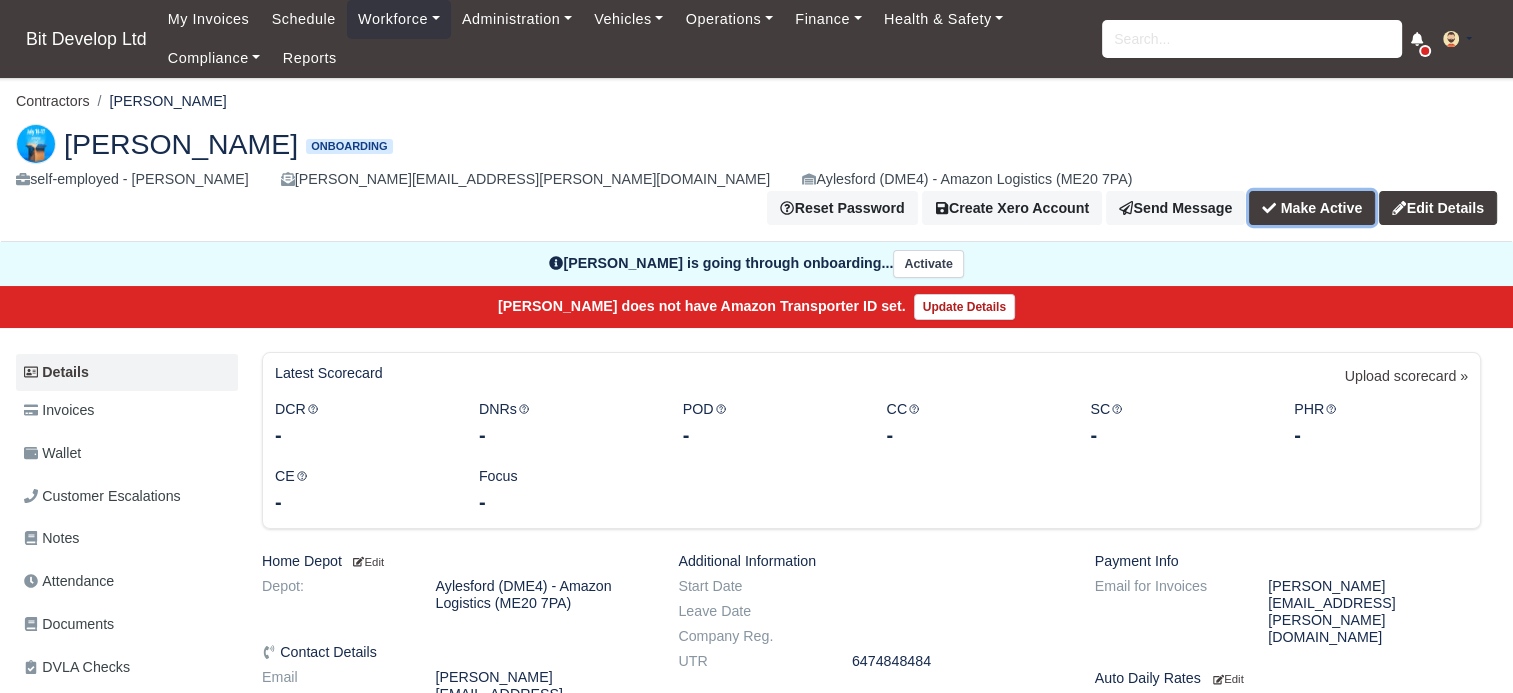 click on "Make Active" at bounding box center (1312, 208) 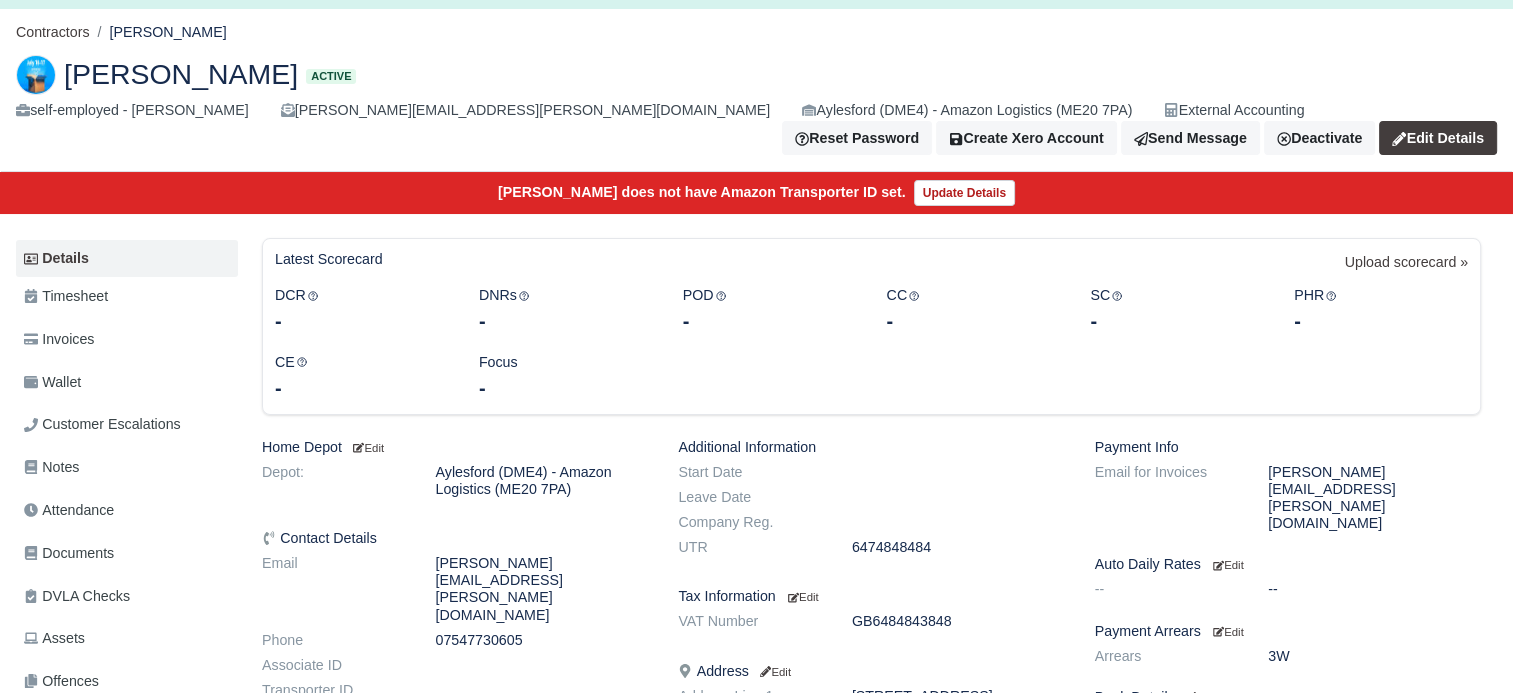 scroll, scrollTop: 0, scrollLeft: 0, axis: both 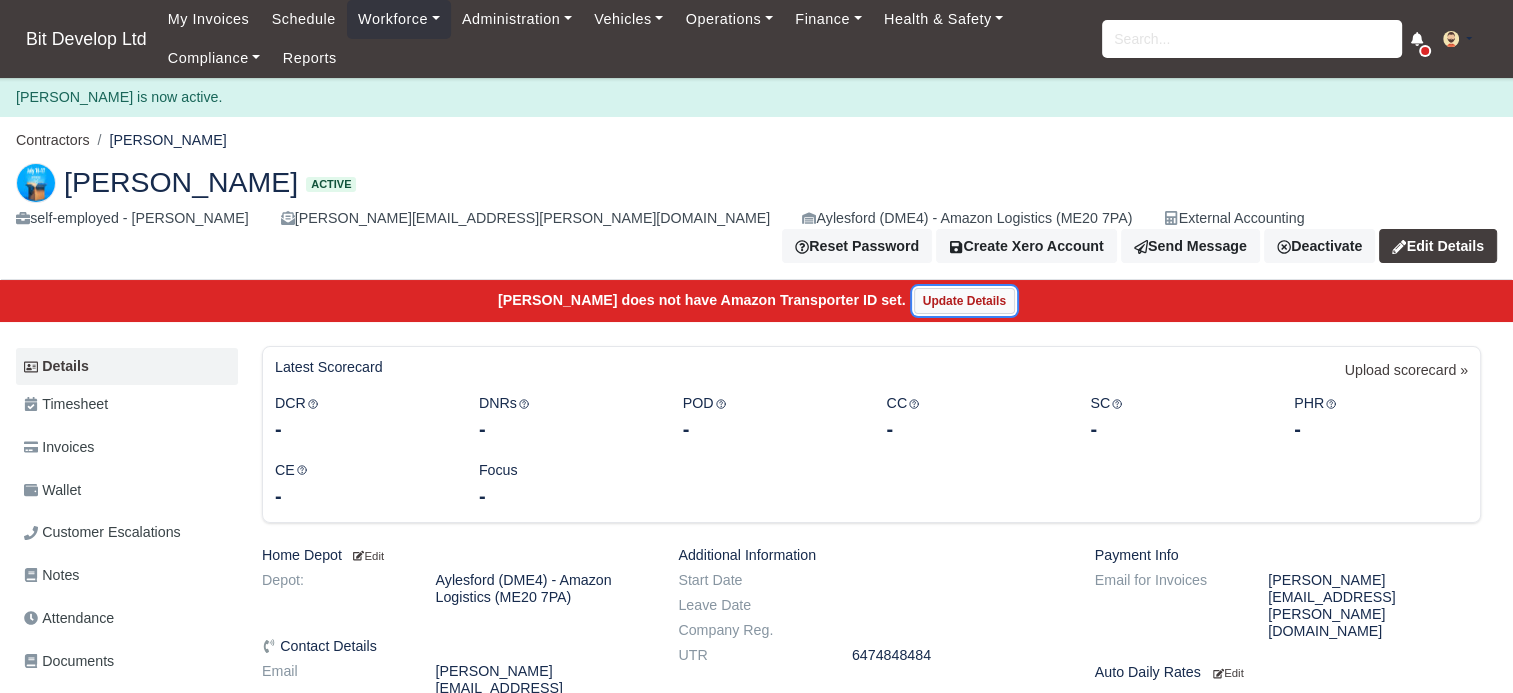 click on "Update Details" at bounding box center (964, 301) 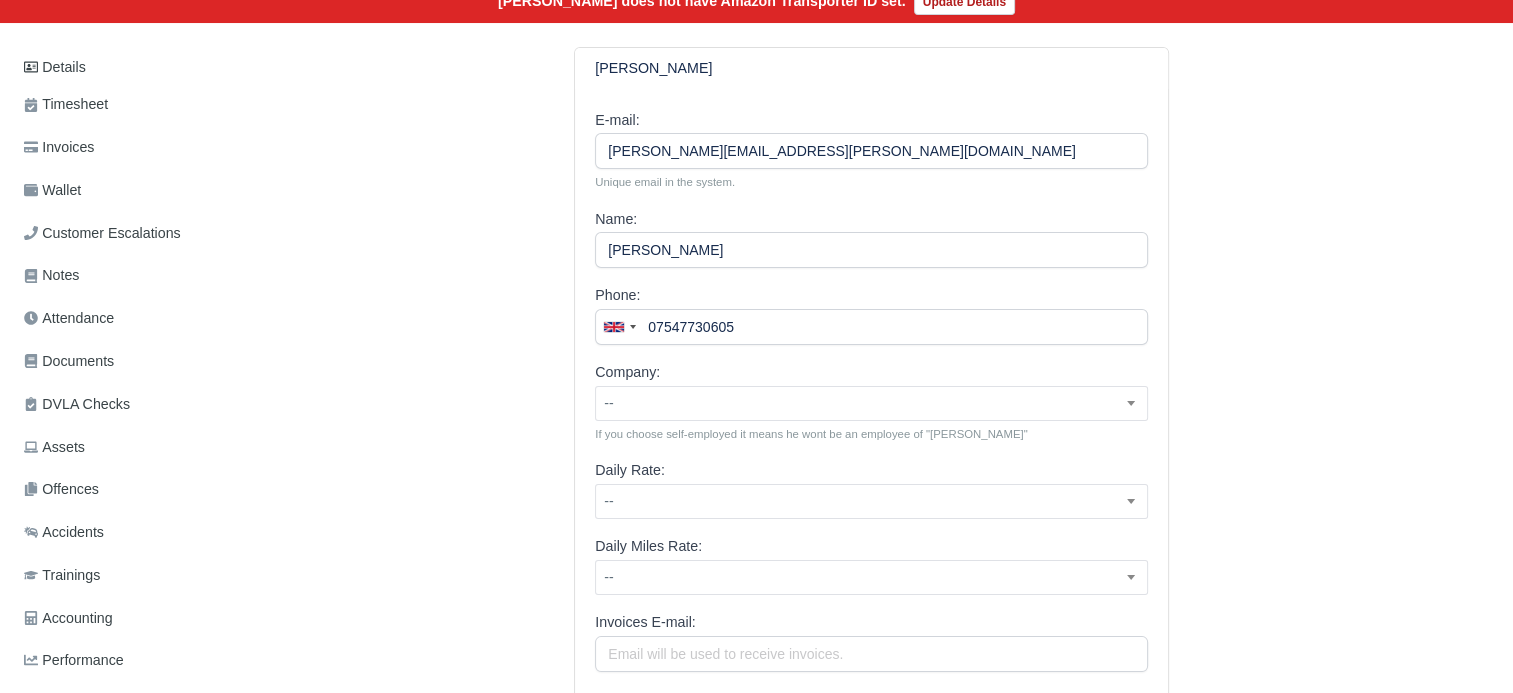 scroll, scrollTop: 500, scrollLeft: 0, axis: vertical 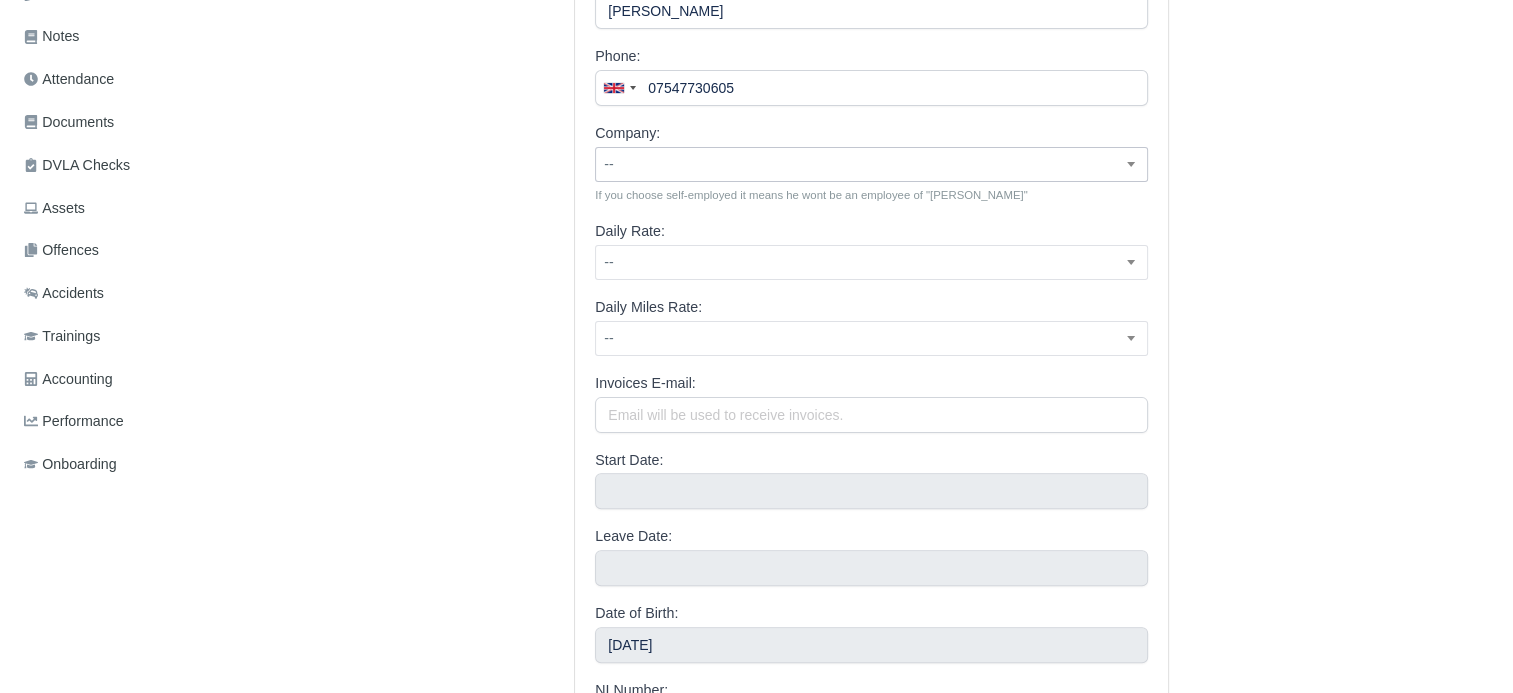 click on "--" at bounding box center [871, 164] 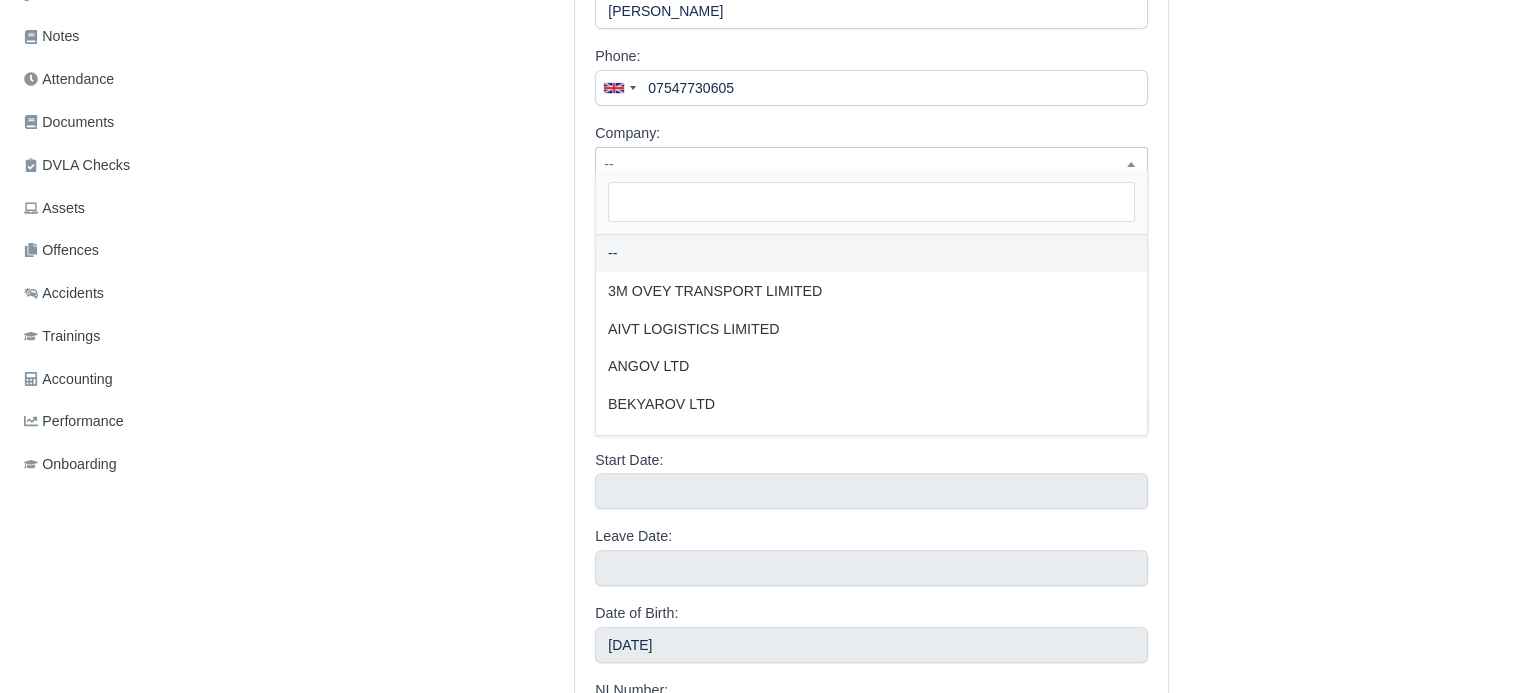 click on "--" at bounding box center (871, 164) 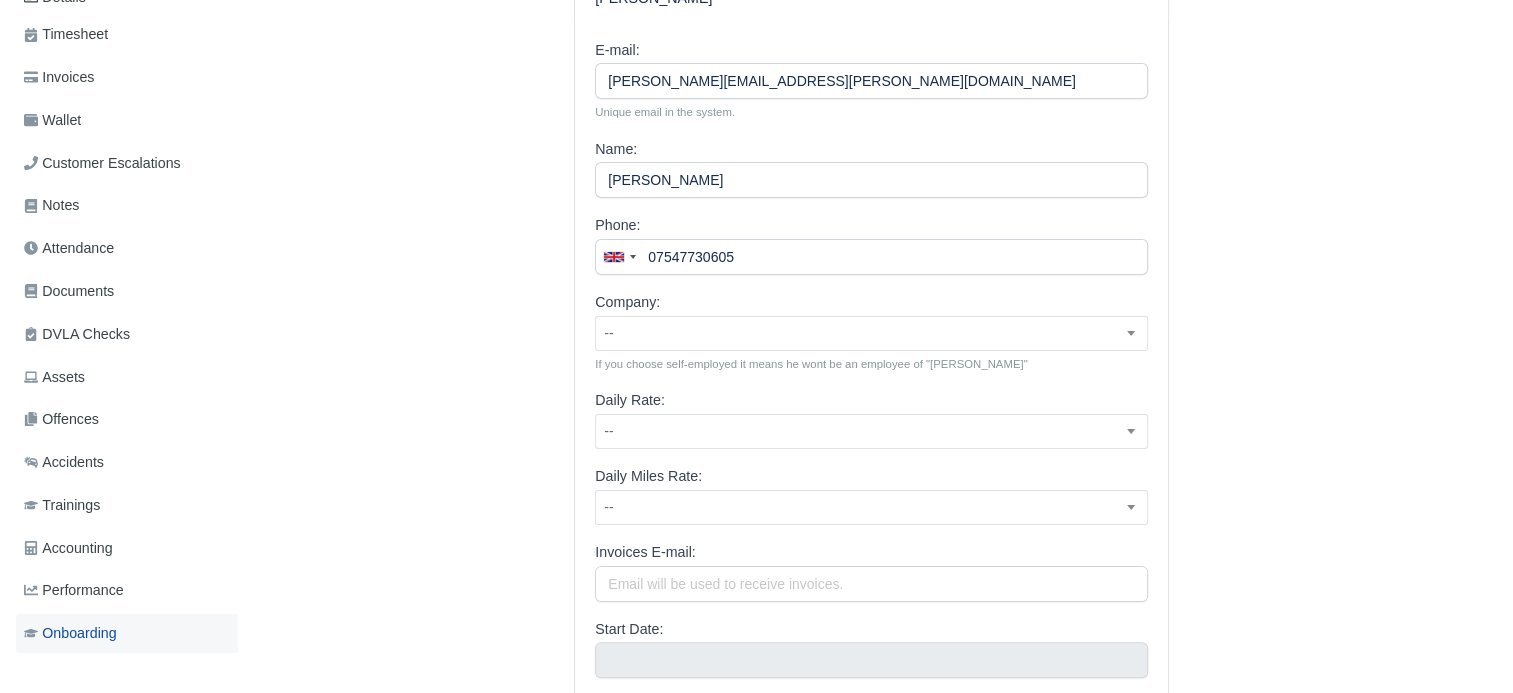 scroll, scrollTop: 600, scrollLeft: 0, axis: vertical 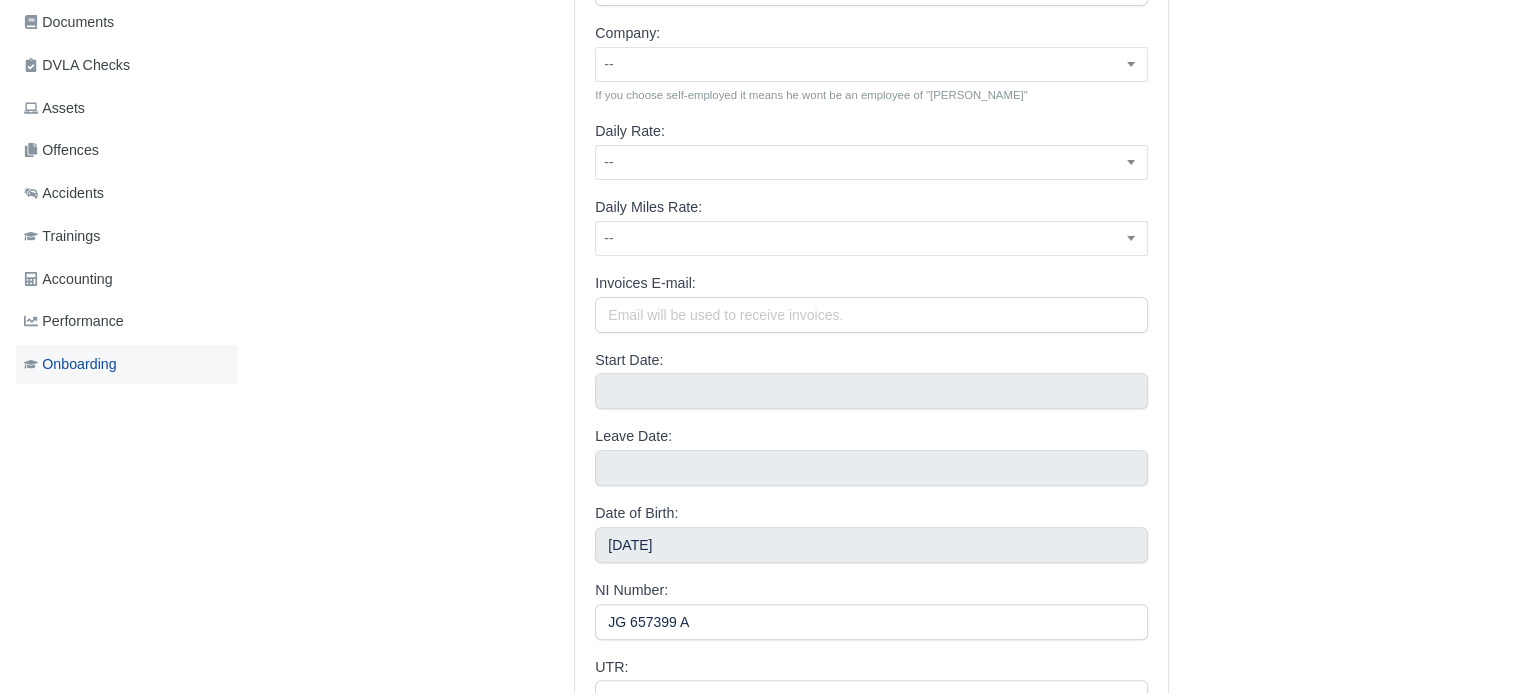 click on "Onboarding" at bounding box center (70, 364) 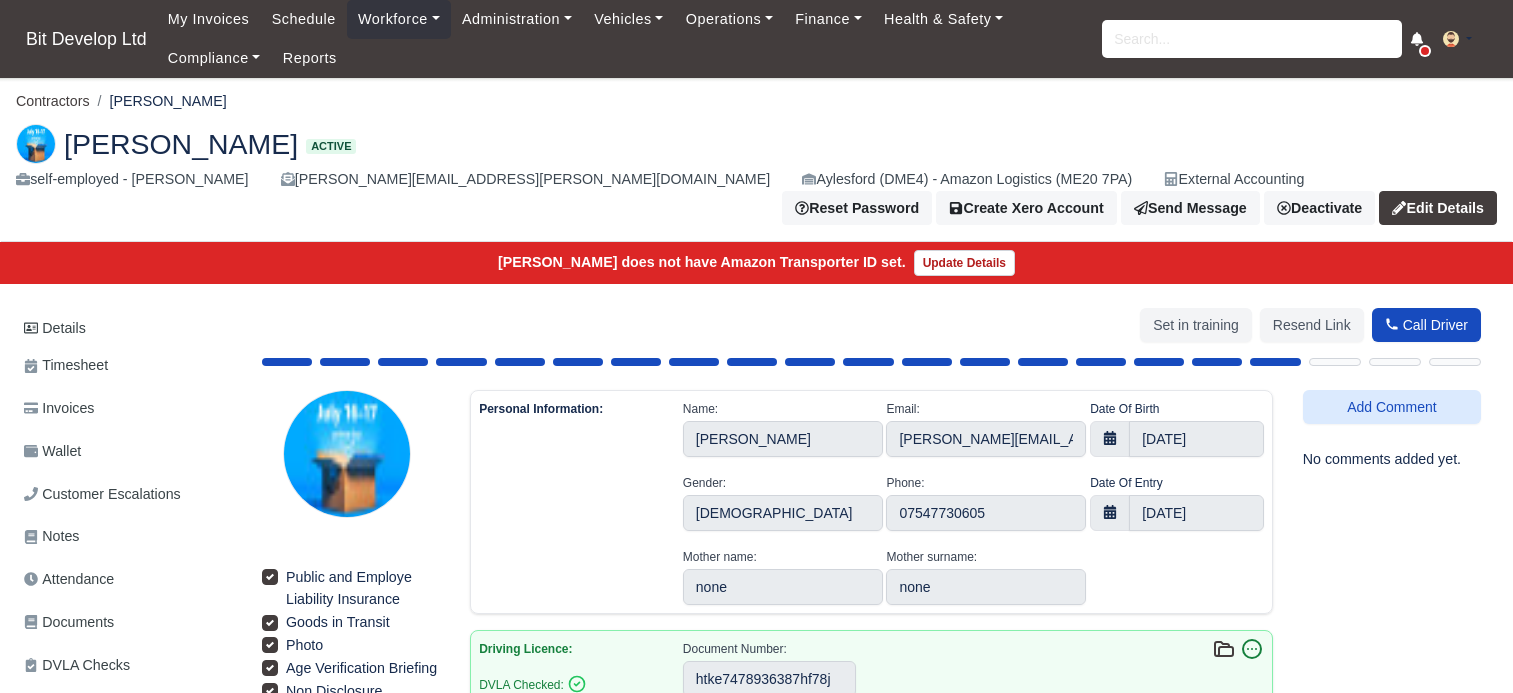 select on "[GEOGRAPHIC_DATA]" 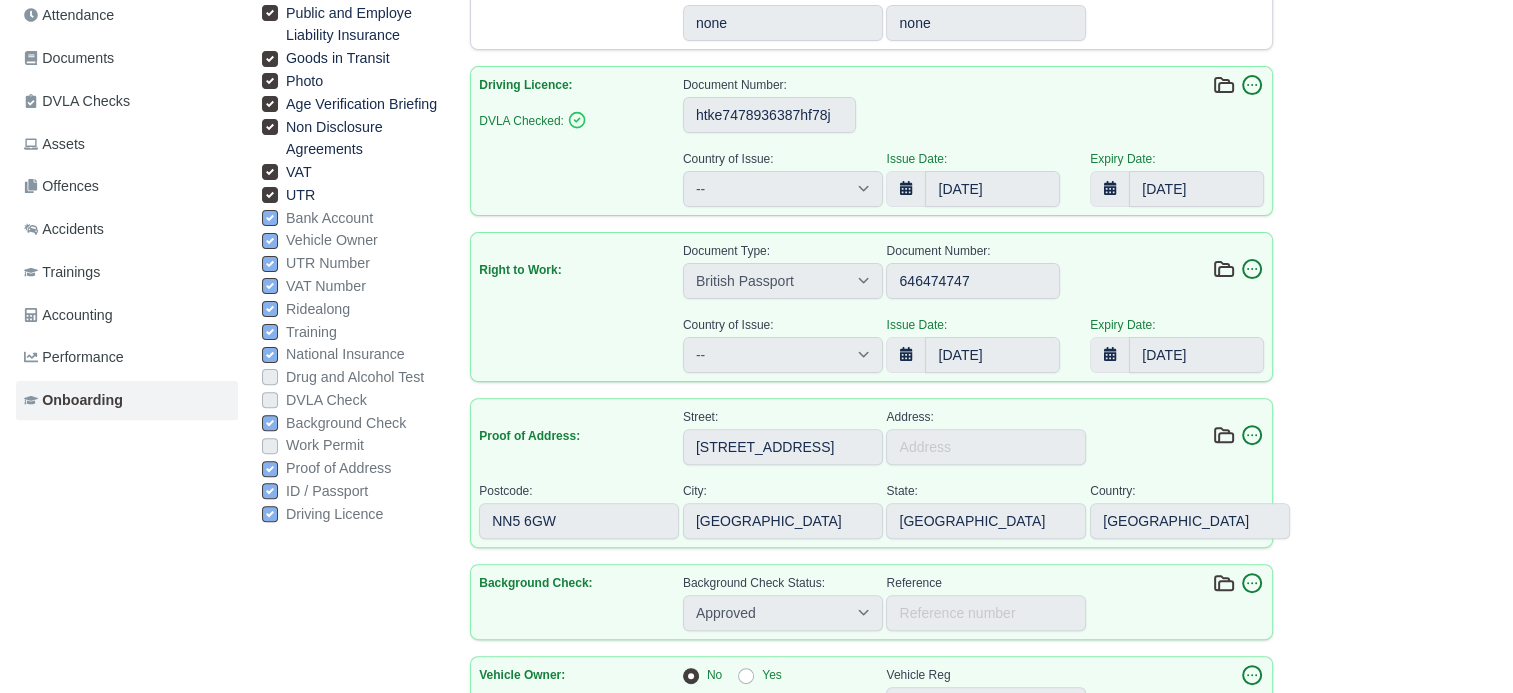 scroll, scrollTop: 700, scrollLeft: 0, axis: vertical 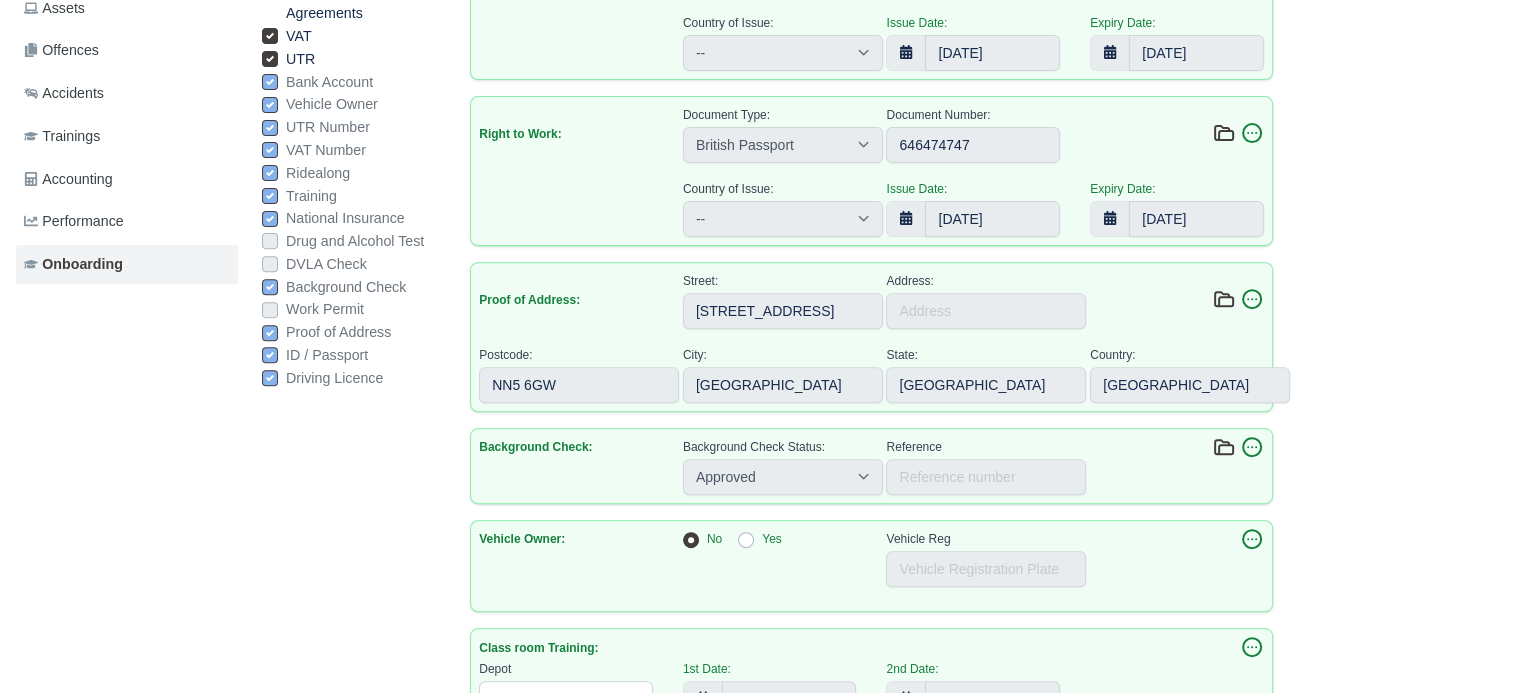 click on "DVLA Check" at bounding box center [351, 264] 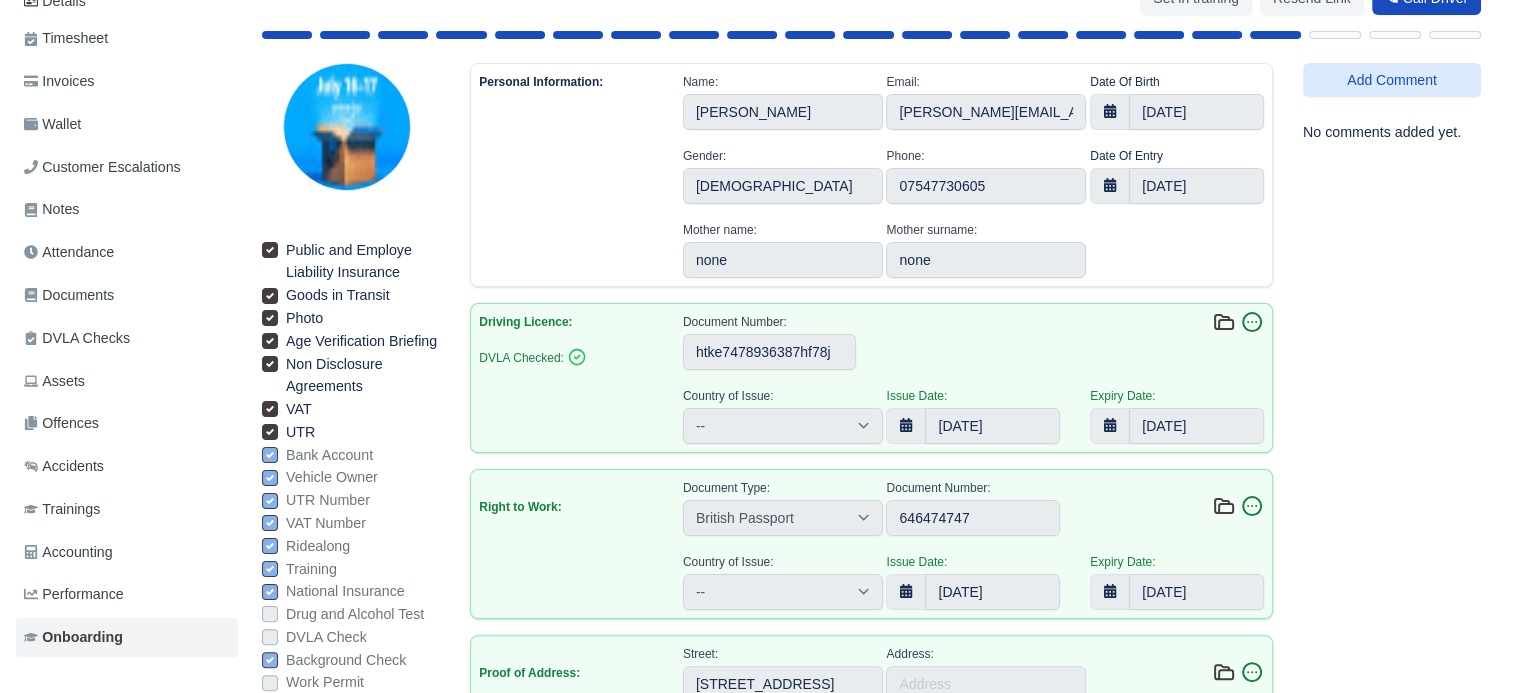 scroll, scrollTop: 109, scrollLeft: 0, axis: vertical 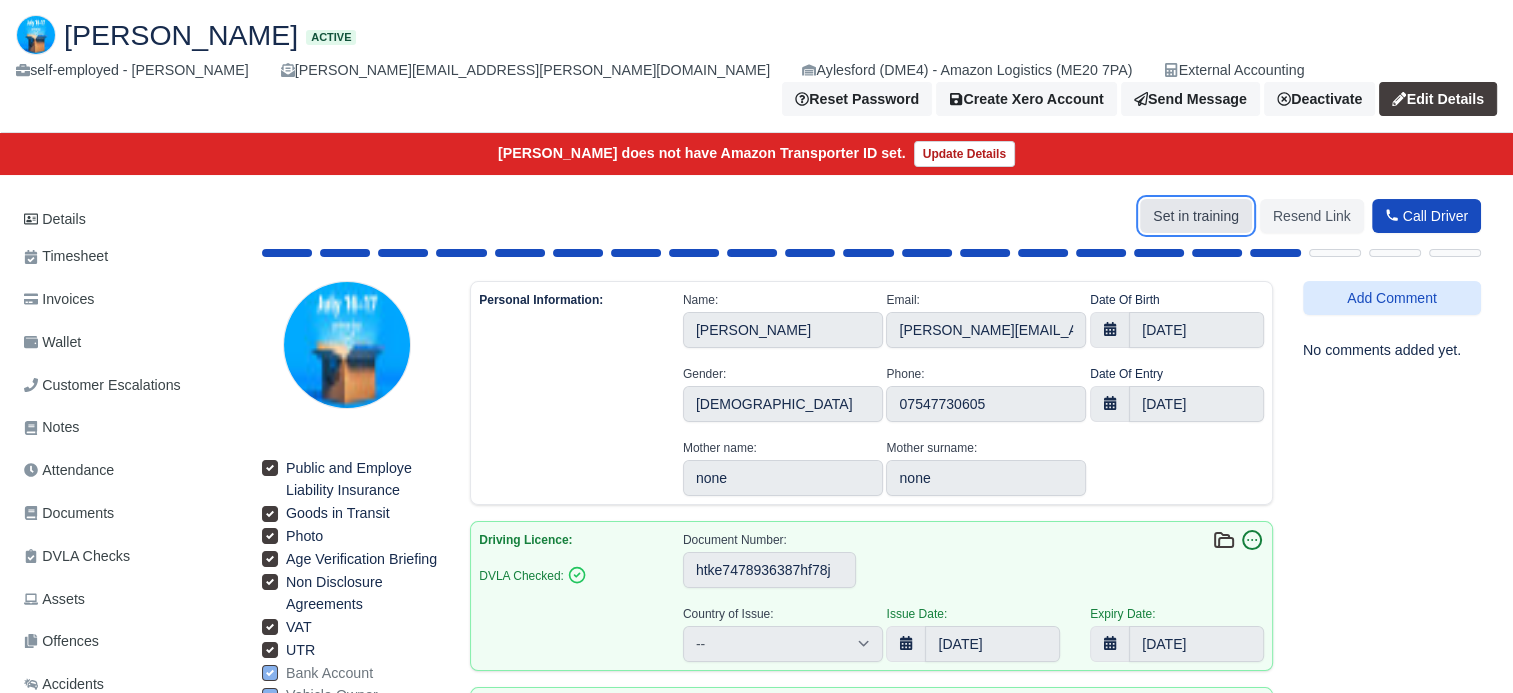 click on "Set in training" at bounding box center [1196, 216] 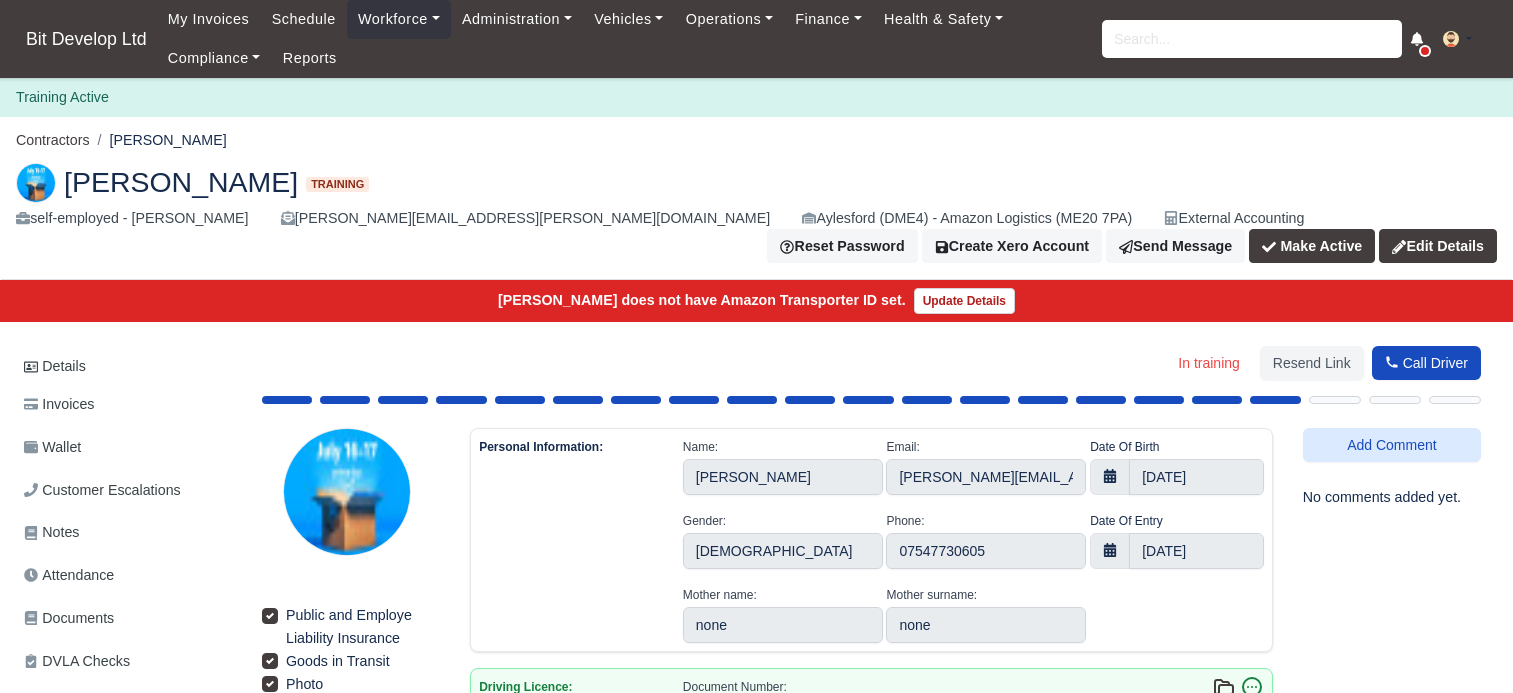 select on "[GEOGRAPHIC_DATA]" 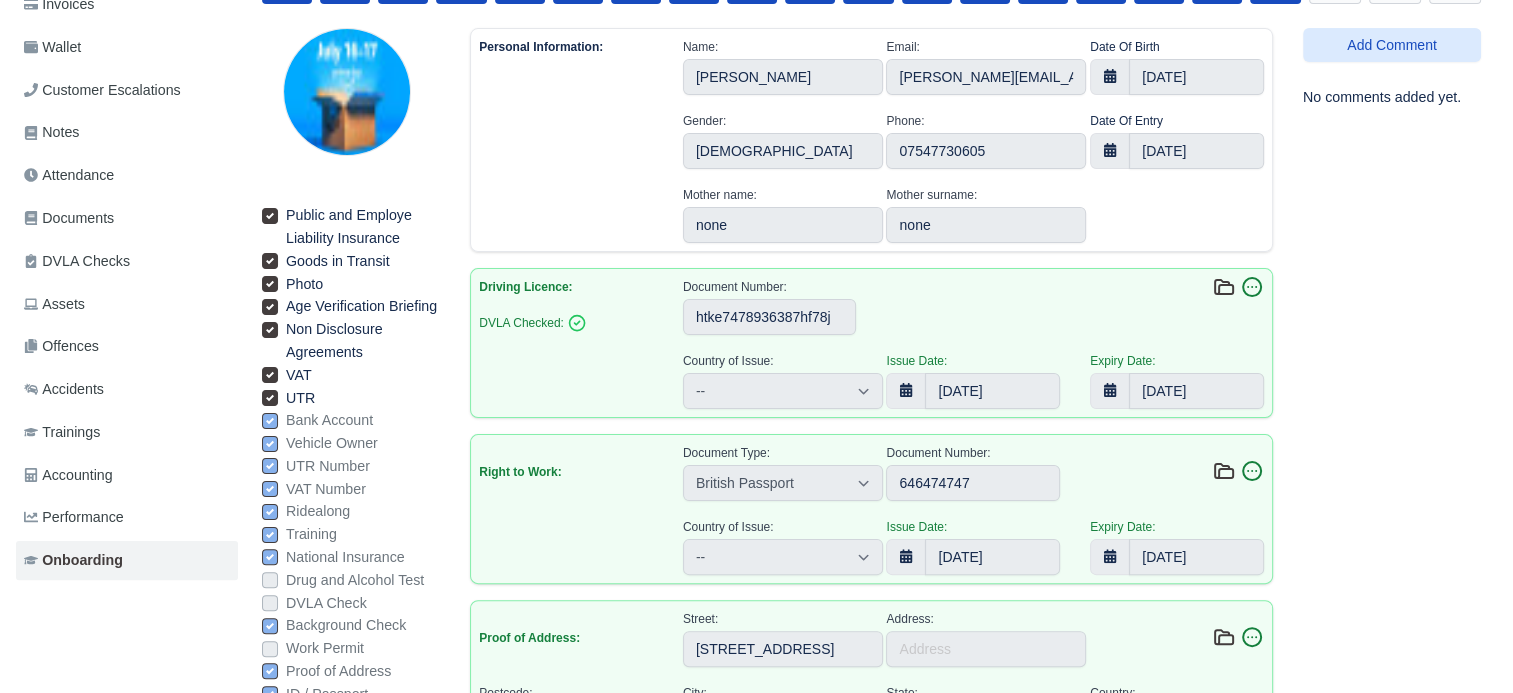 scroll, scrollTop: 500, scrollLeft: 0, axis: vertical 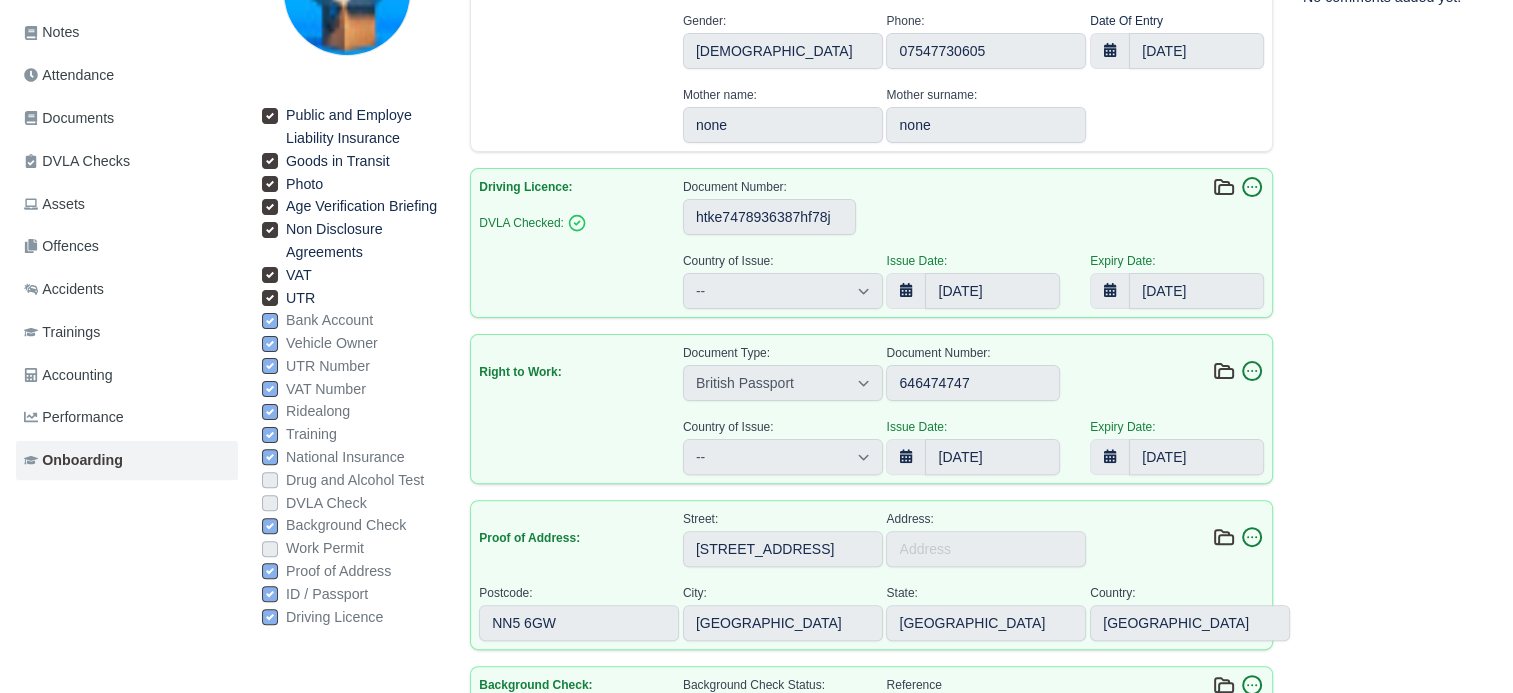 click on "Drug and Alcohol Test" at bounding box center (355, 480) 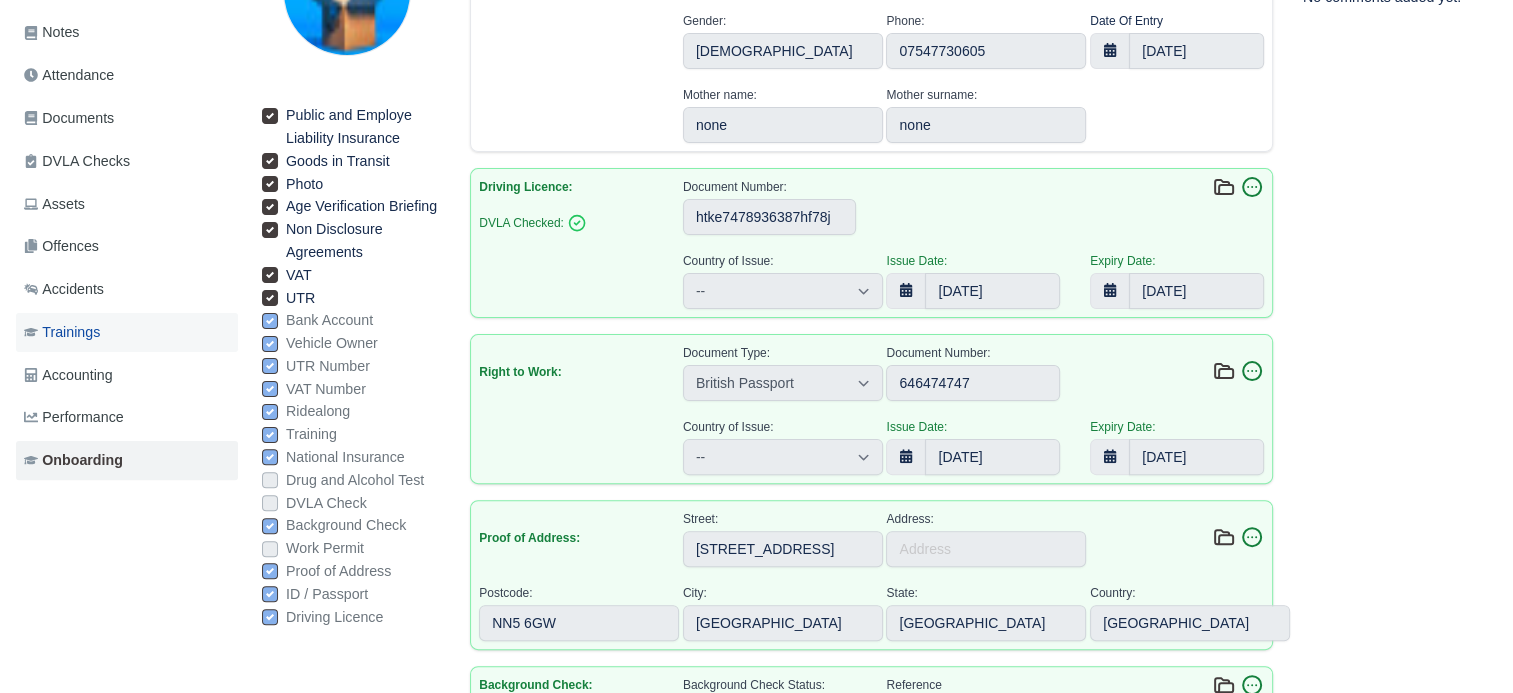 click on "Trainings" at bounding box center (62, 332) 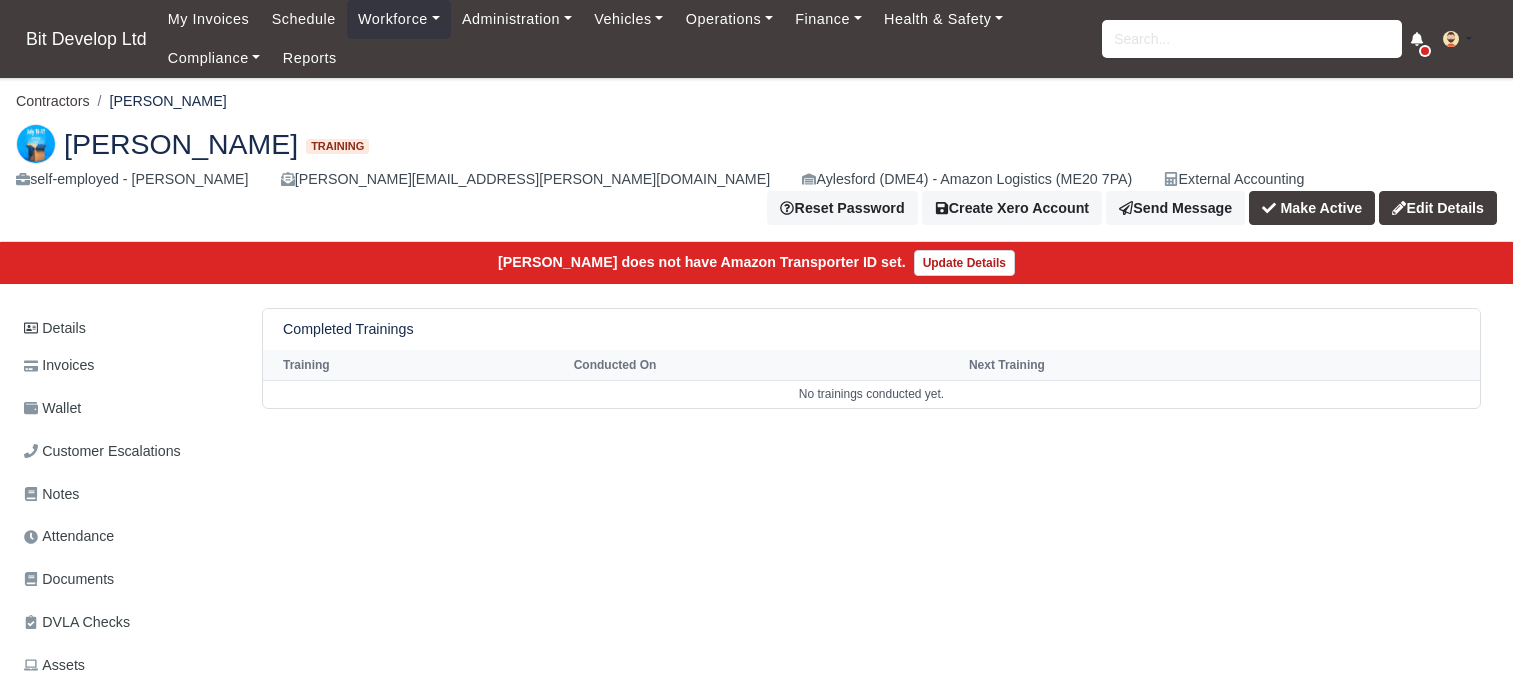 scroll, scrollTop: 0, scrollLeft: 0, axis: both 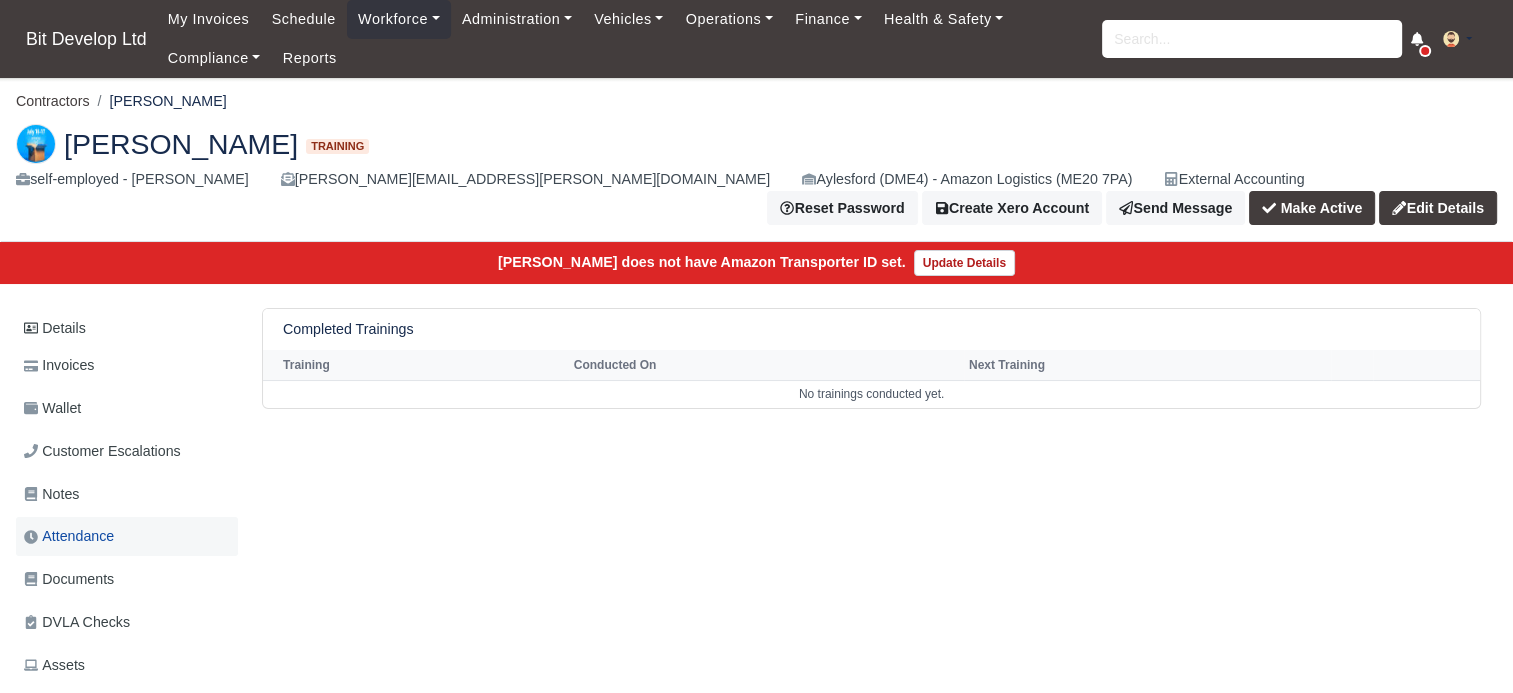 click on "Attendance" at bounding box center (69, 536) 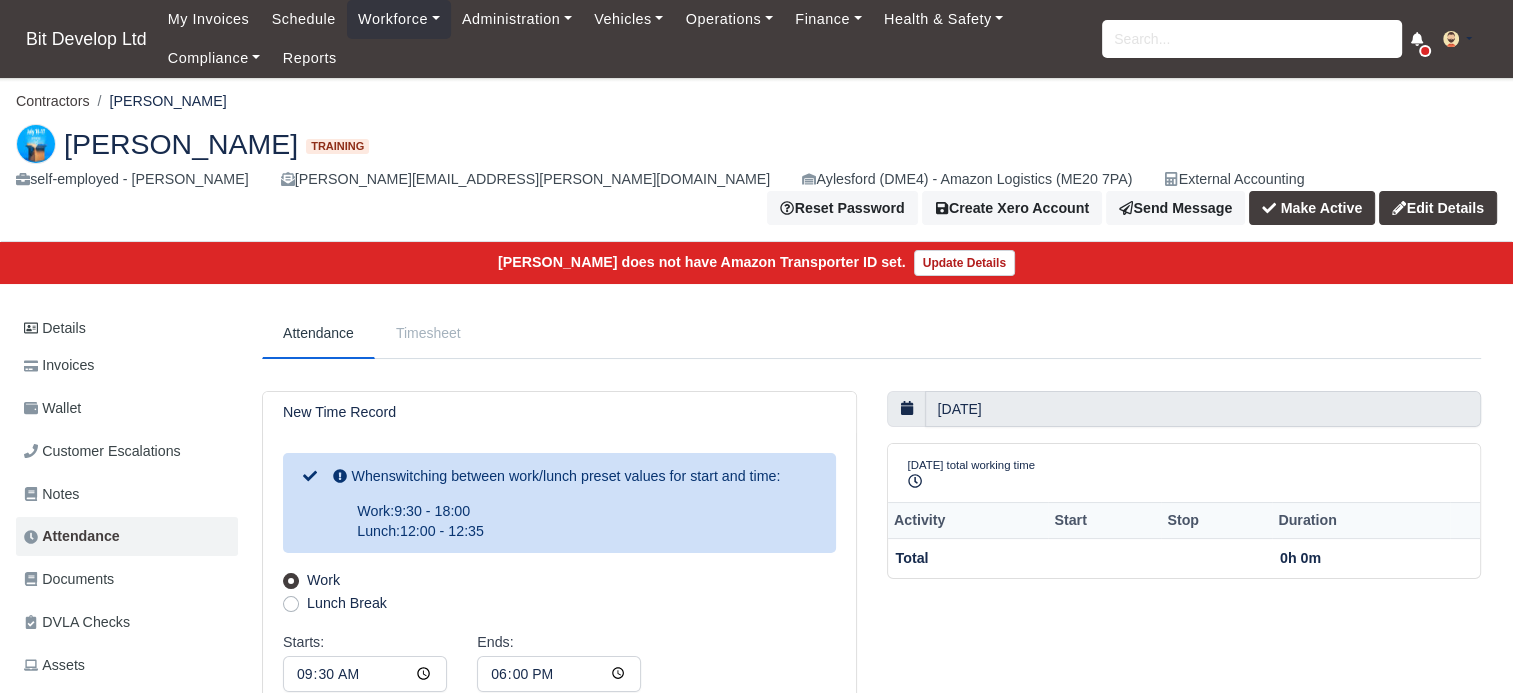 scroll, scrollTop: 299, scrollLeft: 0, axis: vertical 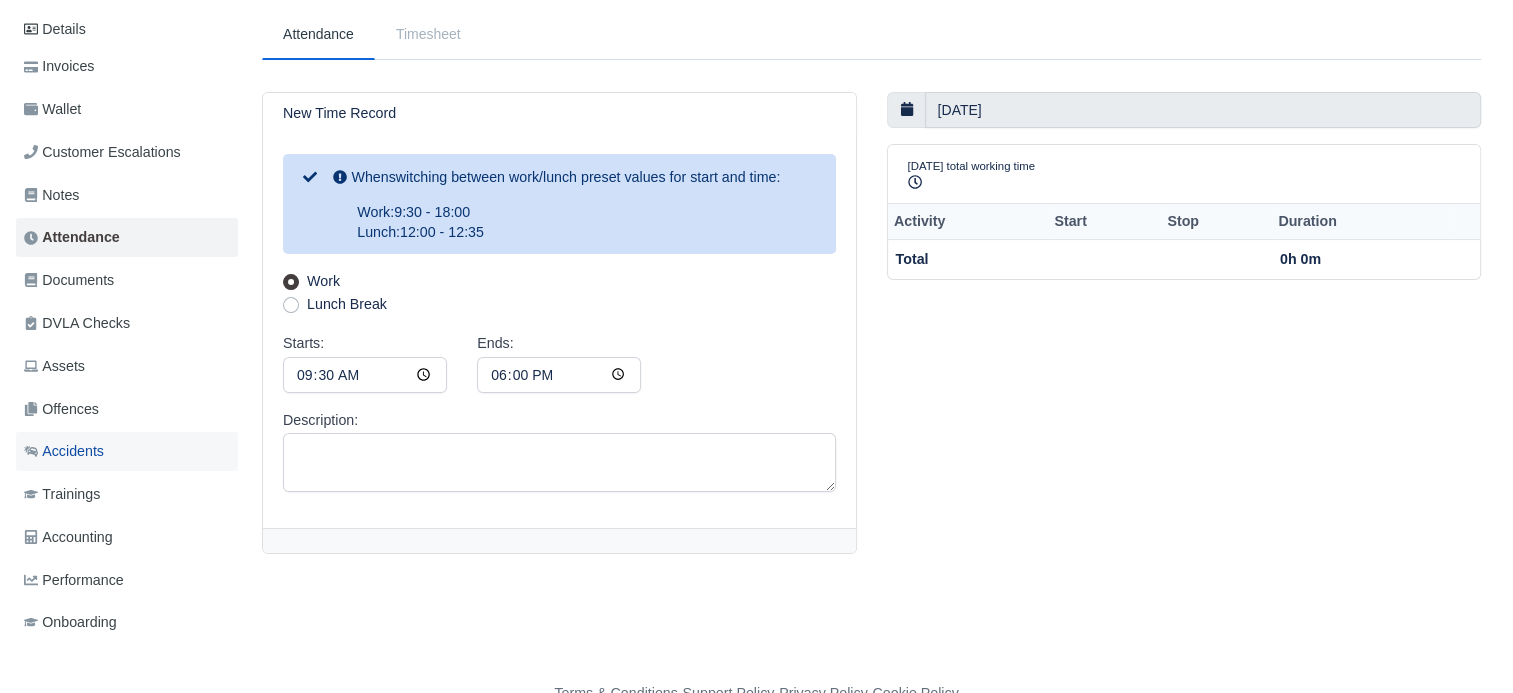 click on "Accidents" at bounding box center [64, 451] 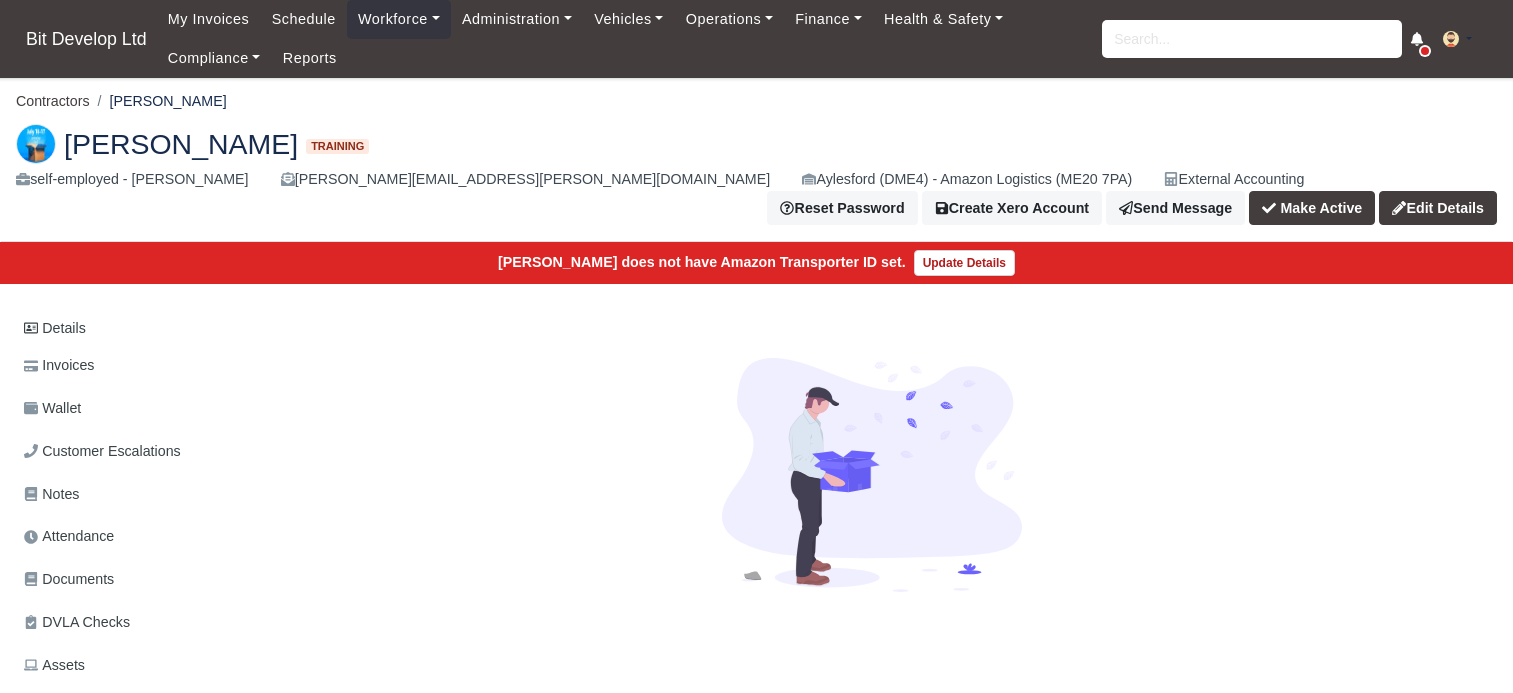 scroll, scrollTop: 0, scrollLeft: 0, axis: both 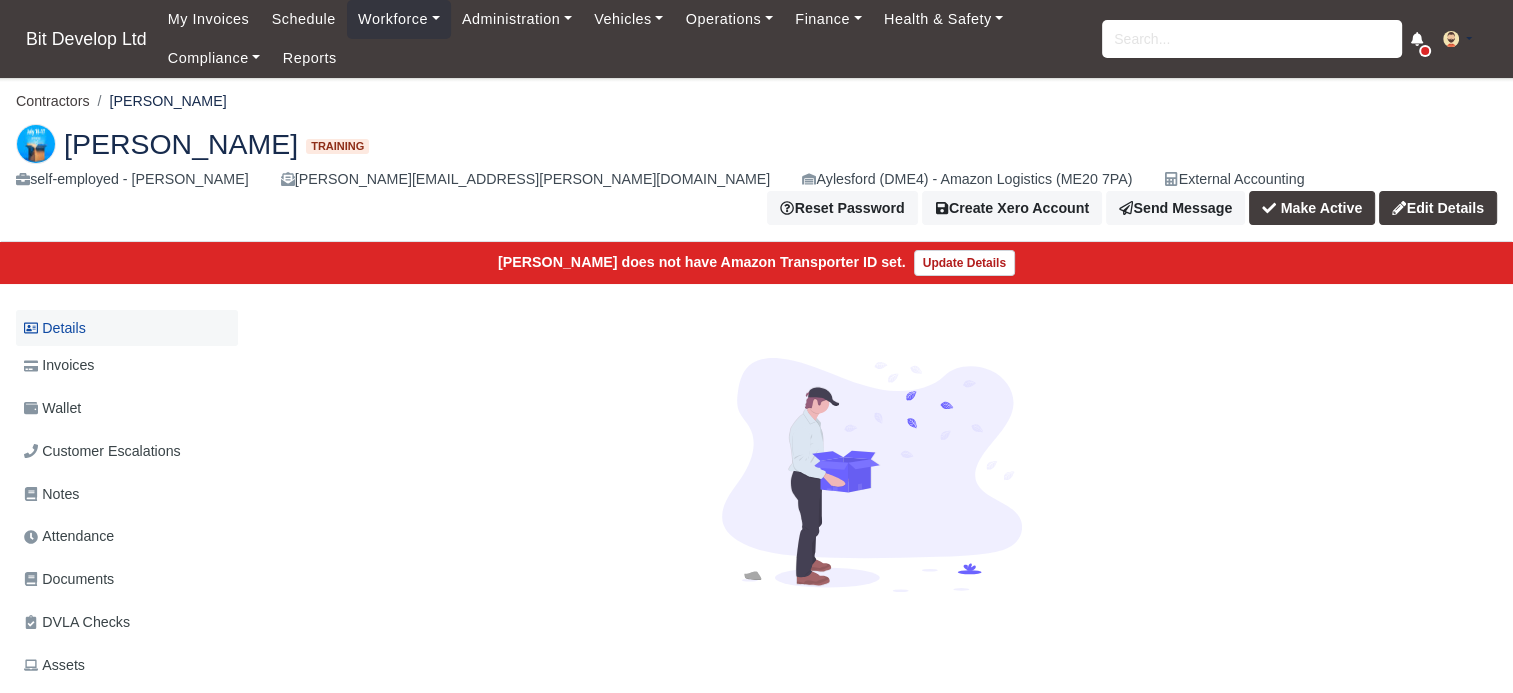 click on "Details" at bounding box center (127, 328) 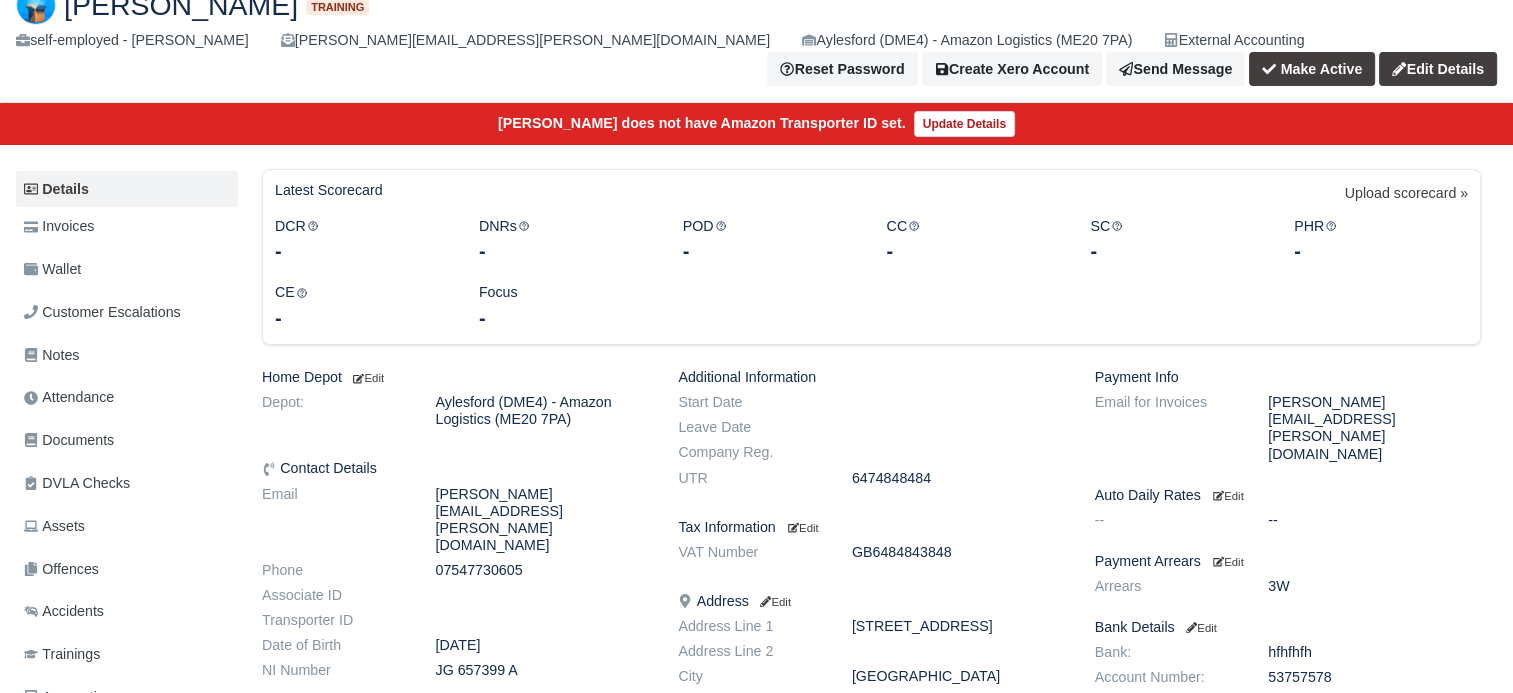 scroll, scrollTop: 0, scrollLeft: 0, axis: both 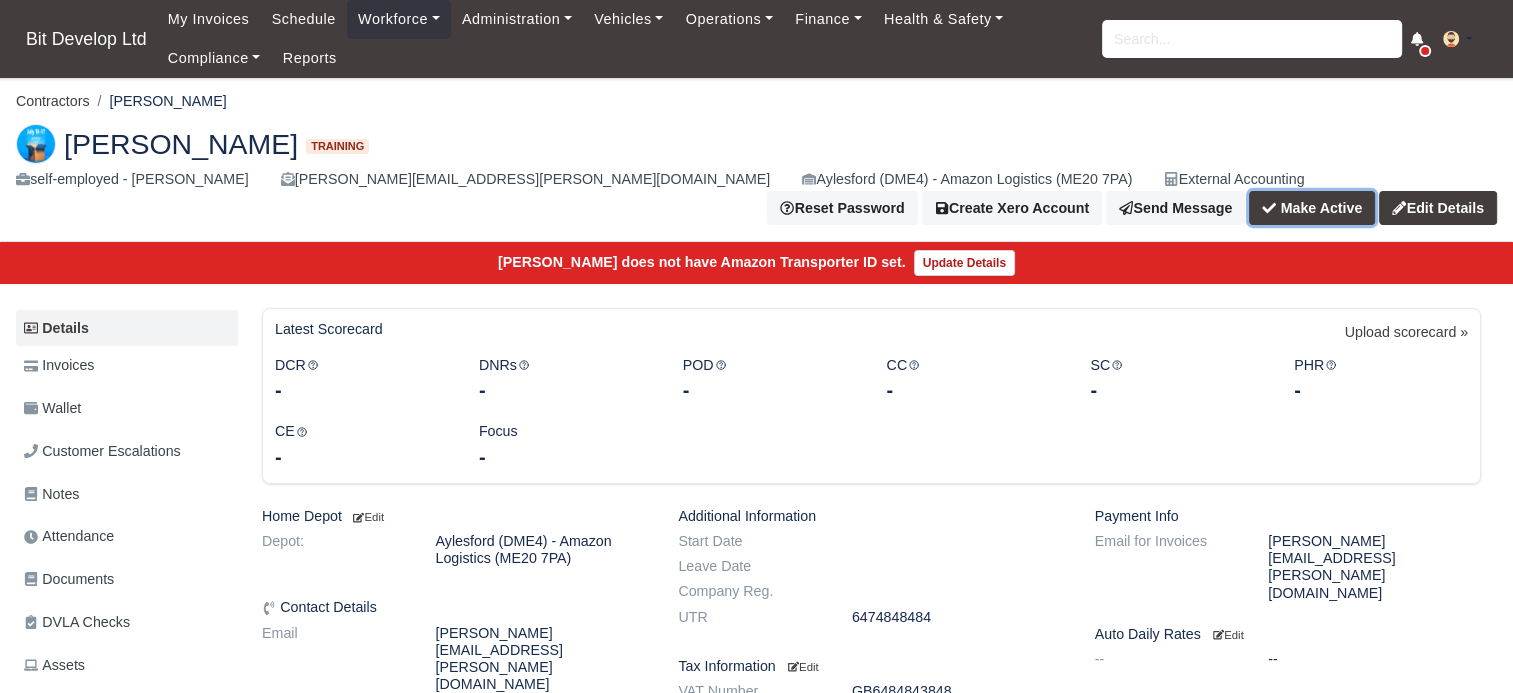 click on "Make Active" at bounding box center (1312, 208) 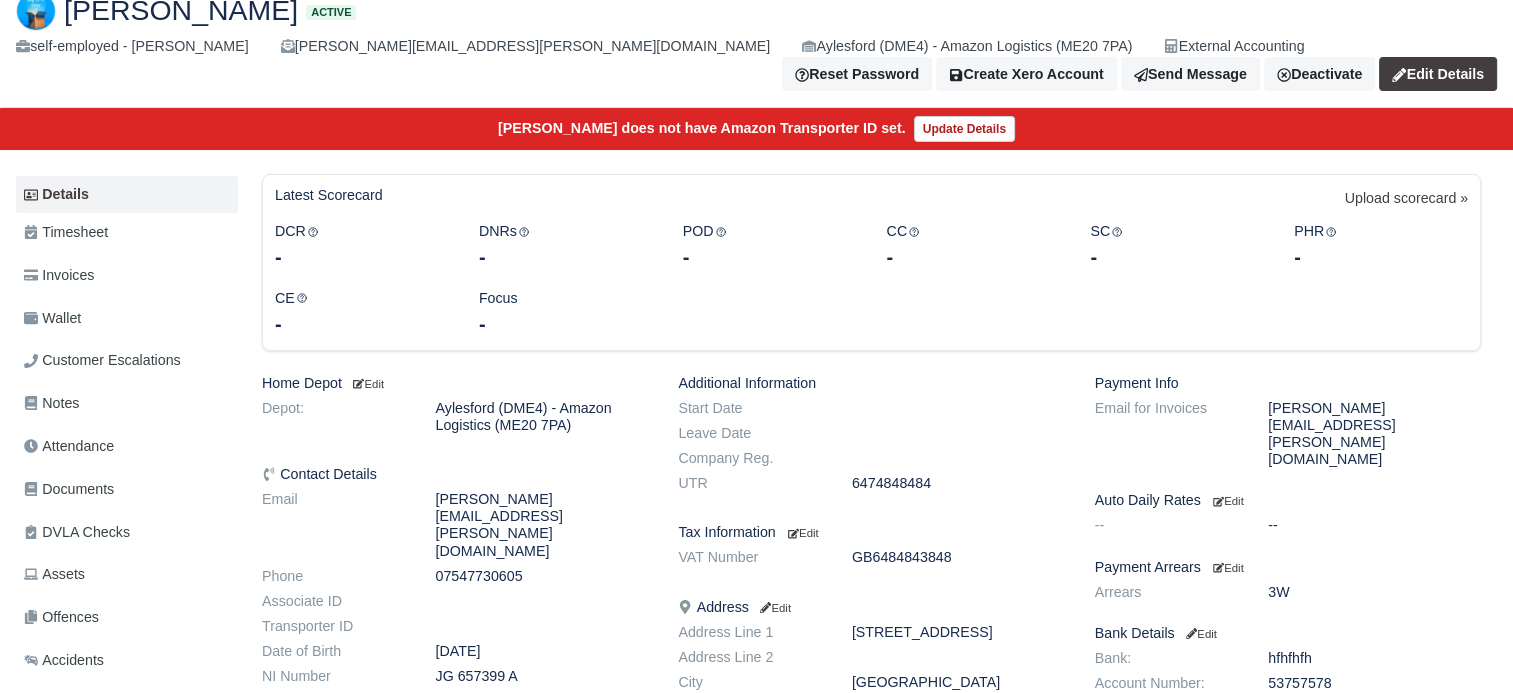 scroll, scrollTop: 8, scrollLeft: 0, axis: vertical 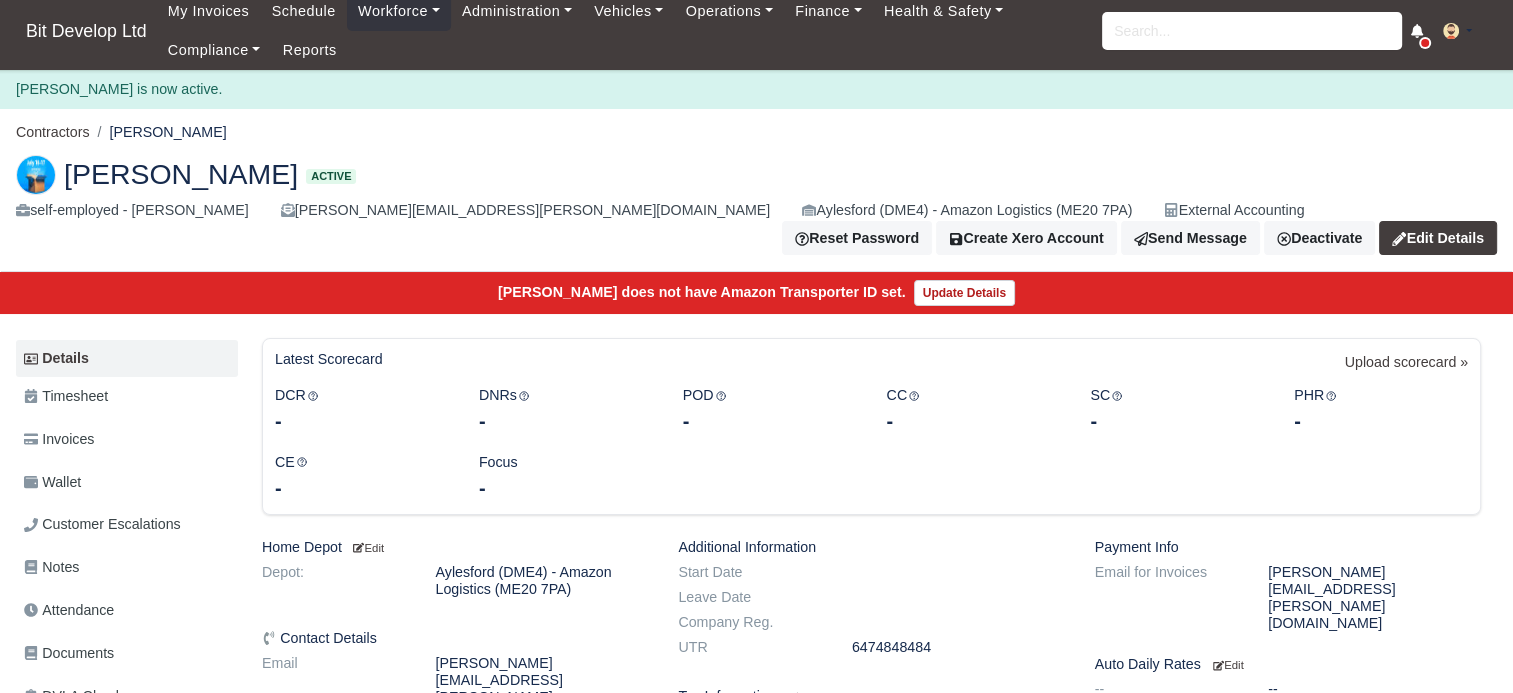 click on "[PERSON_NAME]" at bounding box center [158, 132] 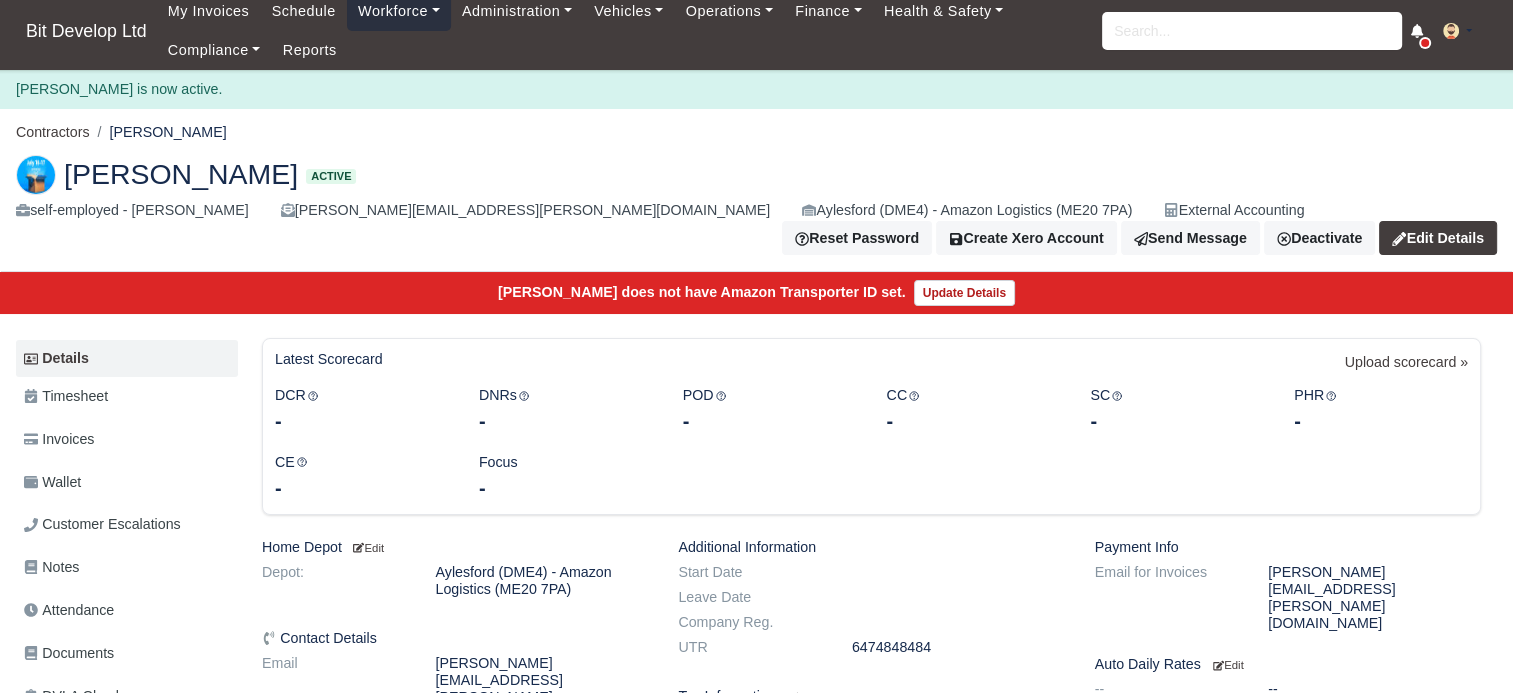 click on "Workforce" at bounding box center [399, 11] 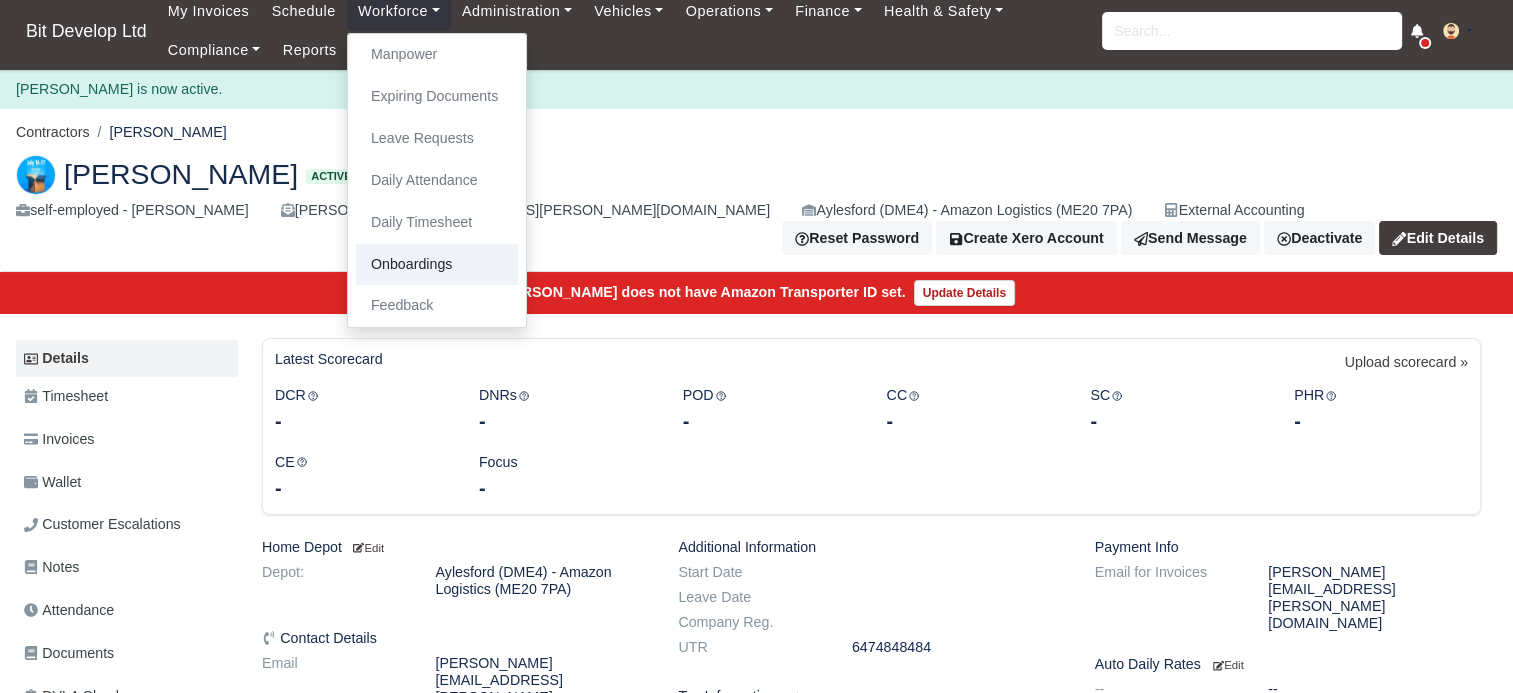 click on "Onboardings" at bounding box center [437, 265] 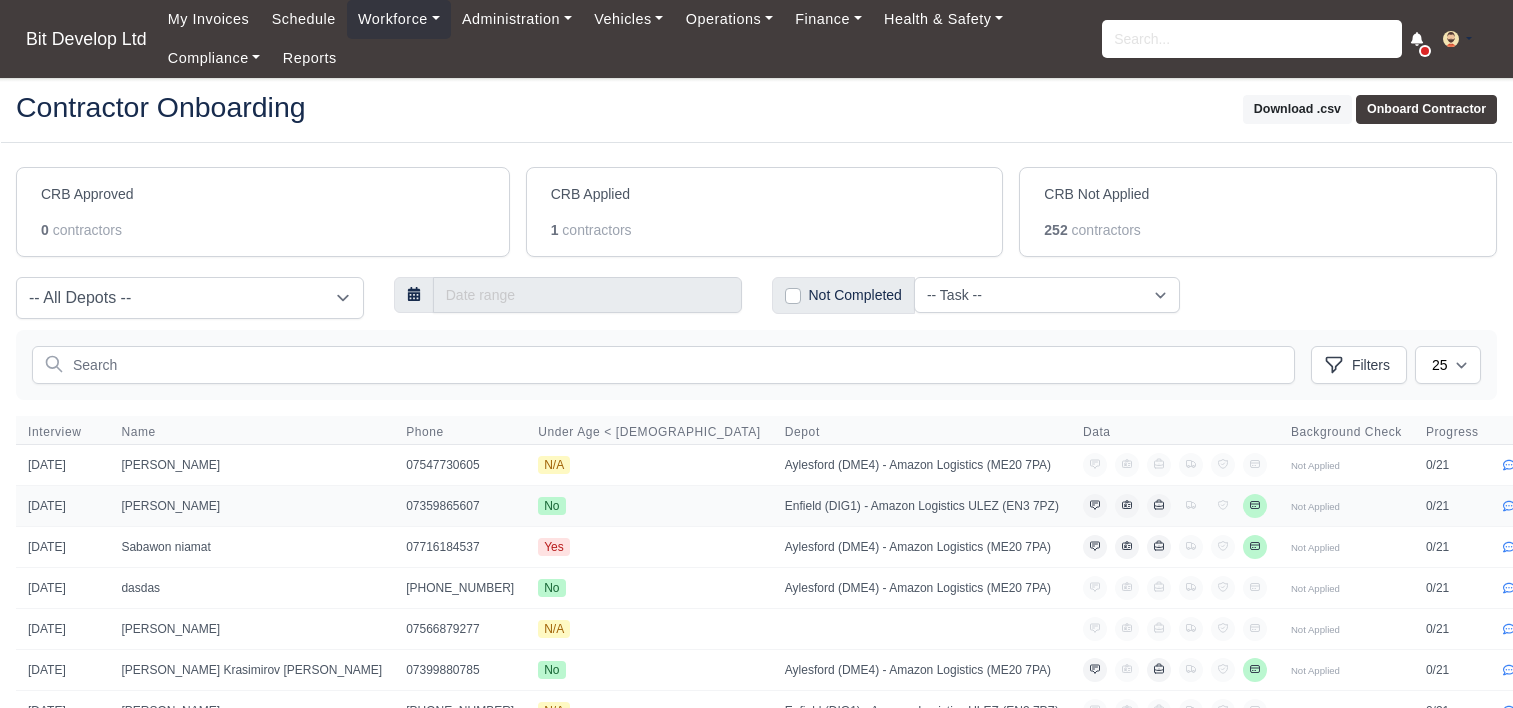 scroll, scrollTop: 0, scrollLeft: 0, axis: both 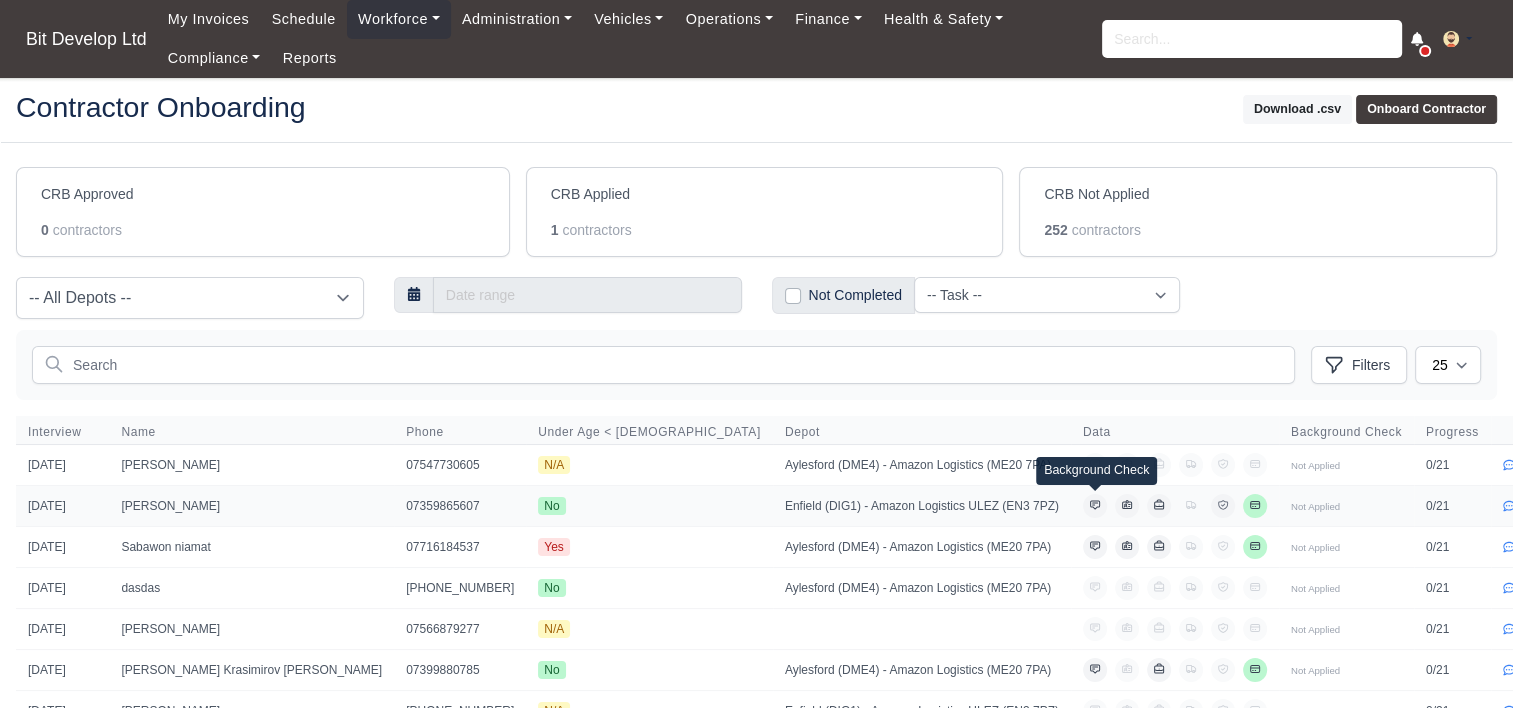 click 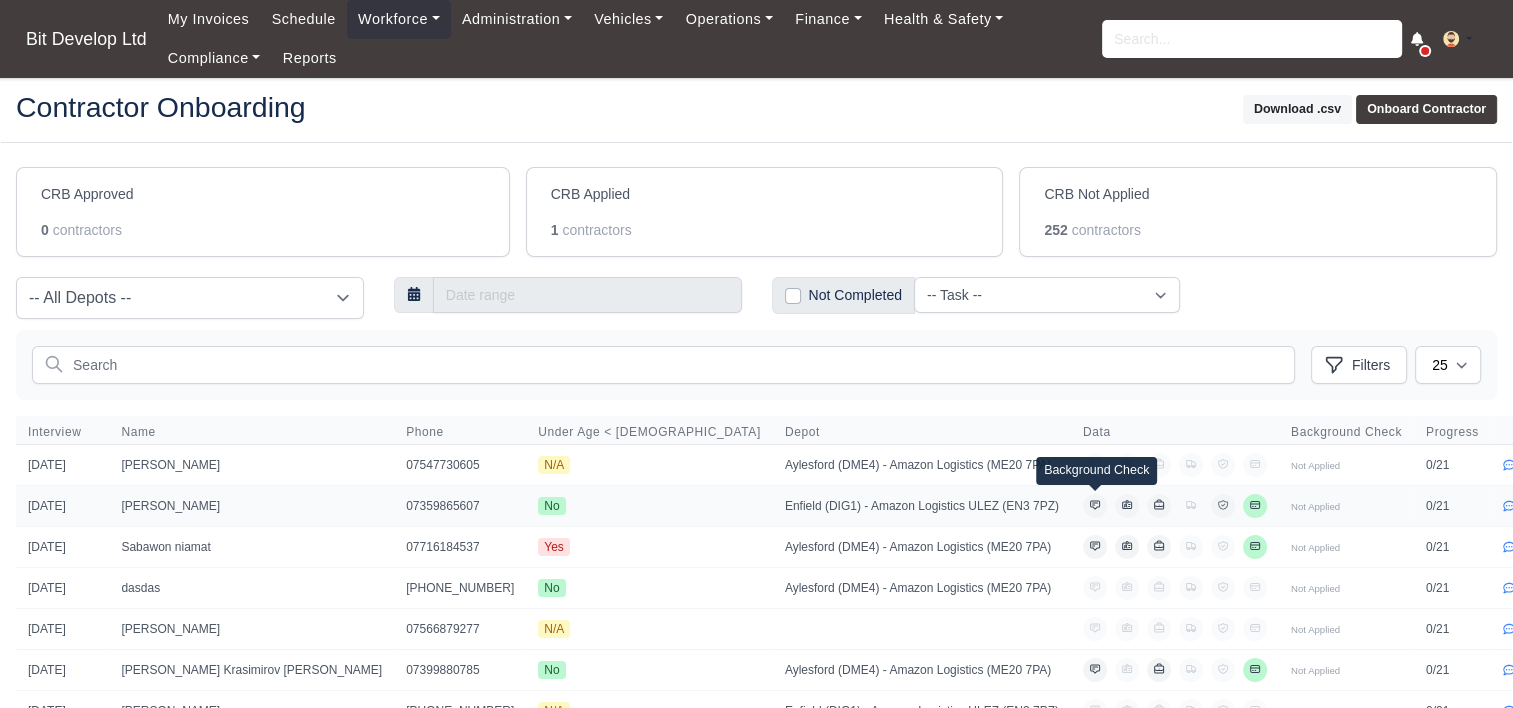 click 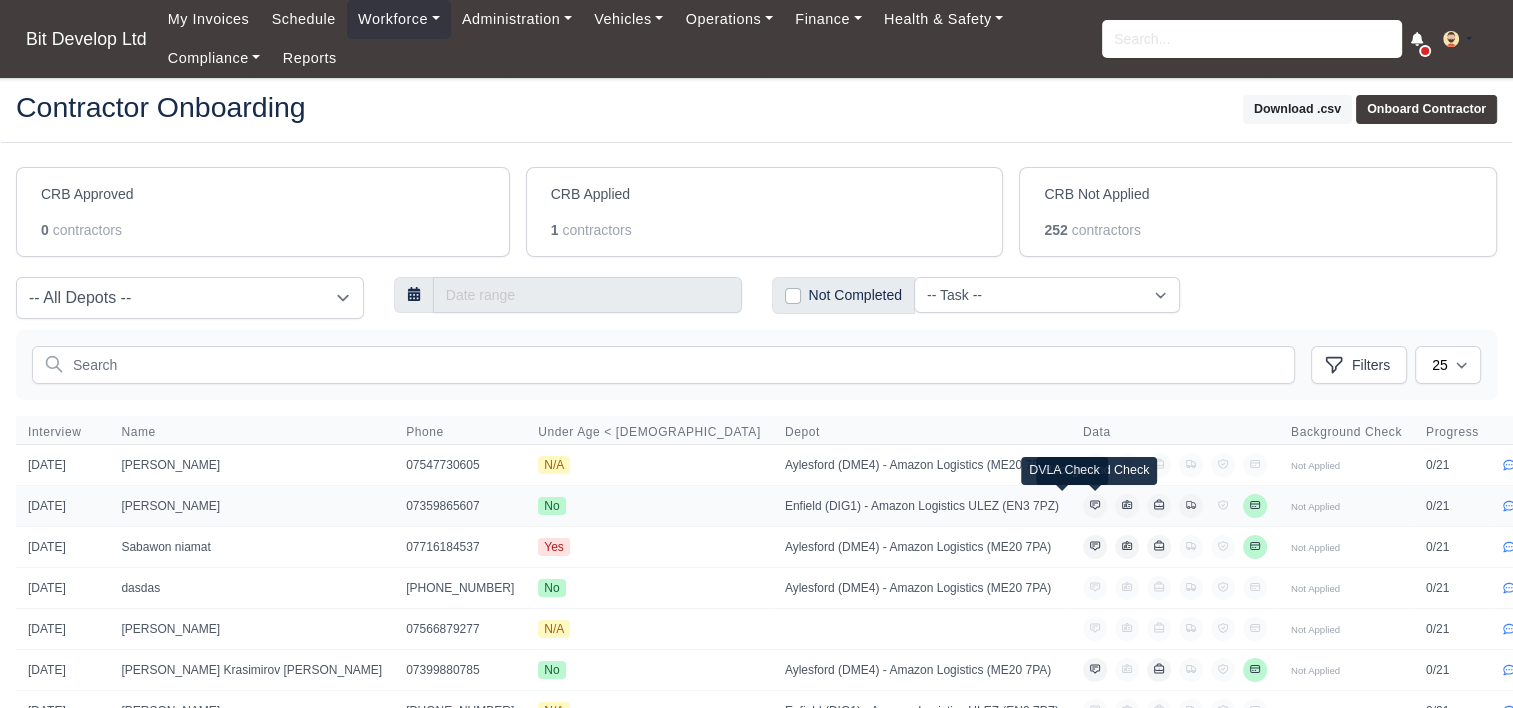 click 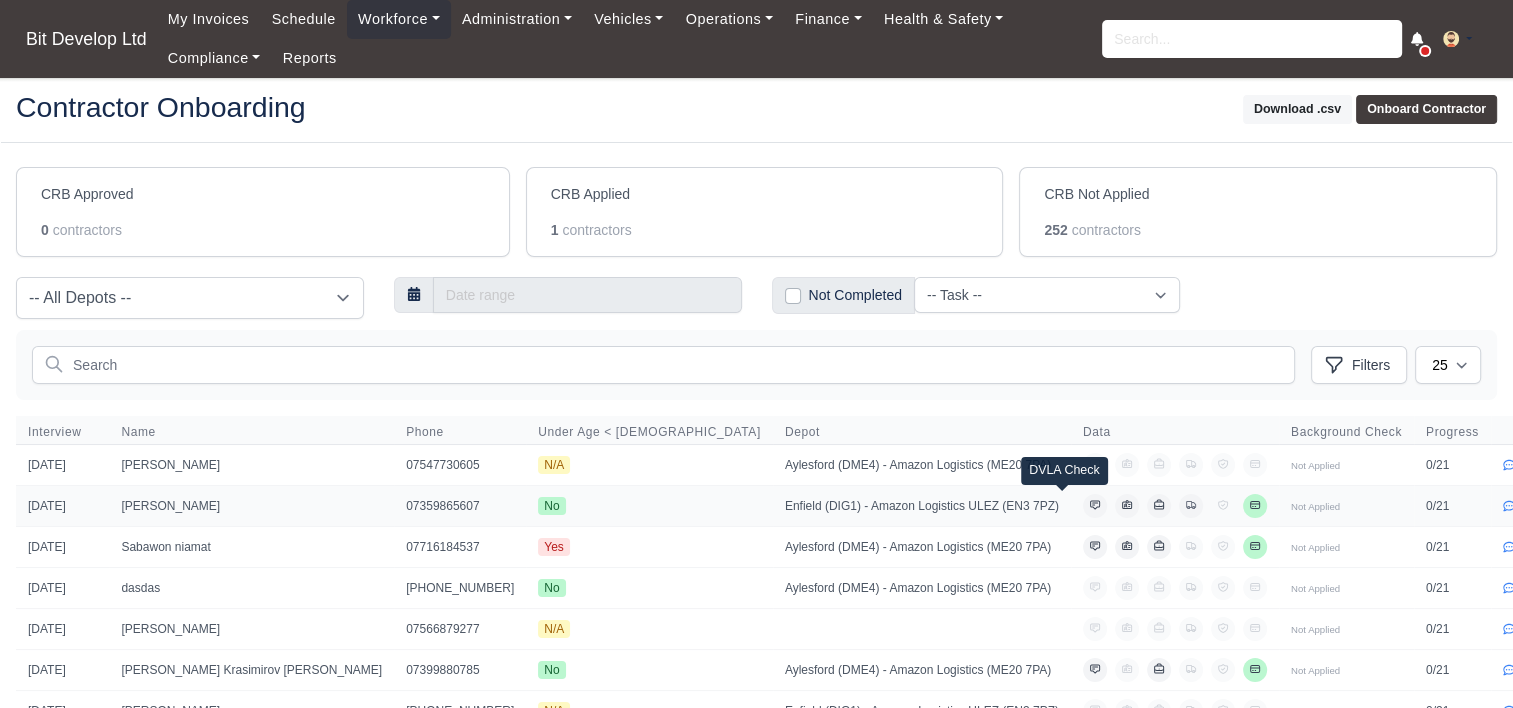 click on "Bit Develop Ltd
My Invoices Schedule Workforce Manpower Expiring Documents Leave Requests Daily Attendance Daily Timesheet Onboardings Feedback Administration Depots Operating Centres Management Schedule Tasks Tasks Metrics Vehicles Fleet Schedule Rental Agreements Today's Inspections Forms Customers Offences Incidents Service Entries Renewal Dates Vehicle Groups Fleet Insurance B2B Contractors Operations Timesheets Log Finance Invoices Disputes Payment Types Service Types Assets Credit Instalments Bulk Payment Custom Invoices External Accounting Health & Safety Vehicle Inspections Support Portal Incidents Compliance Compliance Dashboard E-Sign Documents Communication Center Trainings Reports
×" at bounding box center [756, 354] 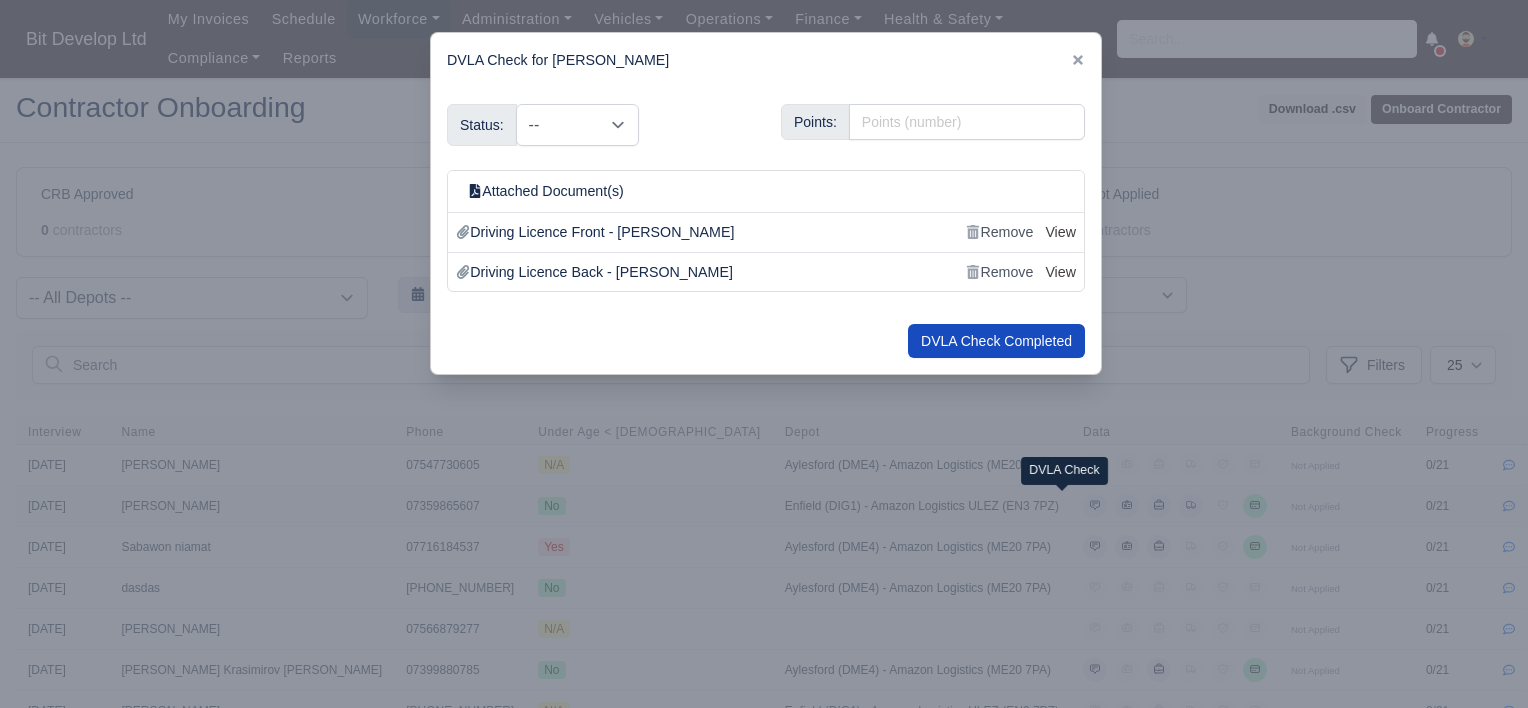 click at bounding box center [764, 354] 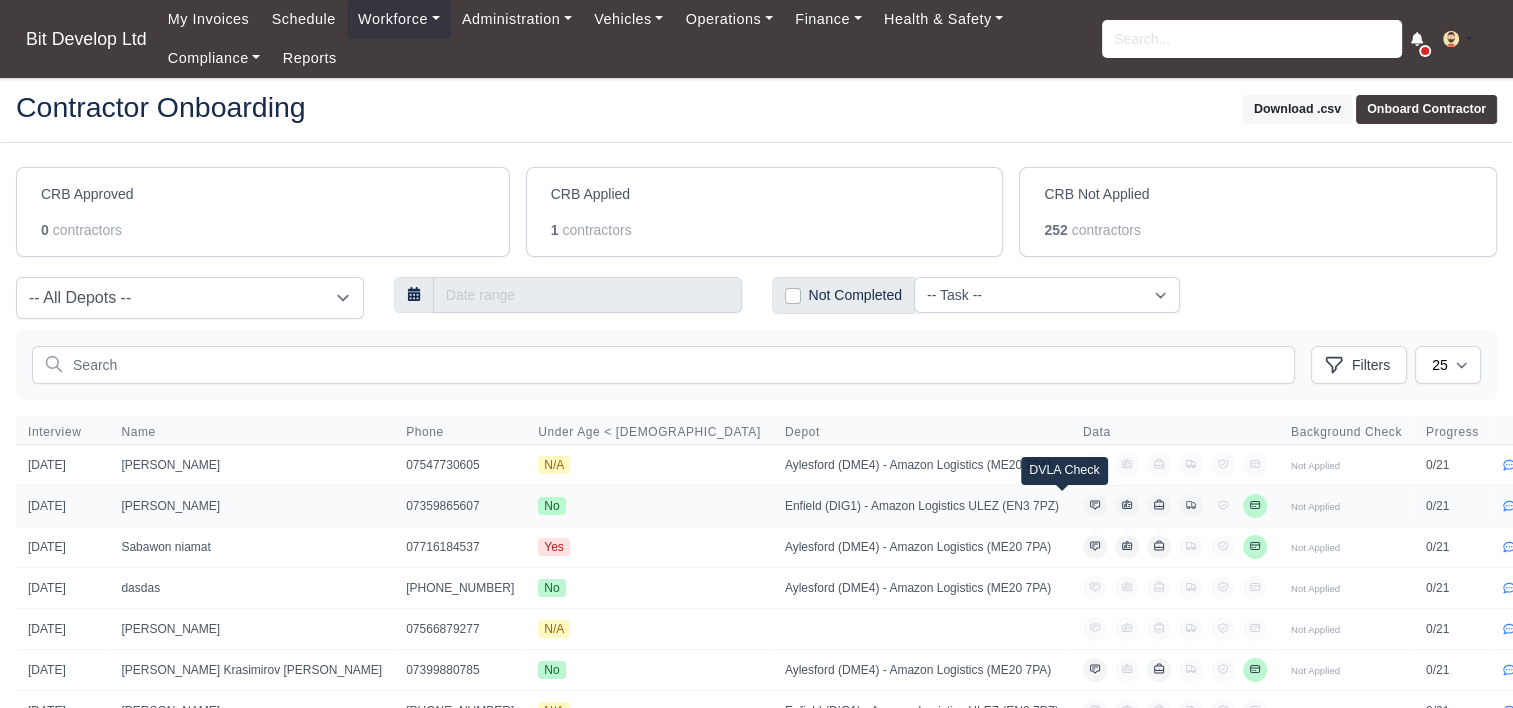 click 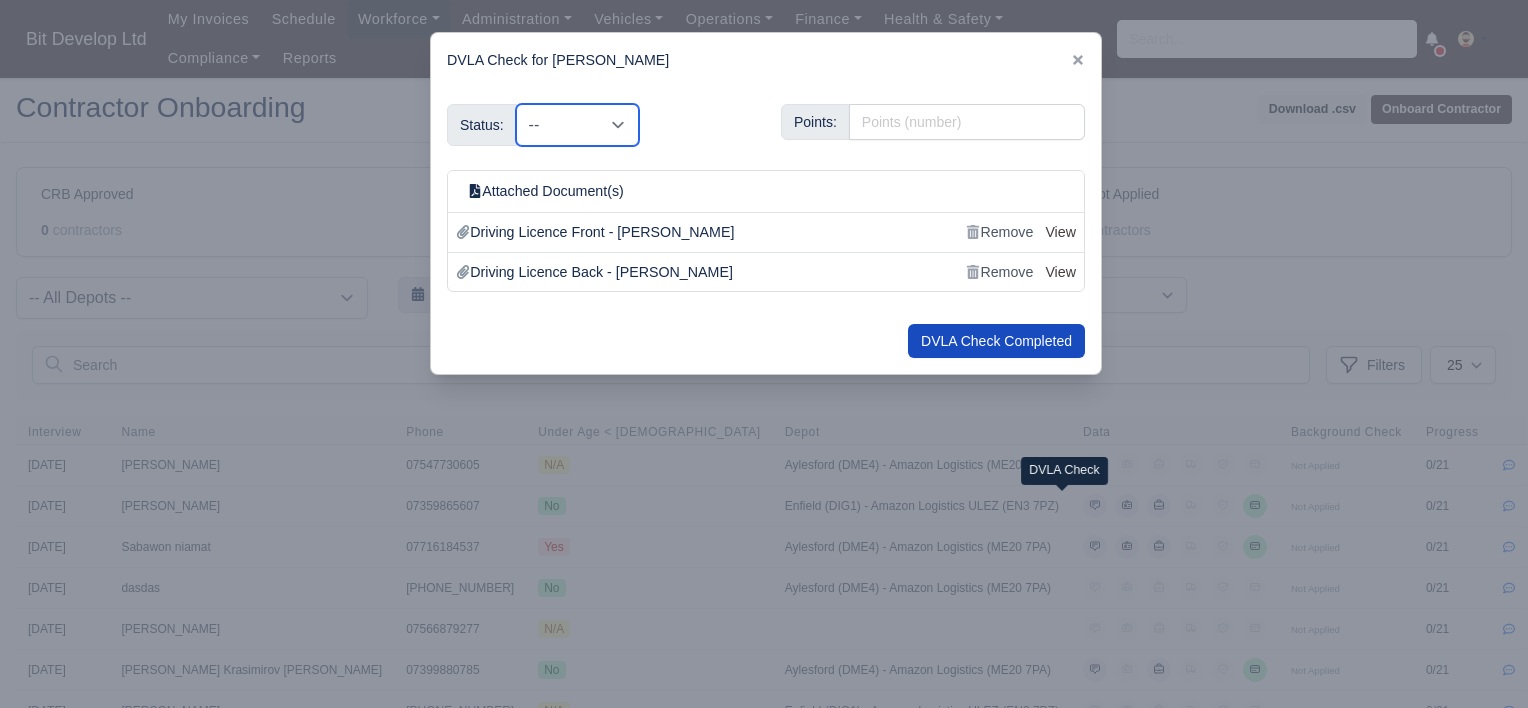 click on "--
Approved
Failed" at bounding box center (577, 125) 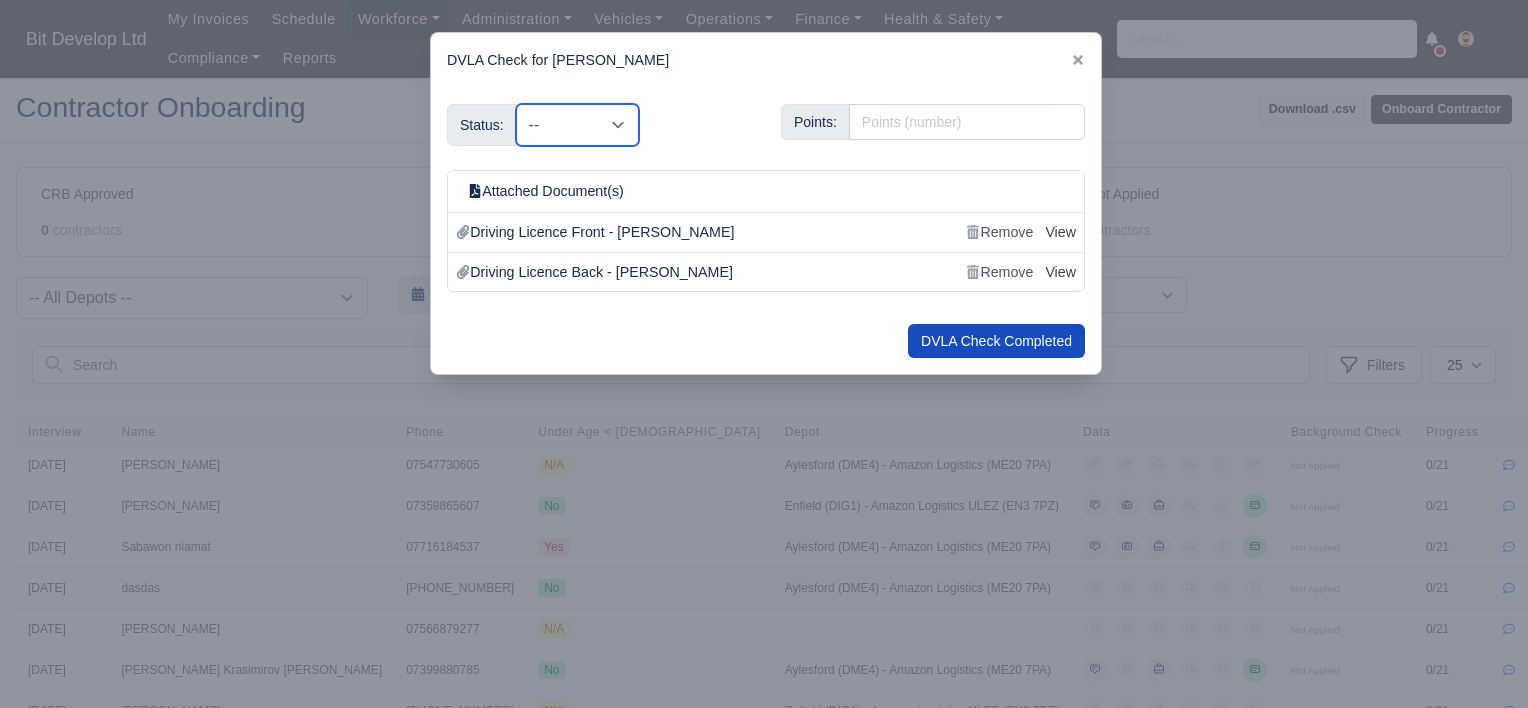 select on "approved" 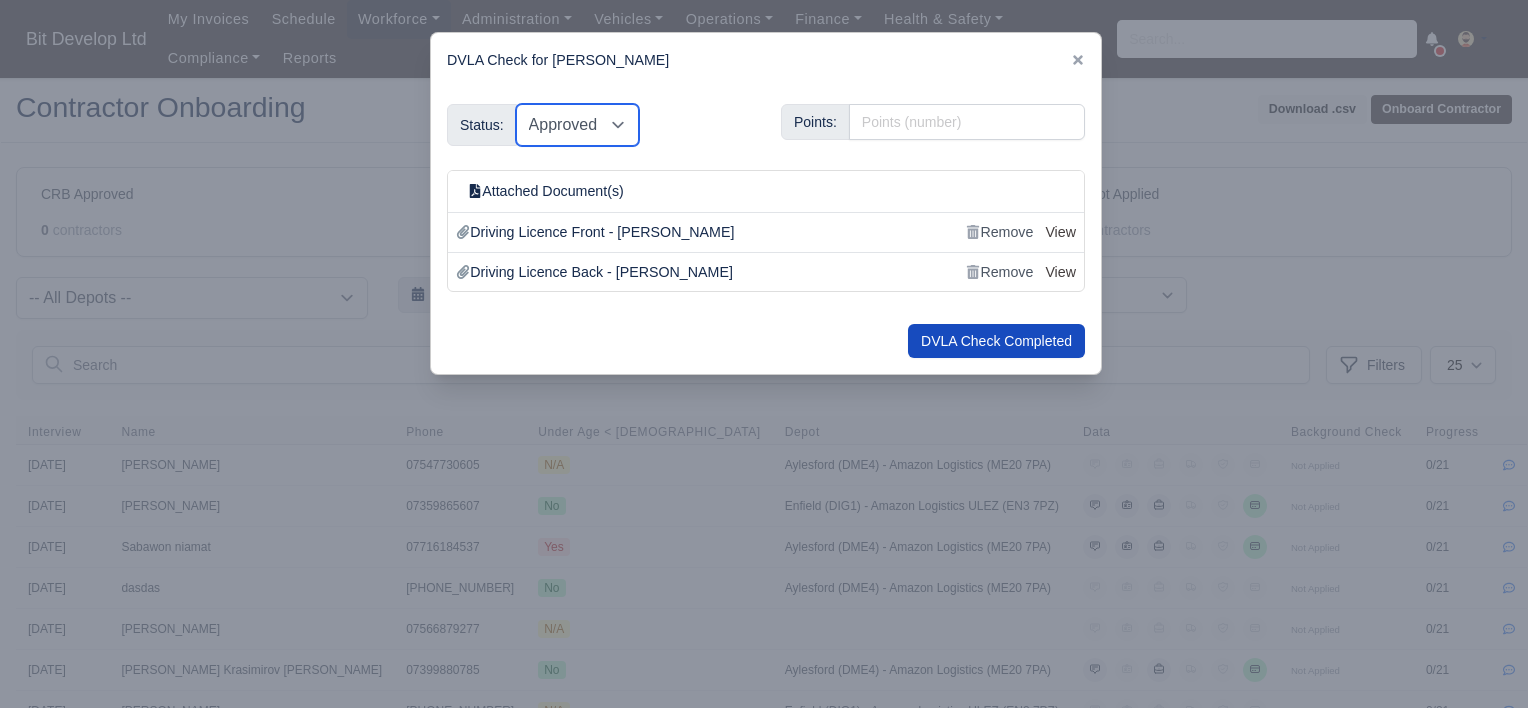 click on "--
Approved
Failed" at bounding box center (577, 125) 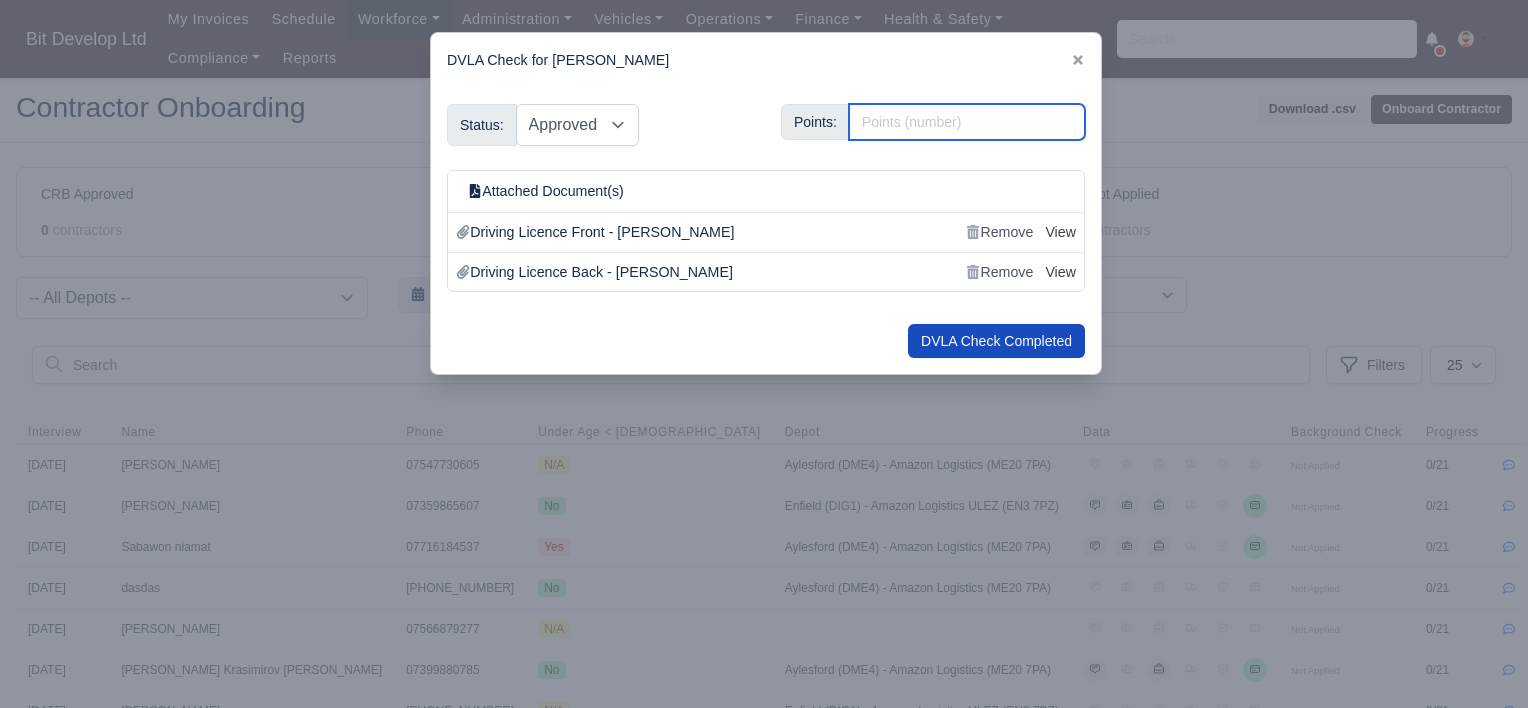 click at bounding box center (967, 122) 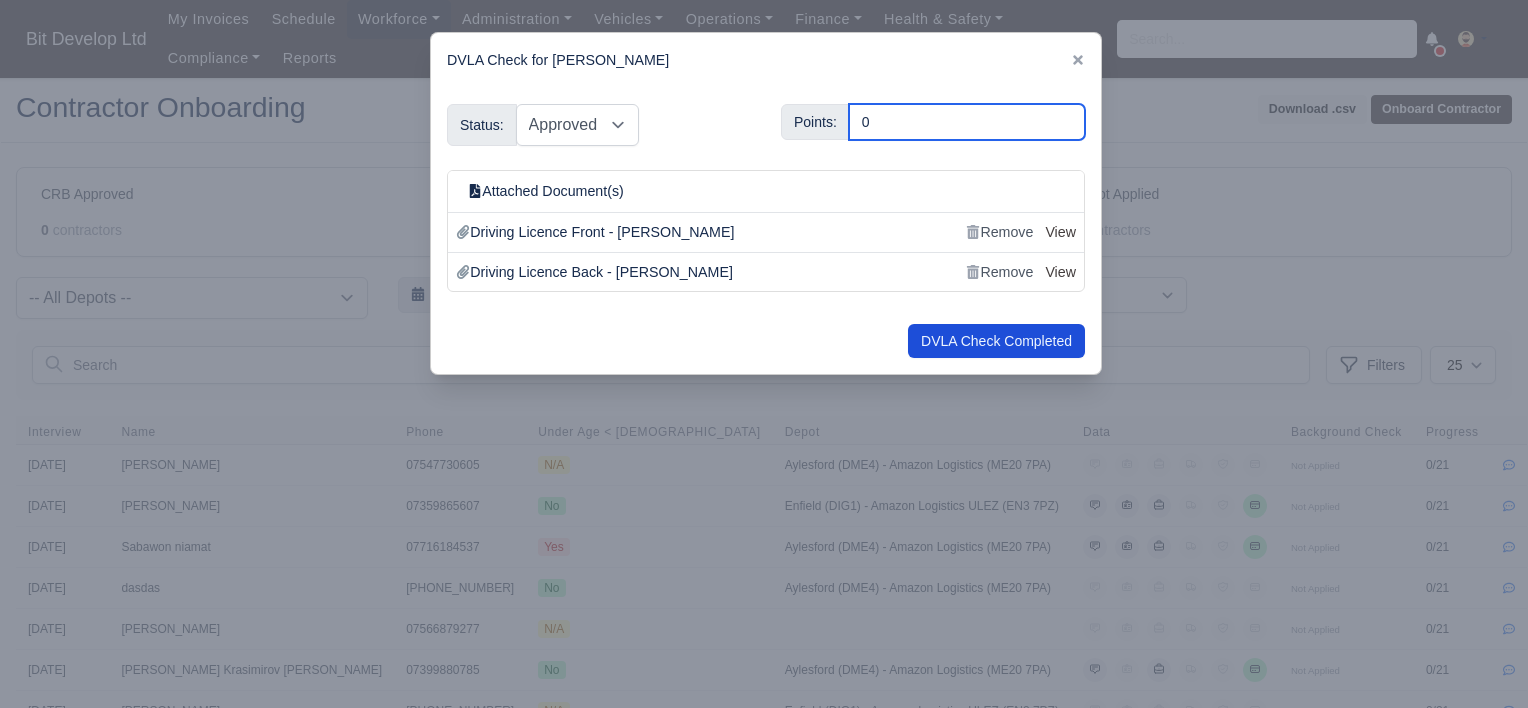type on "0" 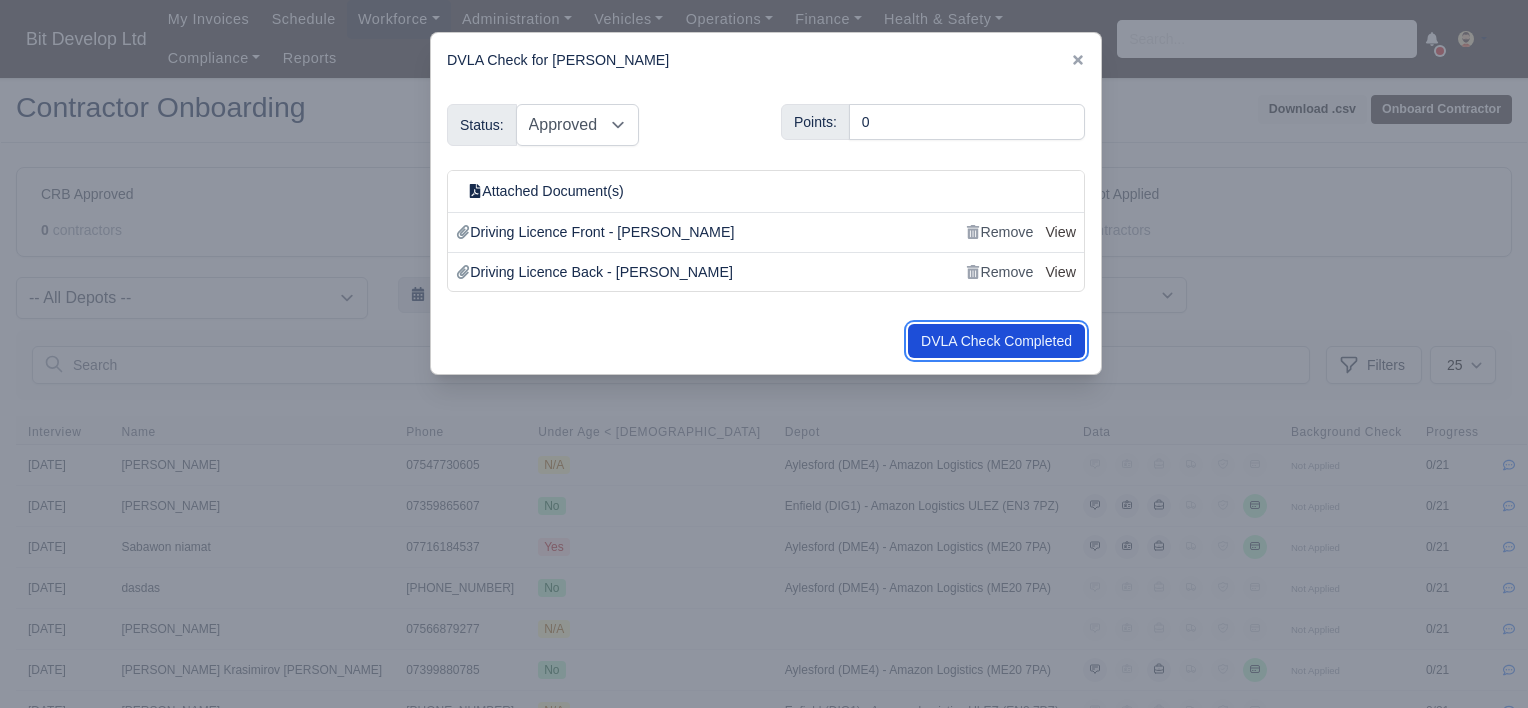 click on "DVLA Check Completed" at bounding box center (996, 341) 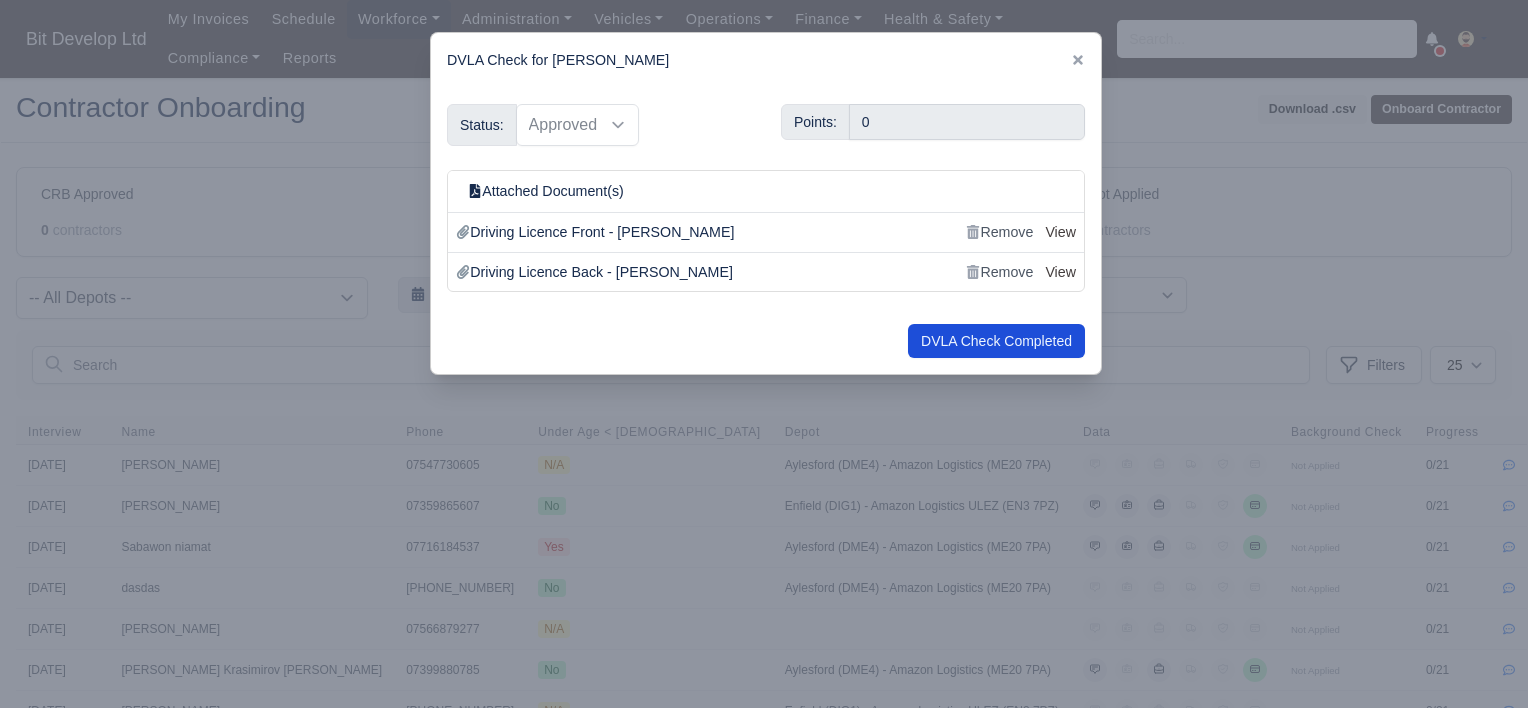 select on "approved" 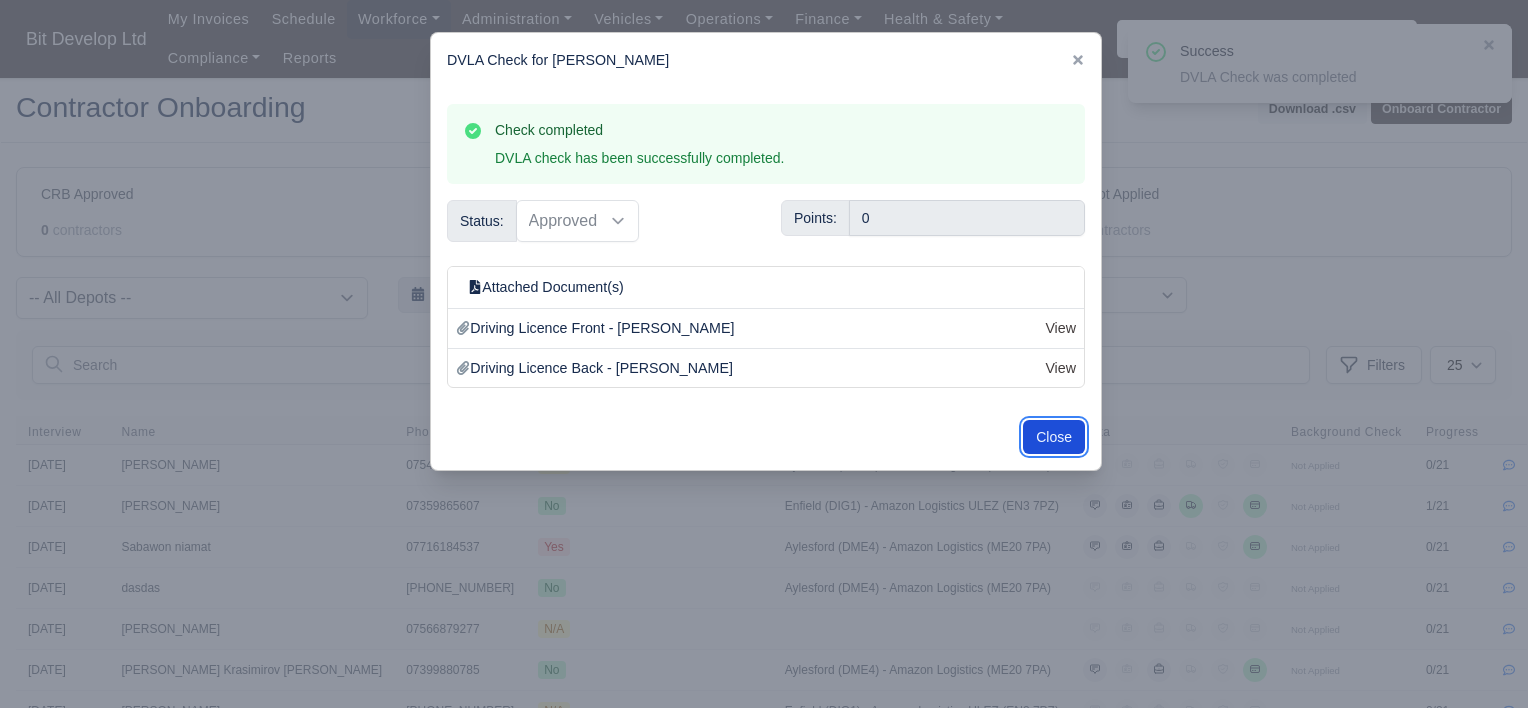 click on "Close" at bounding box center [1054, 437] 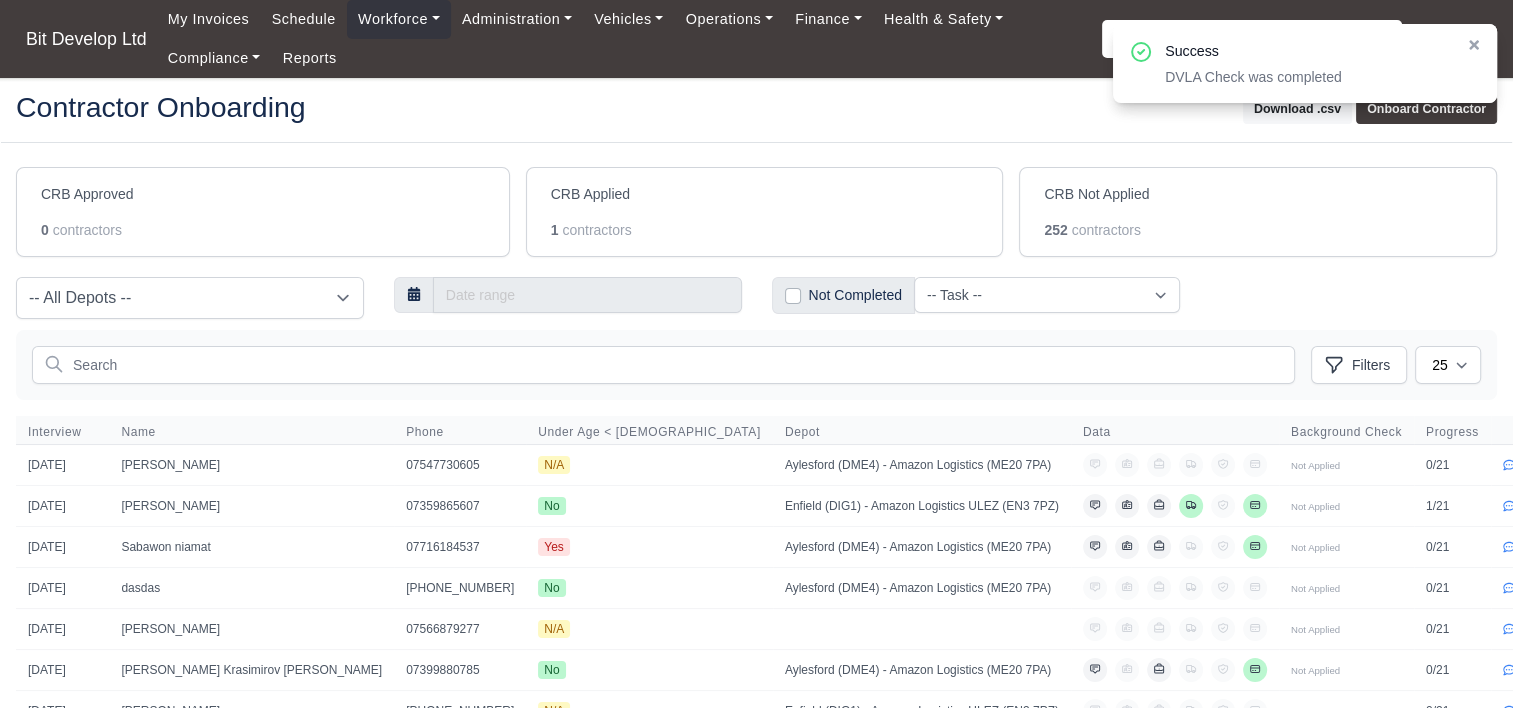 click on "Data" at bounding box center (1175, 432) 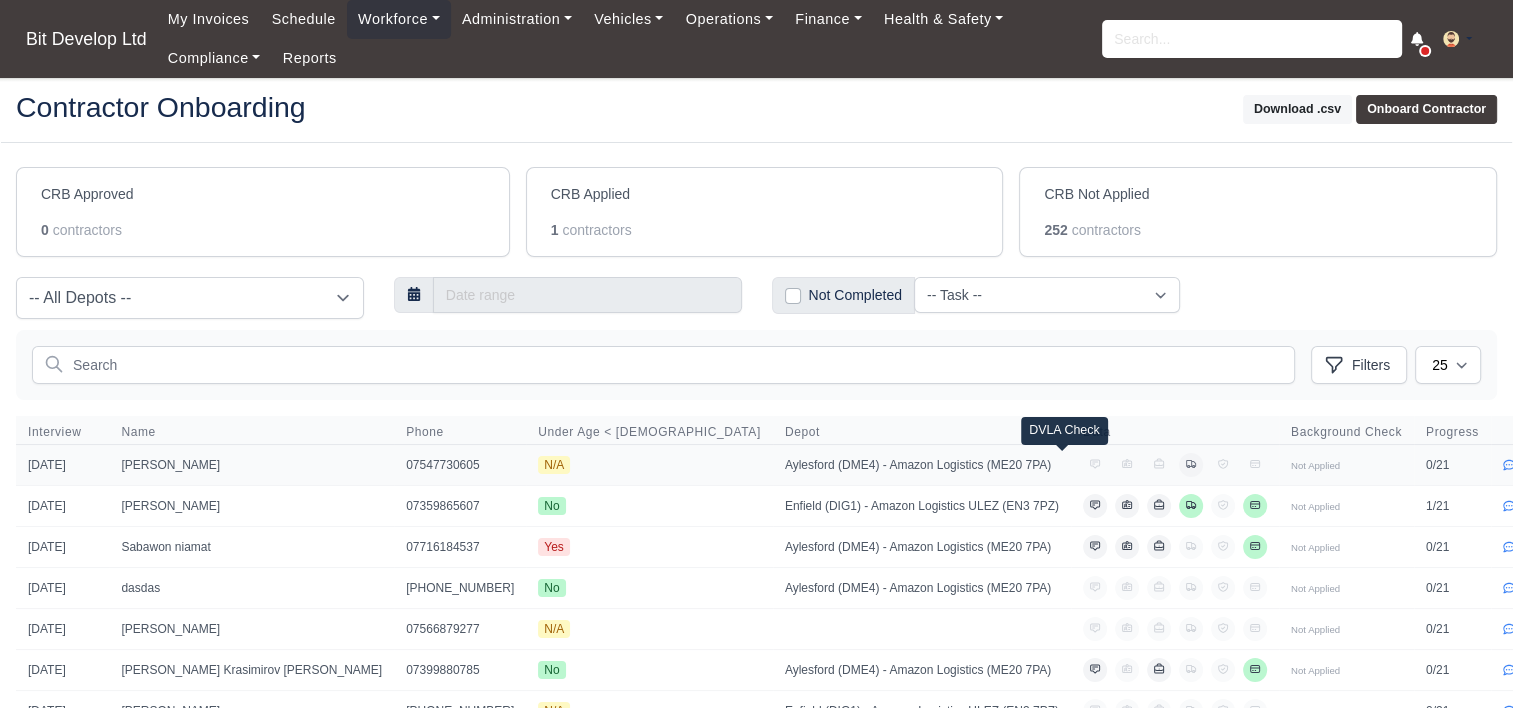 click at bounding box center (1191, 465) 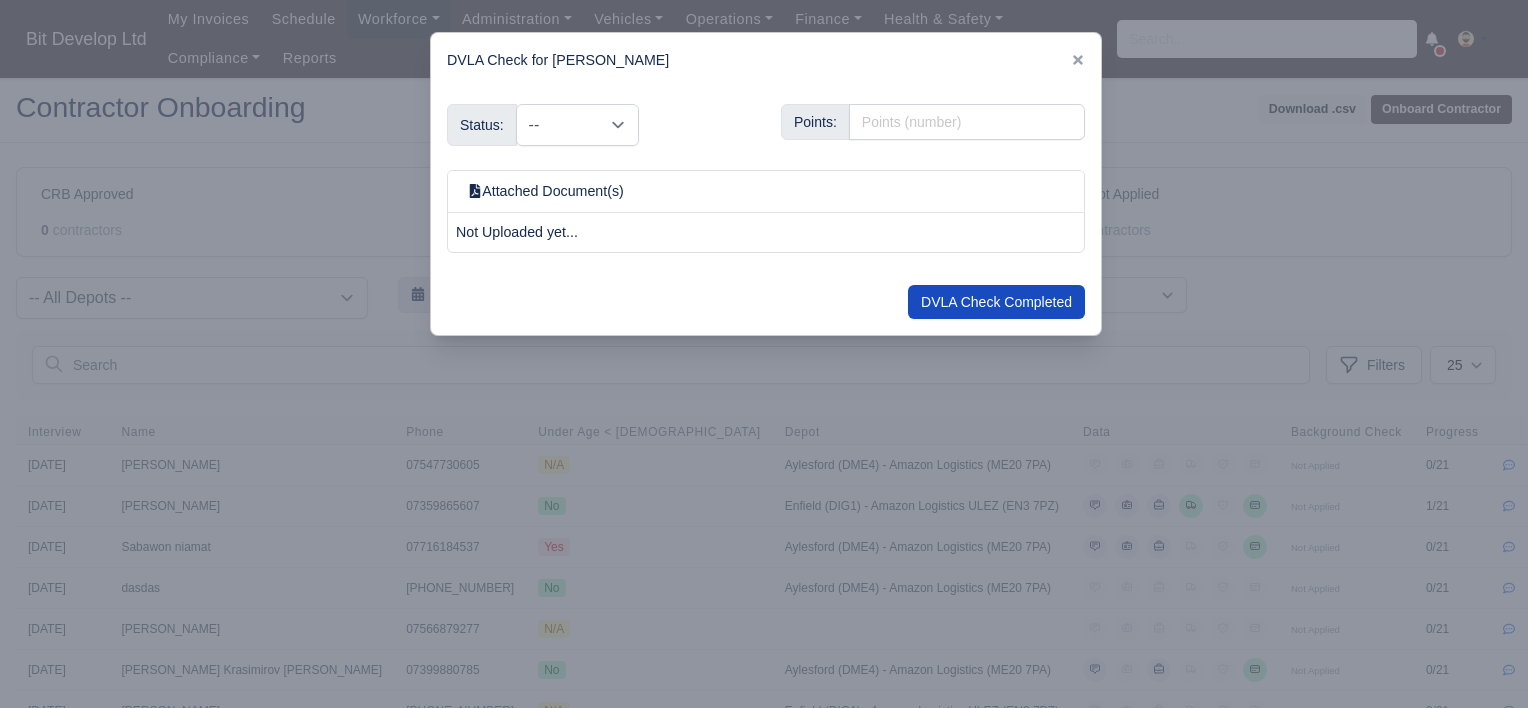 click at bounding box center [1078, 60] 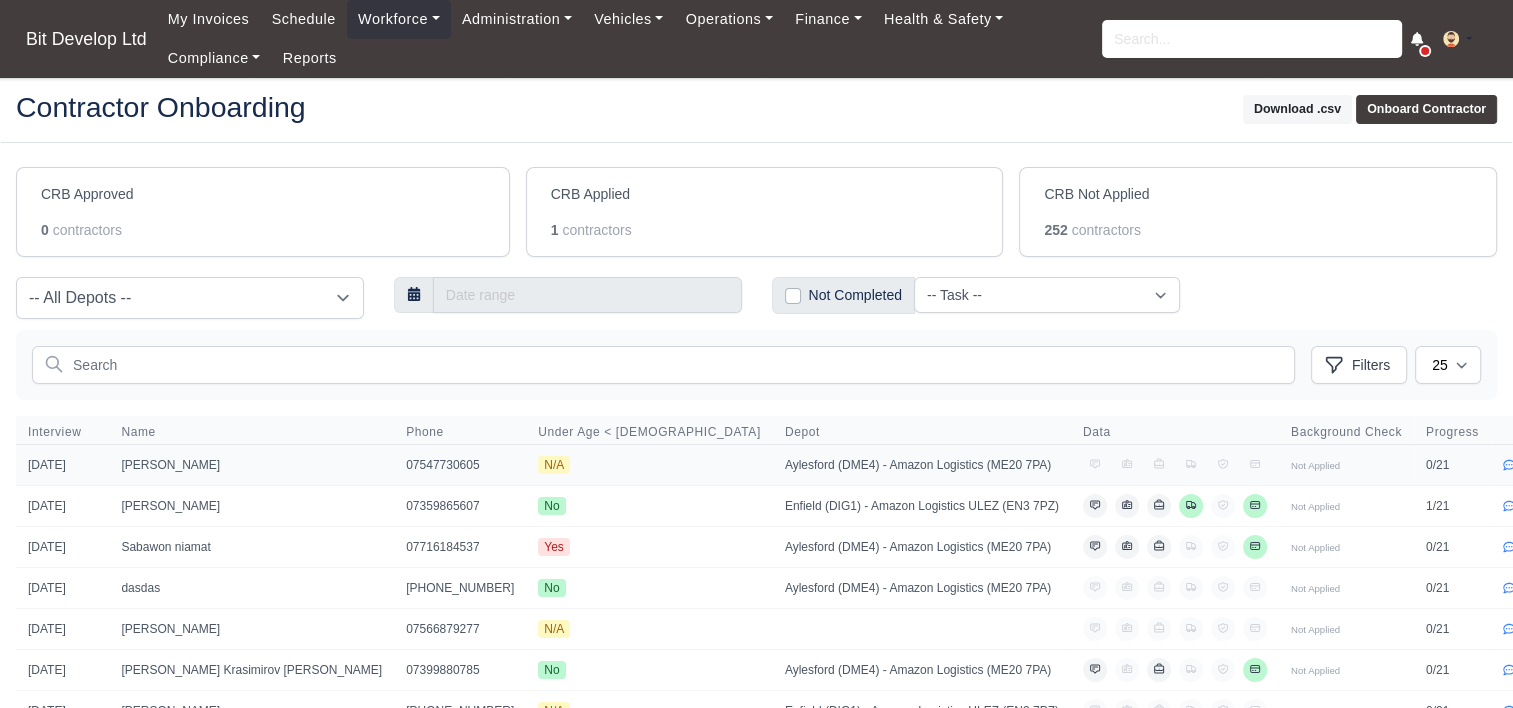 click on "15/07/2025" at bounding box center (62, 465) 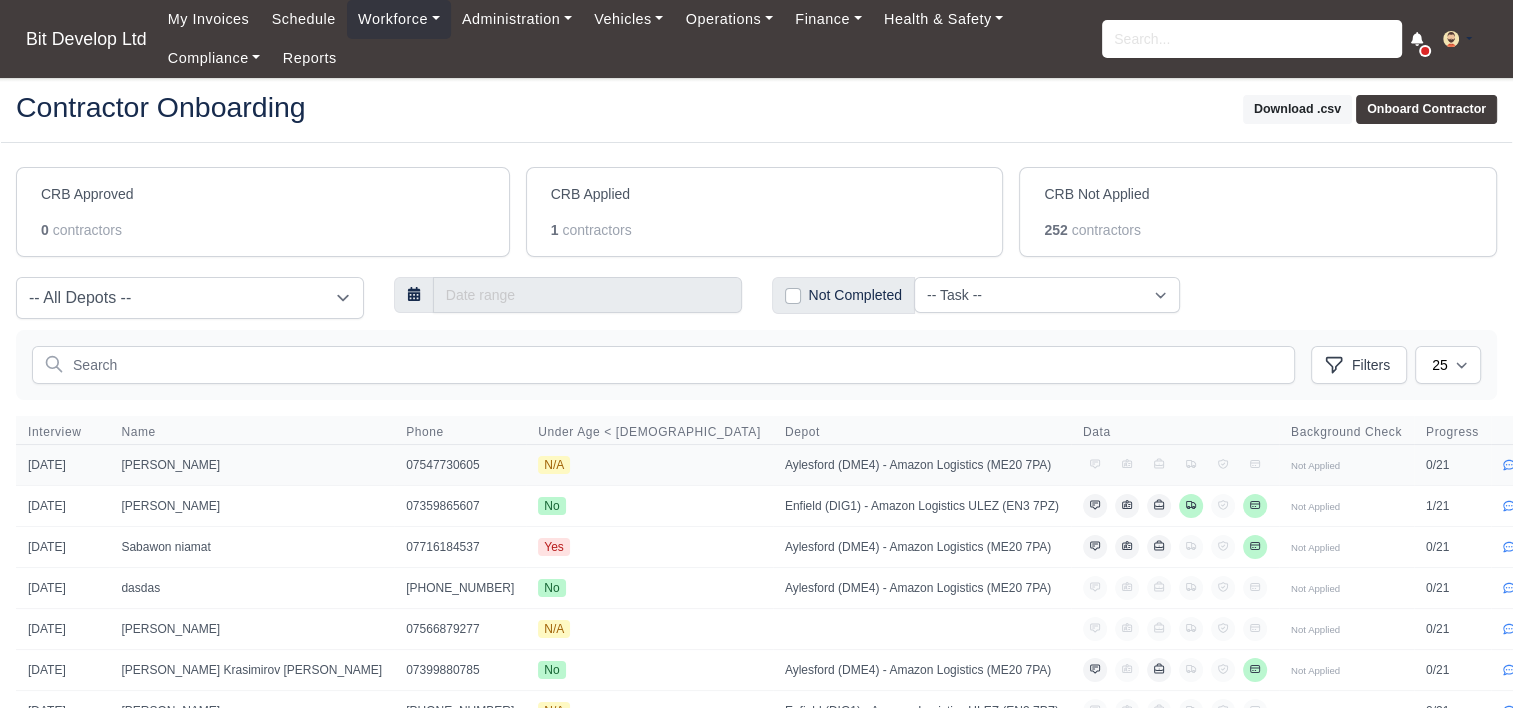 click on "[PERSON_NAME]" at bounding box center (251, 465) 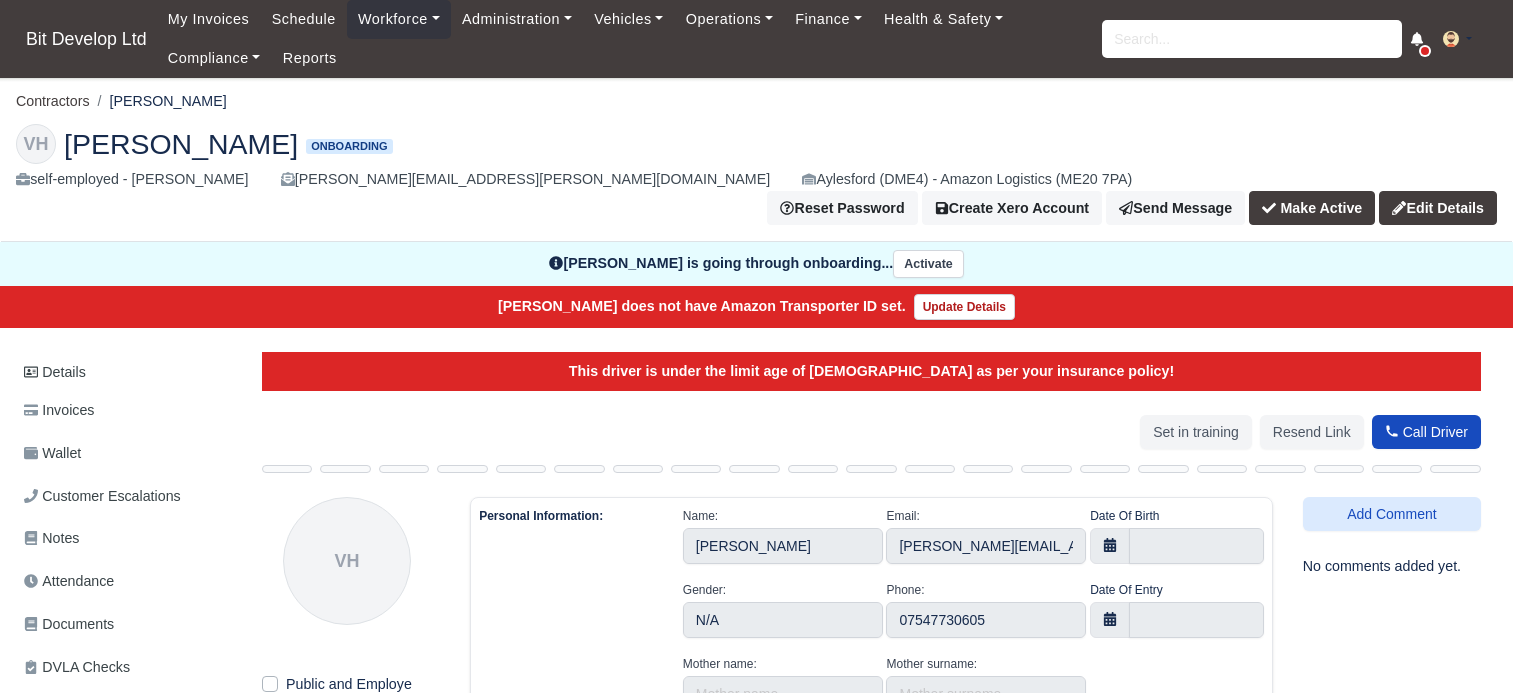 select on "british-passport" 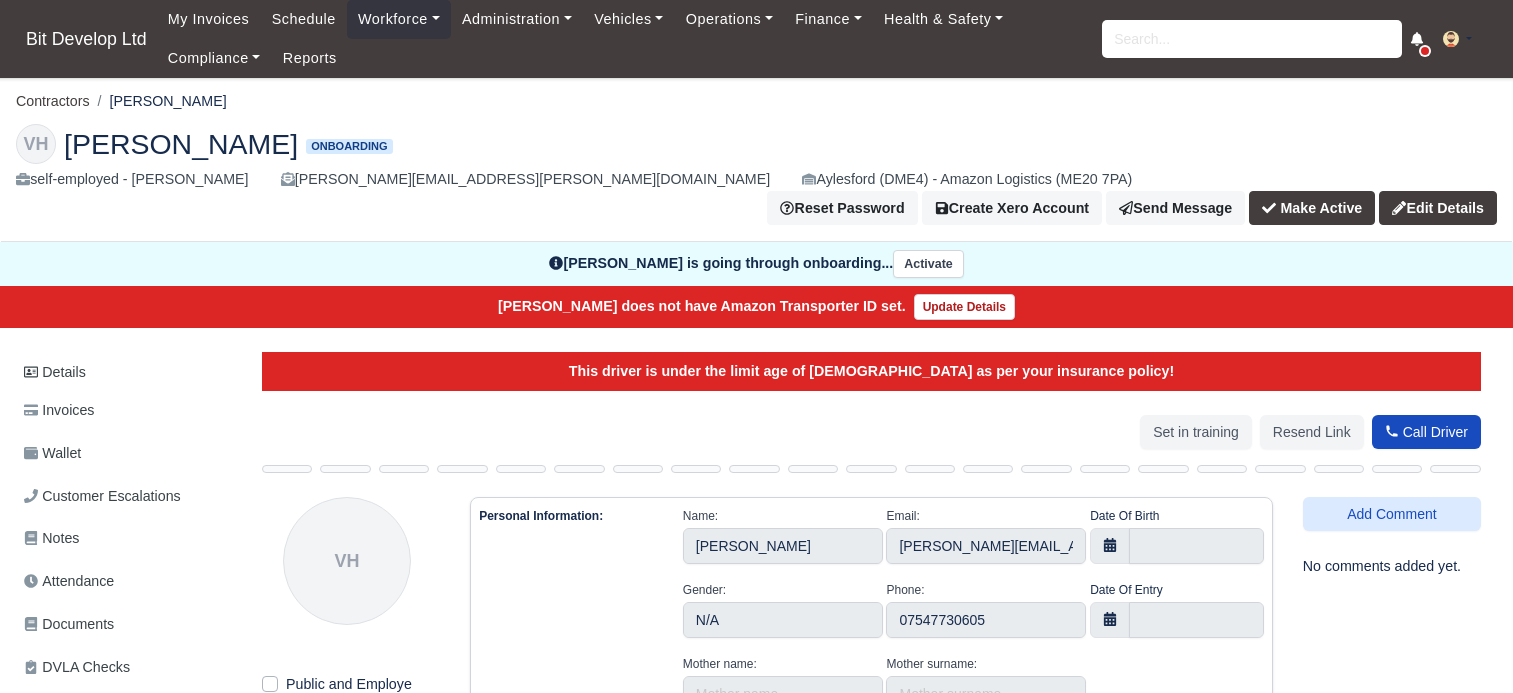 scroll, scrollTop: 0, scrollLeft: 0, axis: both 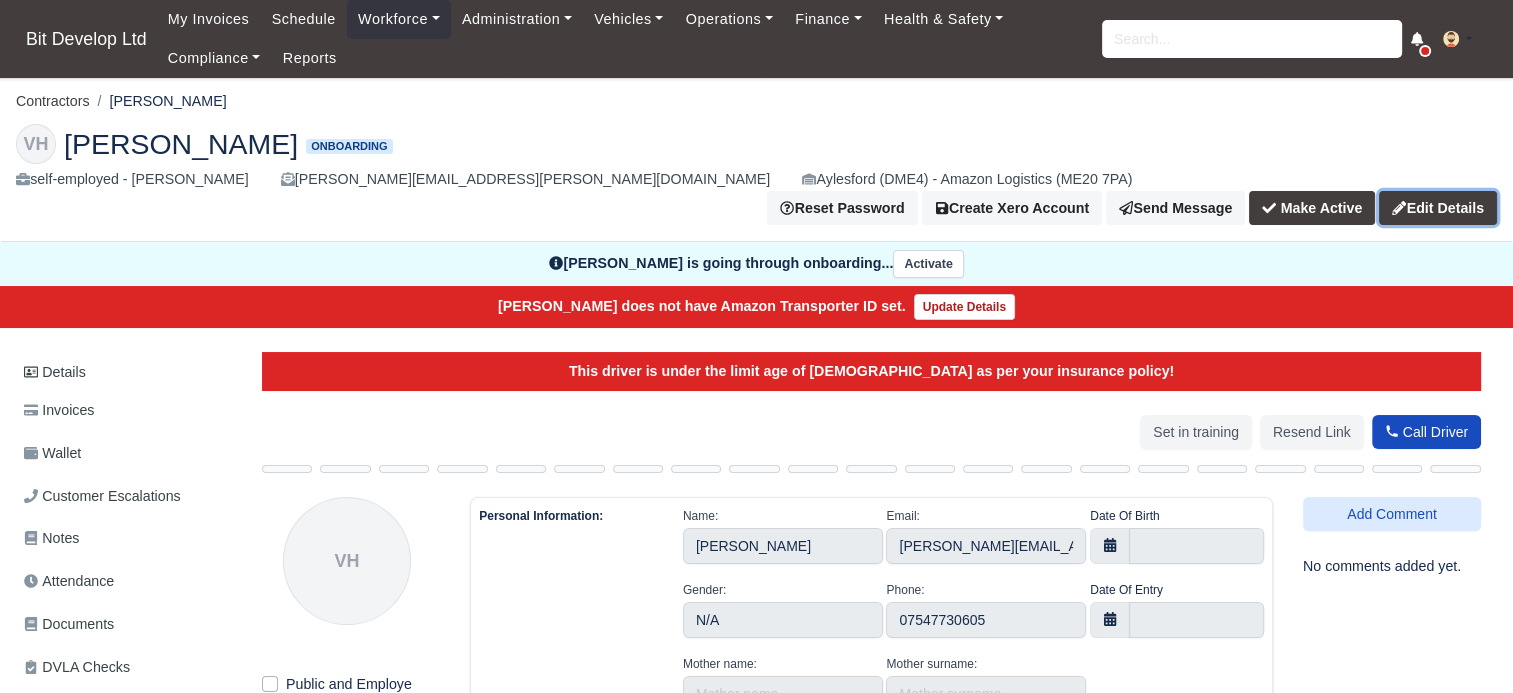 click on "Edit Details" at bounding box center (1438, 208) 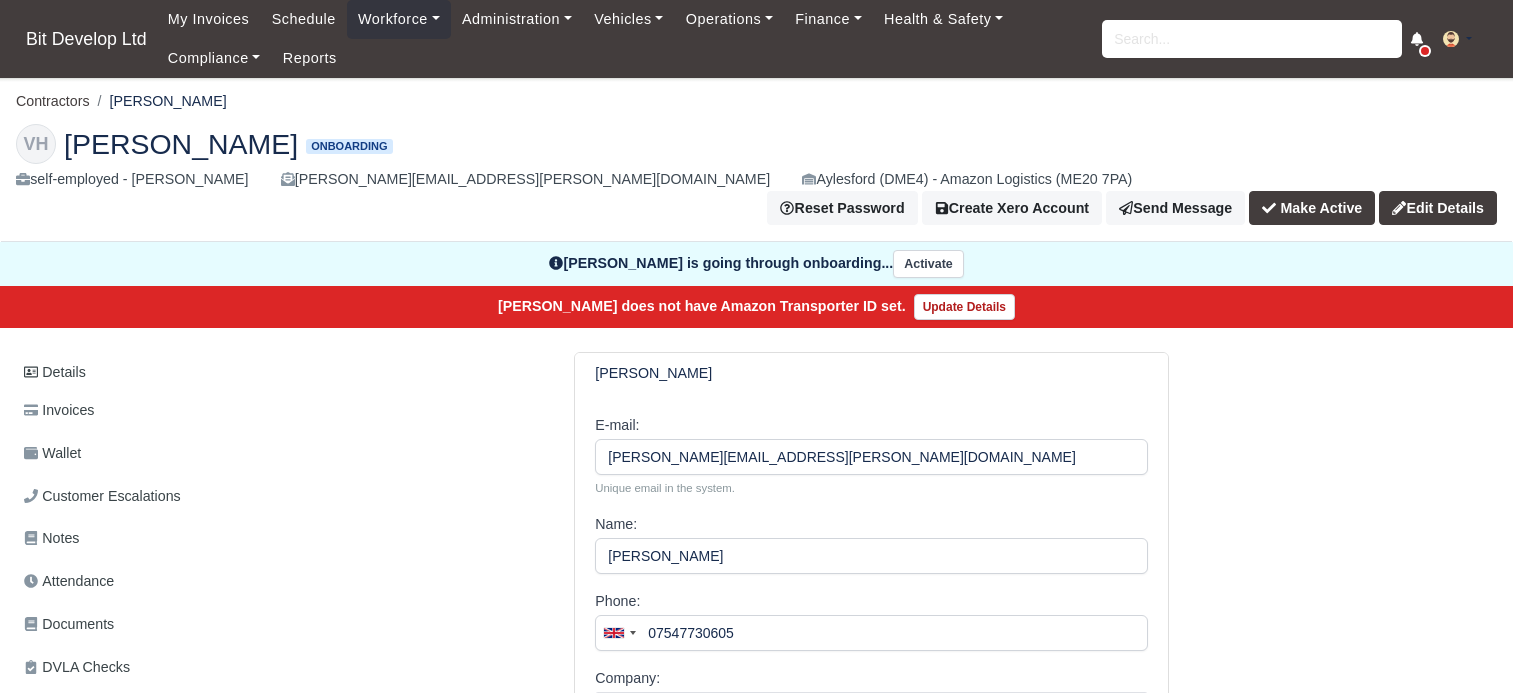 scroll, scrollTop: 0, scrollLeft: 0, axis: both 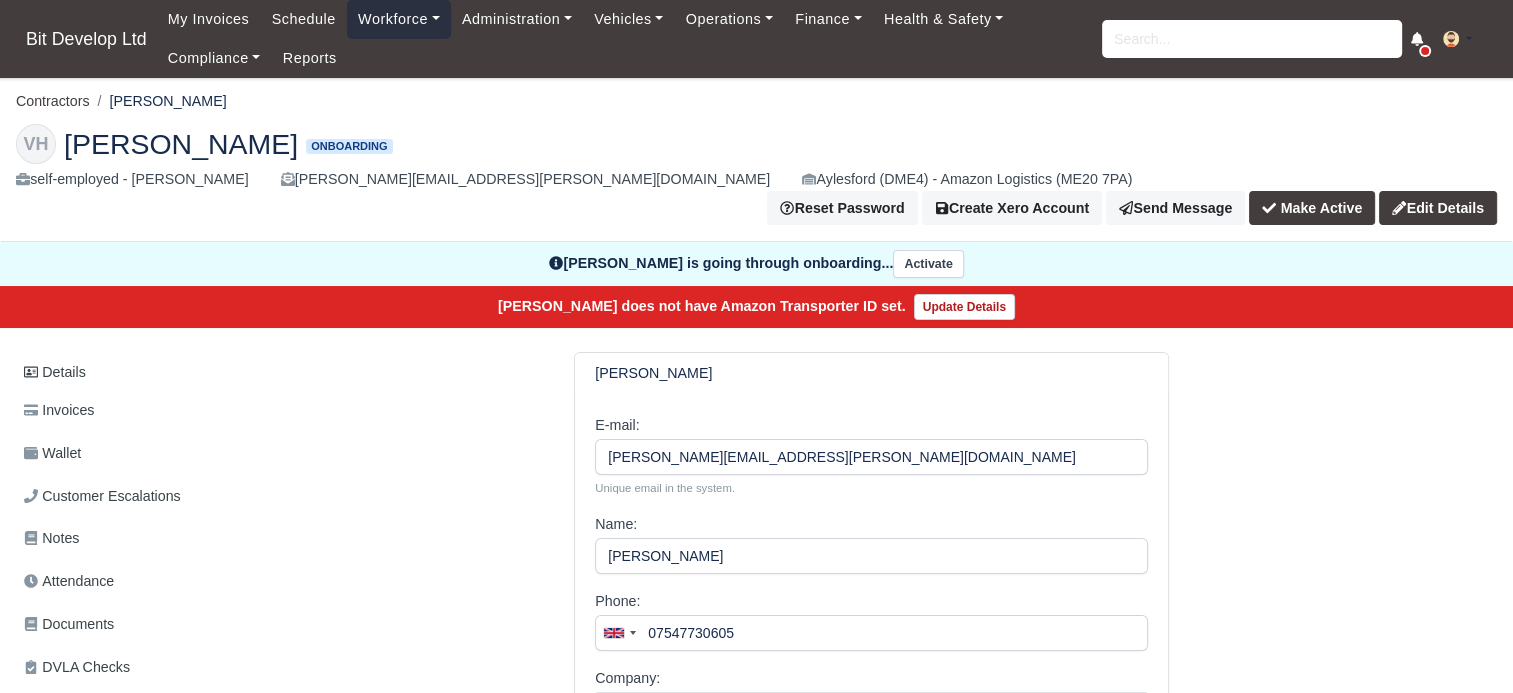 click on "Workforce" at bounding box center (399, 19) 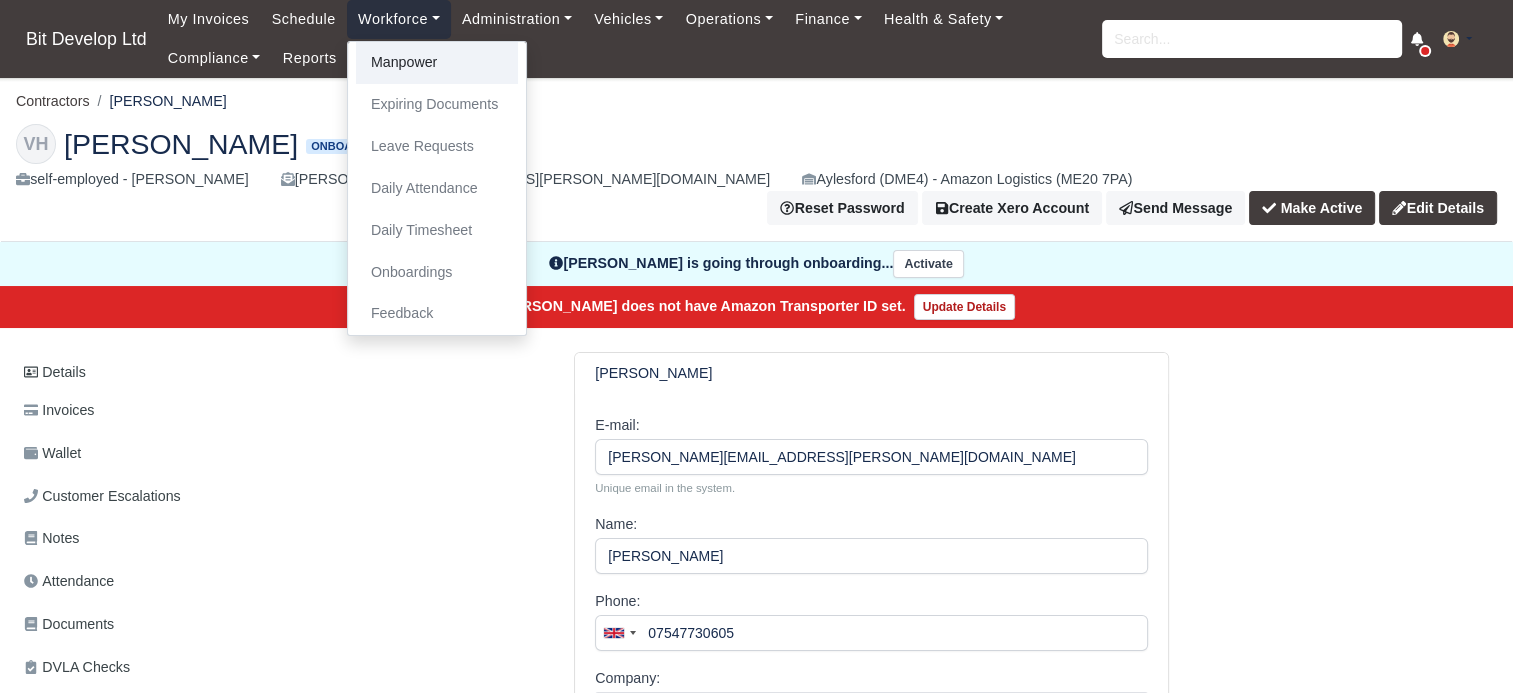 click on "Manpower" at bounding box center (437, 63) 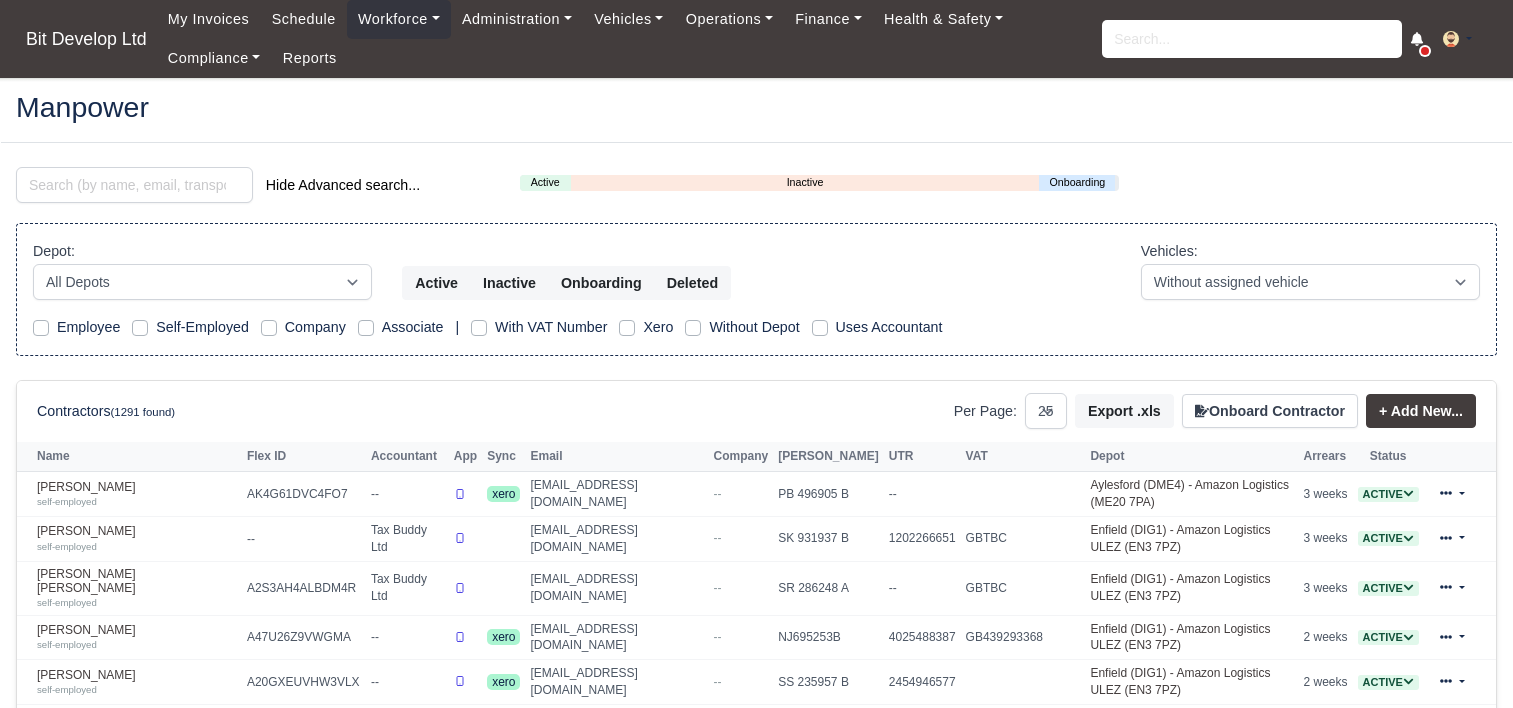 select on "25" 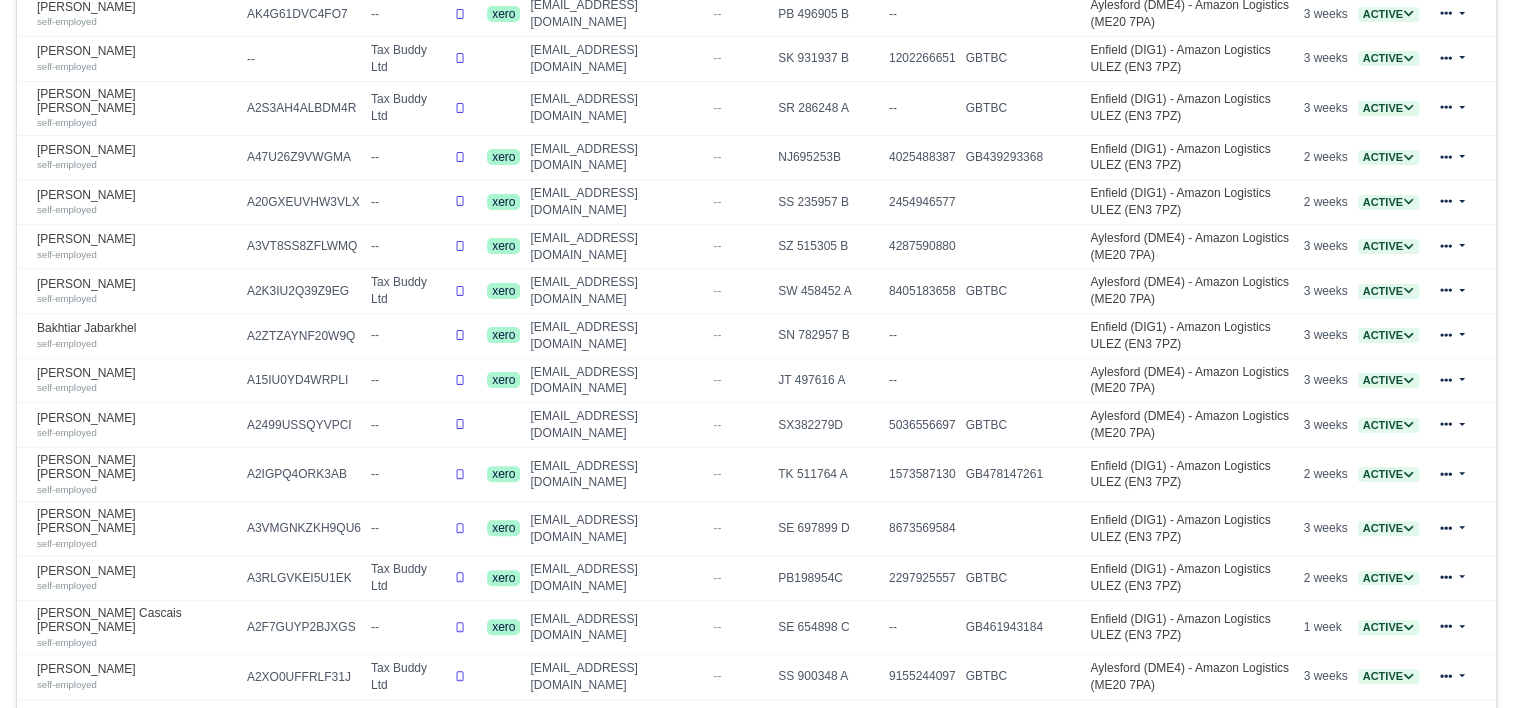 scroll, scrollTop: 100, scrollLeft: 0, axis: vertical 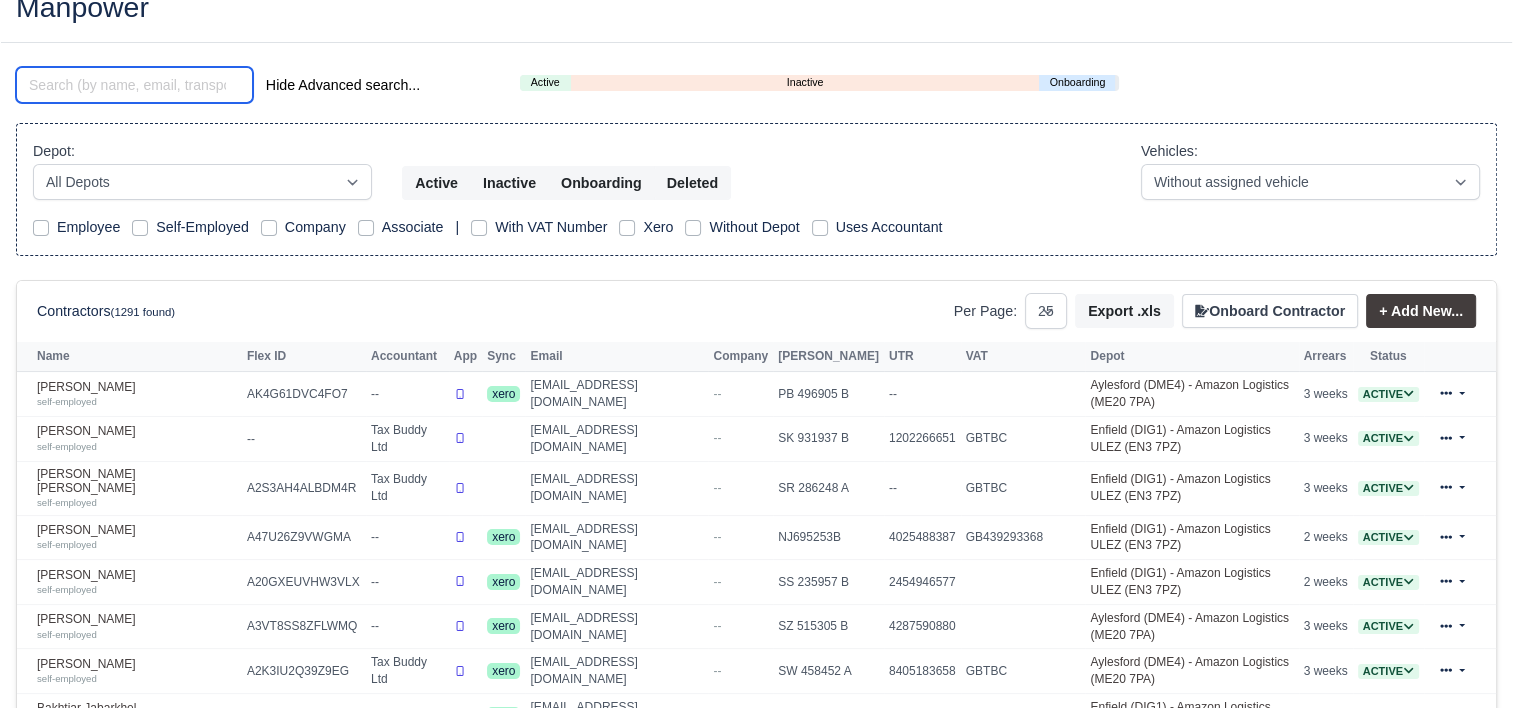 click at bounding box center [134, 85] 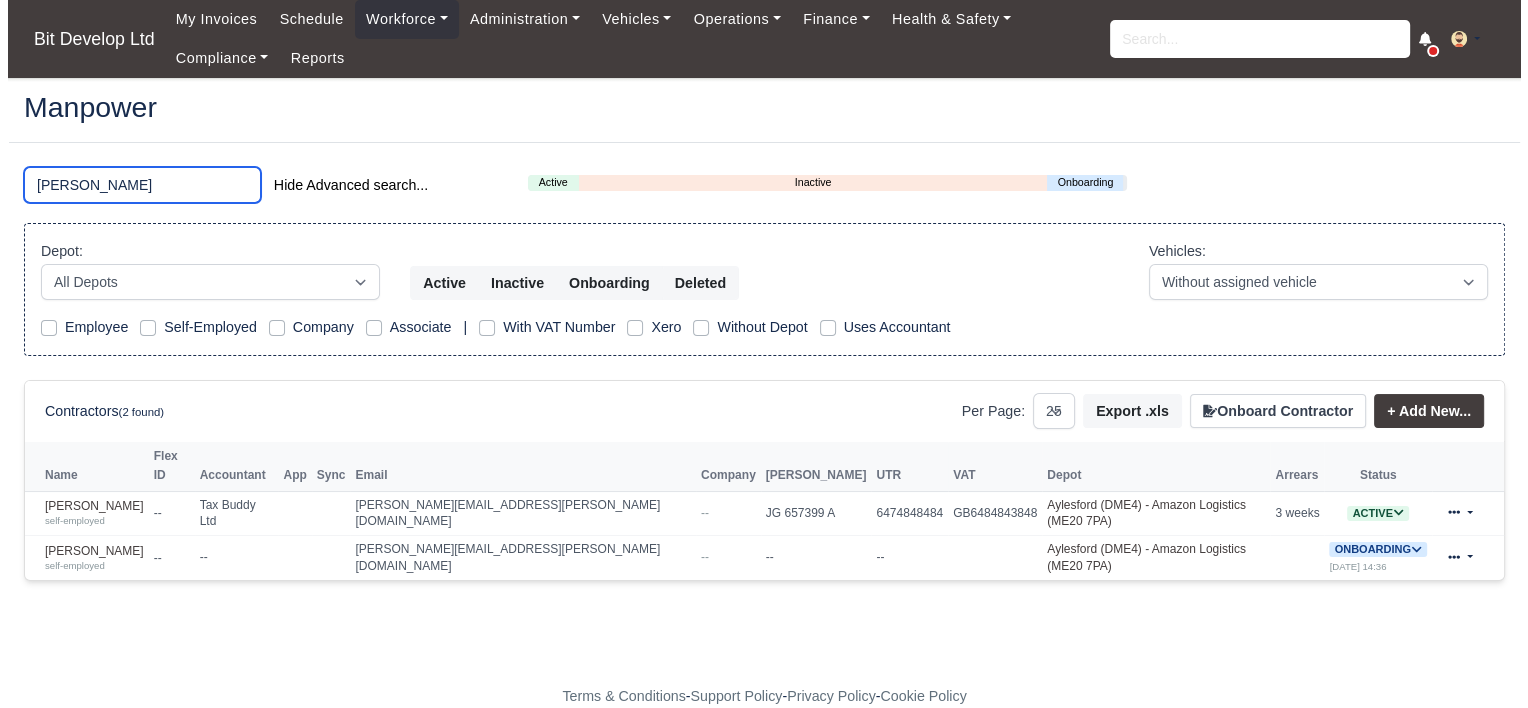scroll, scrollTop: 0, scrollLeft: 0, axis: both 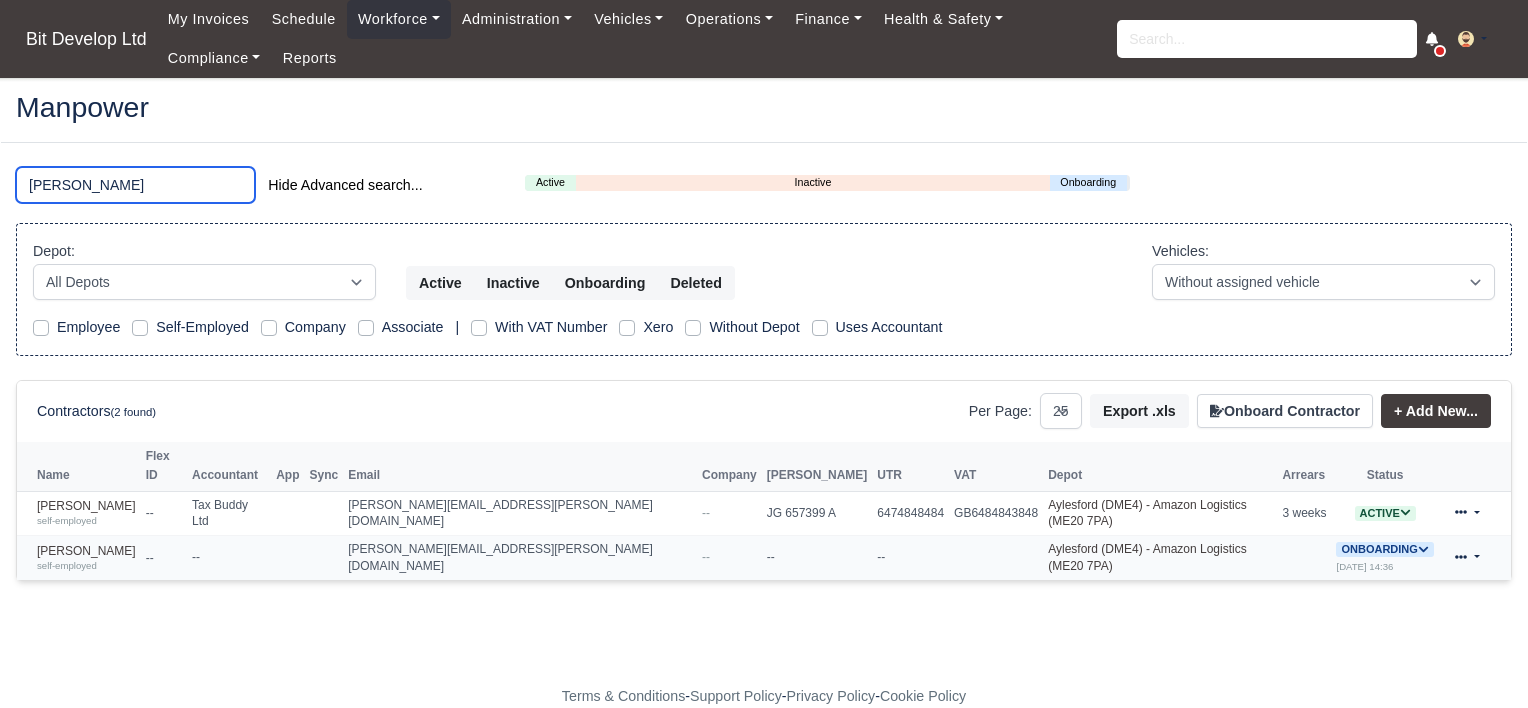 type on "vicky" 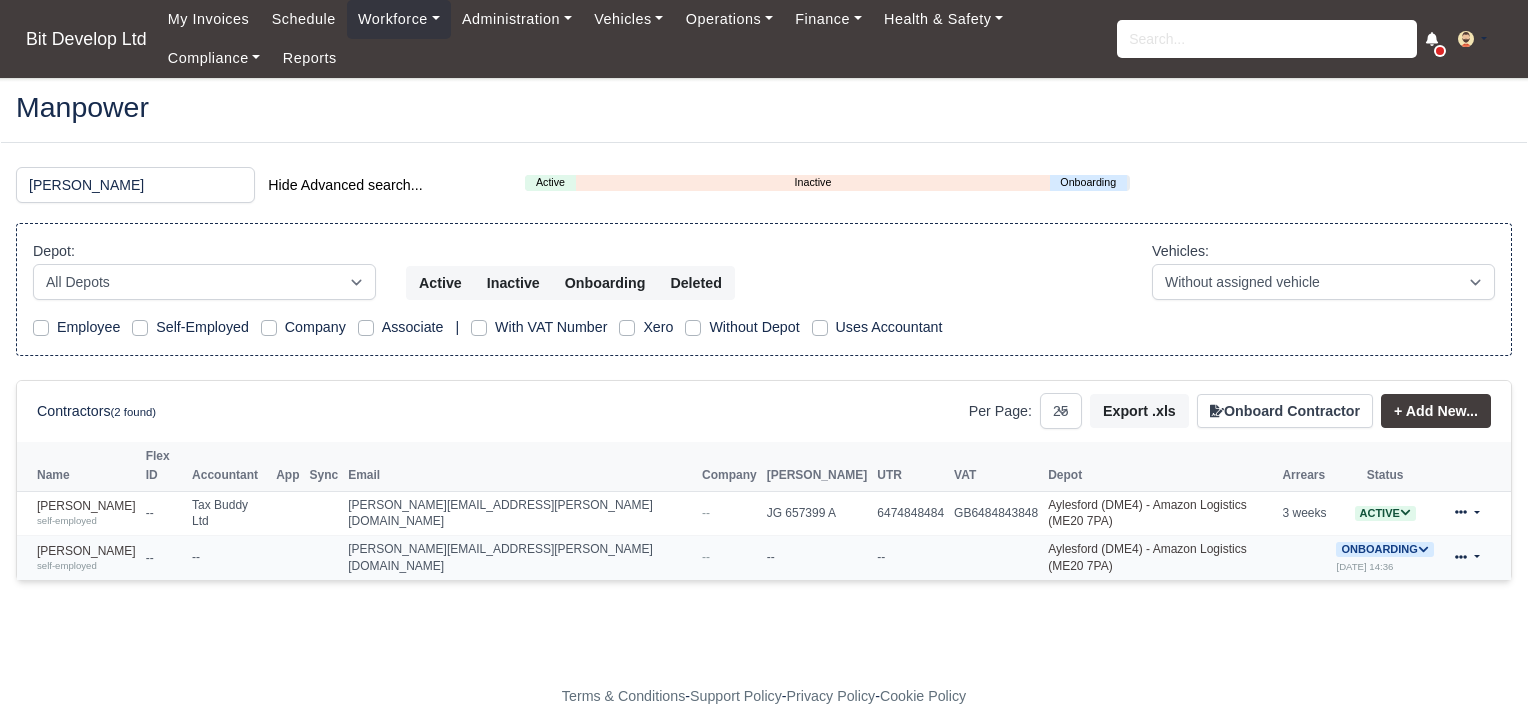 click at bounding box center (1467, 558) 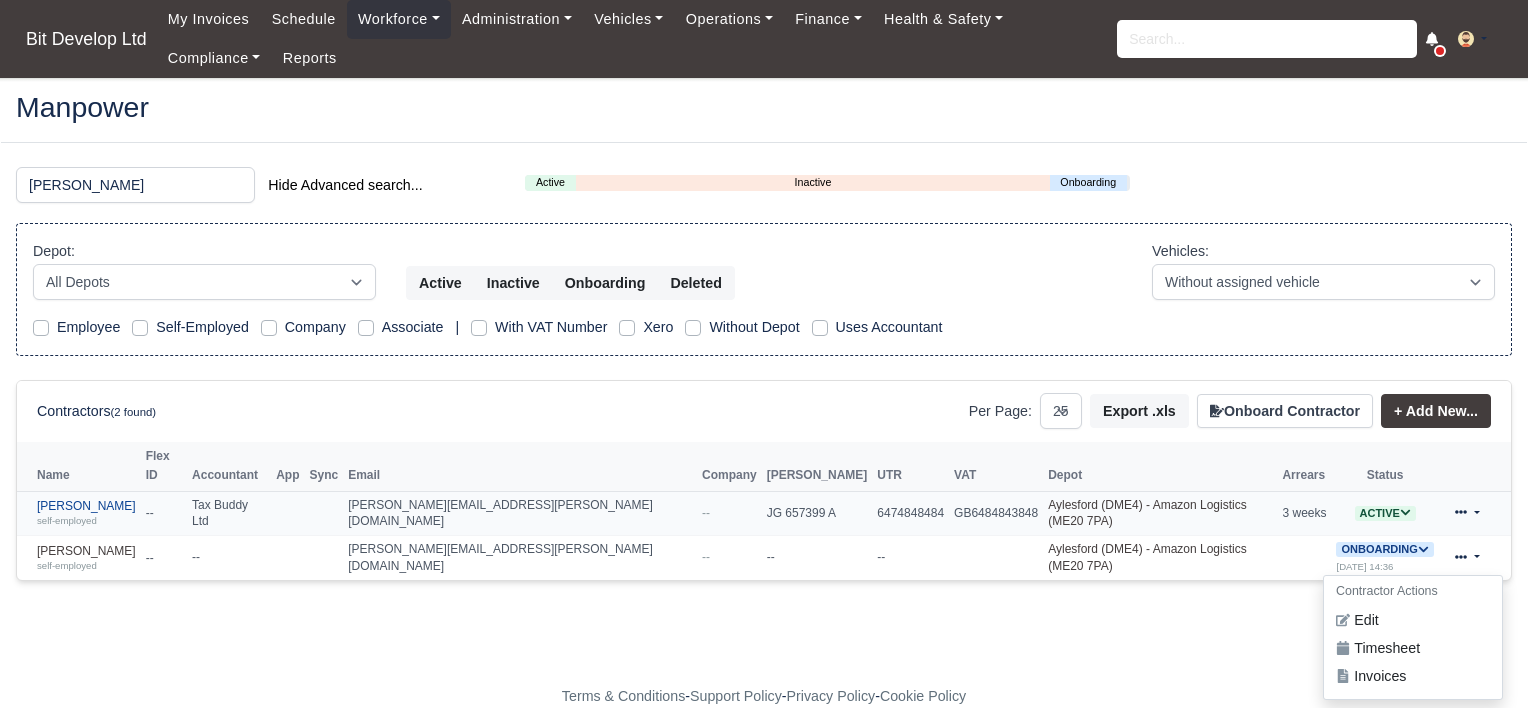 click on "Vicky Hadden
self-employed" at bounding box center (86, 513) 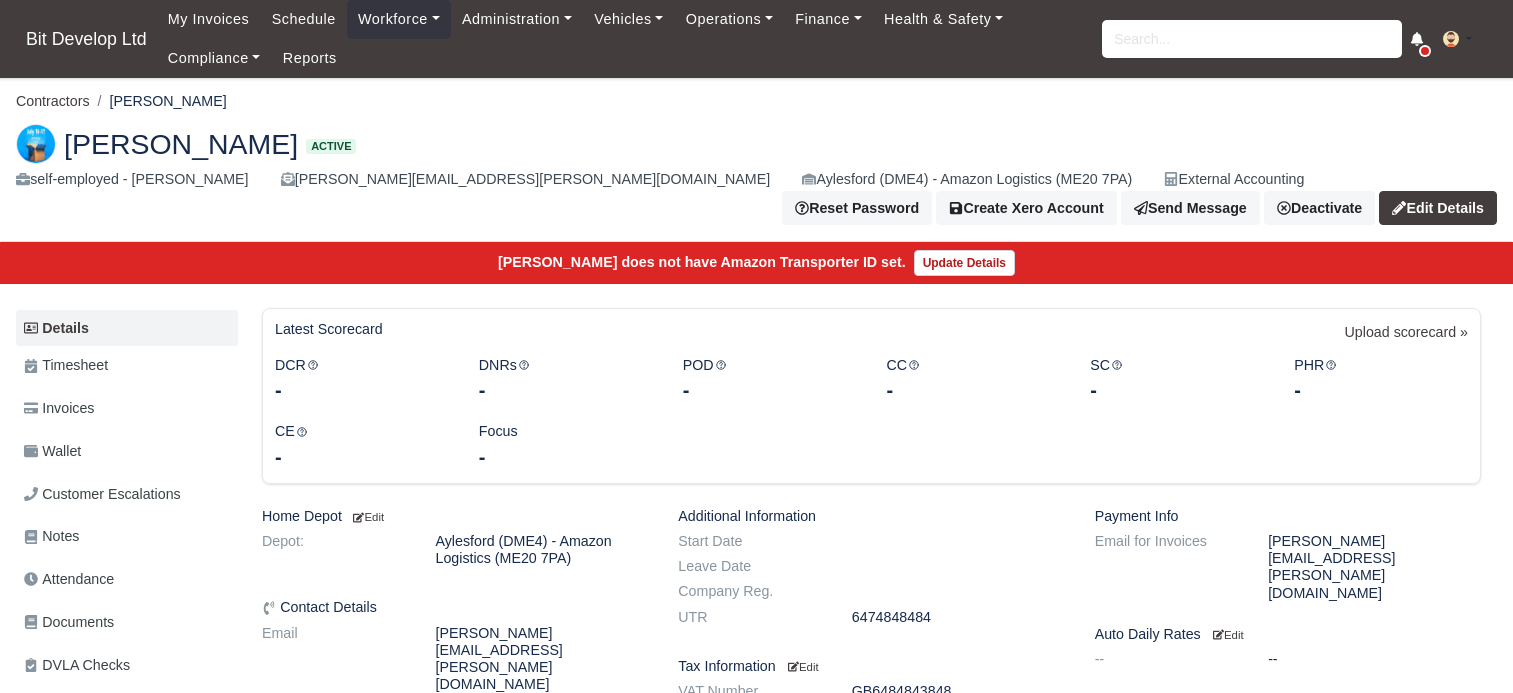 scroll, scrollTop: 0, scrollLeft: 0, axis: both 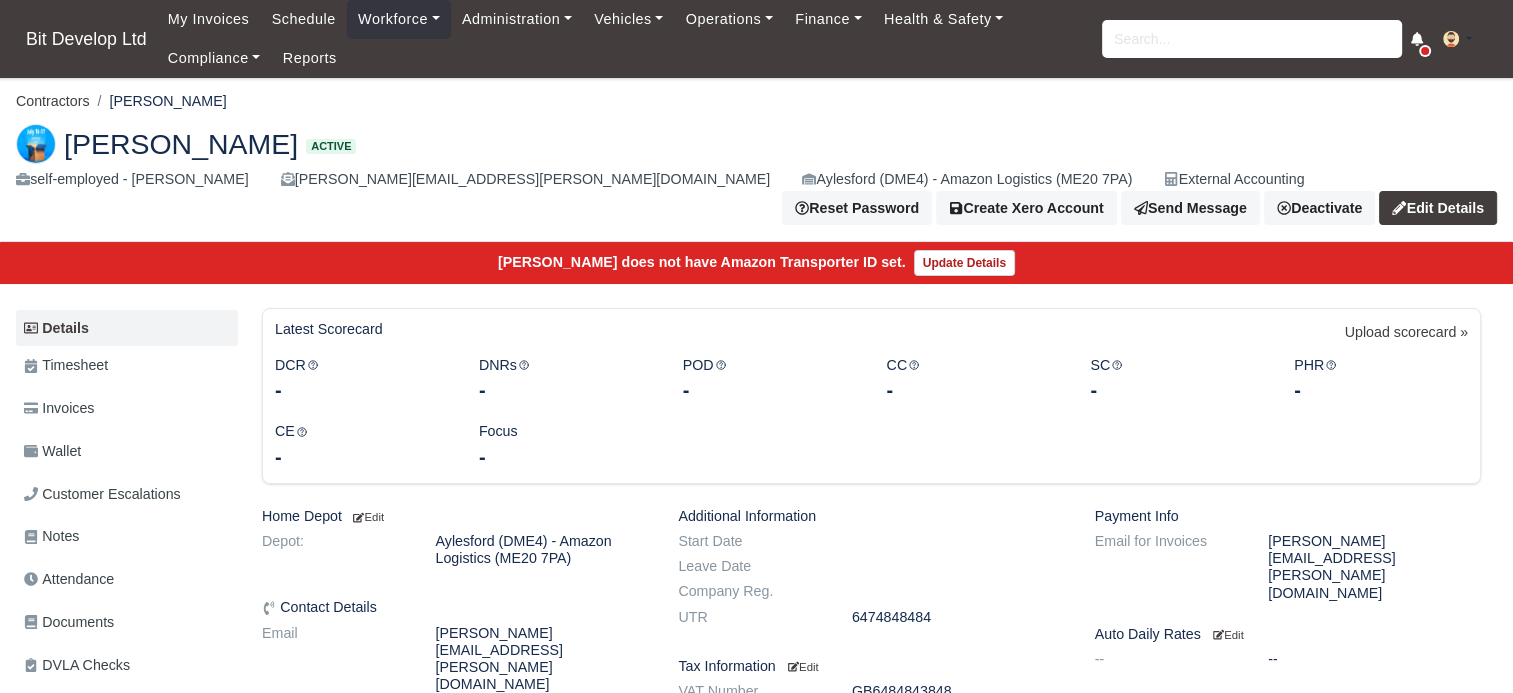 click on "[PERSON_NAME] does not have Amazon Transporter ID set.
Update Details" at bounding box center [756, 263] 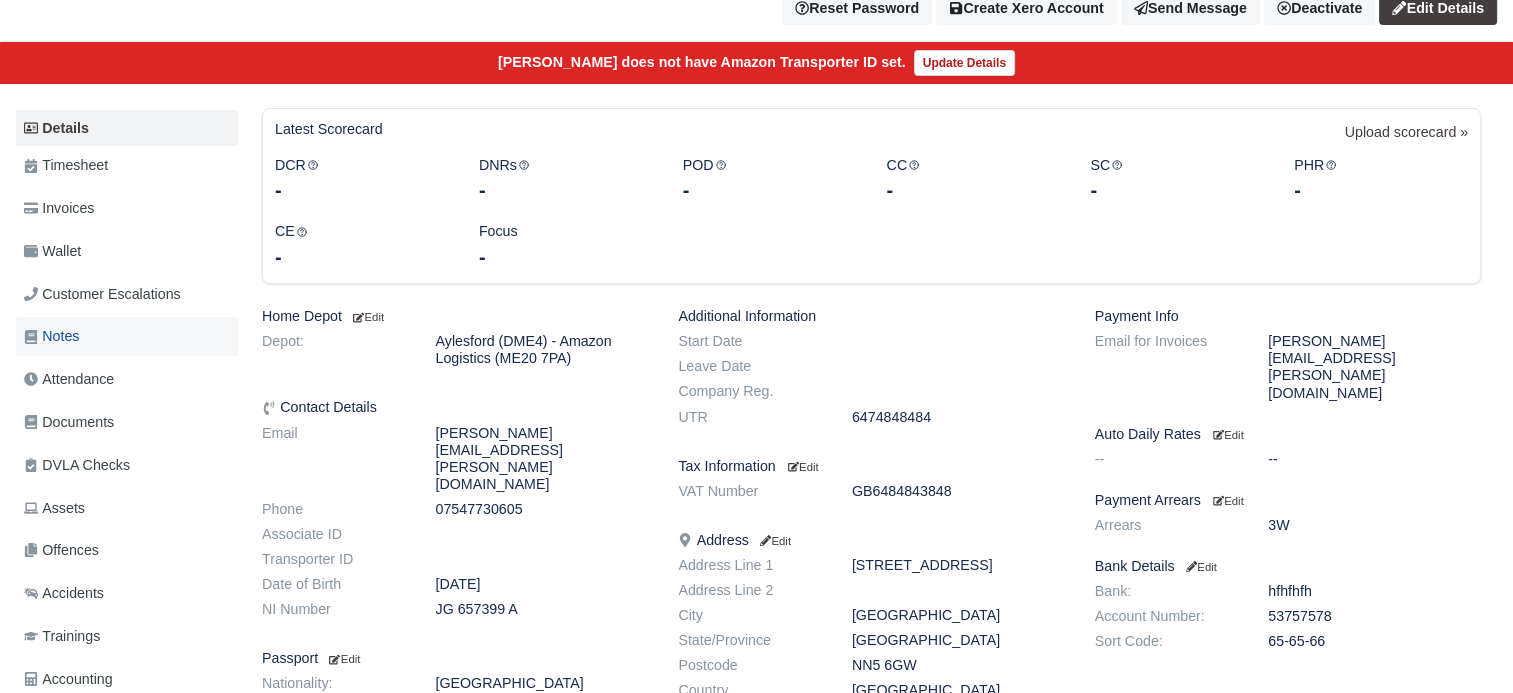 scroll, scrollTop: 0, scrollLeft: 0, axis: both 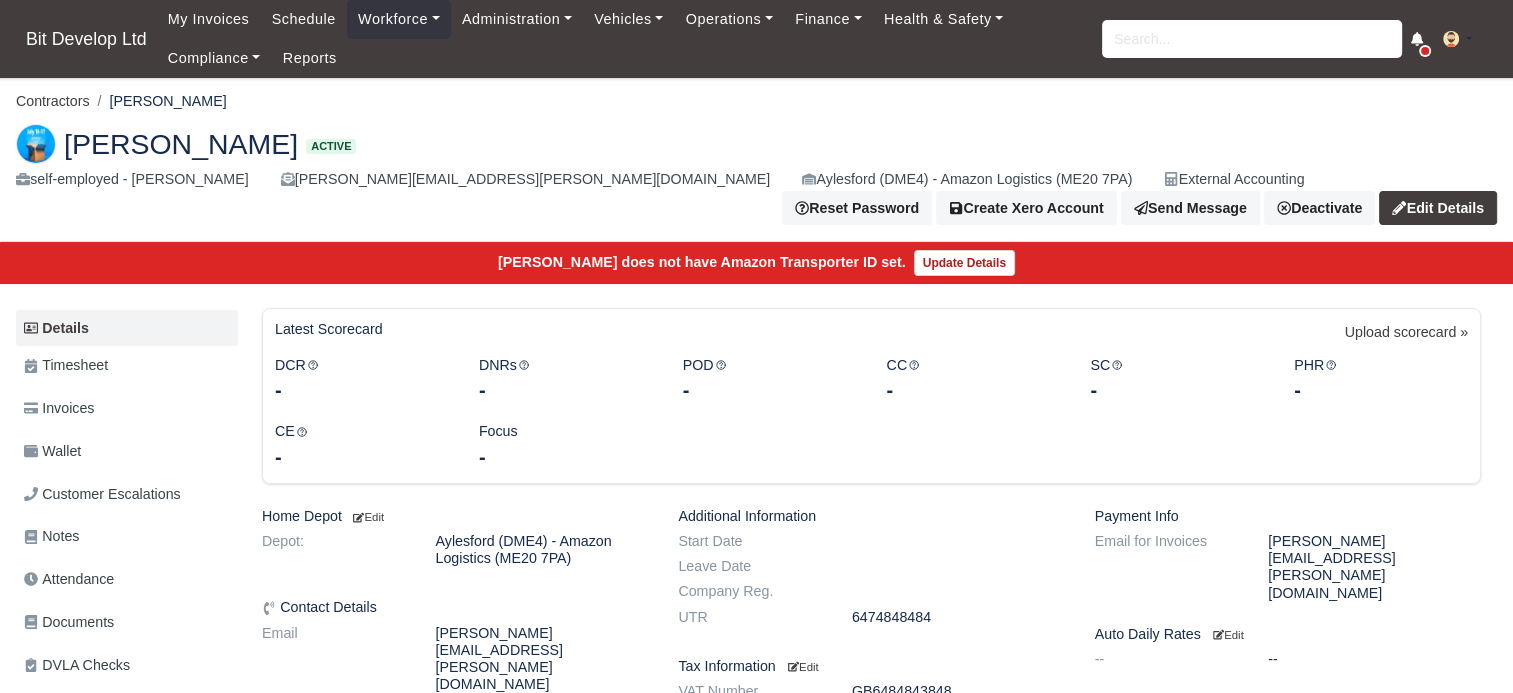 click at bounding box center [1451, 39] 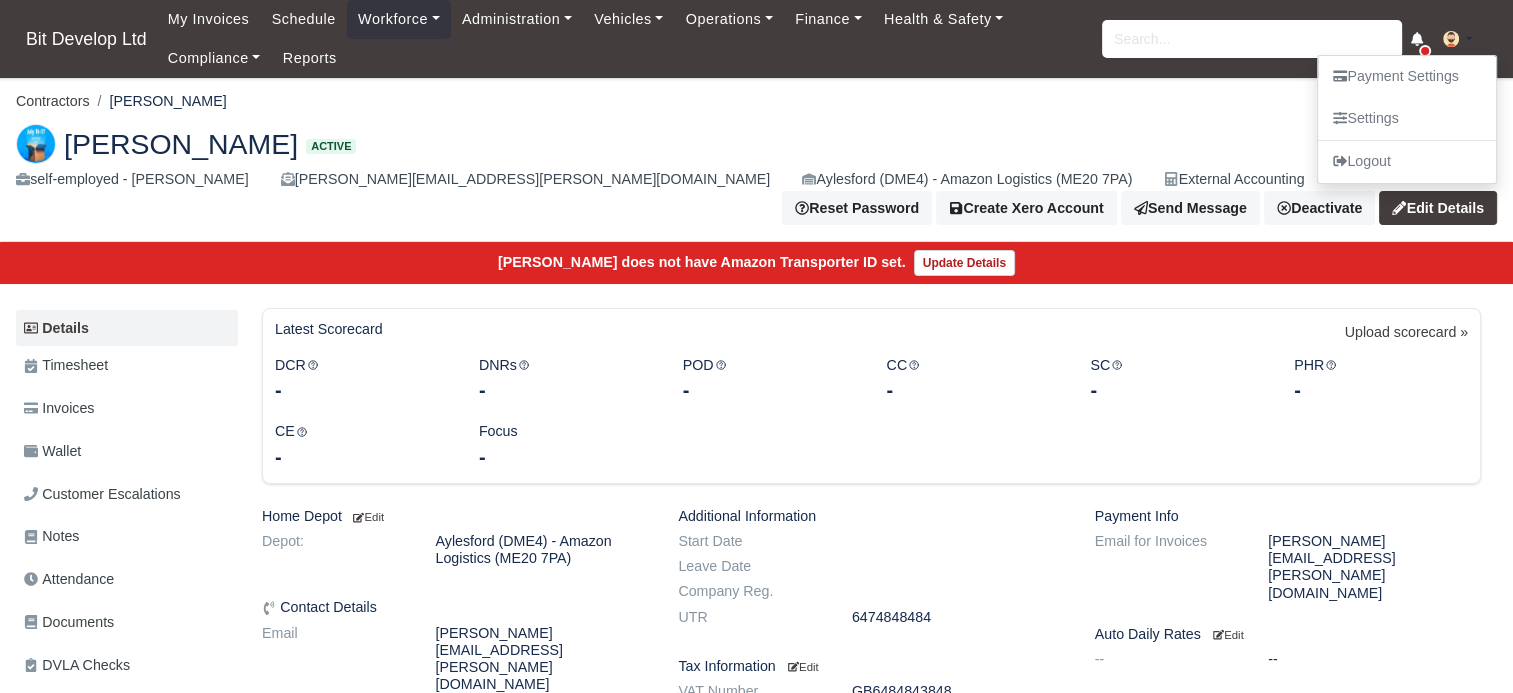 click at bounding box center (1451, 39) 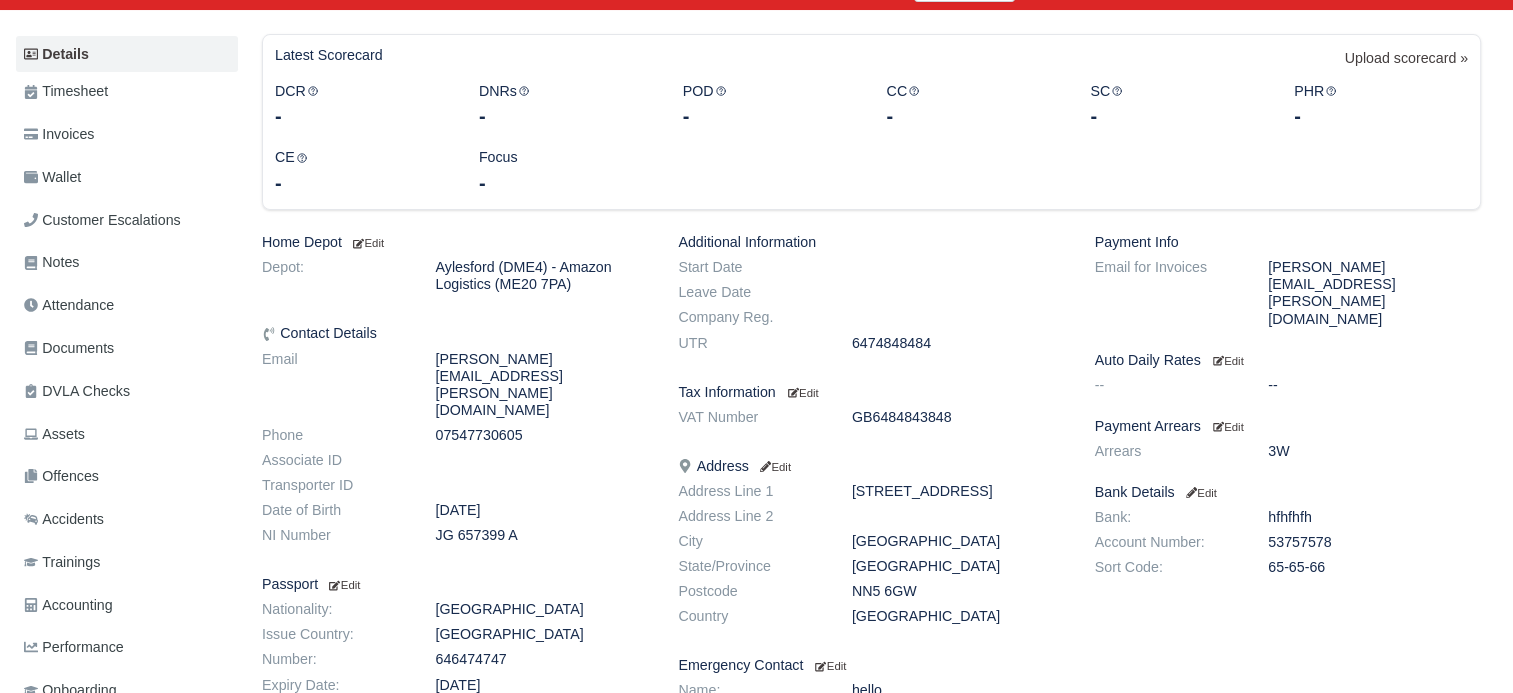 scroll, scrollTop: 270, scrollLeft: 0, axis: vertical 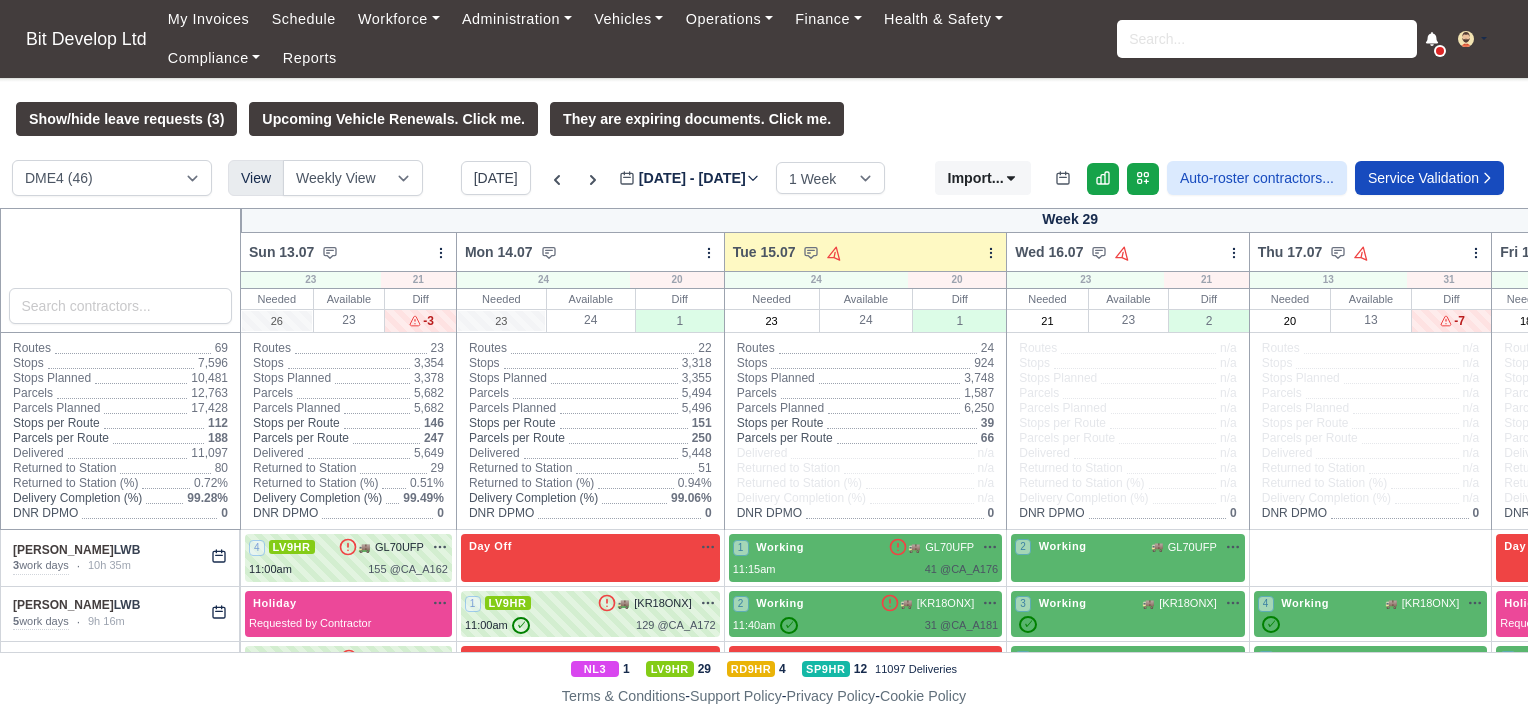 click at bounding box center (1466, 39) 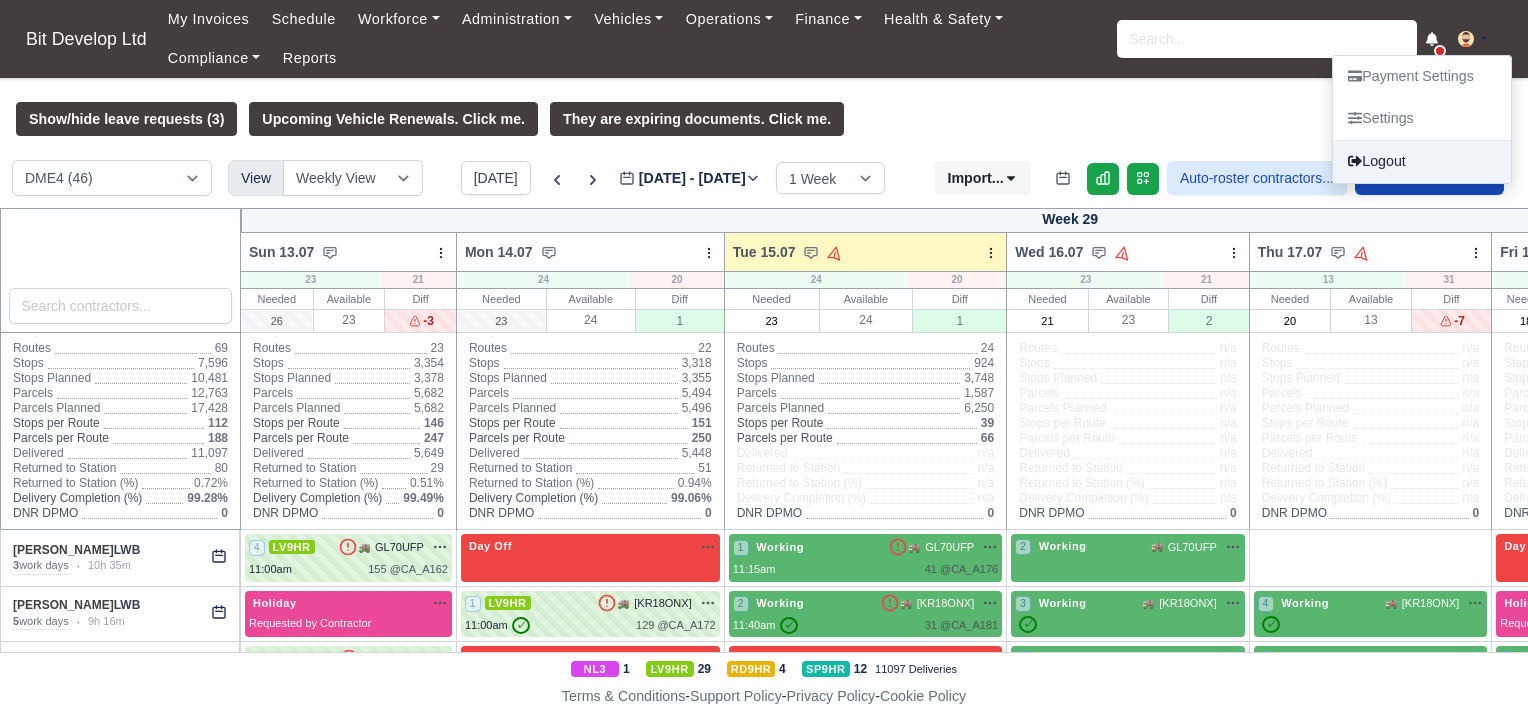 click on "Logout" at bounding box center [1422, 162] 